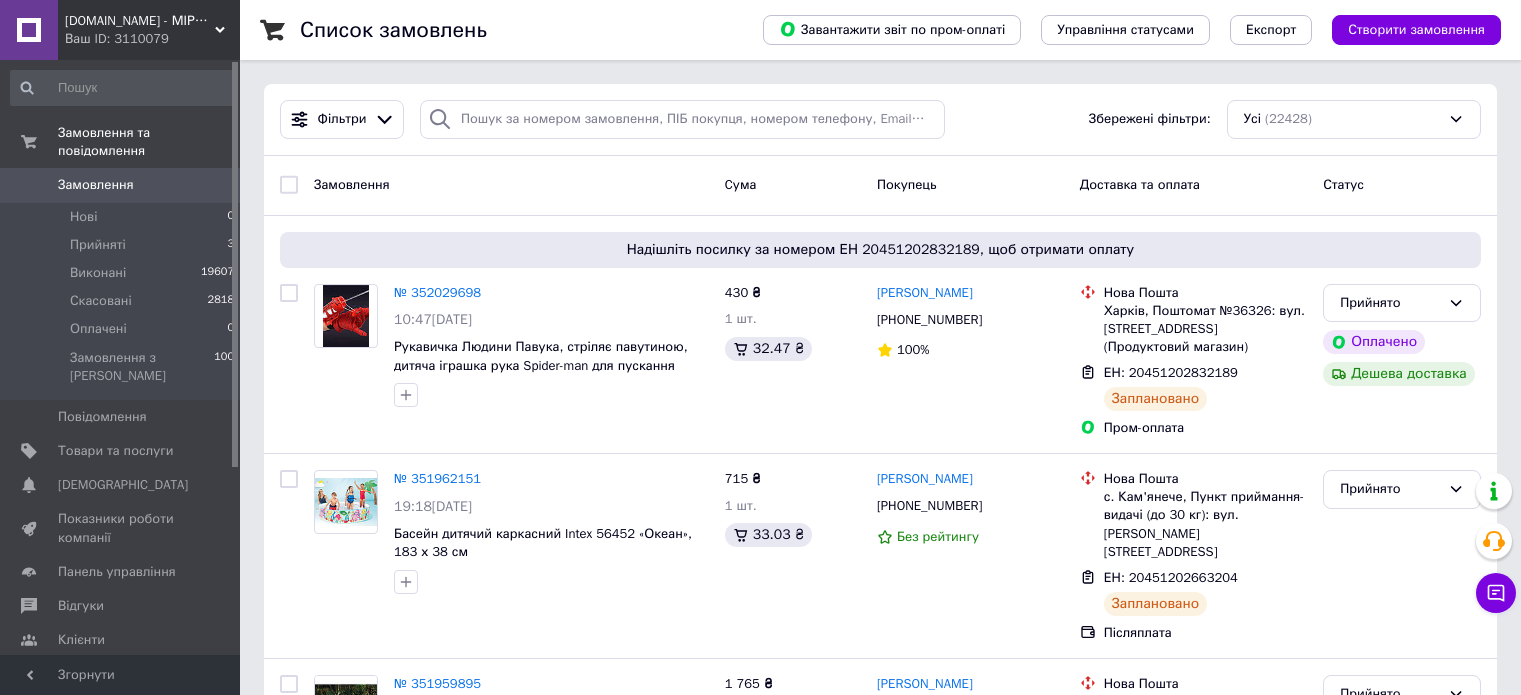 click on "Товари та послуги" at bounding box center [115, 451] 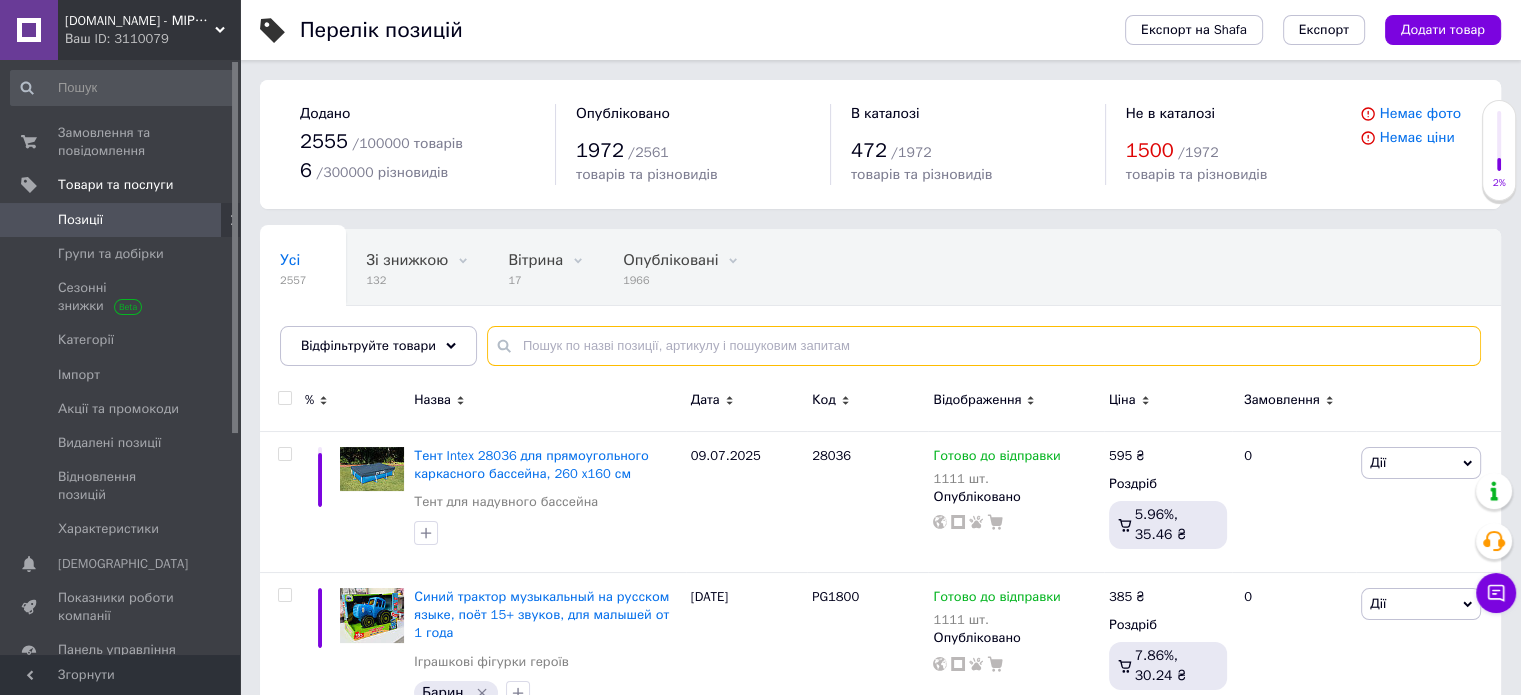 click at bounding box center [984, 346] 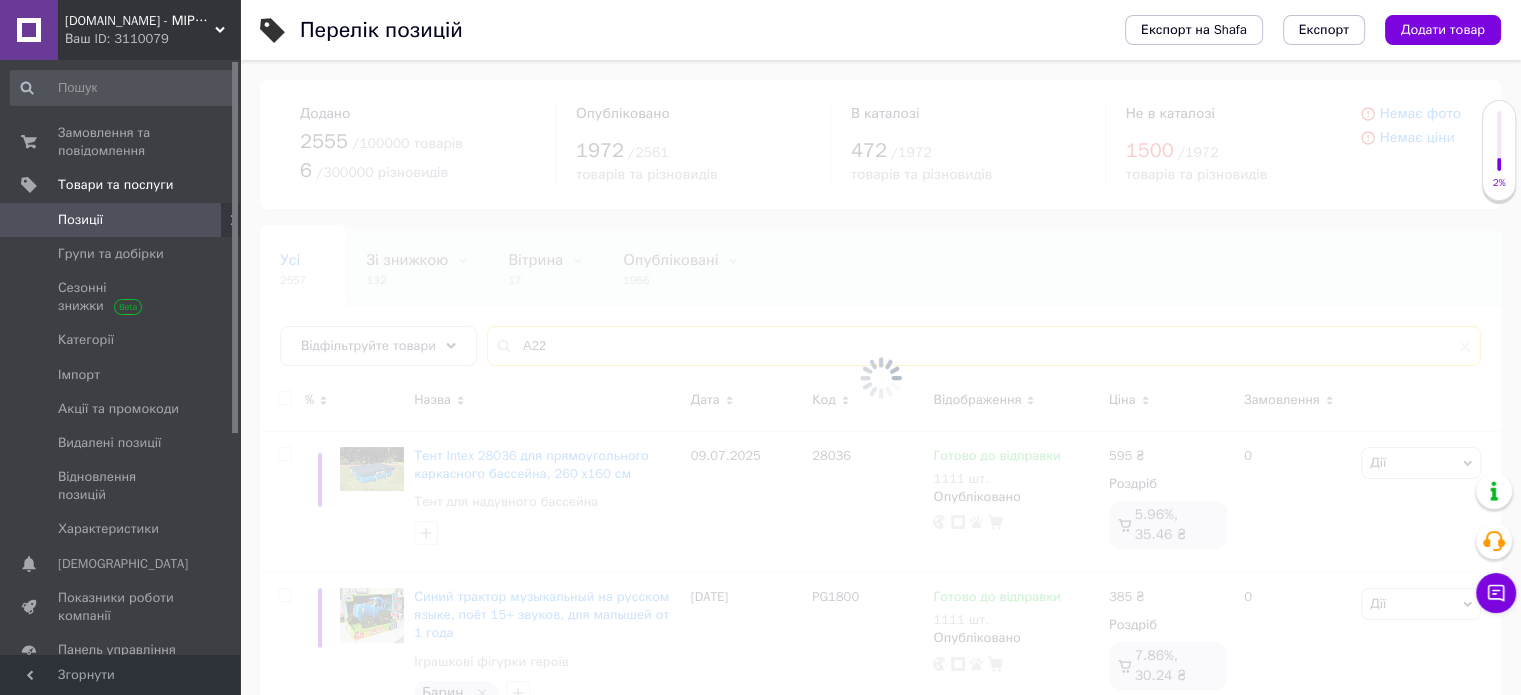 type on "А22" 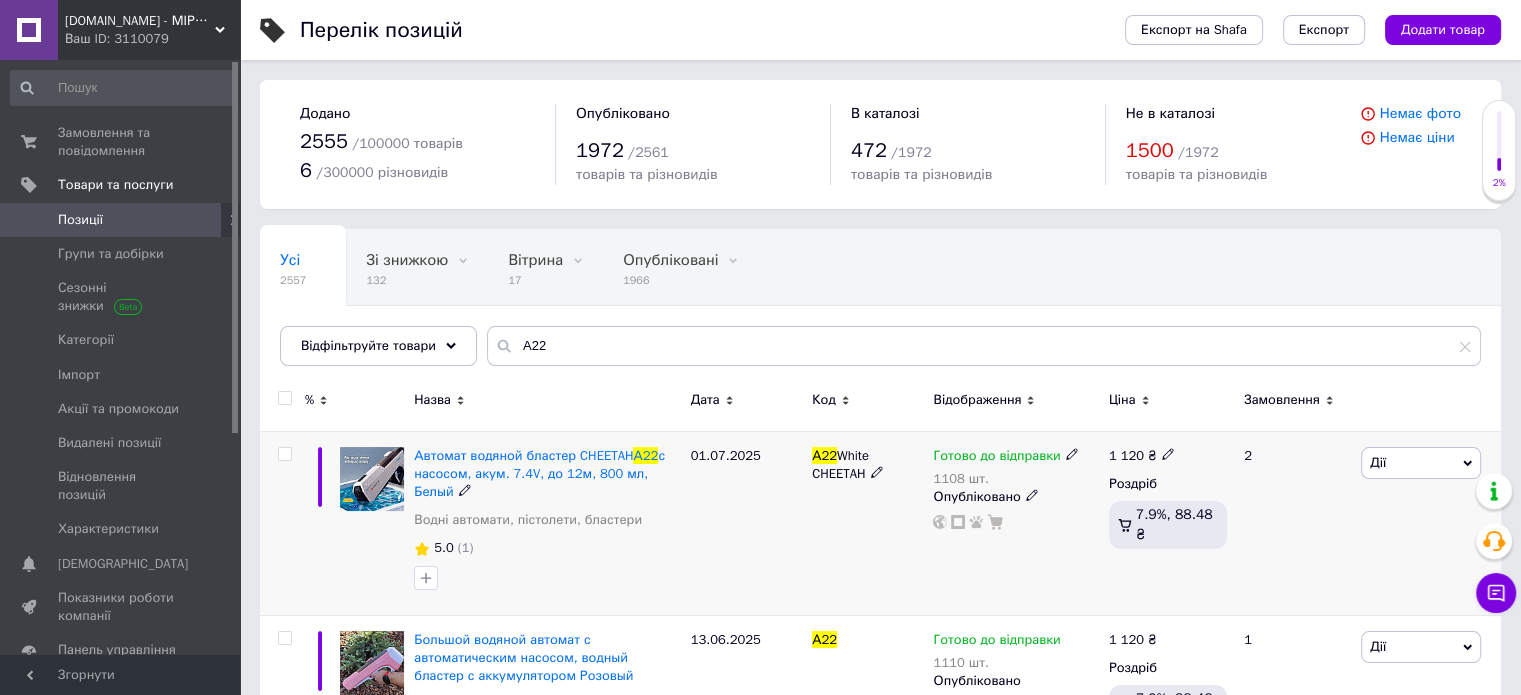 click 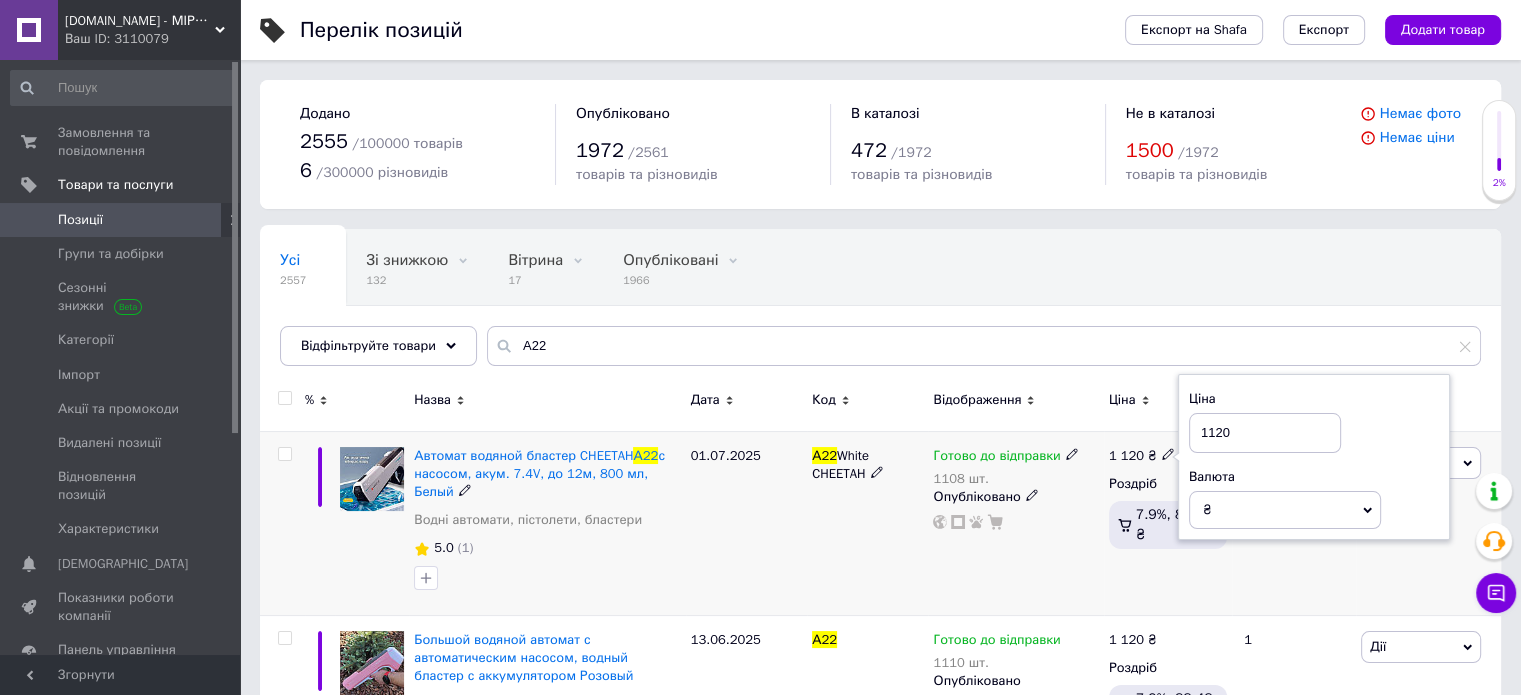 click on "1120" at bounding box center (1265, 433) 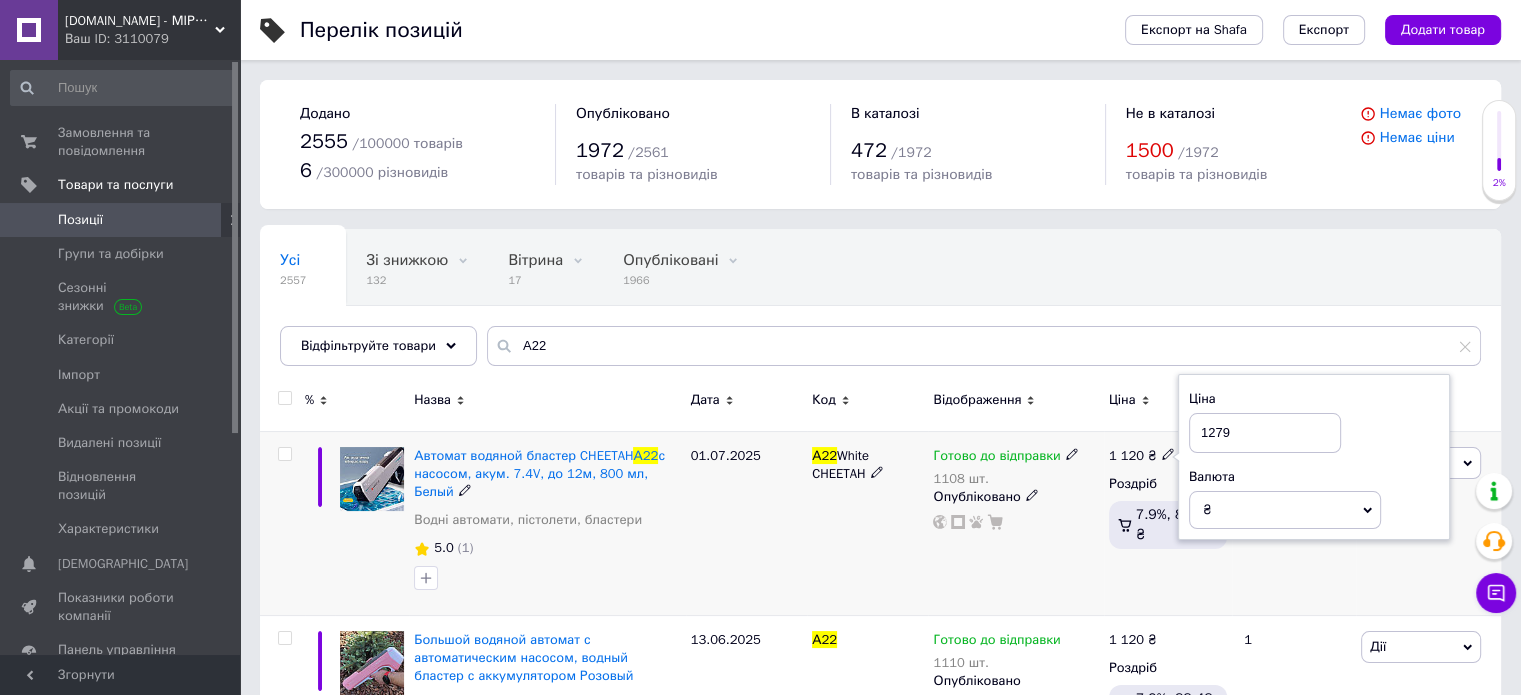 type on "1279" 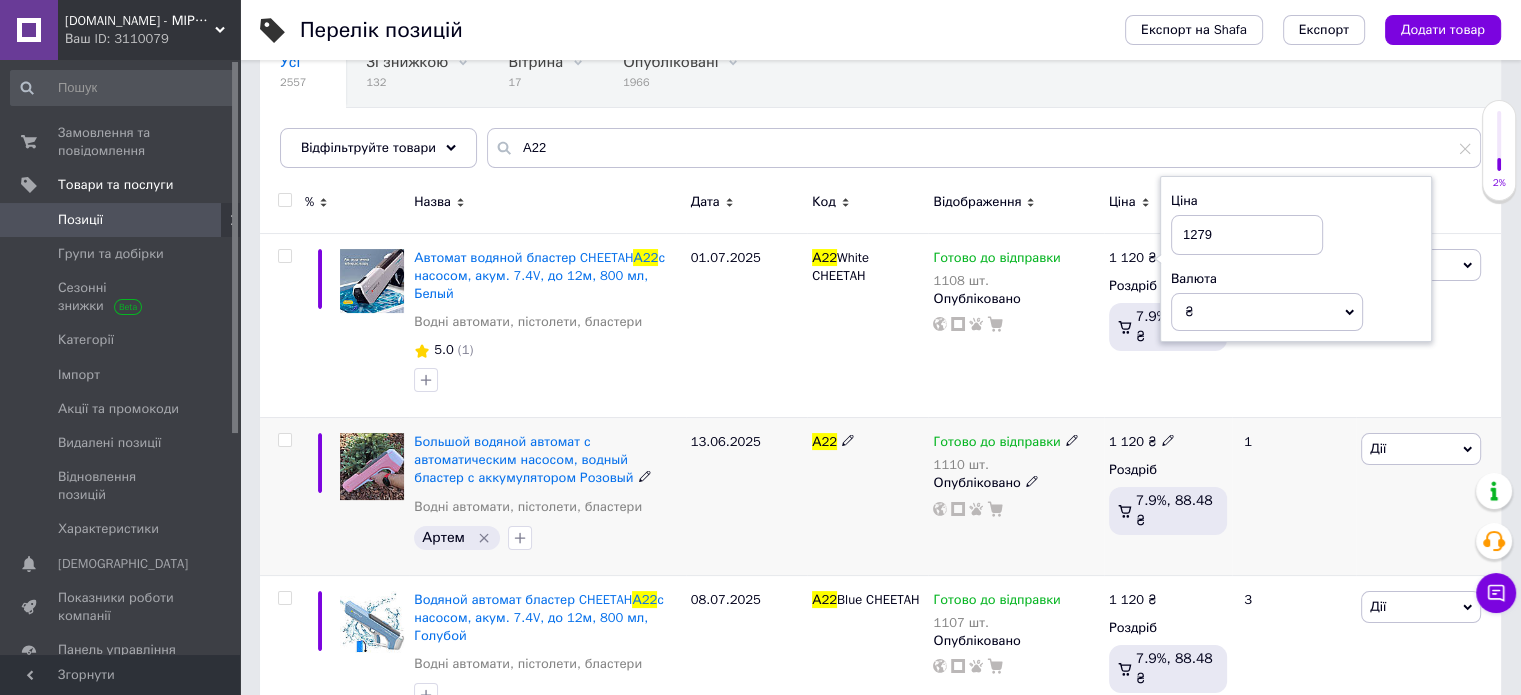 scroll, scrollTop: 200, scrollLeft: 0, axis: vertical 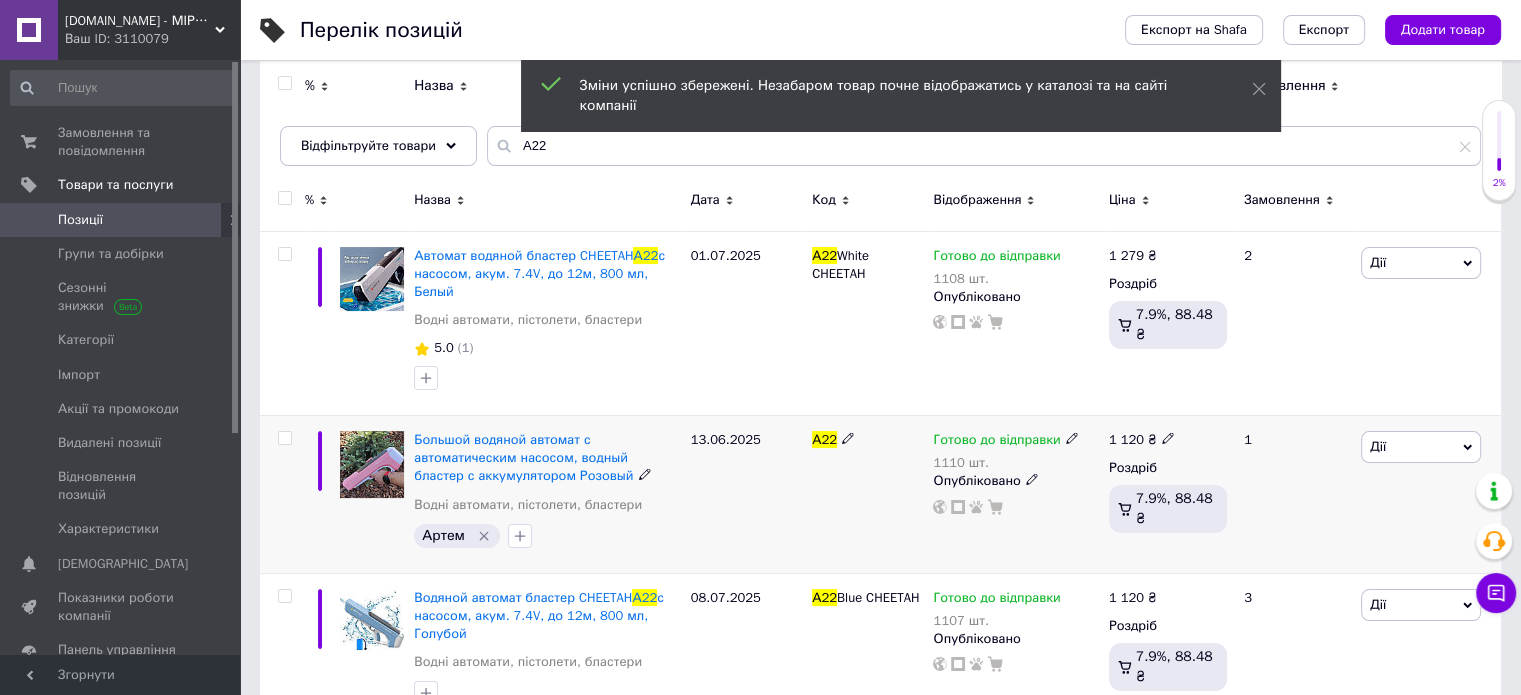 click 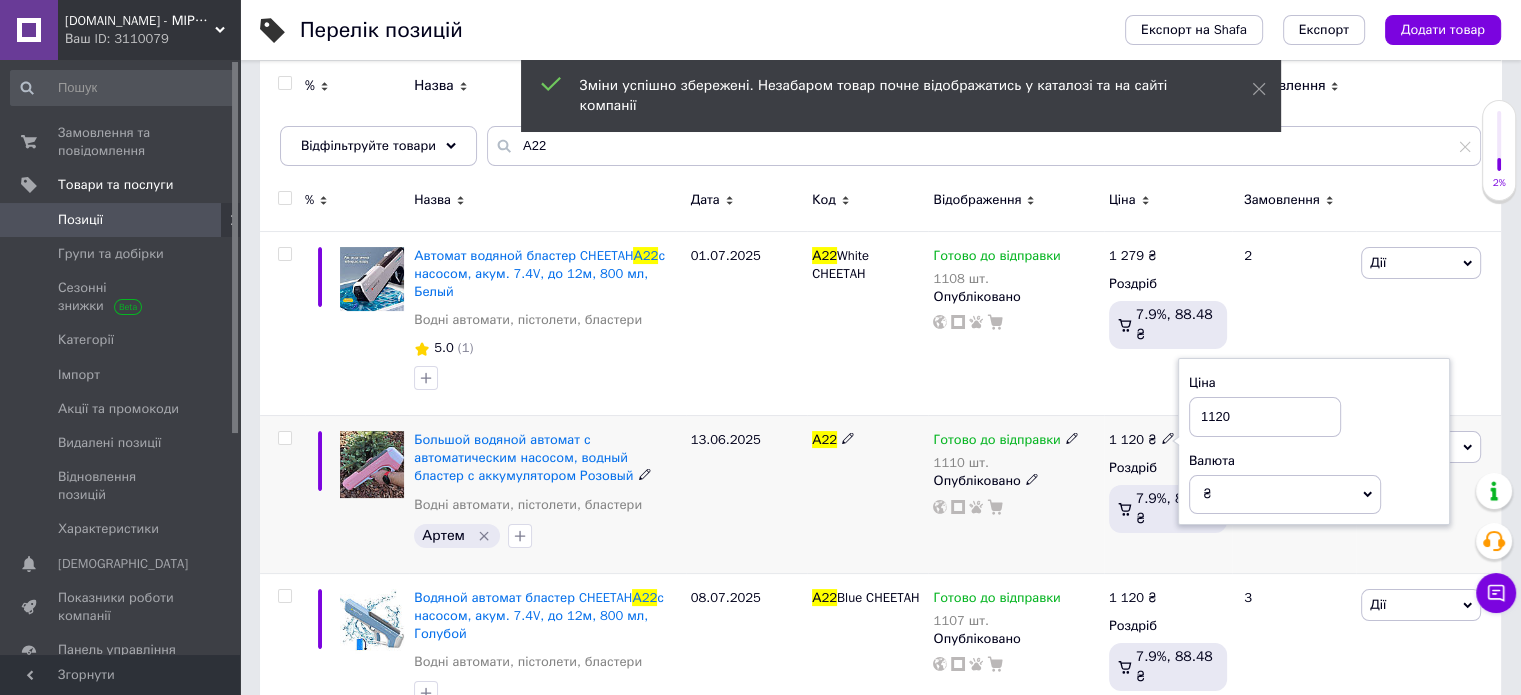 click on "1120" at bounding box center (1265, 417) 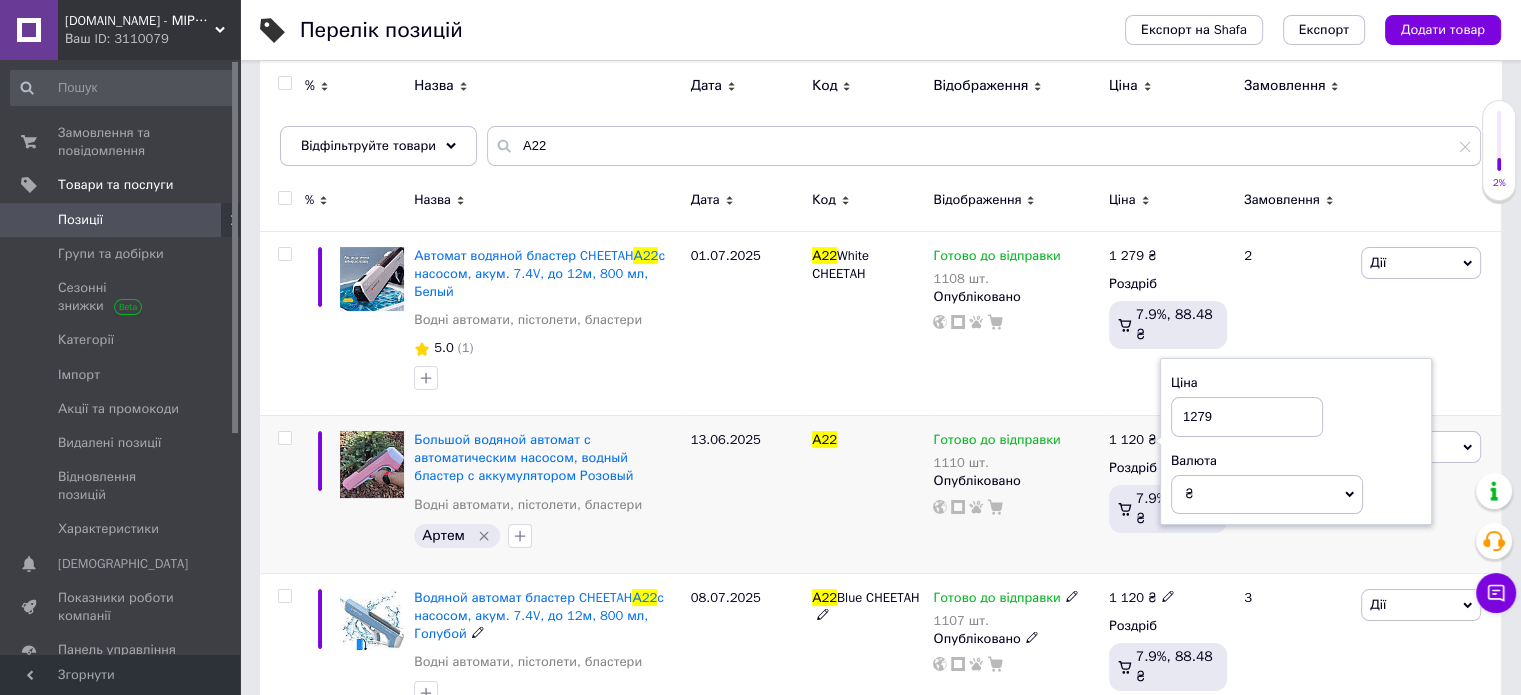 type on "1279" 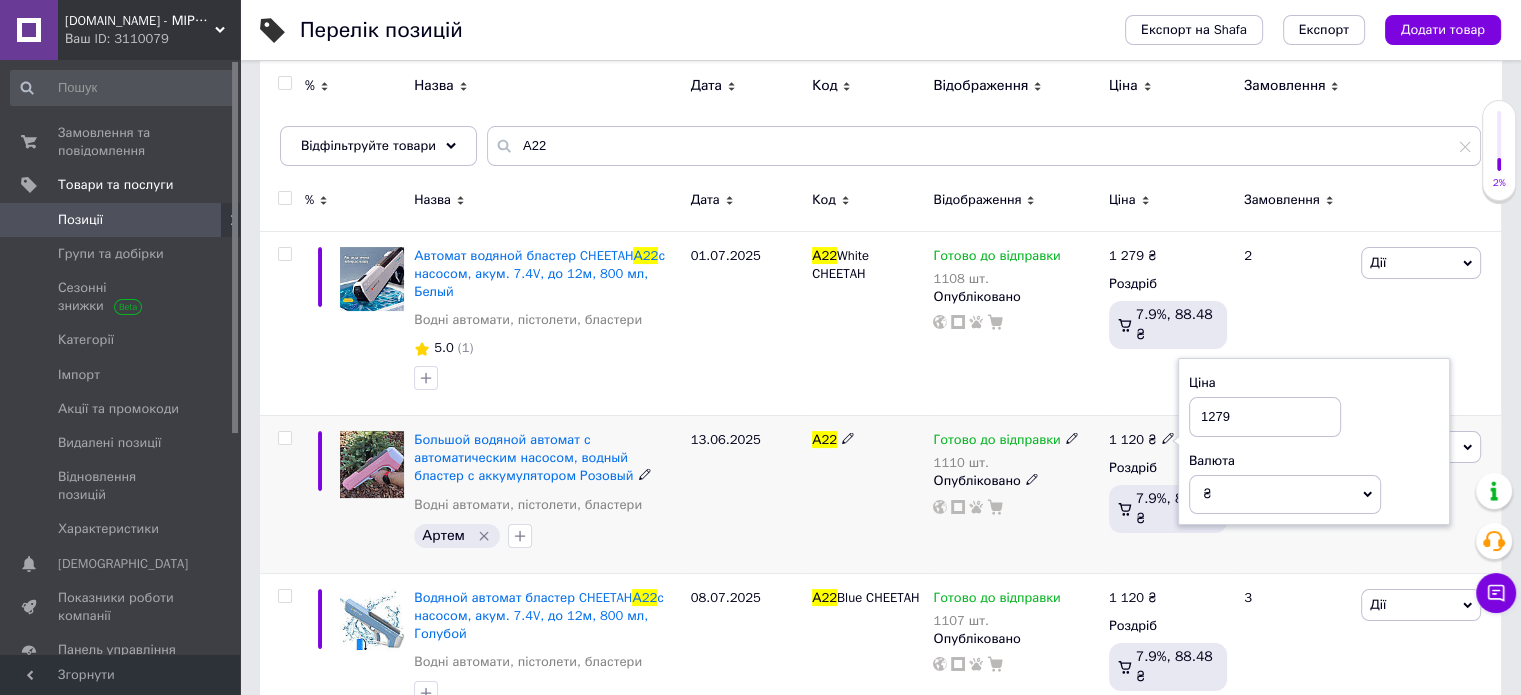 click on "Готово до відправки 1110 шт. Опубліковано" at bounding box center (1015, 494) 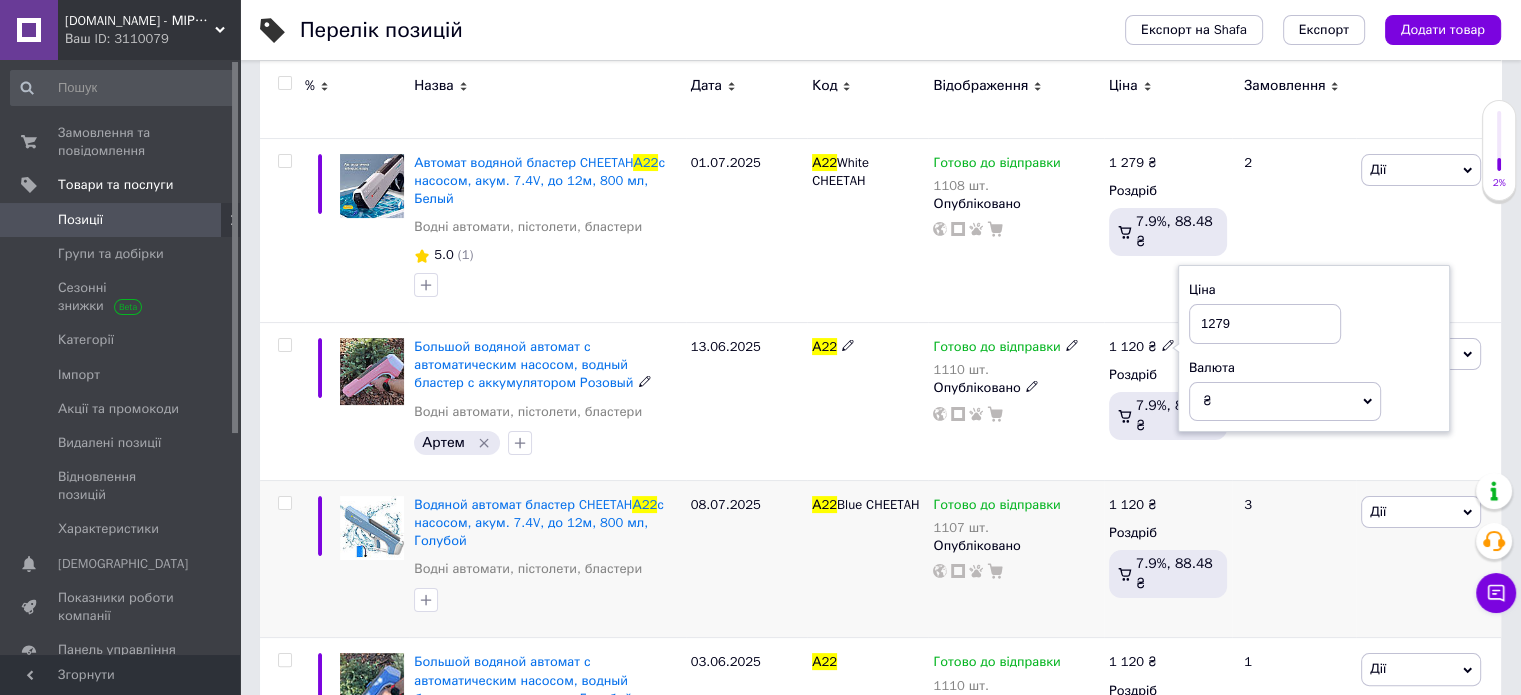 scroll, scrollTop: 400, scrollLeft: 0, axis: vertical 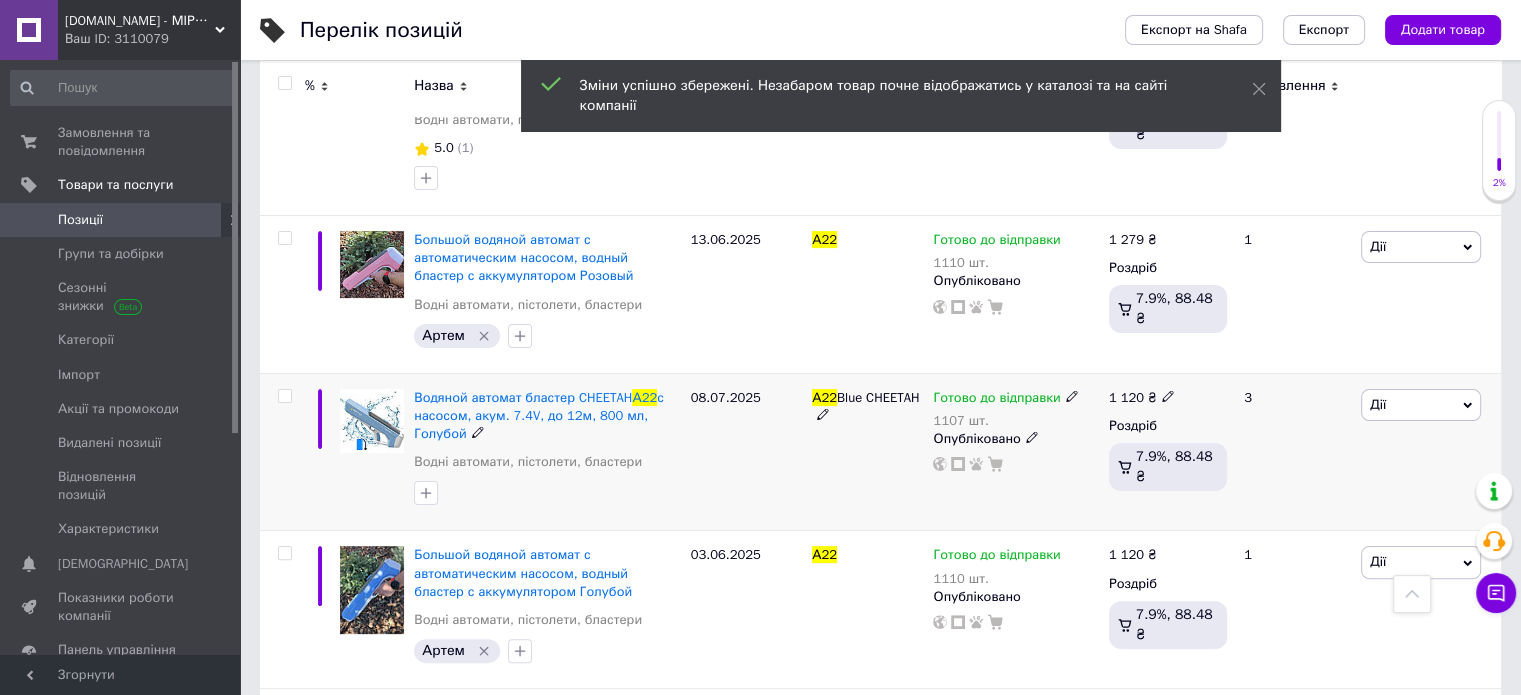 click 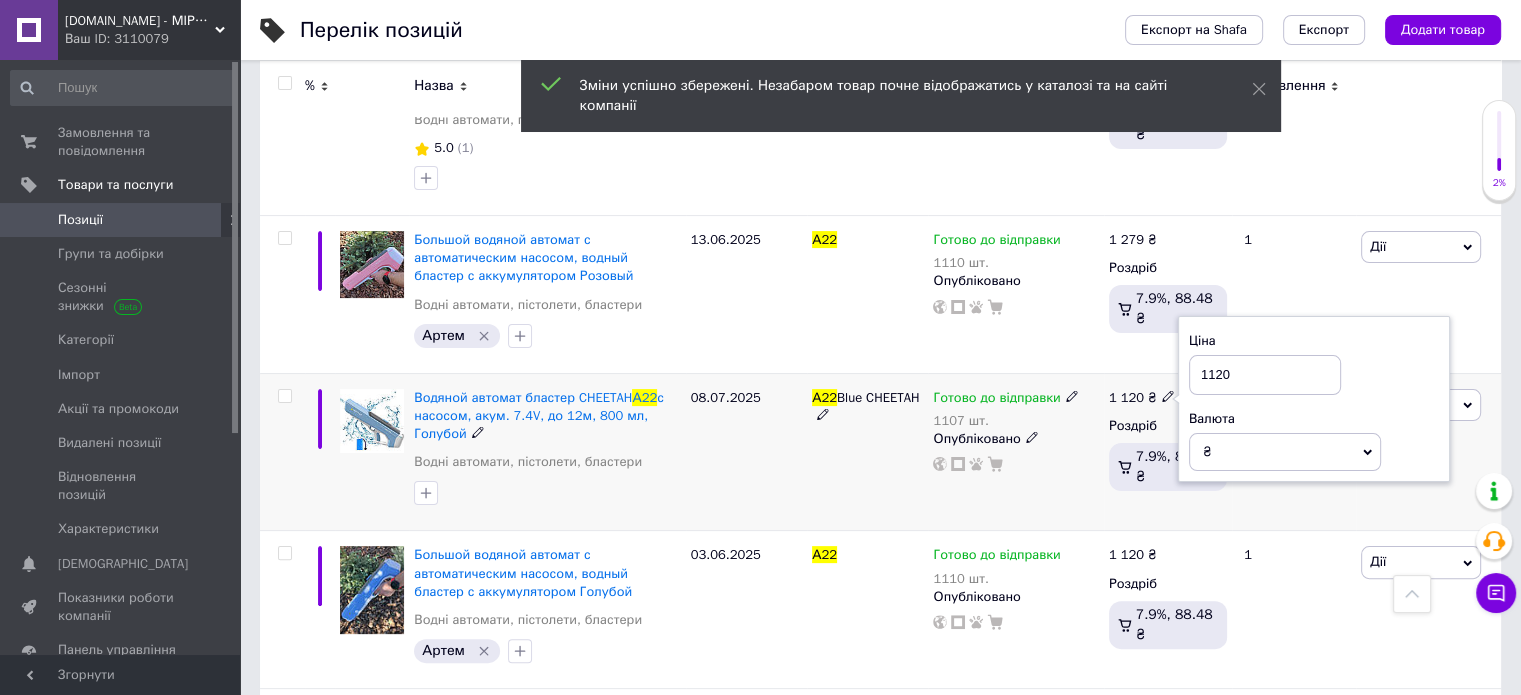 click on "1120" at bounding box center (1265, 375) 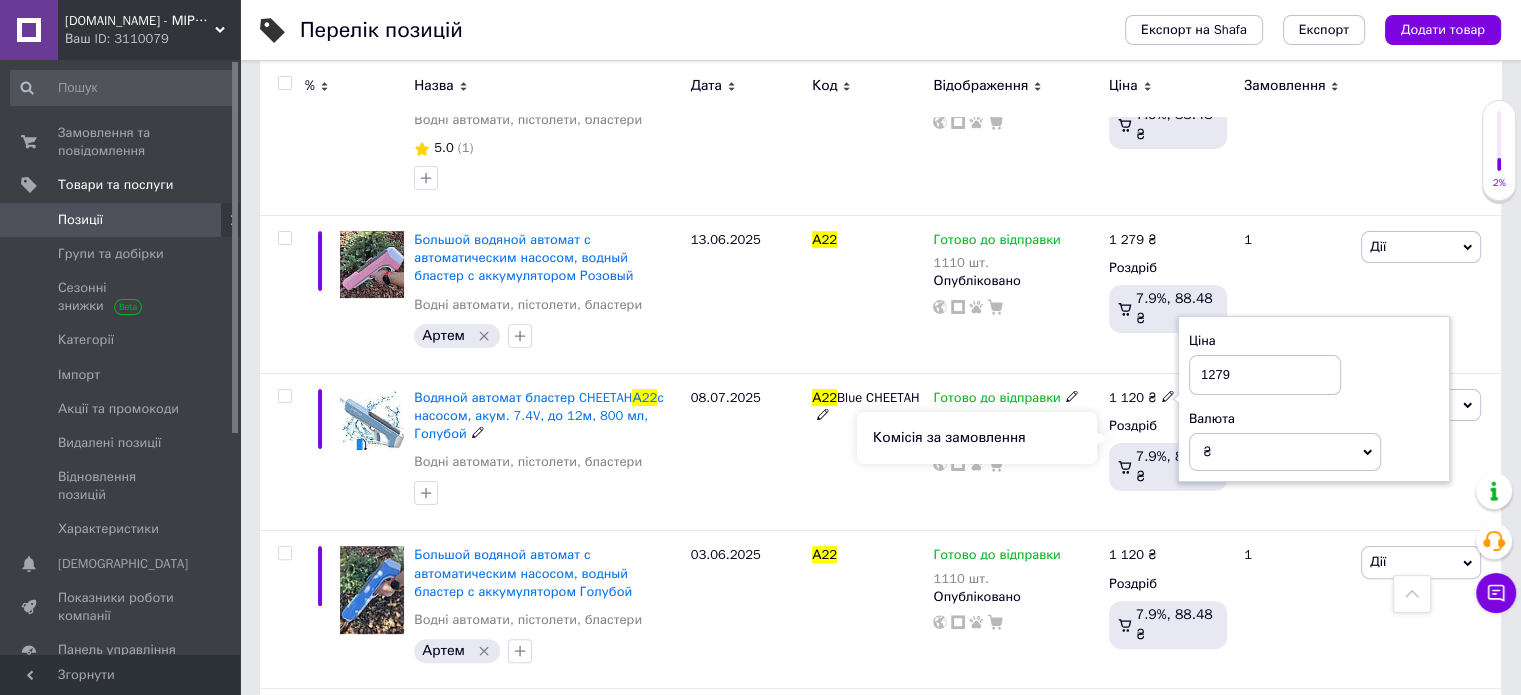 type on "1279" 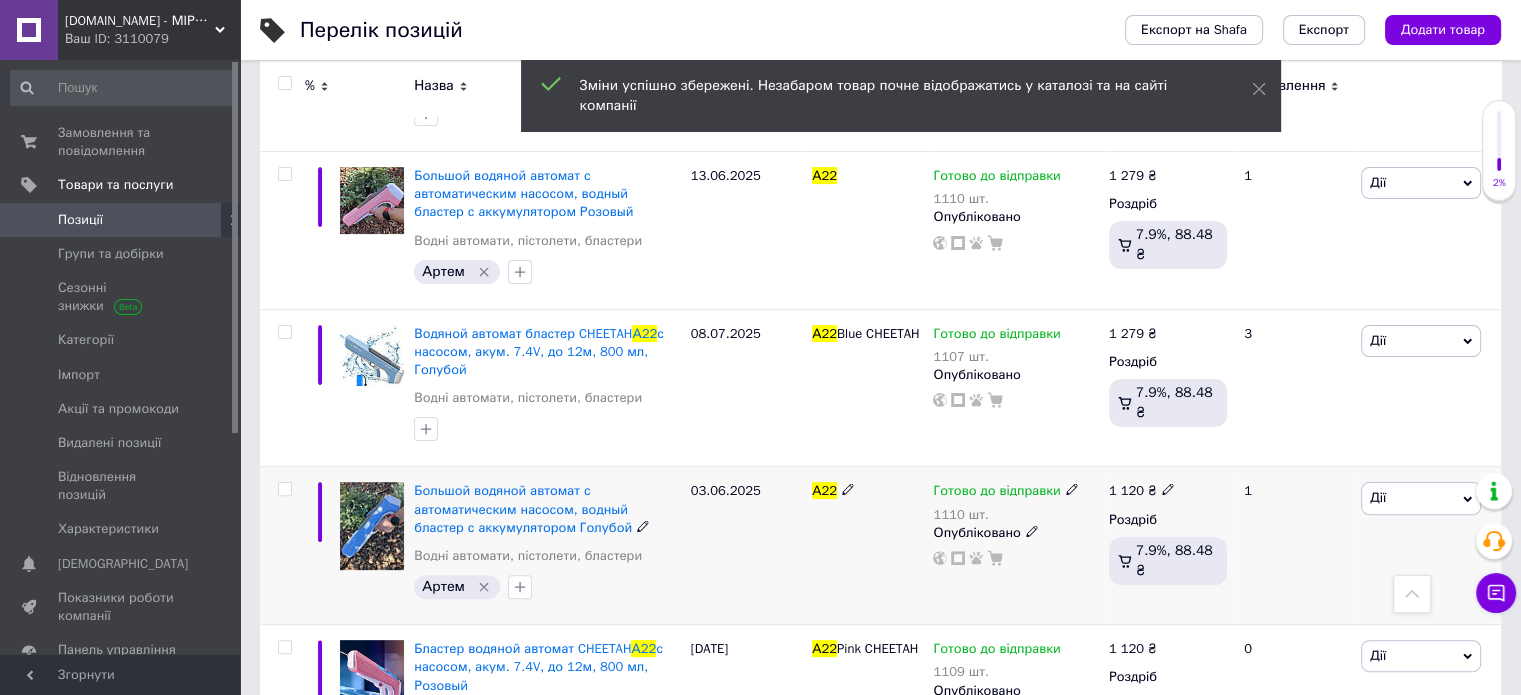 scroll, scrollTop: 500, scrollLeft: 0, axis: vertical 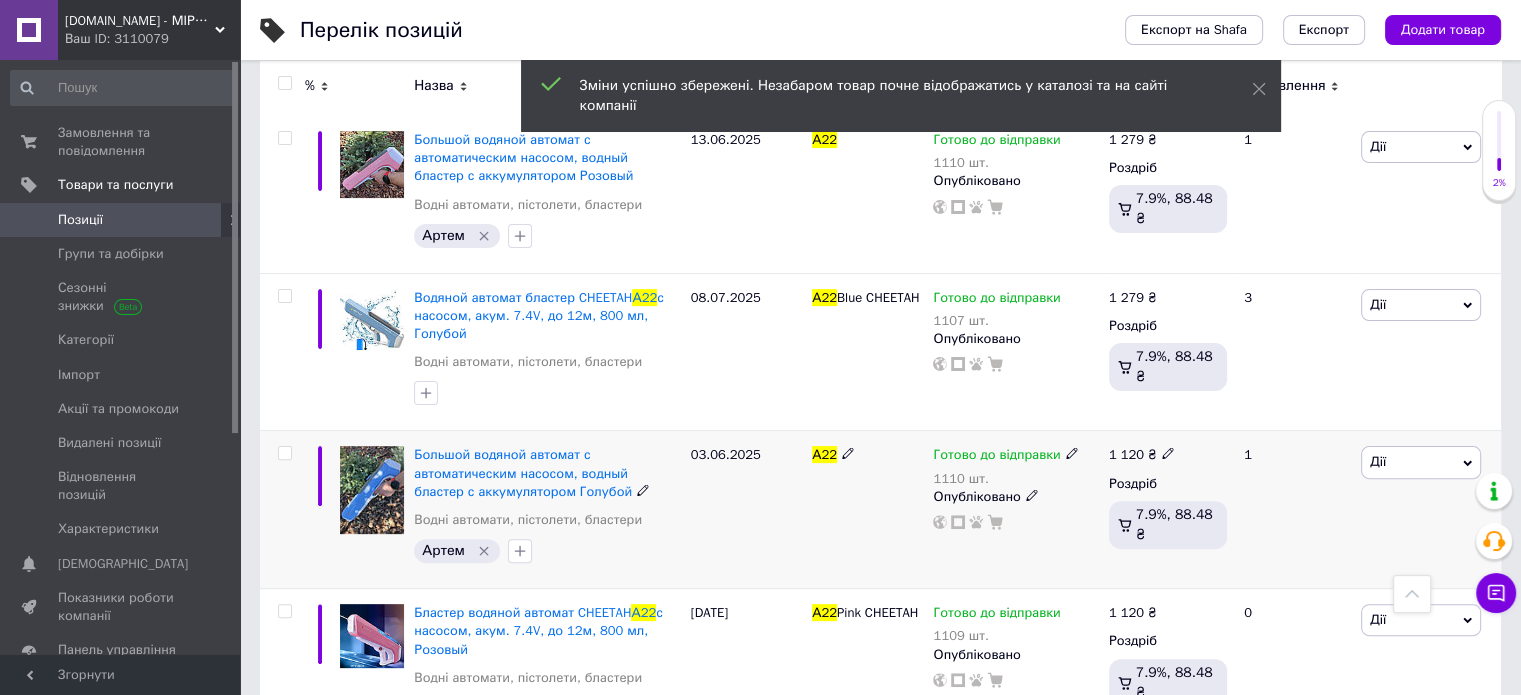 click 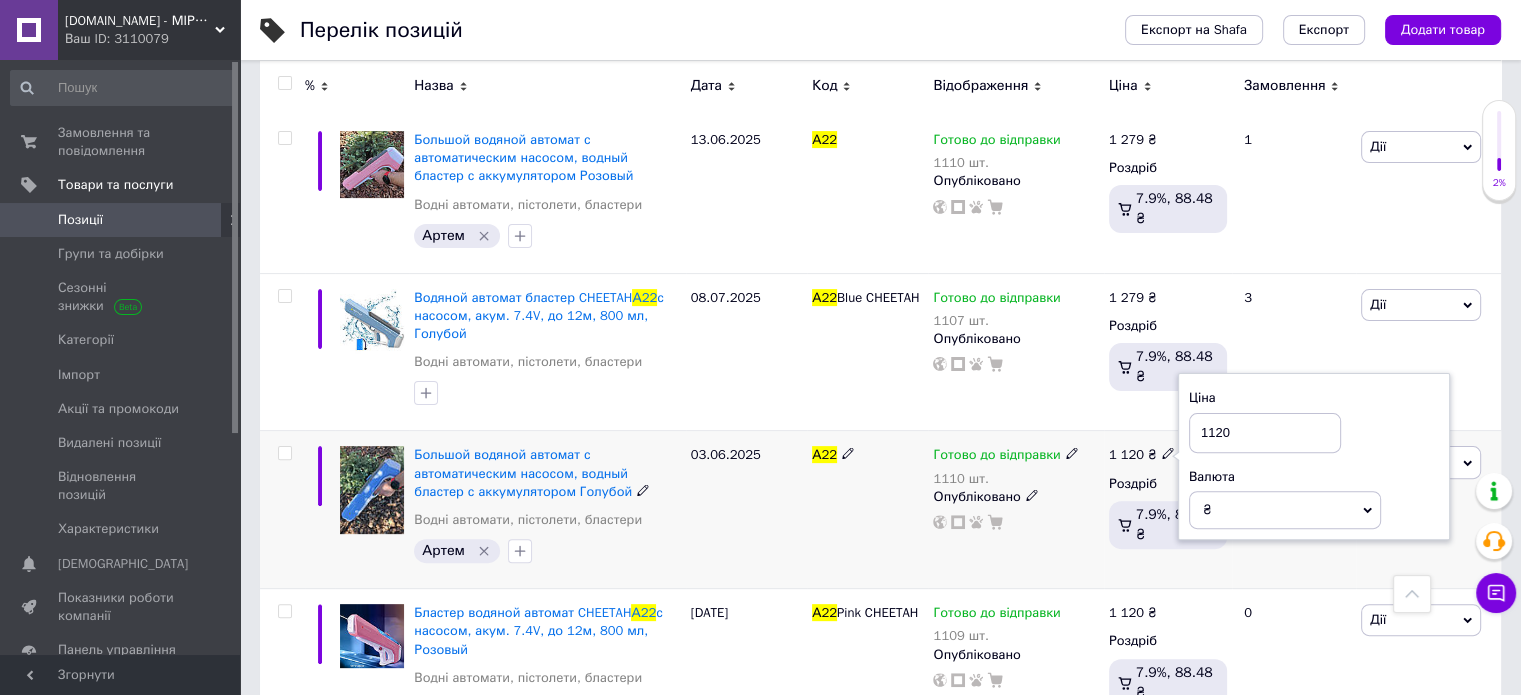 click on "1120" at bounding box center [1265, 433] 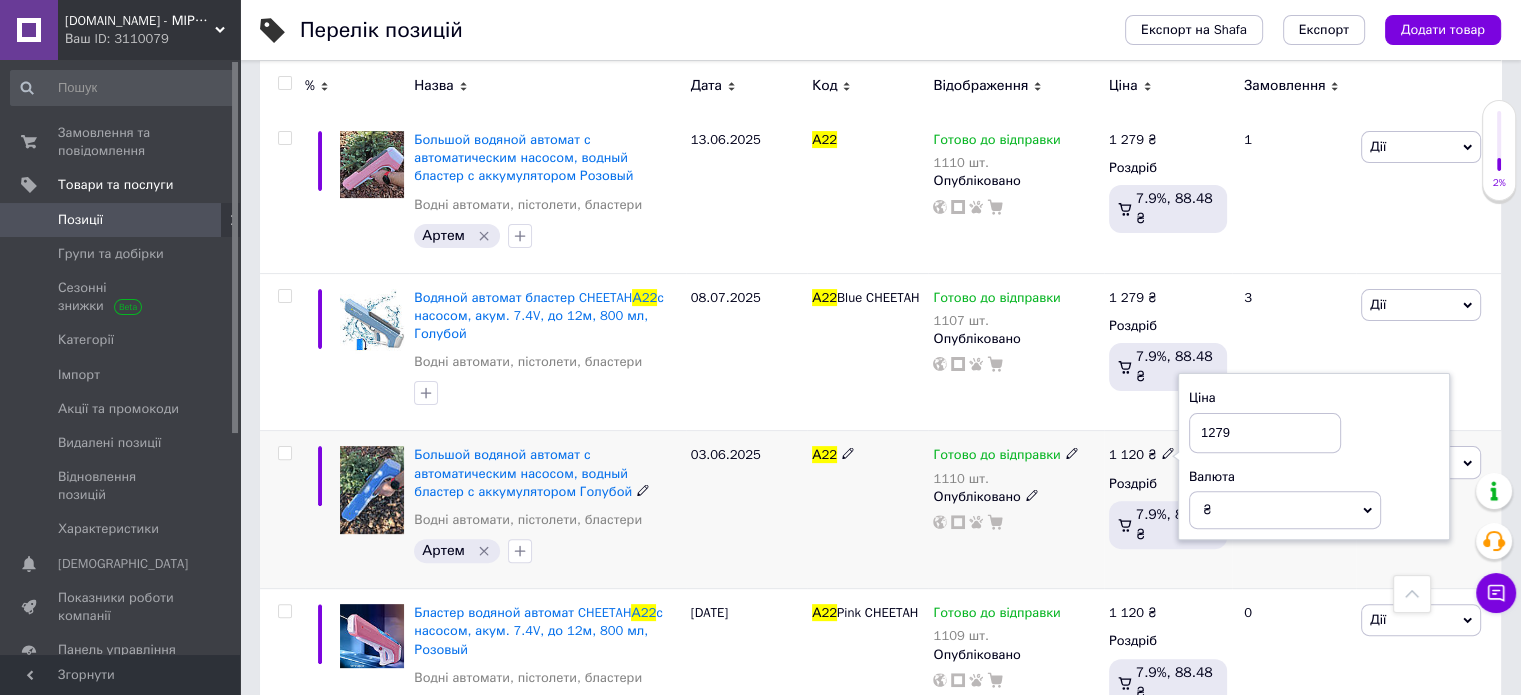 type on "1279" 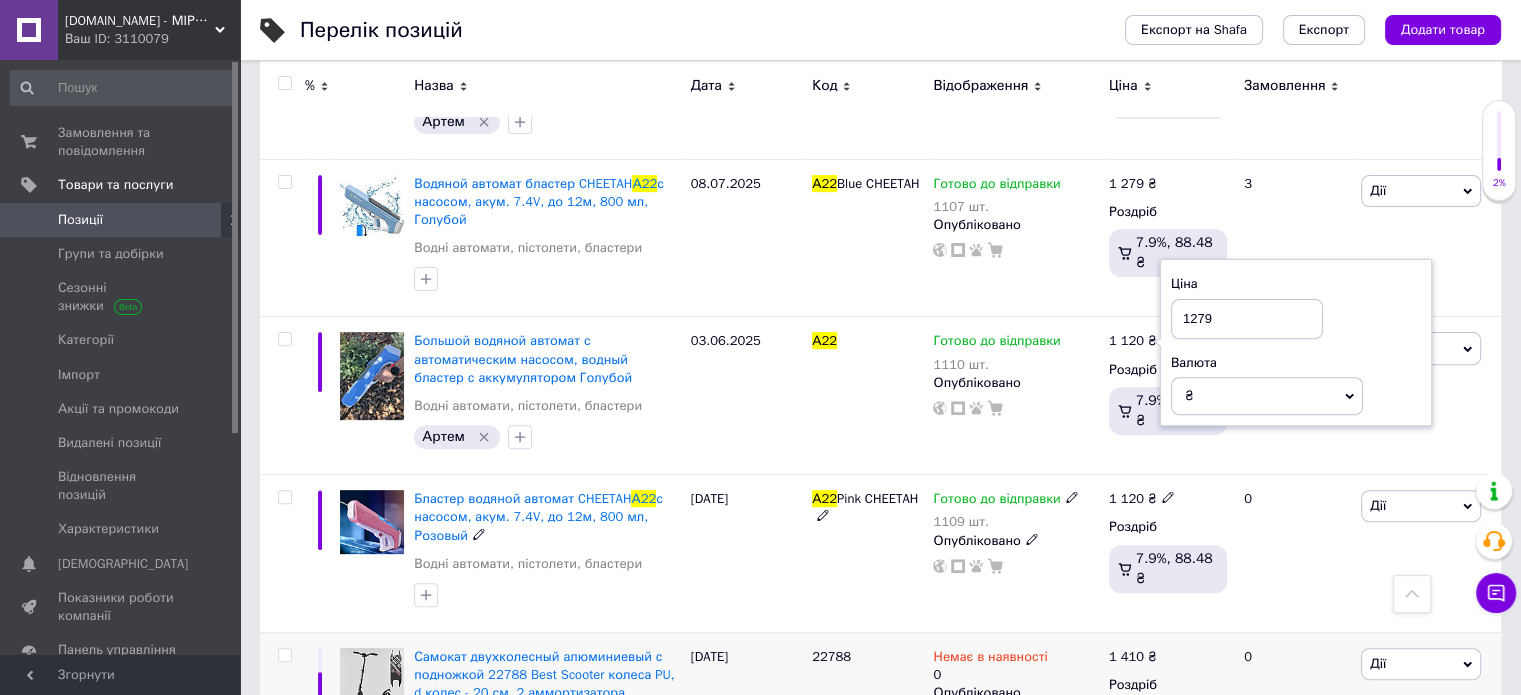 scroll, scrollTop: 700, scrollLeft: 0, axis: vertical 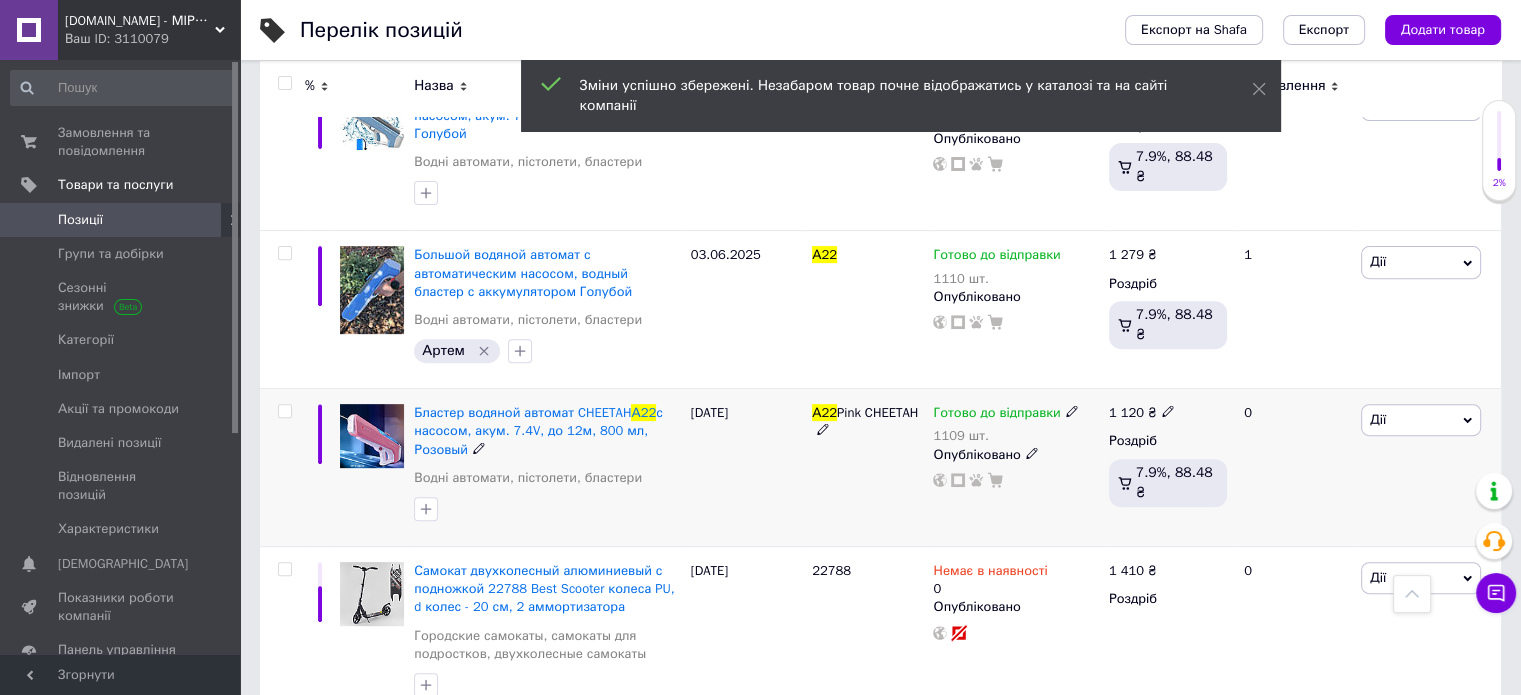 click on "1 120   ₴ Роздріб 7.9%, 88.48 ₴" at bounding box center [1168, 468] 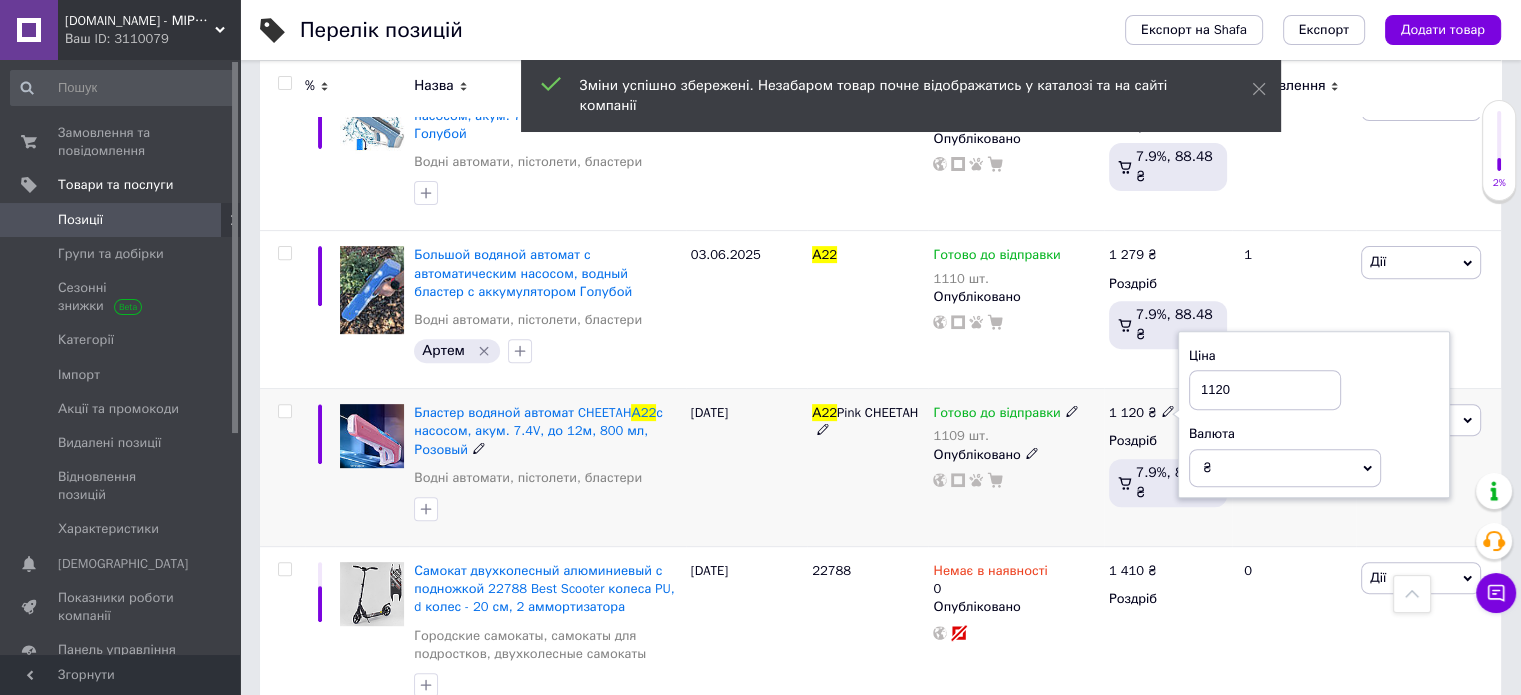 click on "1120" at bounding box center [1265, 390] 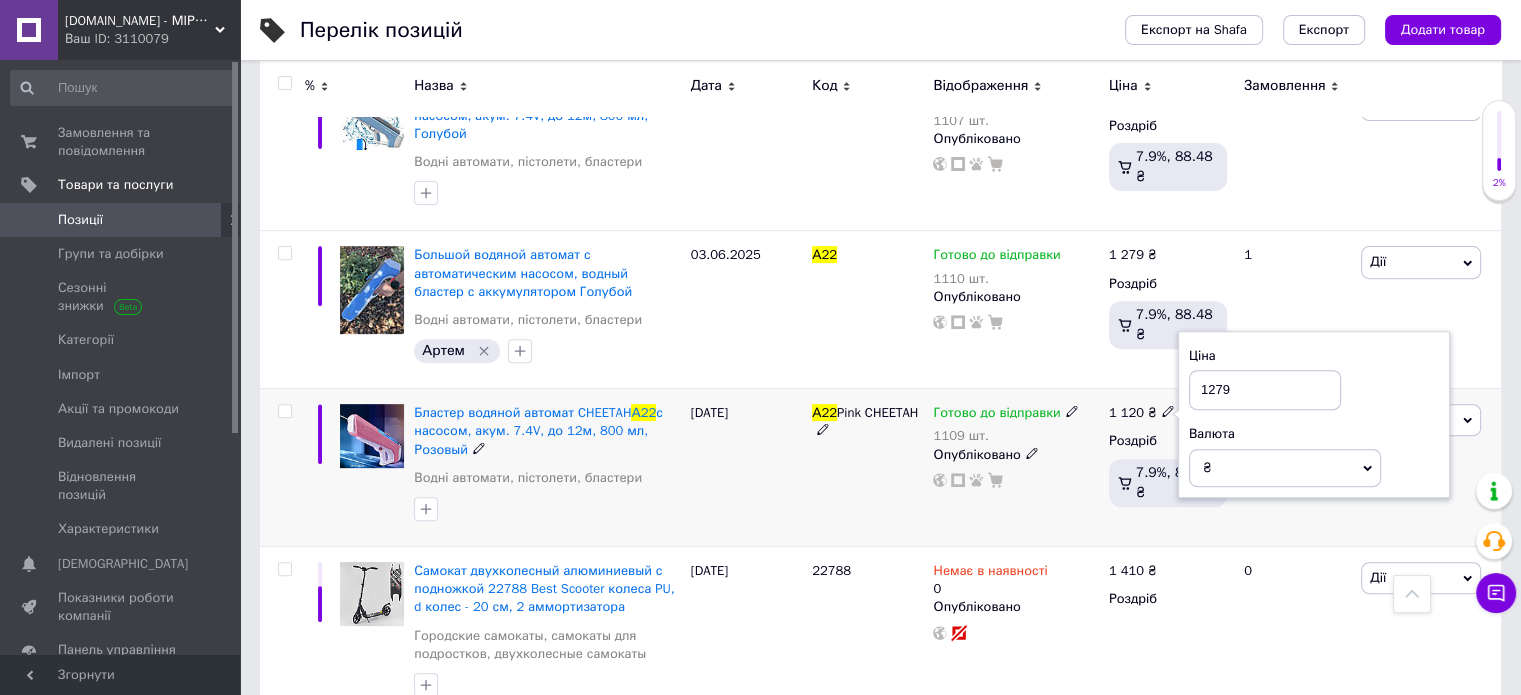 type on "1279" 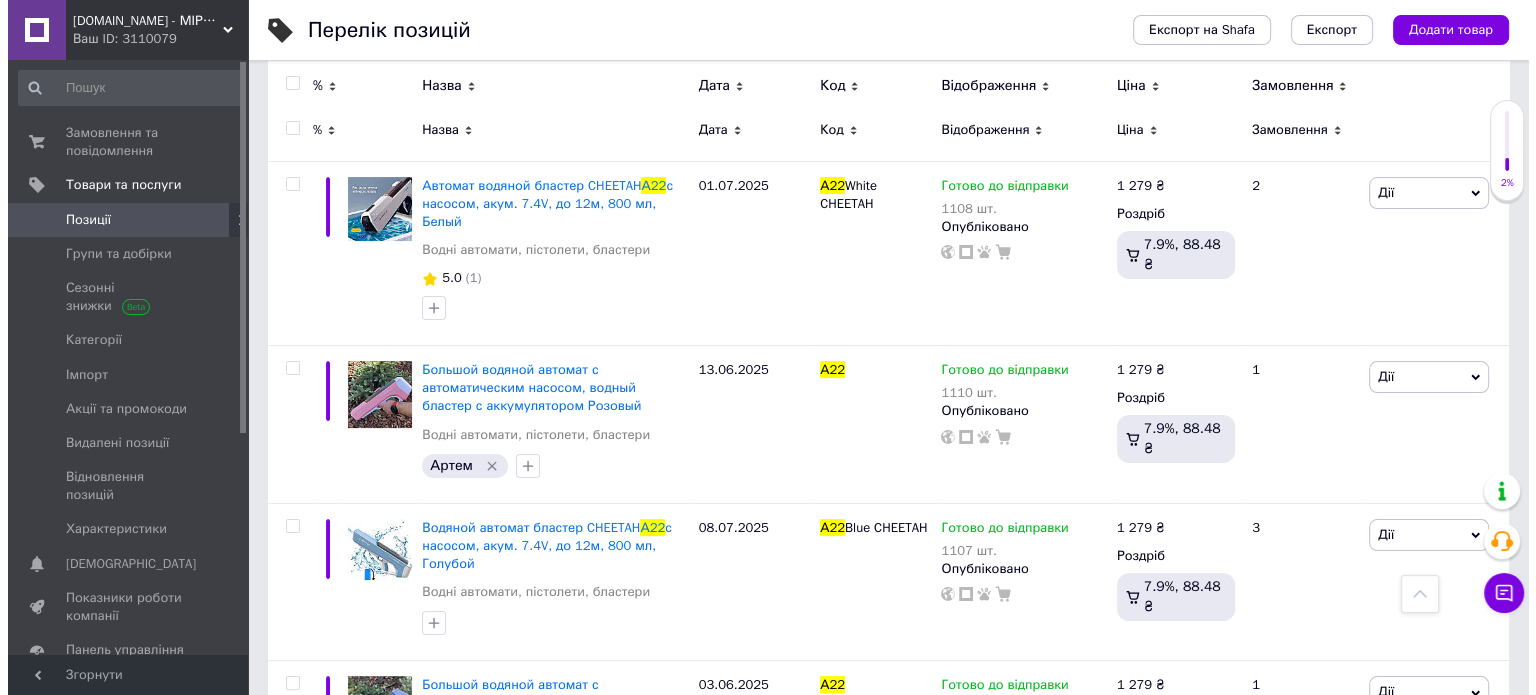 scroll, scrollTop: 0, scrollLeft: 0, axis: both 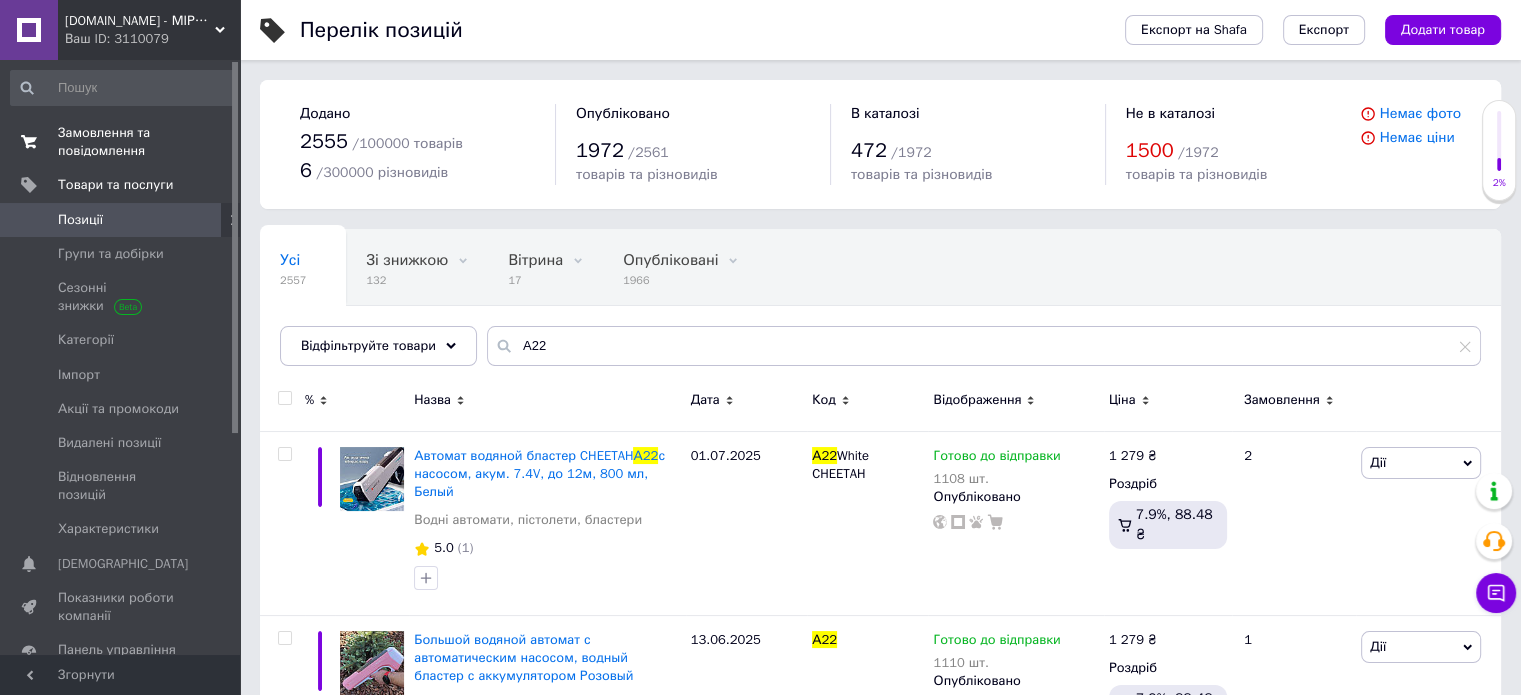 click on "Замовлення та повідомлення" at bounding box center [121, 142] 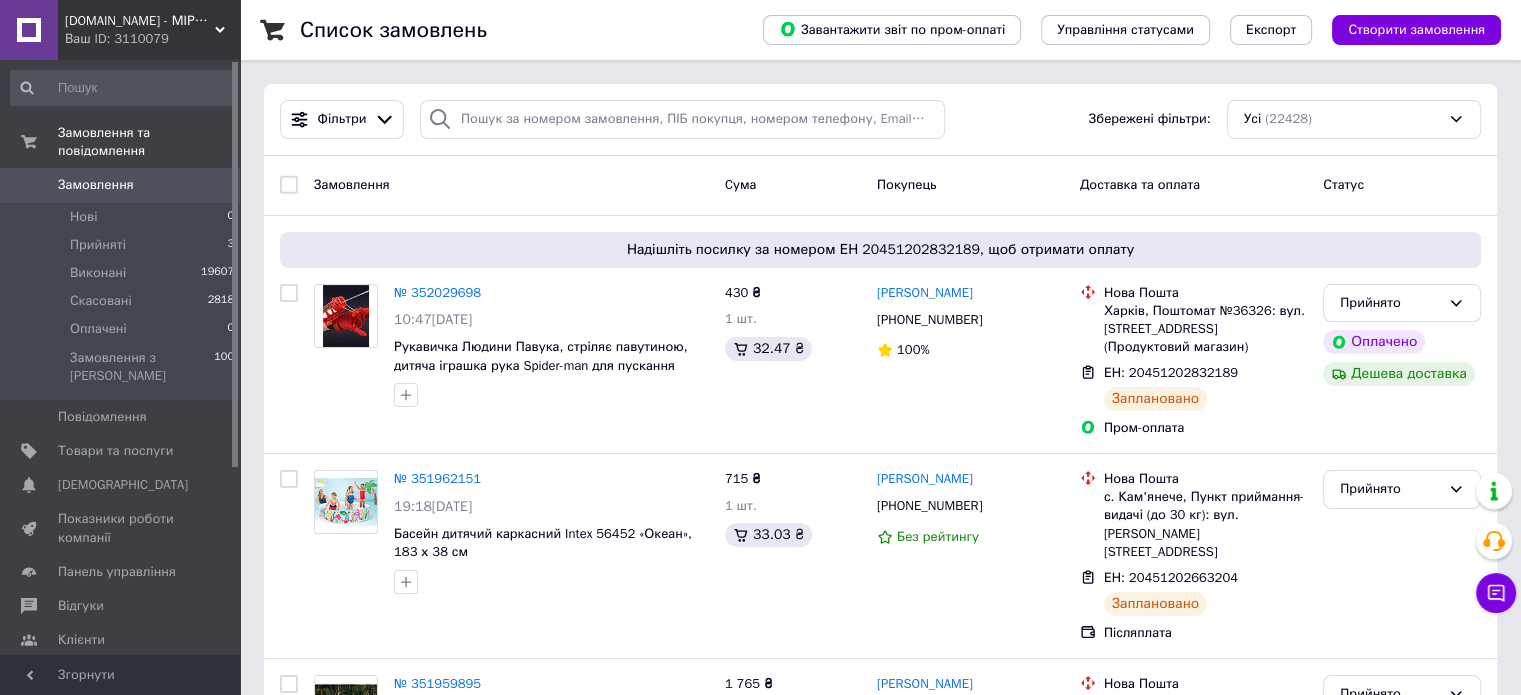click on "Замовлення" at bounding box center [121, 185] 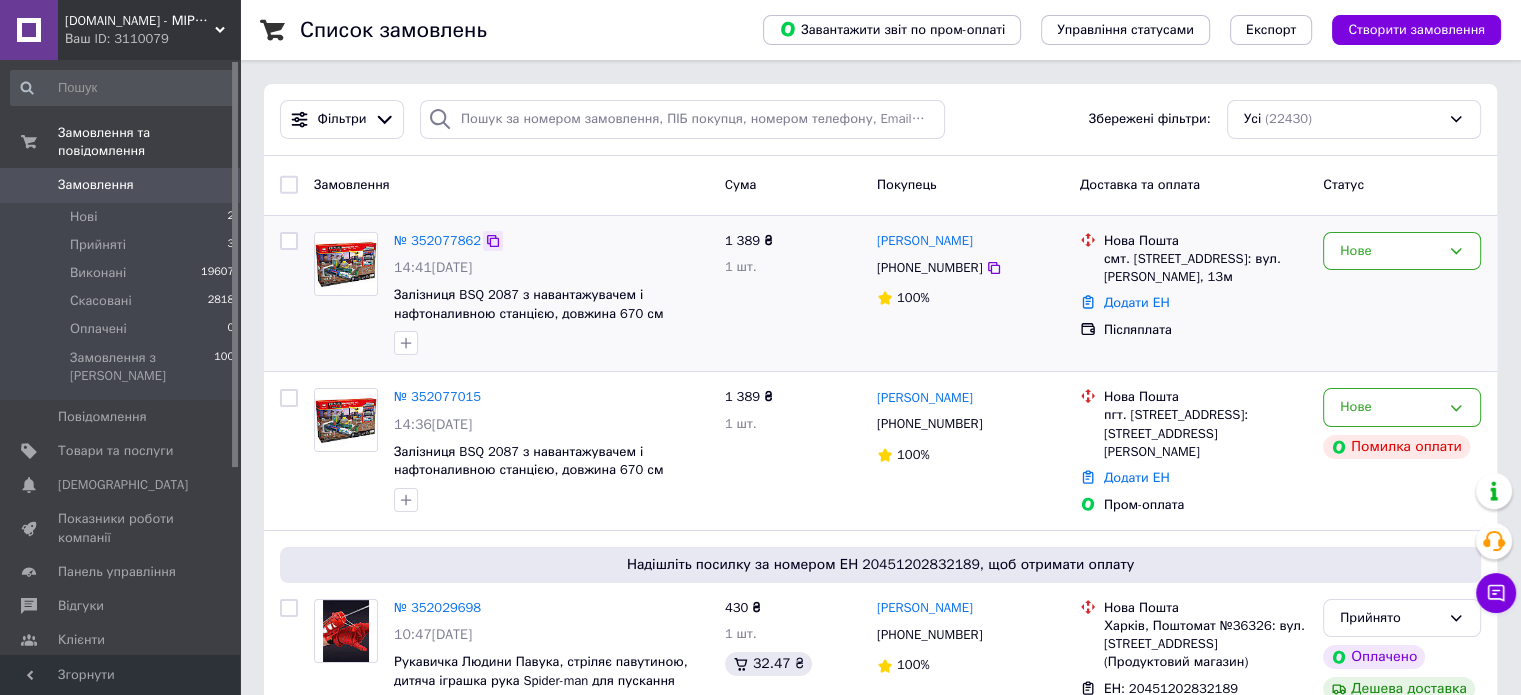 click 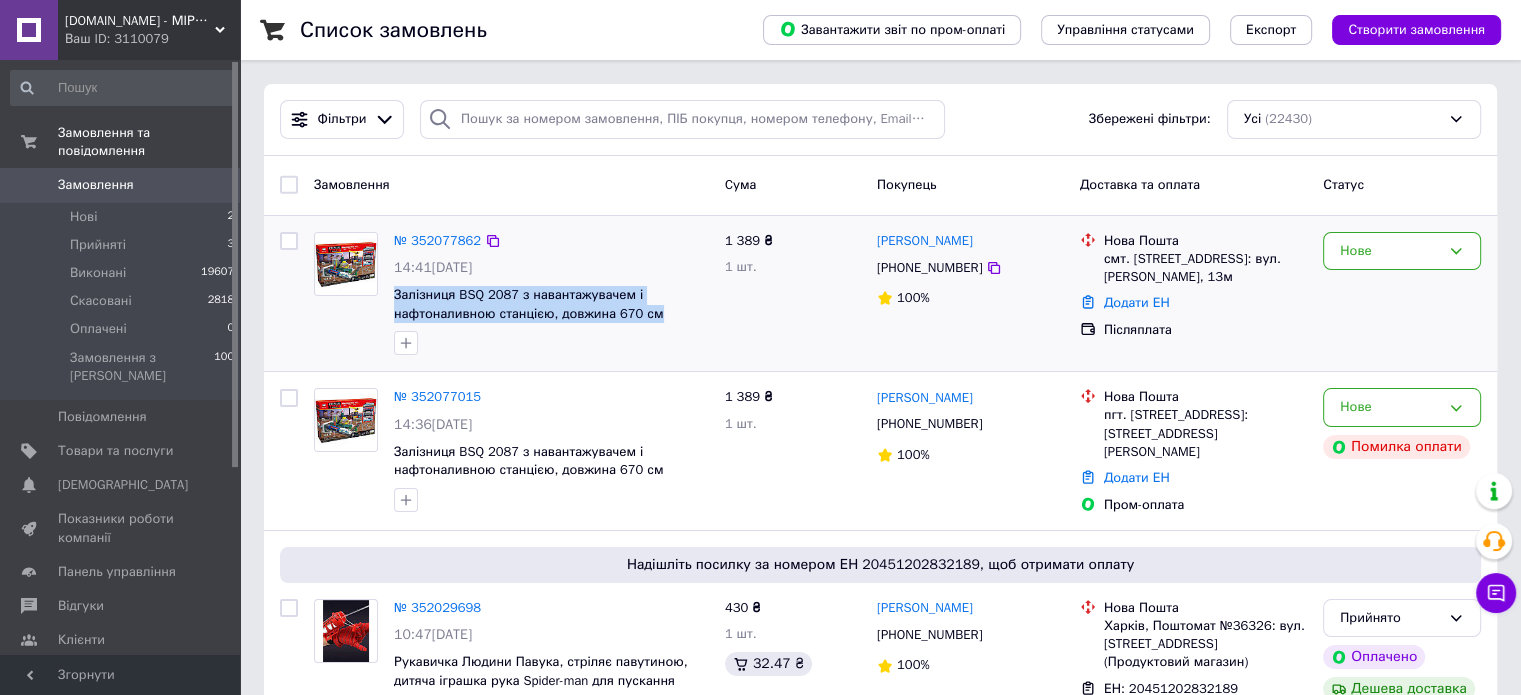 drag, startPoint x: 387, startPoint y: 295, endPoint x: 679, endPoint y: 312, distance: 292.49445 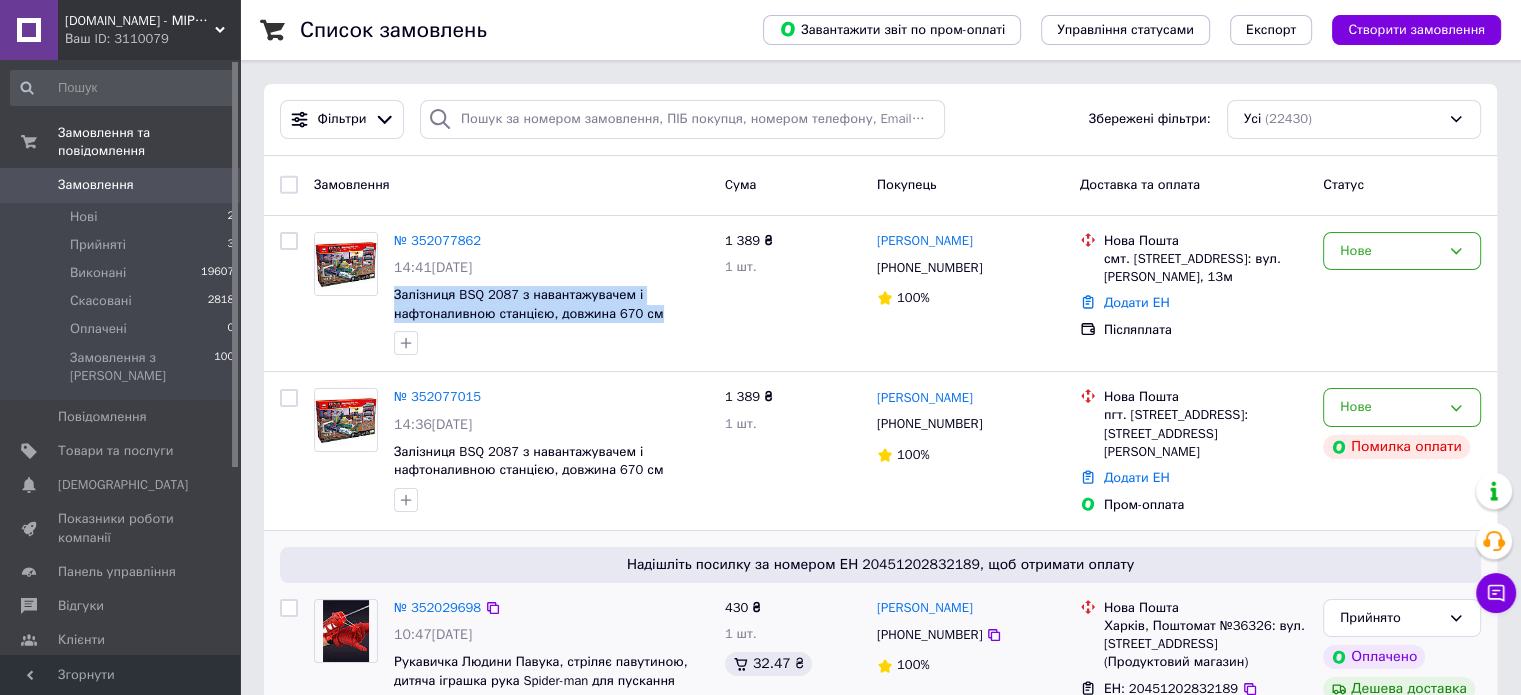 copy on "Залізниця BSQ 2087 з навантажувачем і нафтоналивною станцією, довжина 670 см" 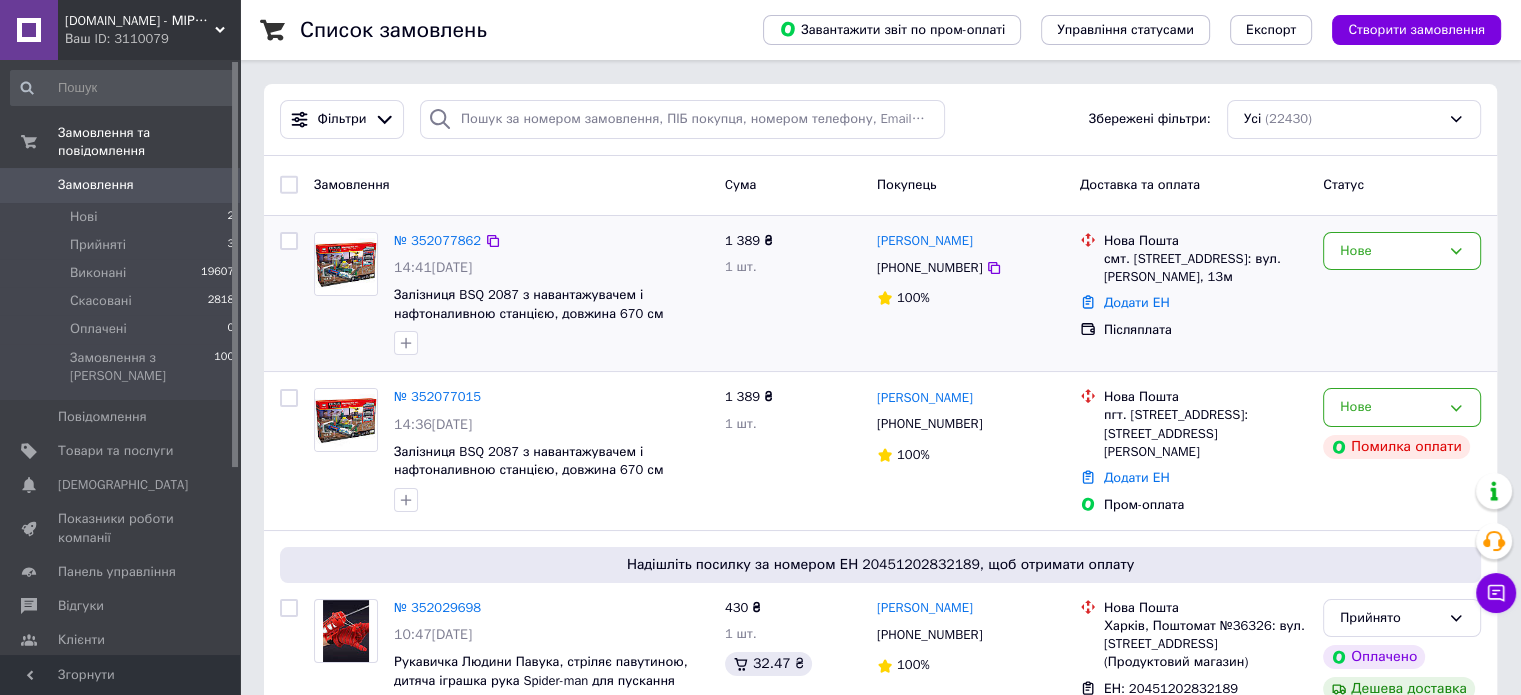 click on "1 389 ₴ 1 шт." at bounding box center (793, 294) 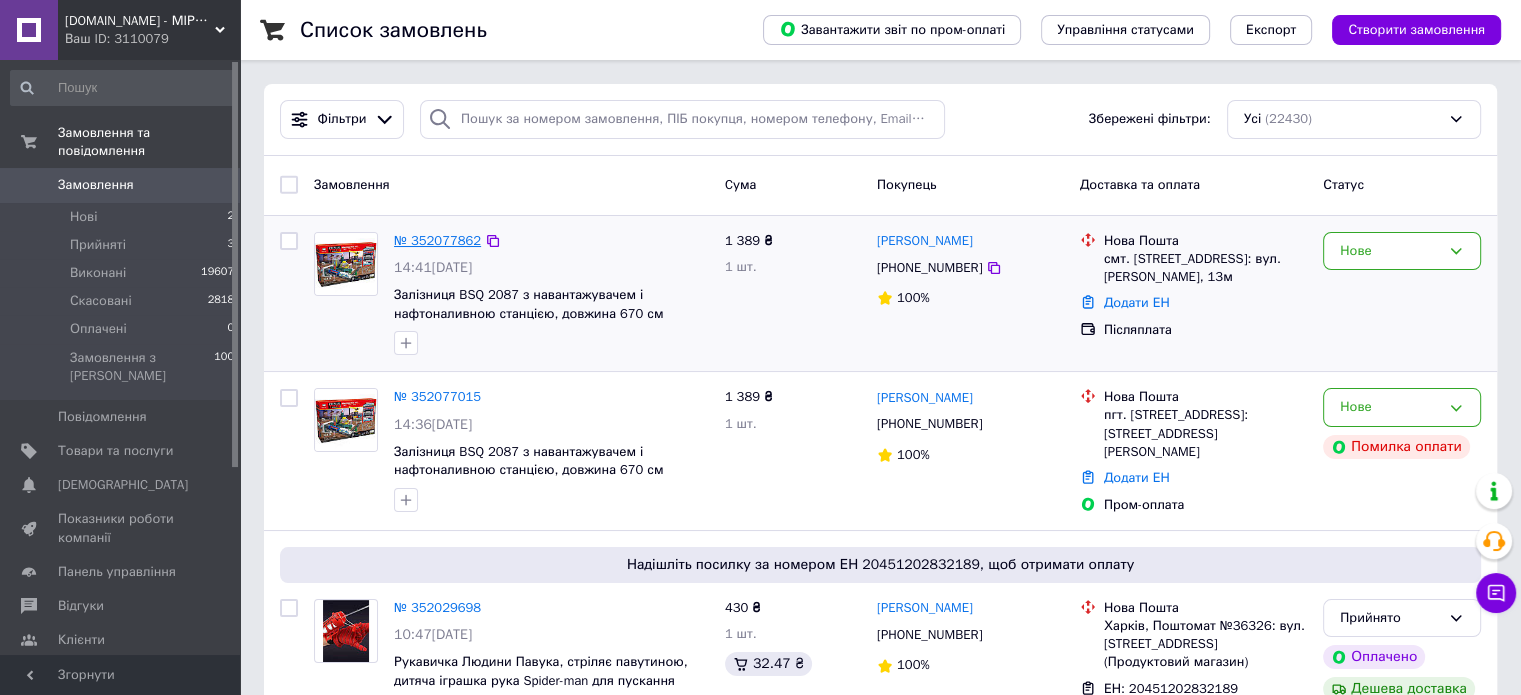 click on "№ 352077862" at bounding box center [437, 240] 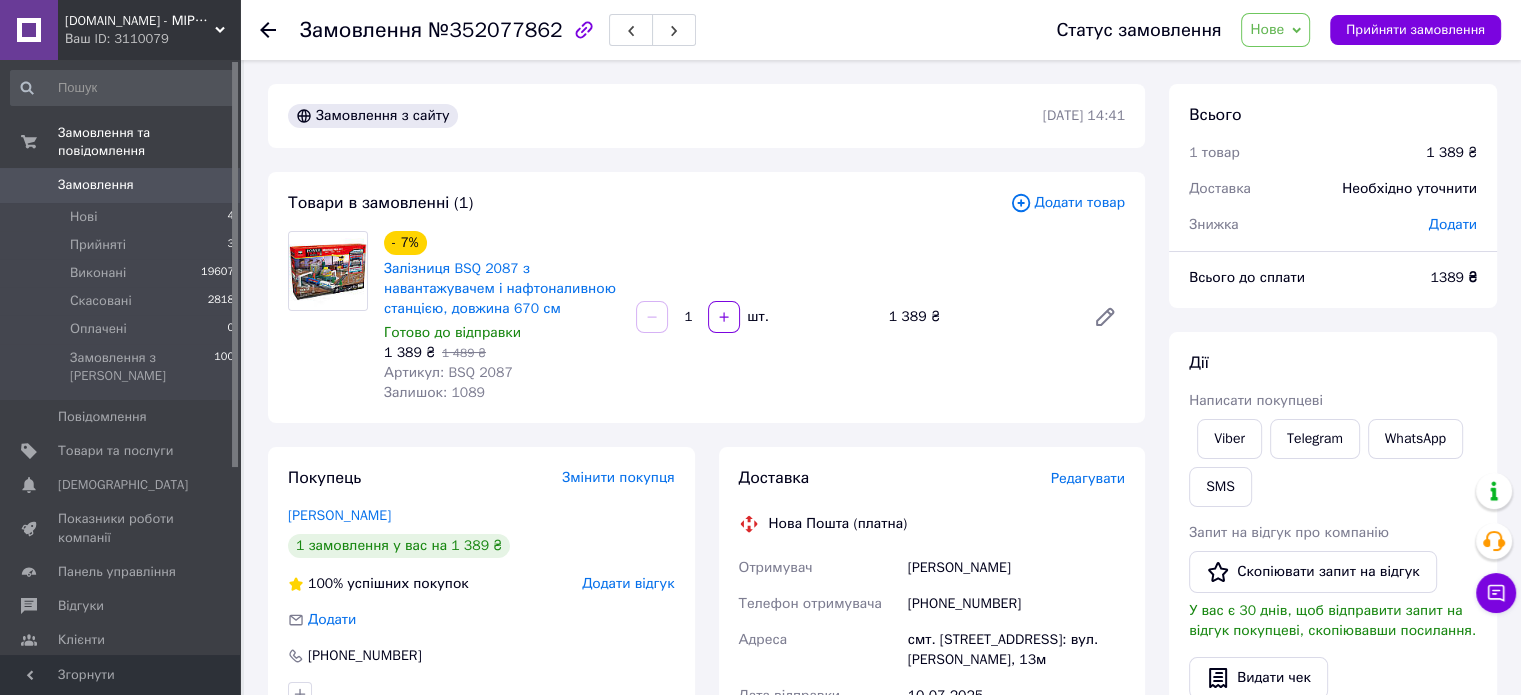 click on "Нове" at bounding box center (1275, 30) 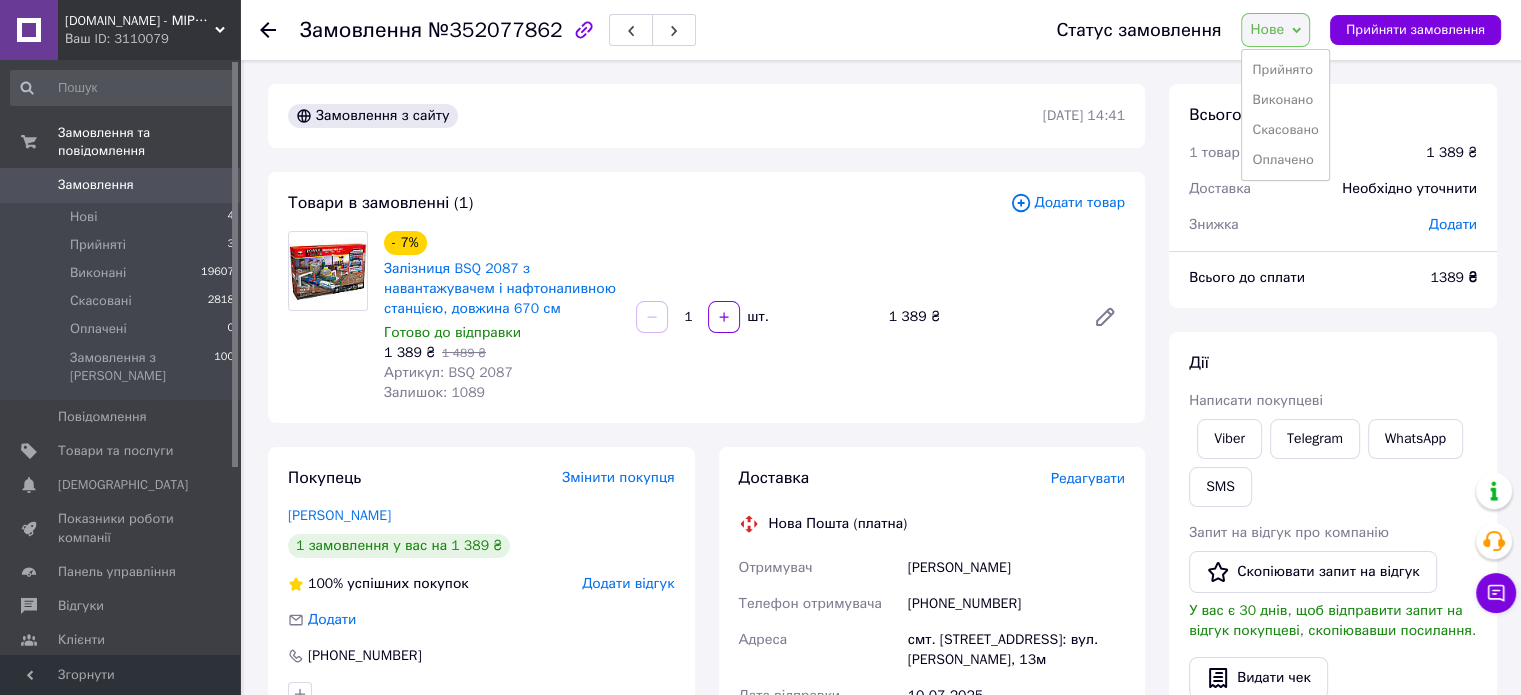 click on "Прийнято" at bounding box center [1285, 70] 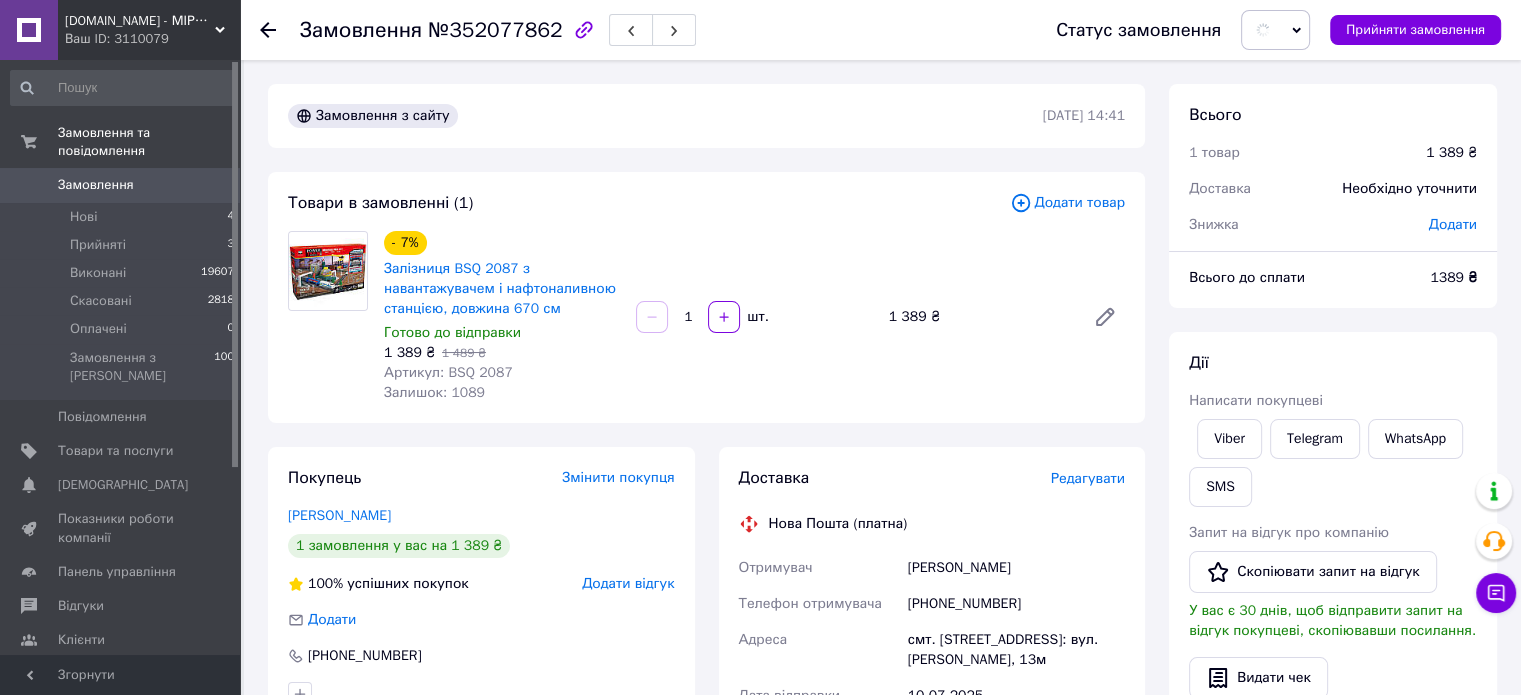 click on "Доставка Редагувати Нова Пошта (платна) Отримувач Притула Павло Телефон отримувача +380955262601 Адреса смт. Коцюбинське, №1: вул. Пономарьова, 13м Дата відправки 10.07.2025 Платник Отримувач Оціночна вартість 1 389 ₴ Сума післяплати 1 389 ₴ Комісія за післяплату 47.78 ₴ Платник комісії післяплати Отримувач Передати номер або Згенерувати ЕН" at bounding box center [932, 787] 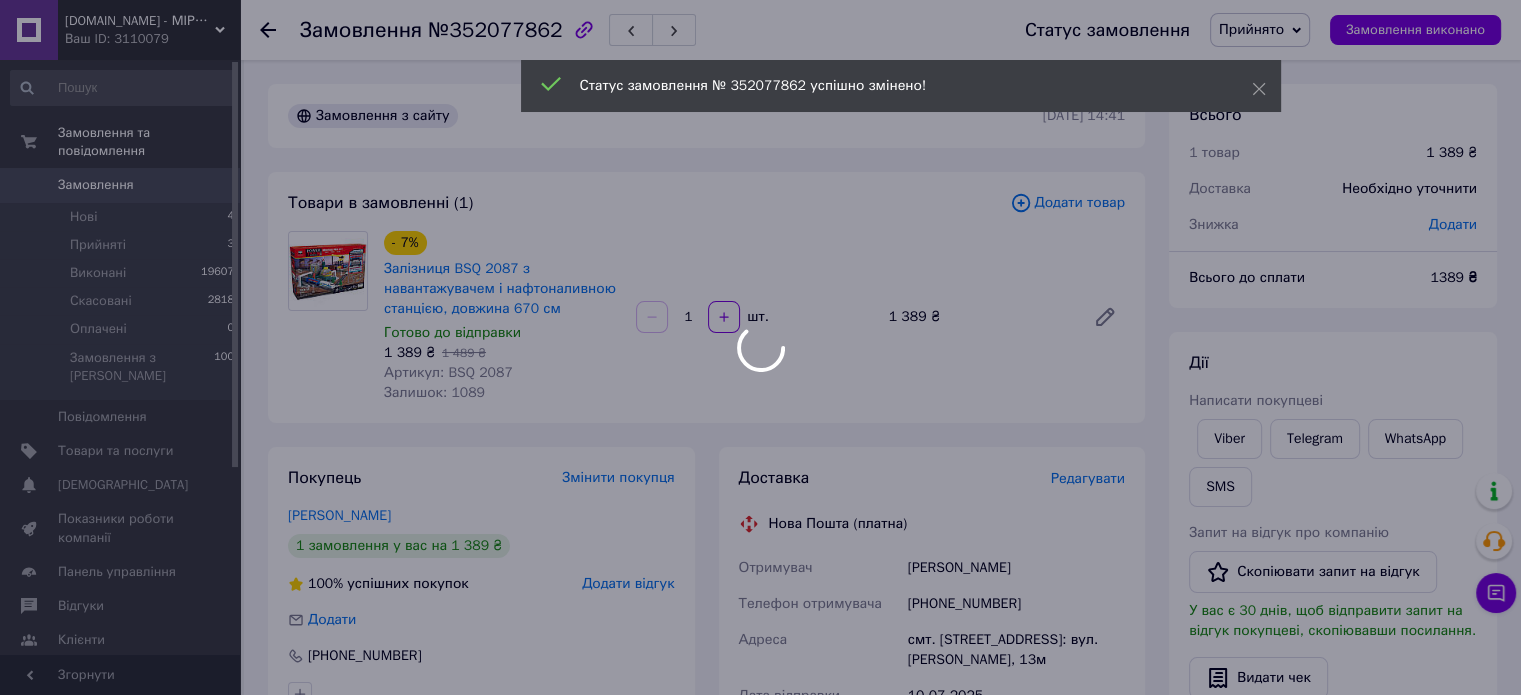 click at bounding box center [760, 347] 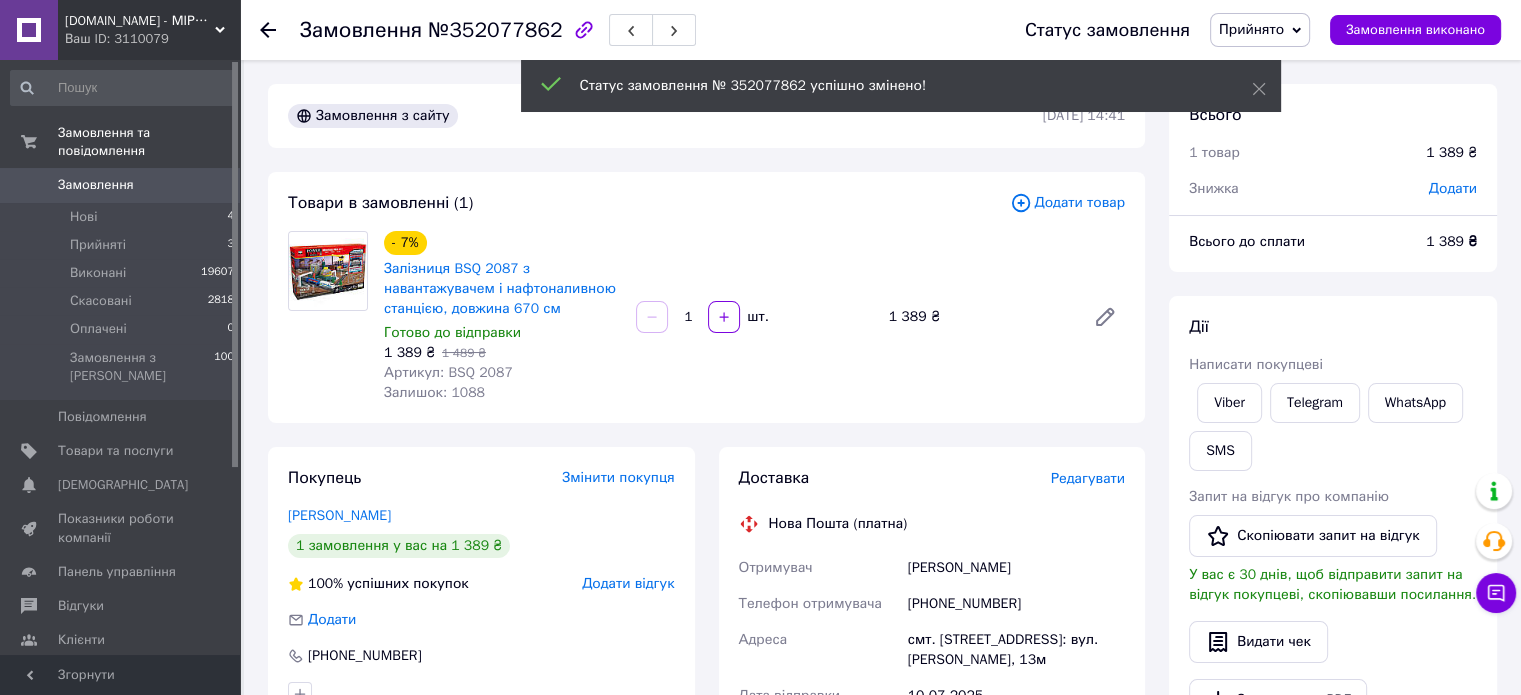 click on "Редагувати" at bounding box center [1088, 478] 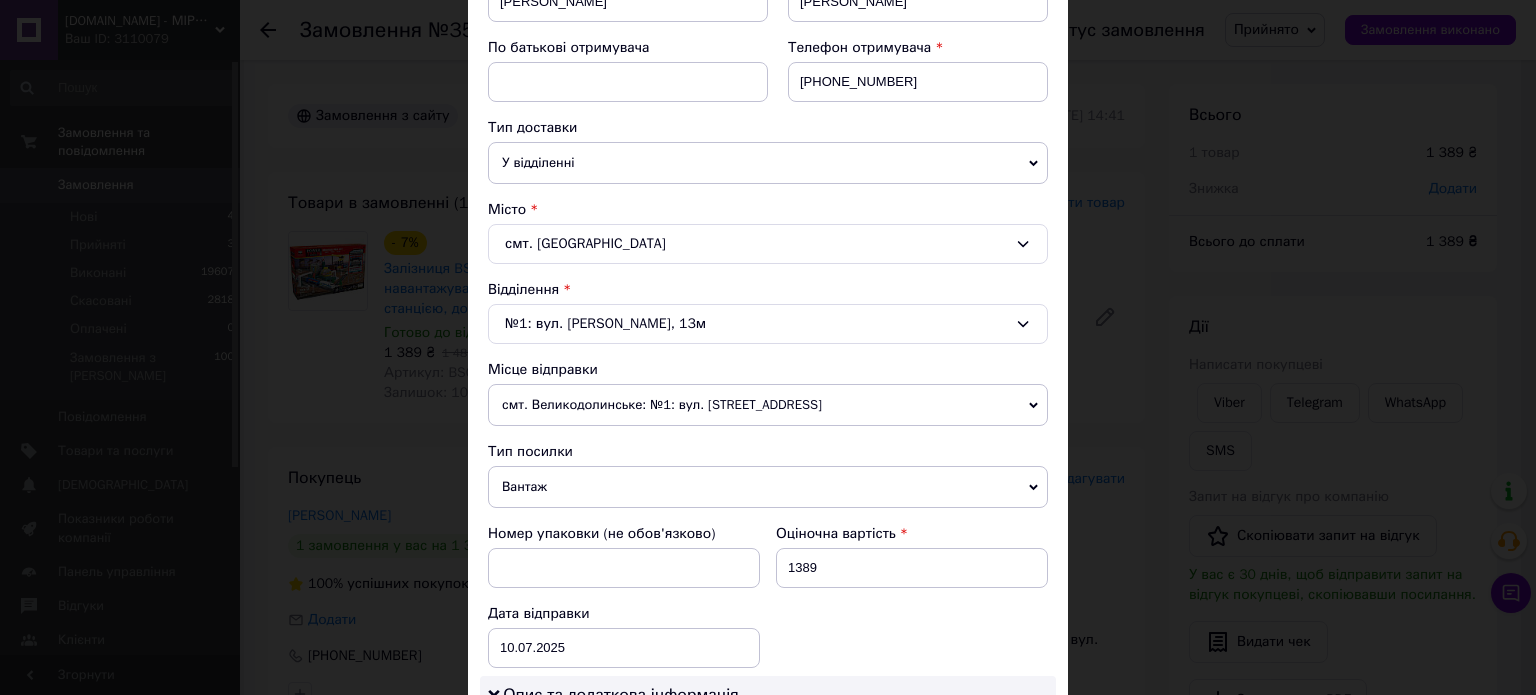 scroll, scrollTop: 400, scrollLeft: 0, axis: vertical 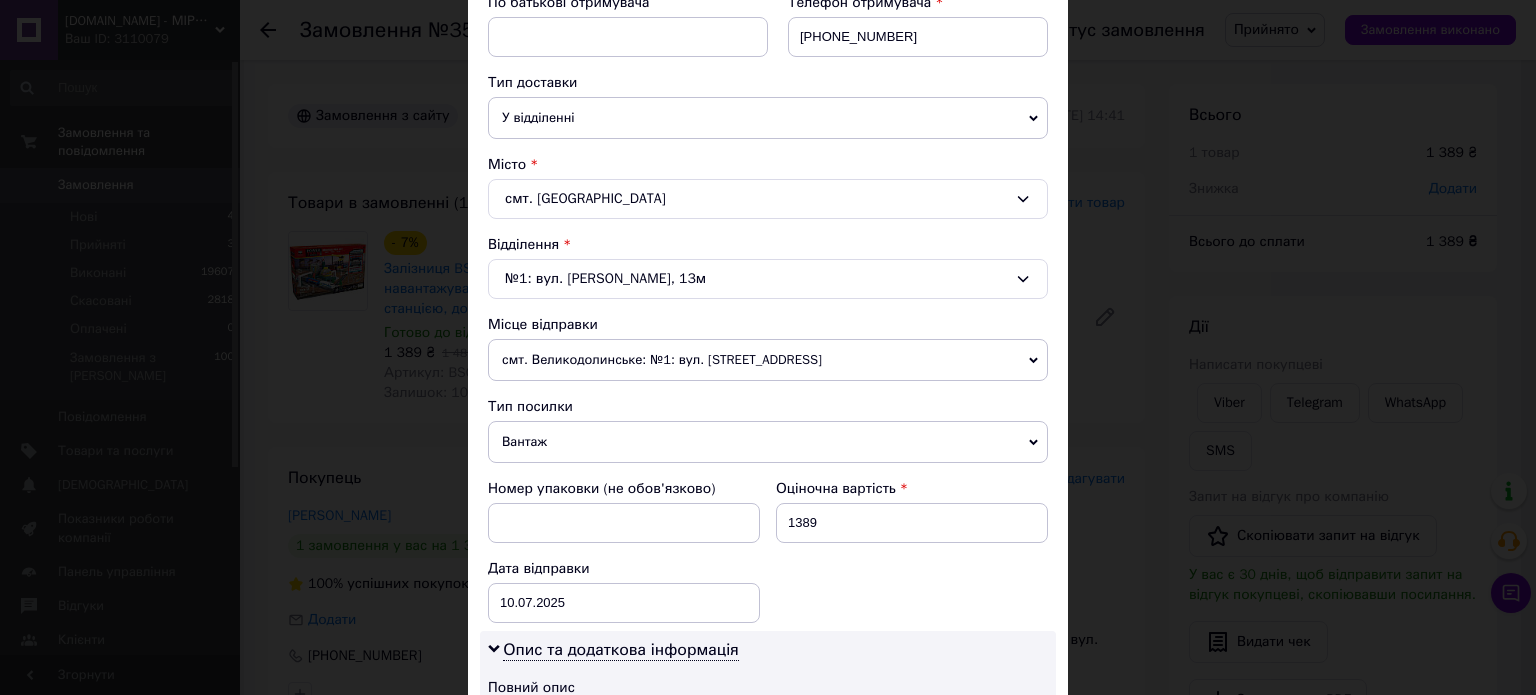 click on "смт. Великодолинське: №1: вул. Центральна, 103" at bounding box center (768, 360) 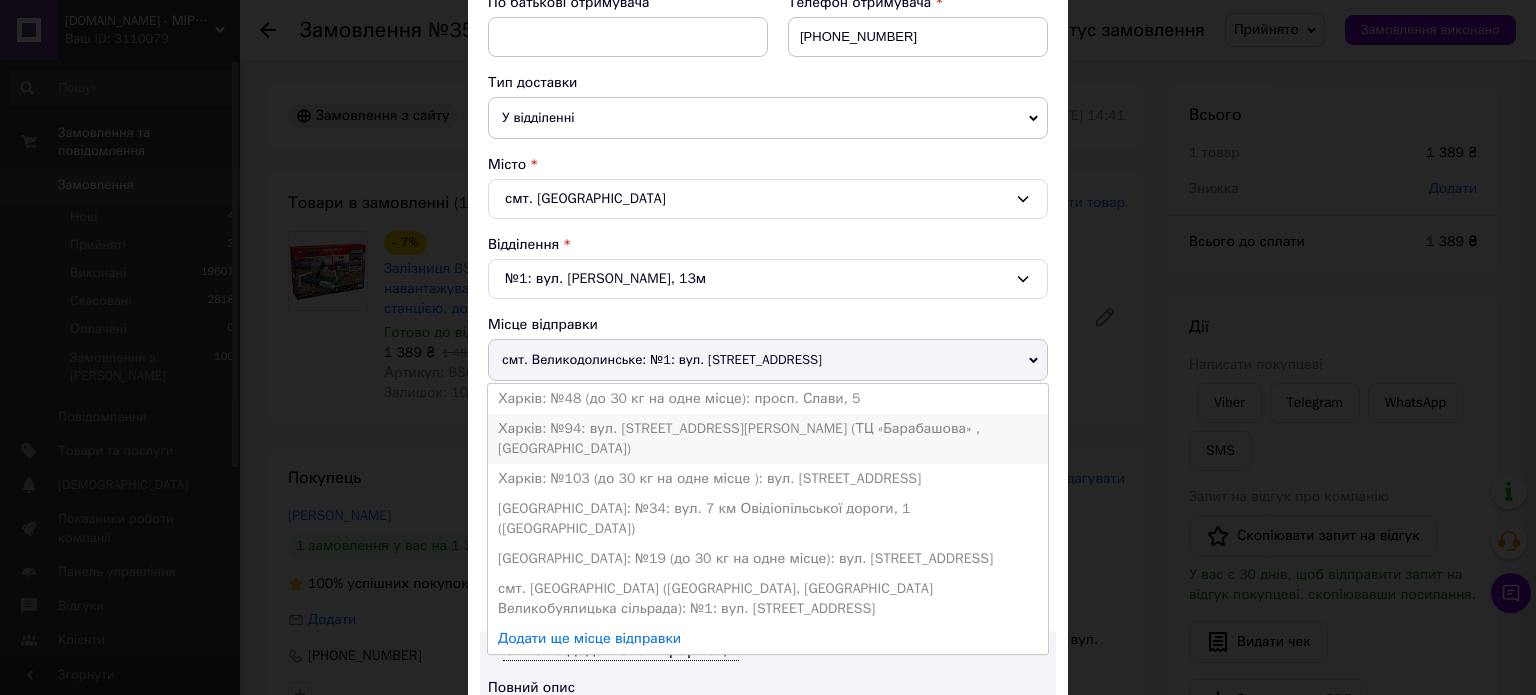 click on "Харків: №94: вул. Академіка Павлова, 165-К (ТЦ «Барабашова» , Вєтнамська площадка)" at bounding box center [768, 439] 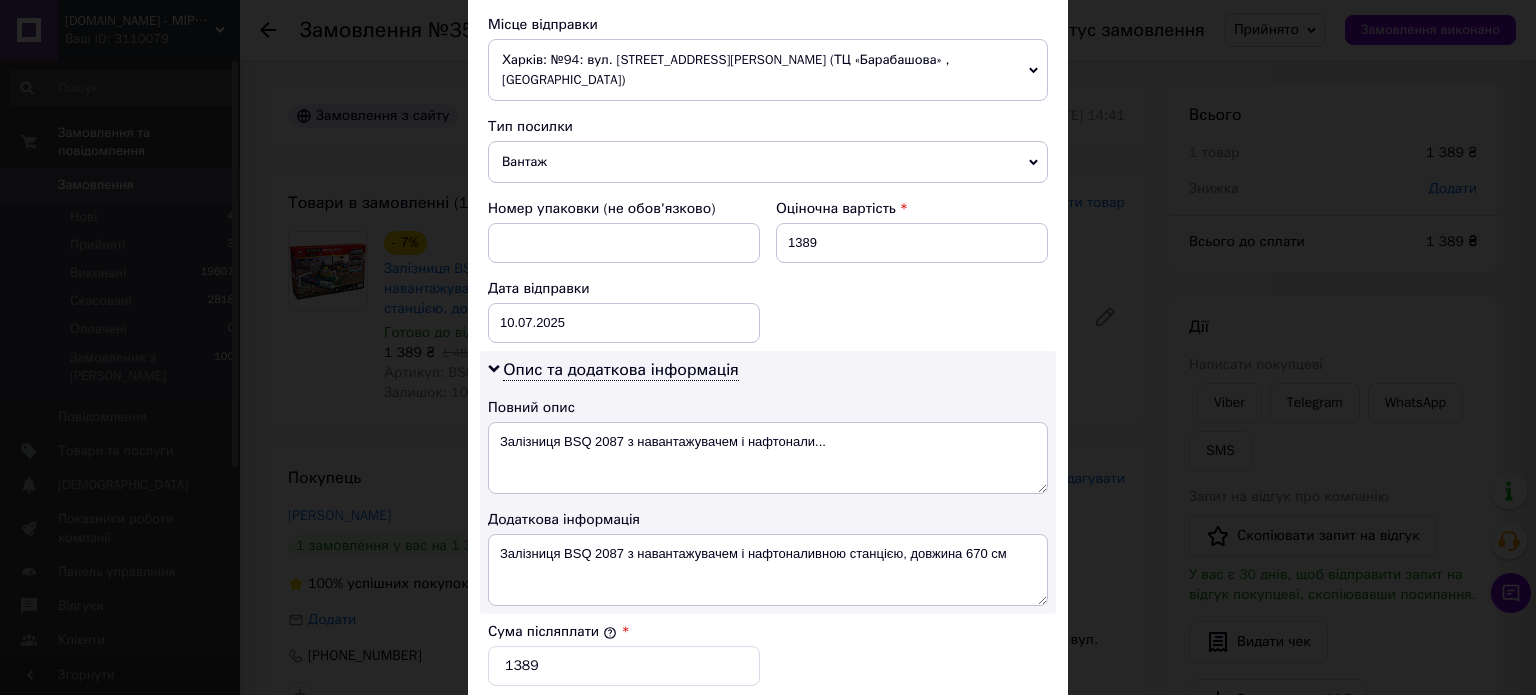 scroll, scrollTop: 900, scrollLeft: 0, axis: vertical 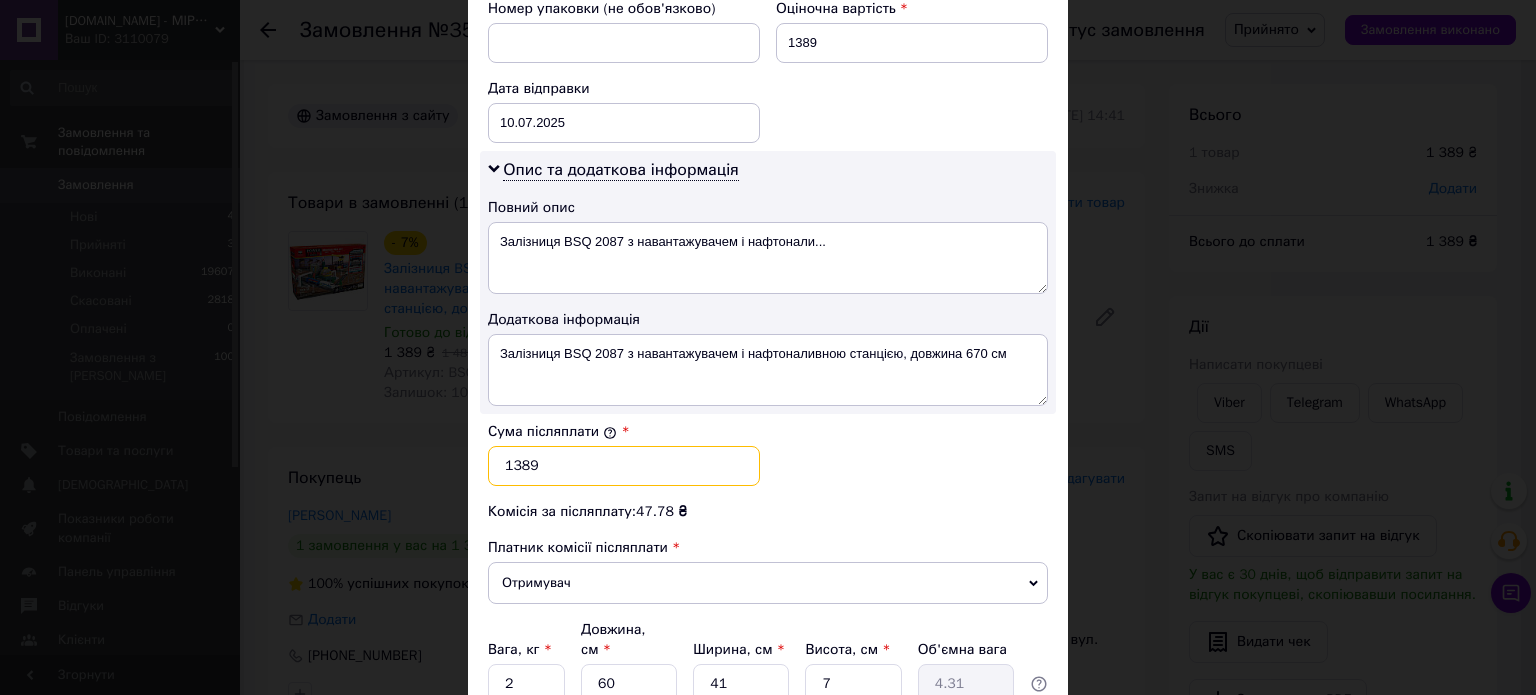 drag, startPoint x: 519, startPoint y: 462, endPoint x: 509, endPoint y: 463, distance: 10.049875 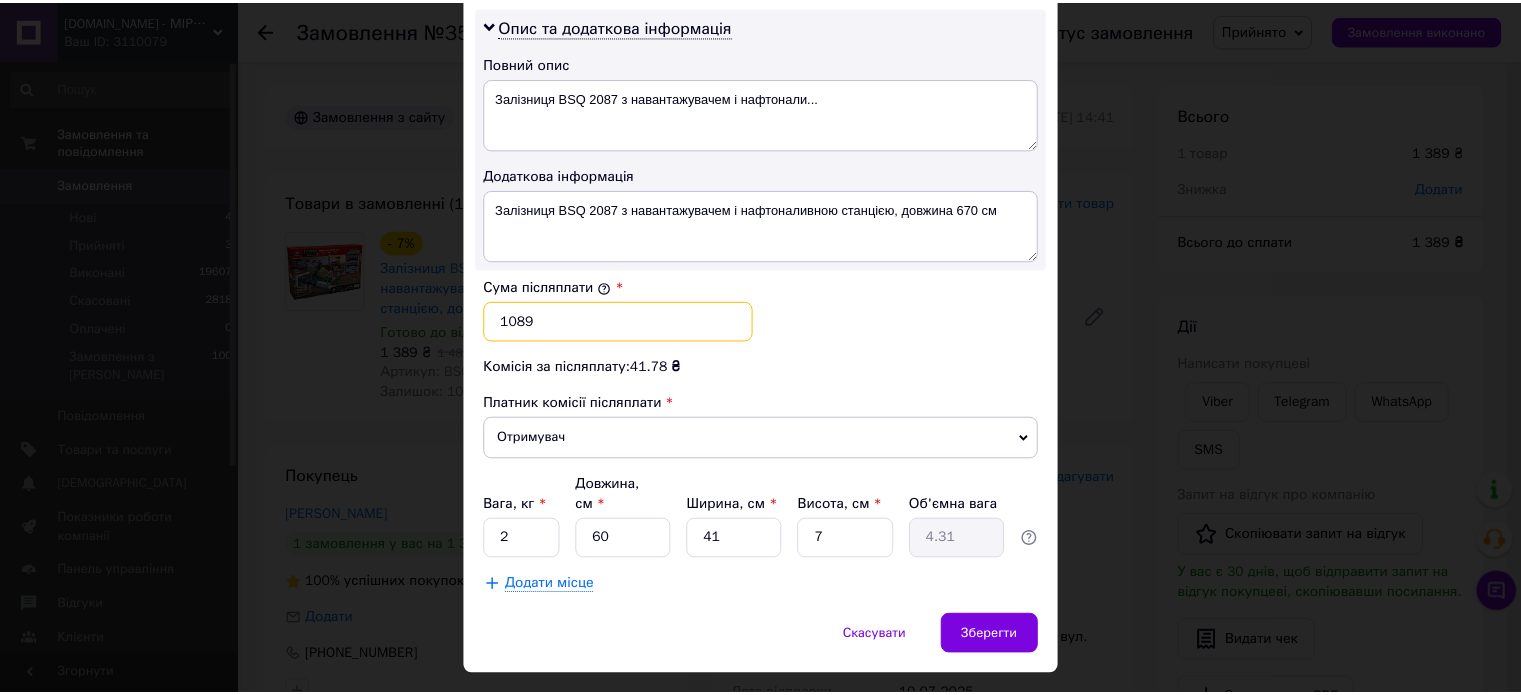 scroll, scrollTop: 1068, scrollLeft: 0, axis: vertical 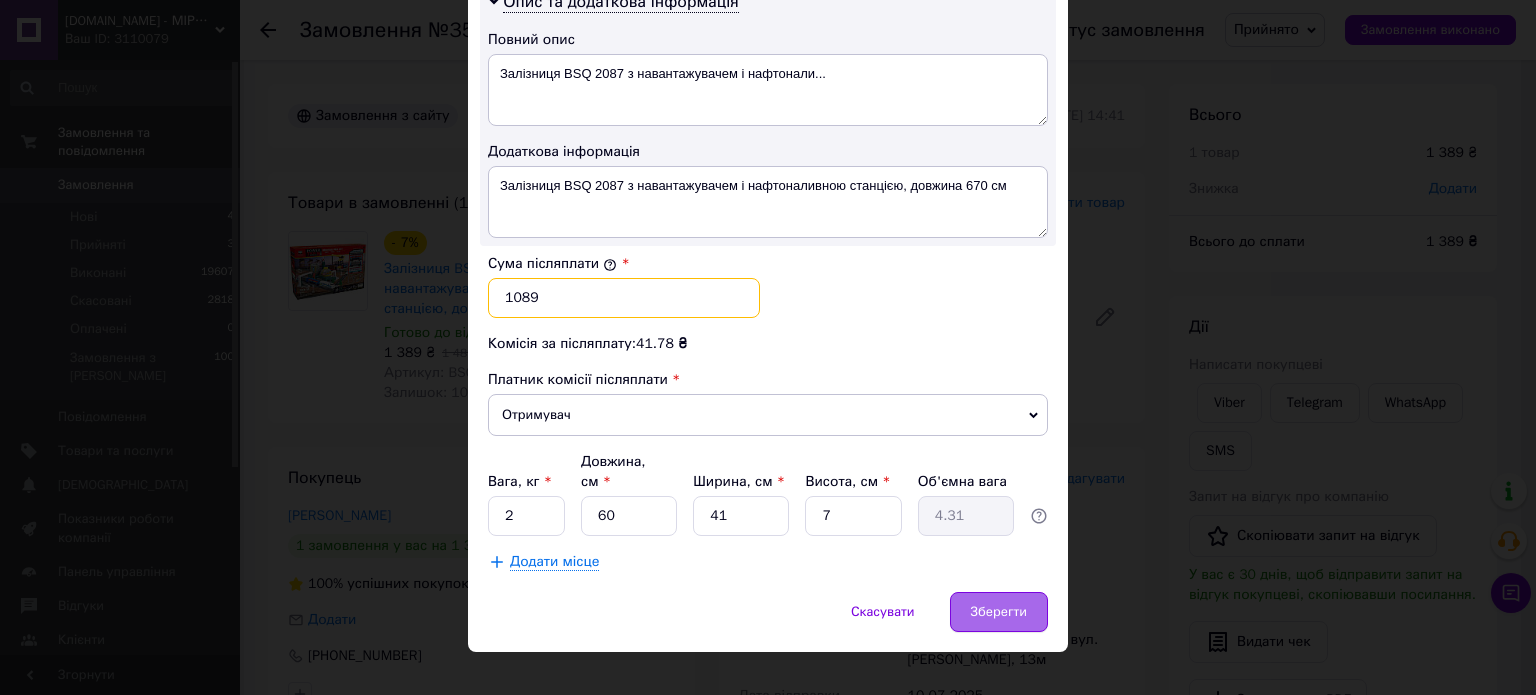 type on "1089" 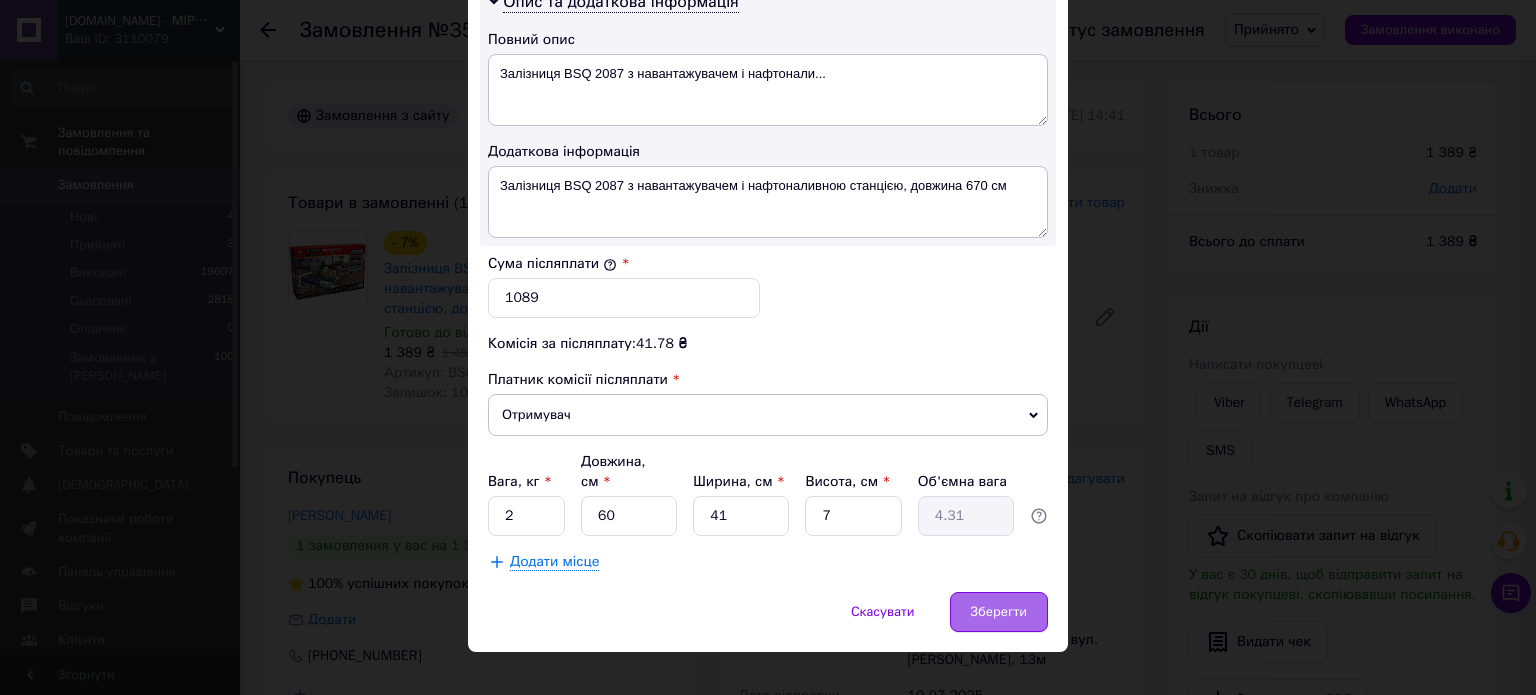 click on "Зберегти" at bounding box center [999, 612] 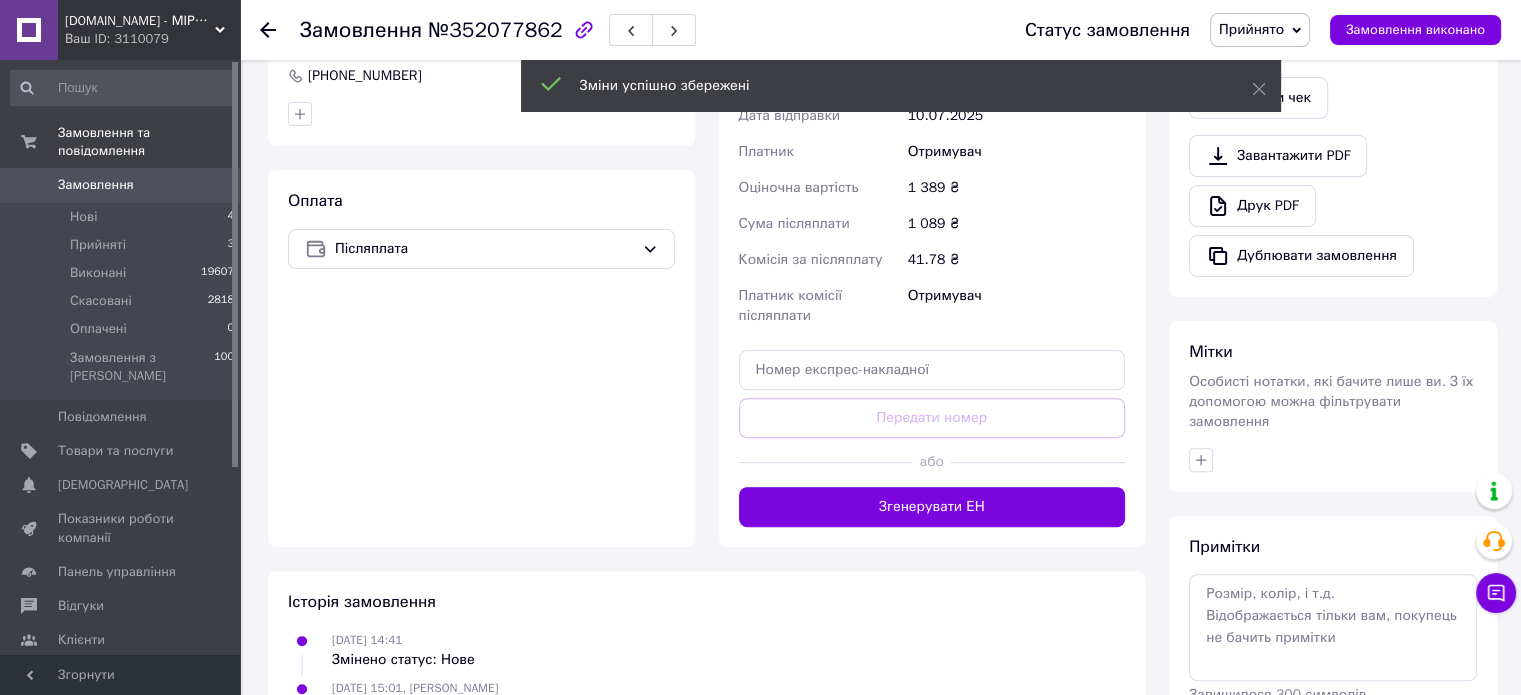 scroll, scrollTop: 600, scrollLeft: 0, axis: vertical 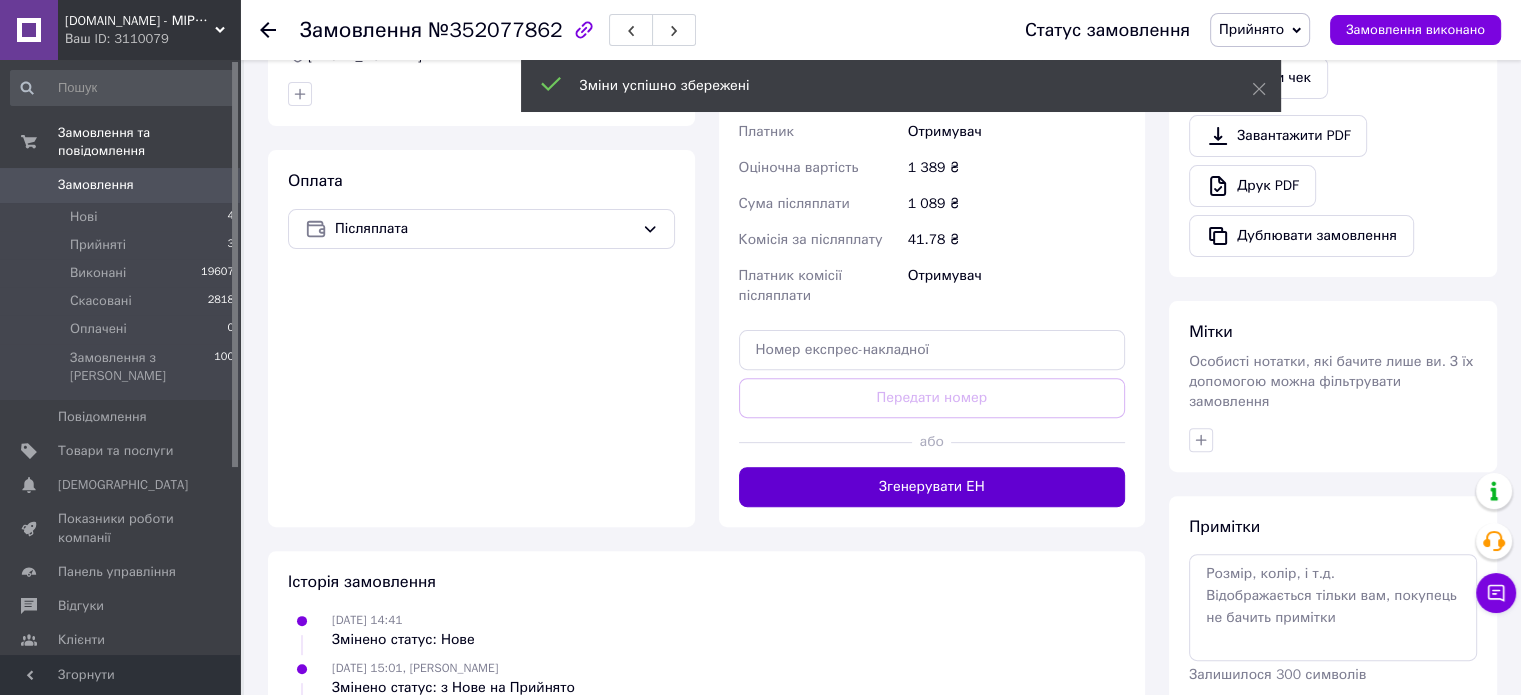 click on "Згенерувати ЕН" at bounding box center [932, 487] 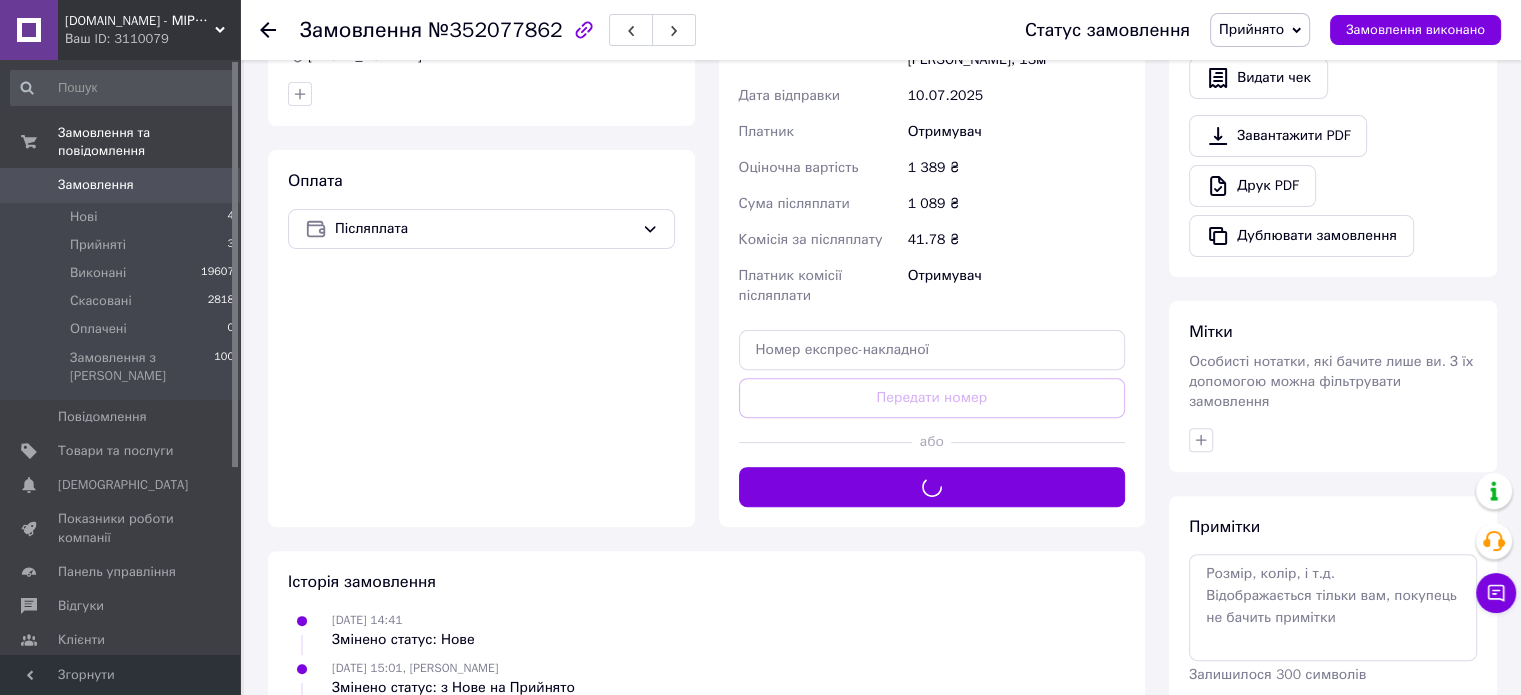 scroll, scrollTop: 400, scrollLeft: 0, axis: vertical 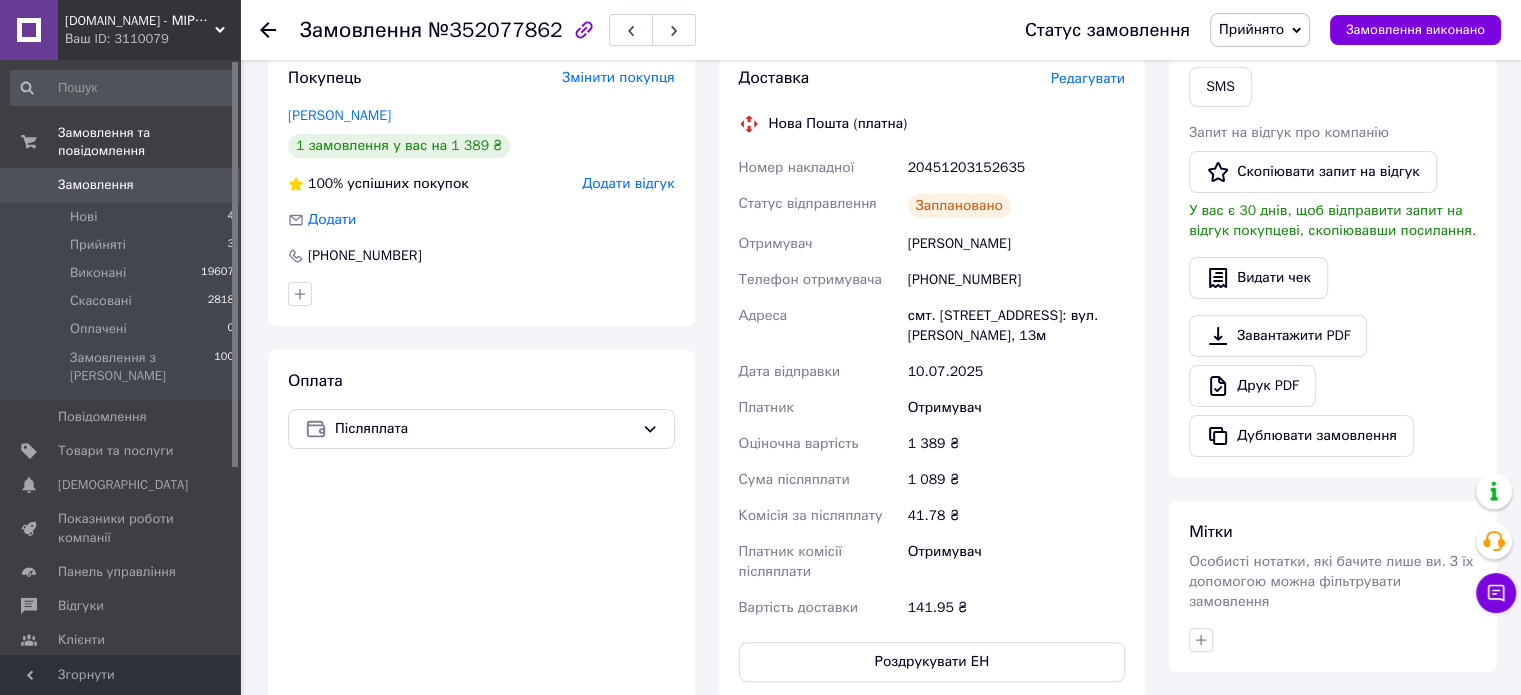 click on "Замовлення 0" at bounding box center [123, 185] 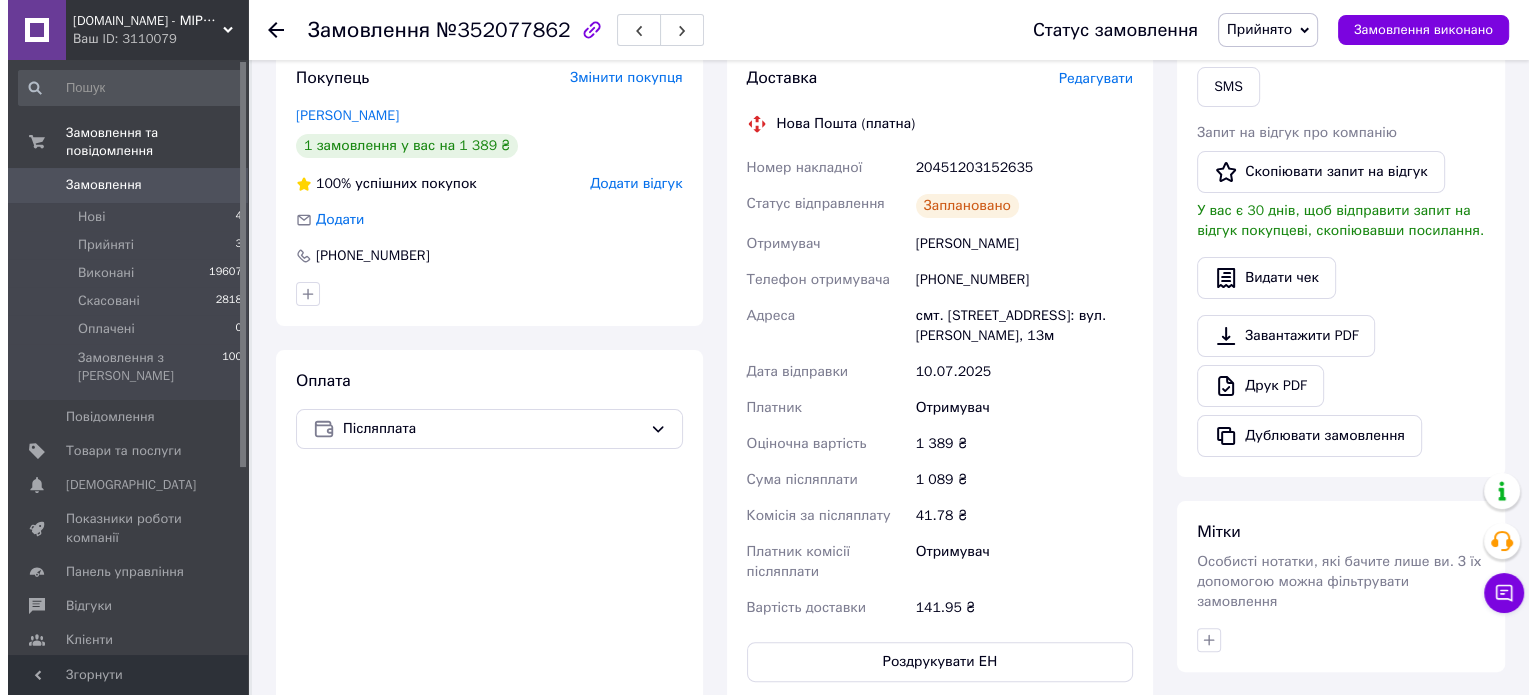 scroll, scrollTop: 0, scrollLeft: 0, axis: both 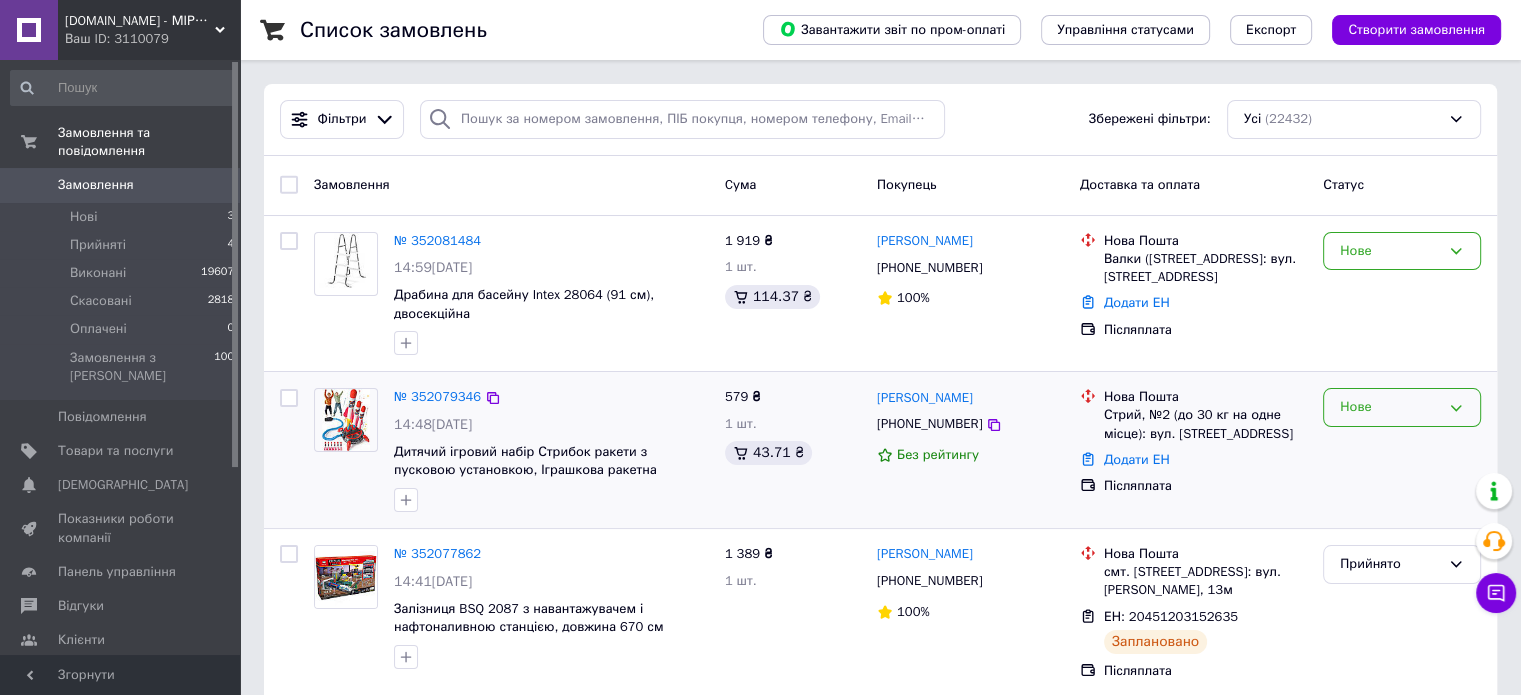 click on "Нове" at bounding box center [1402, 407] 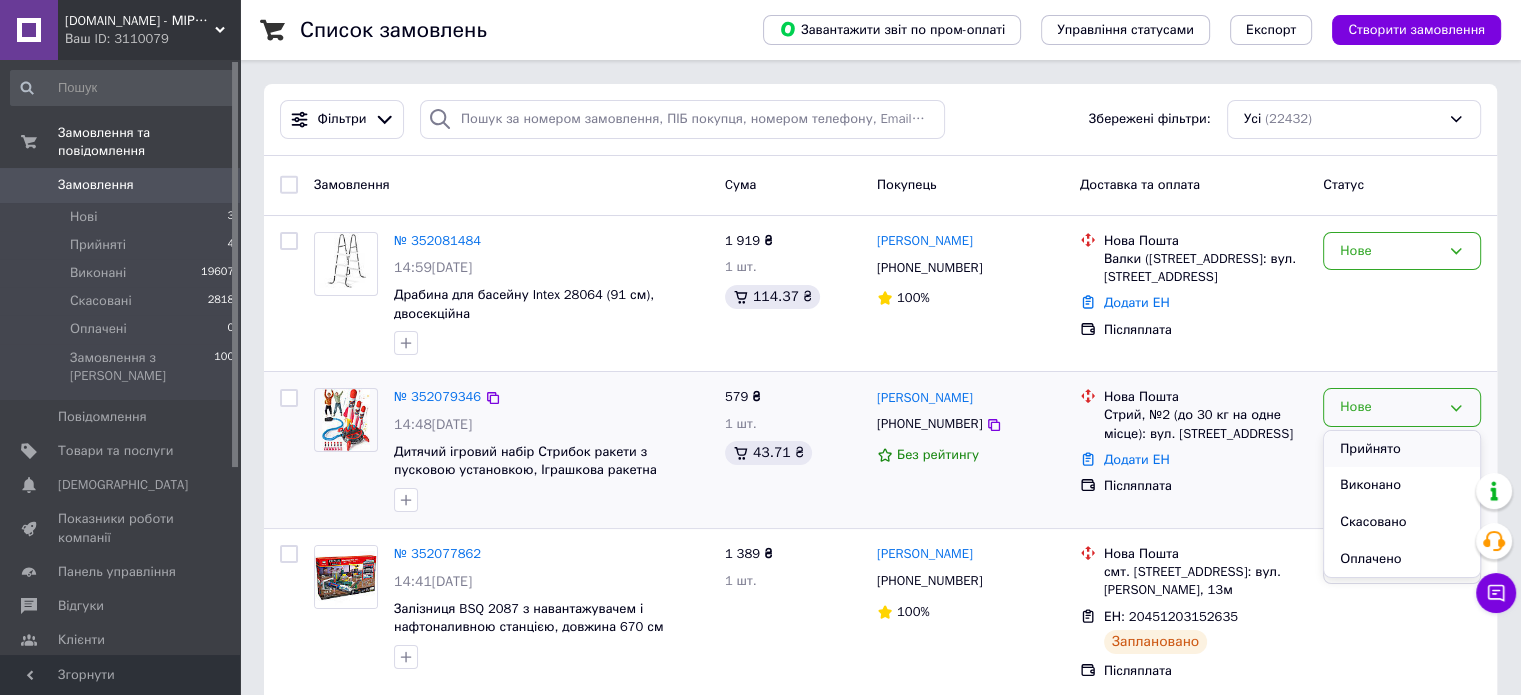 click on "Прийнято" at bounding box center [1402, 449] 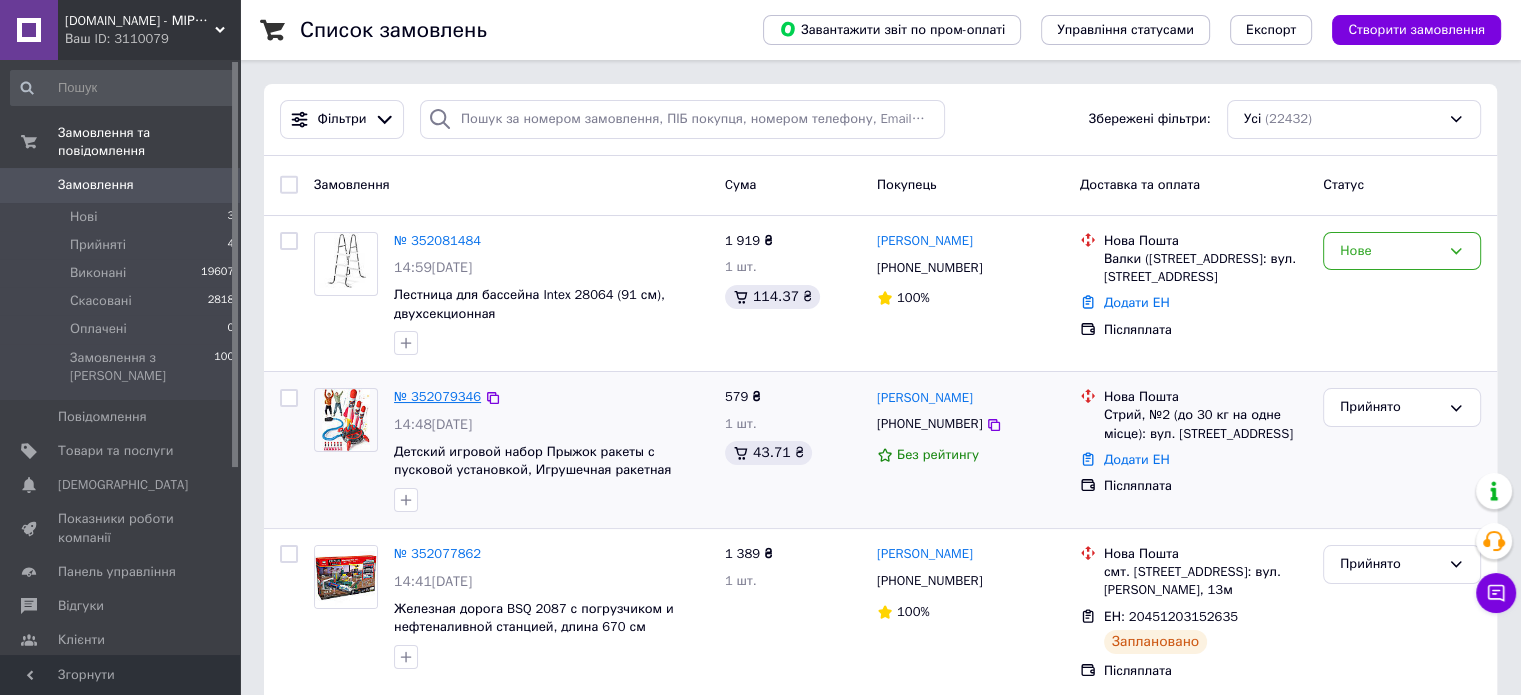 click on "№ 352079346" at bounding box center [437, 396] 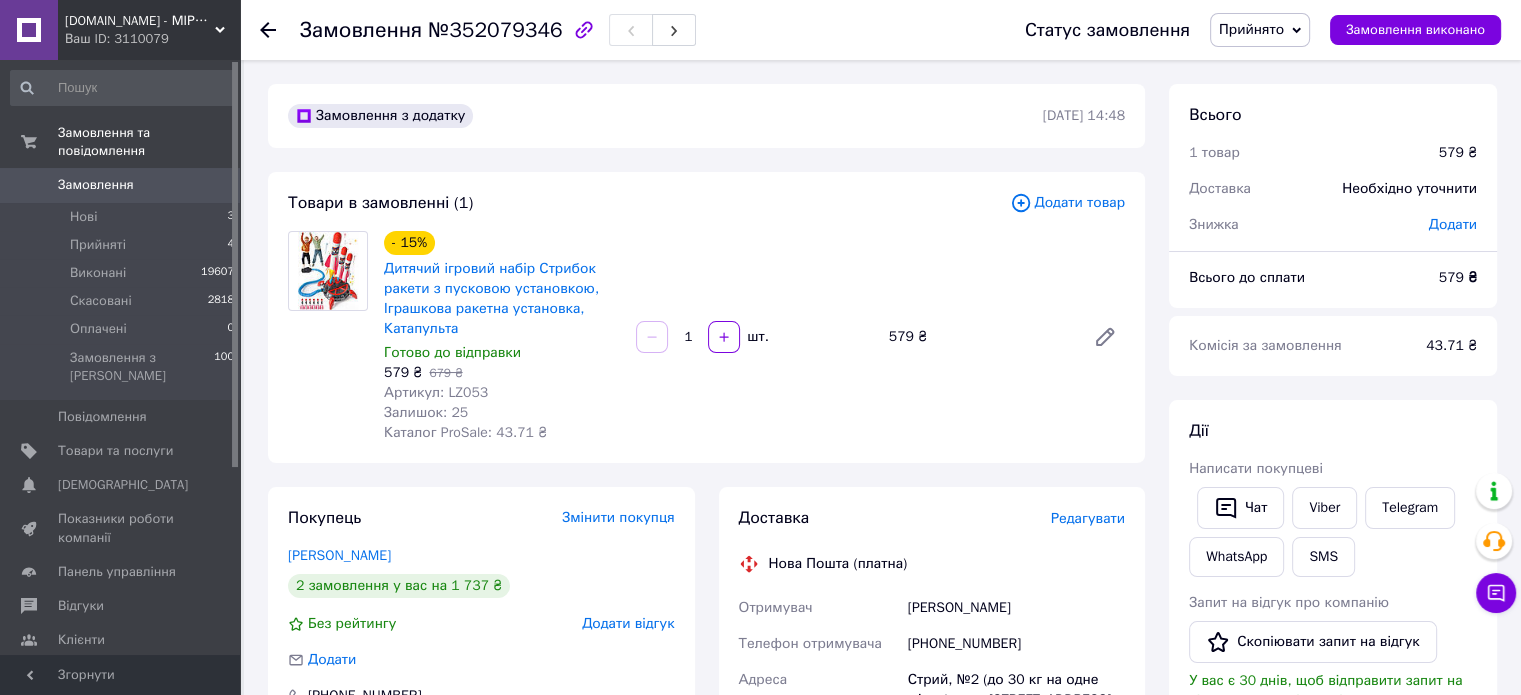 click on "Редагувати" at bounding box center [1088, 518] 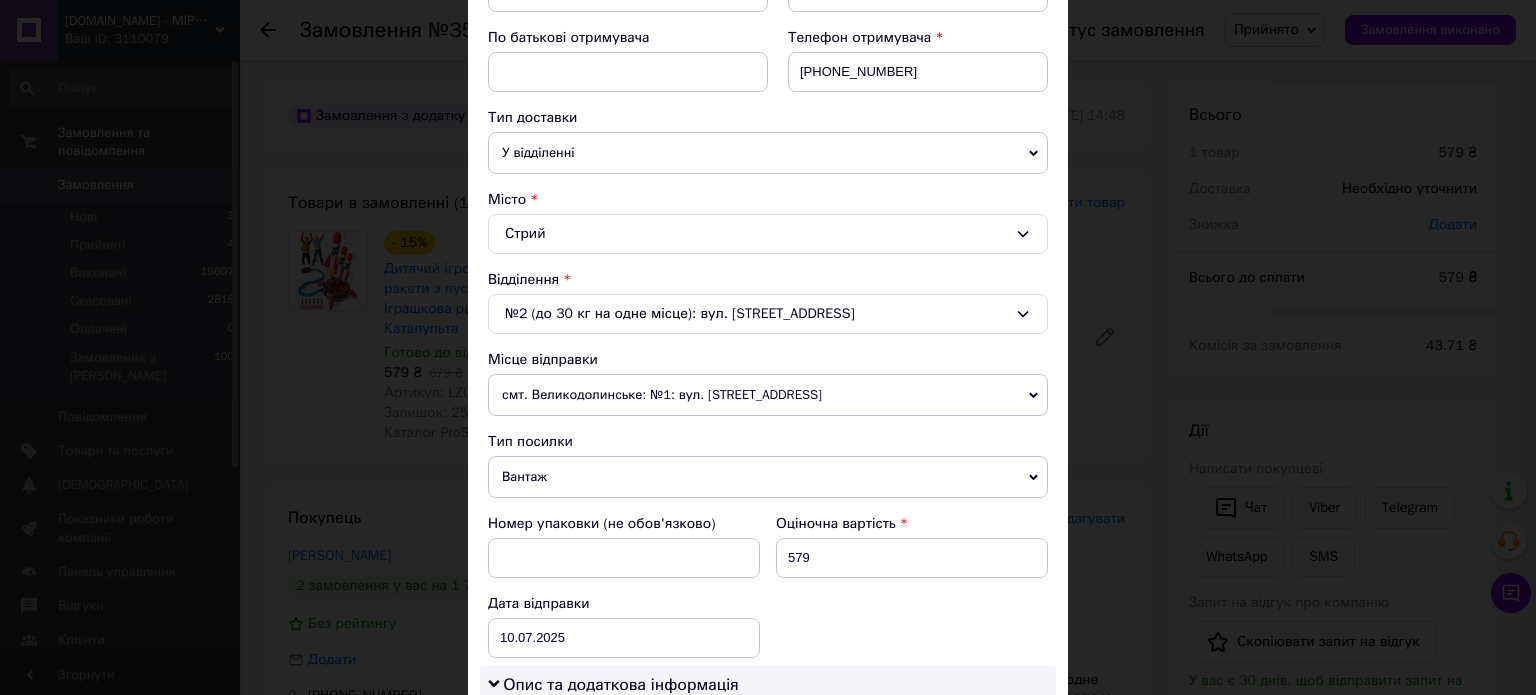 scroll, scrollTop: 400, scrollLeft: 0, axis: vertical 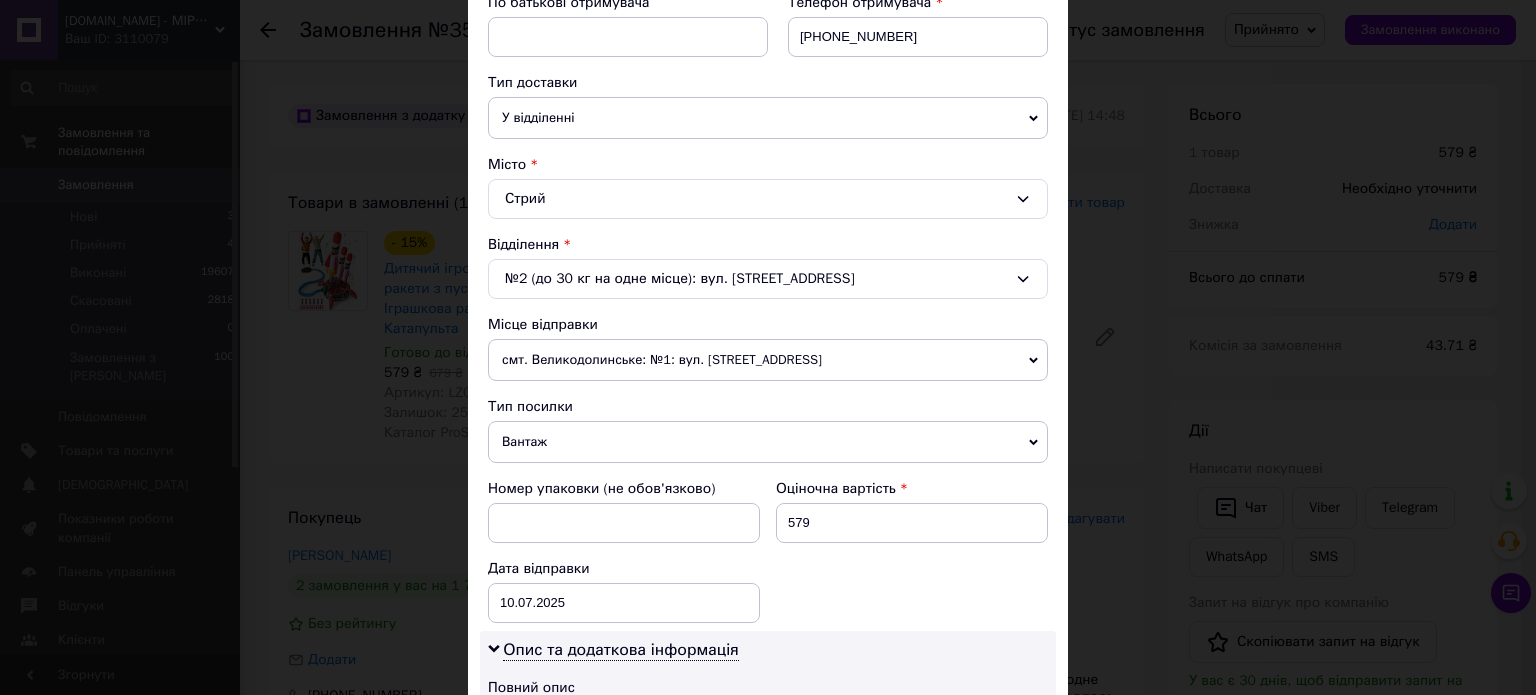 click on "смт. Великодолинське: №1: вул. Центральна, 103" at bounding box center (768, 360) 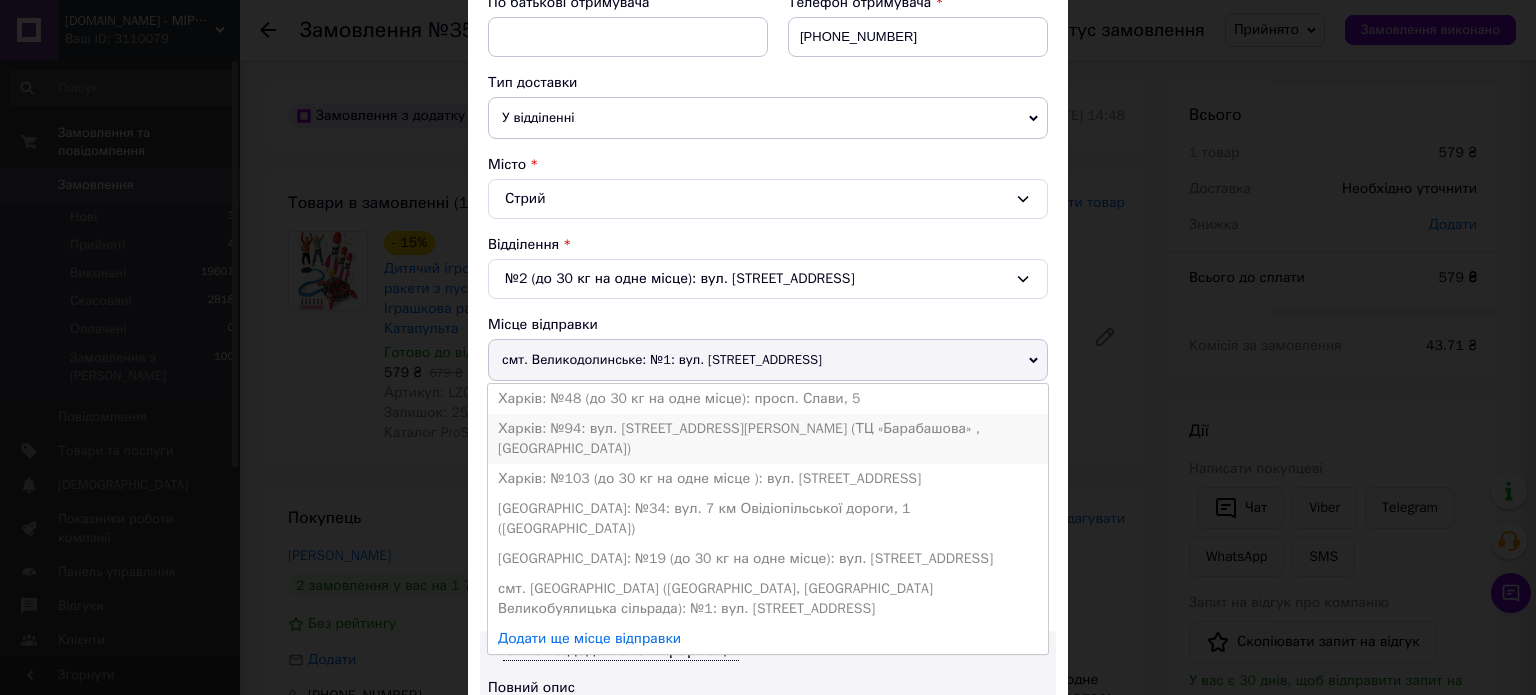 click on "Харків: №94: вул. Академіка Павлова, 165-К (ТЦ «Барабашова» , Вєтнамська площадка)" at bounding box center (768, 439) 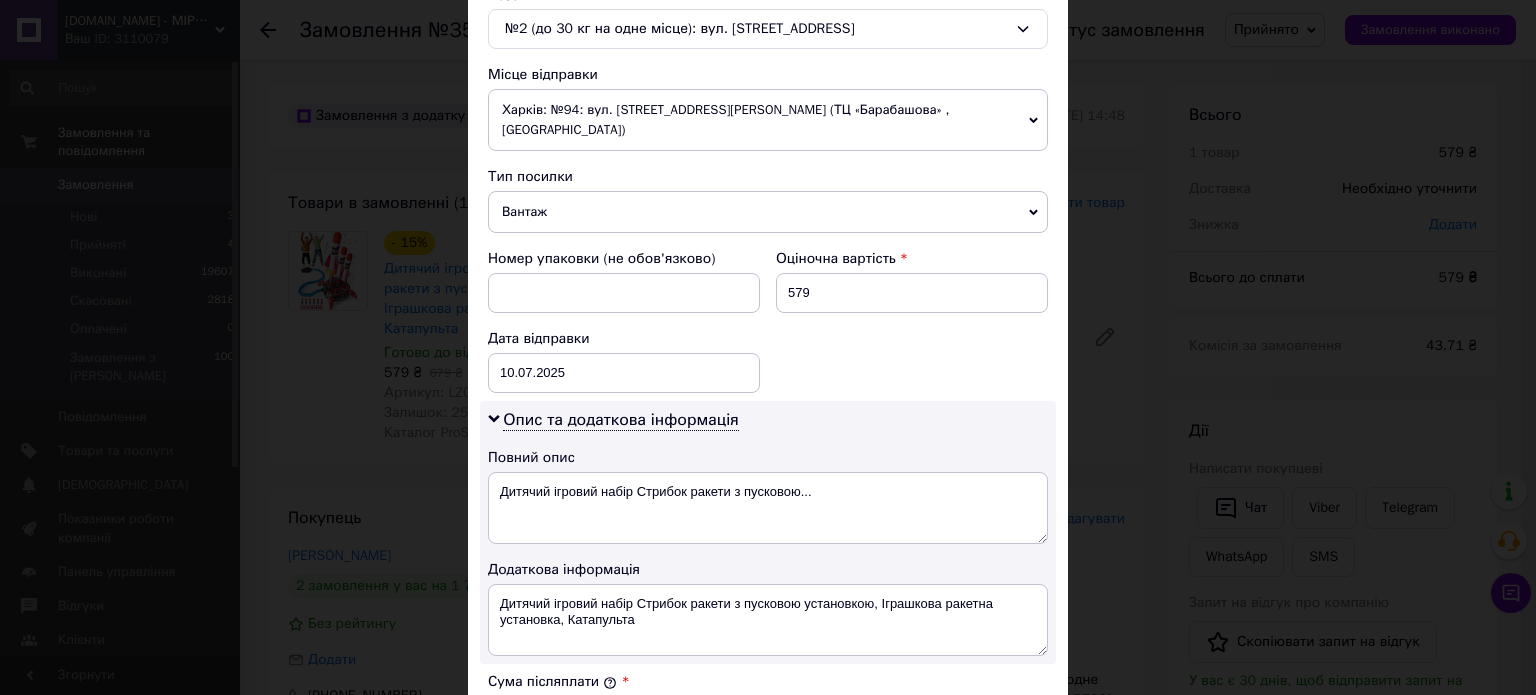 scroll, scrollTop: 800, scrollLeft: 0, axis: vertical 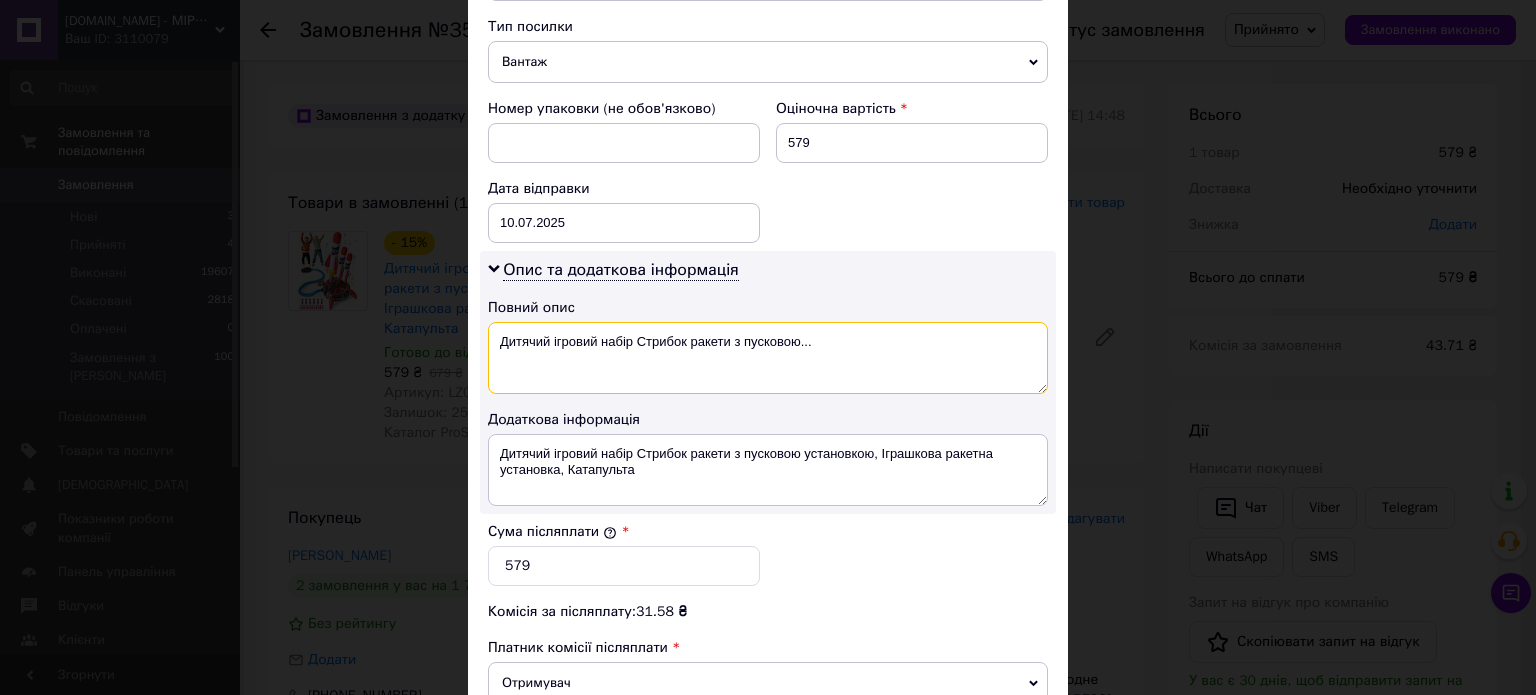 drag, startPoint x: 839, startPoint y: 343, endPoint x: 731, endPoint y: 341, distance: 108.01852 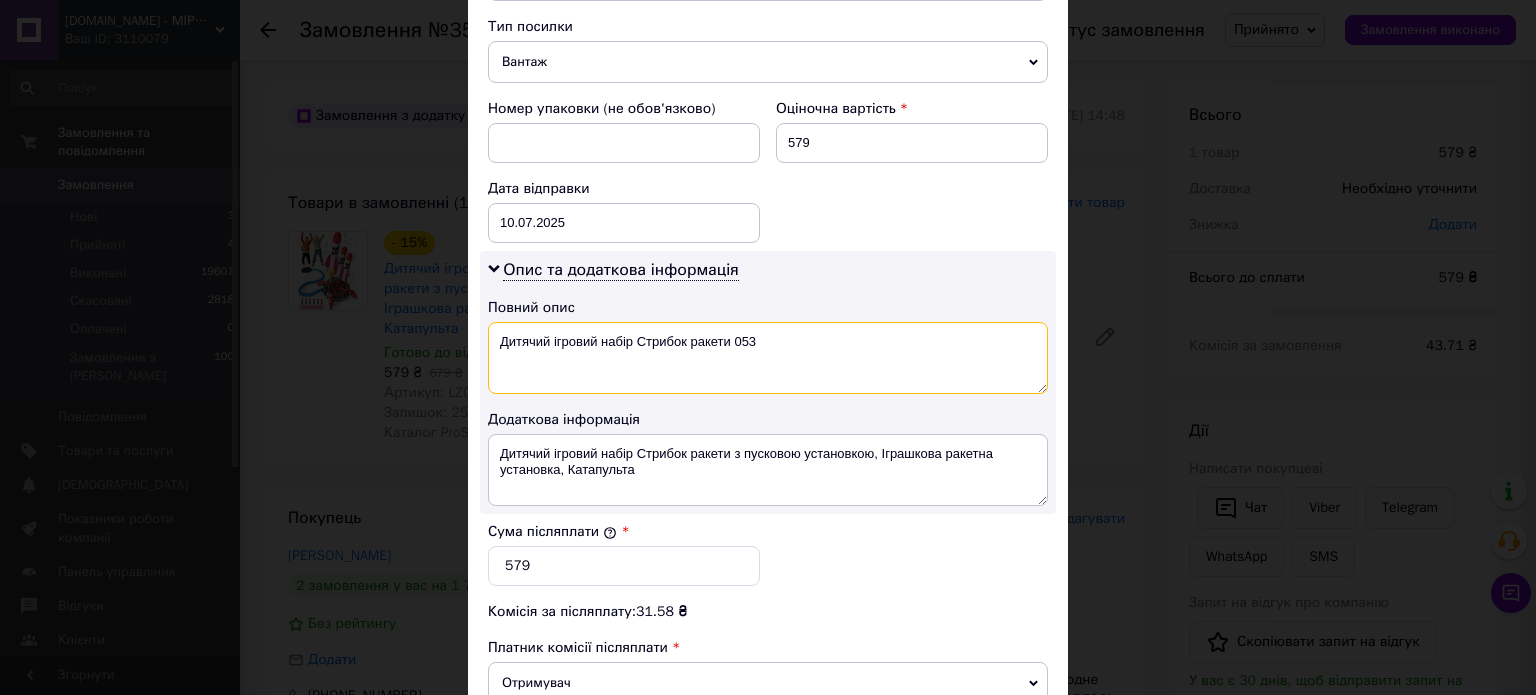 type on "Дитячий ігровий набір Стрибок ракети 053" 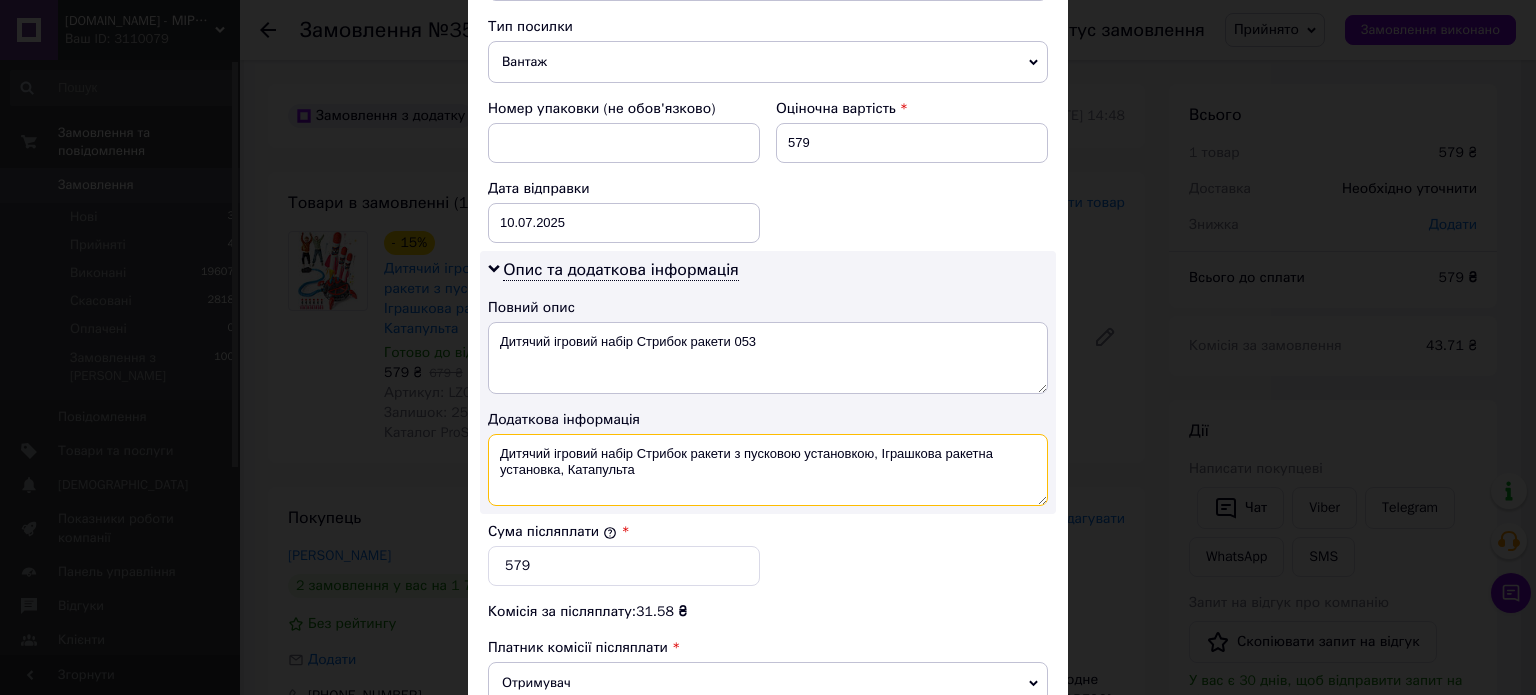 click on "Дитячий ігровий набір Стрибок ракети з пусковою установкою, Іграшкова ракетна установка, Катапульта" at bounding box center [768, 470] 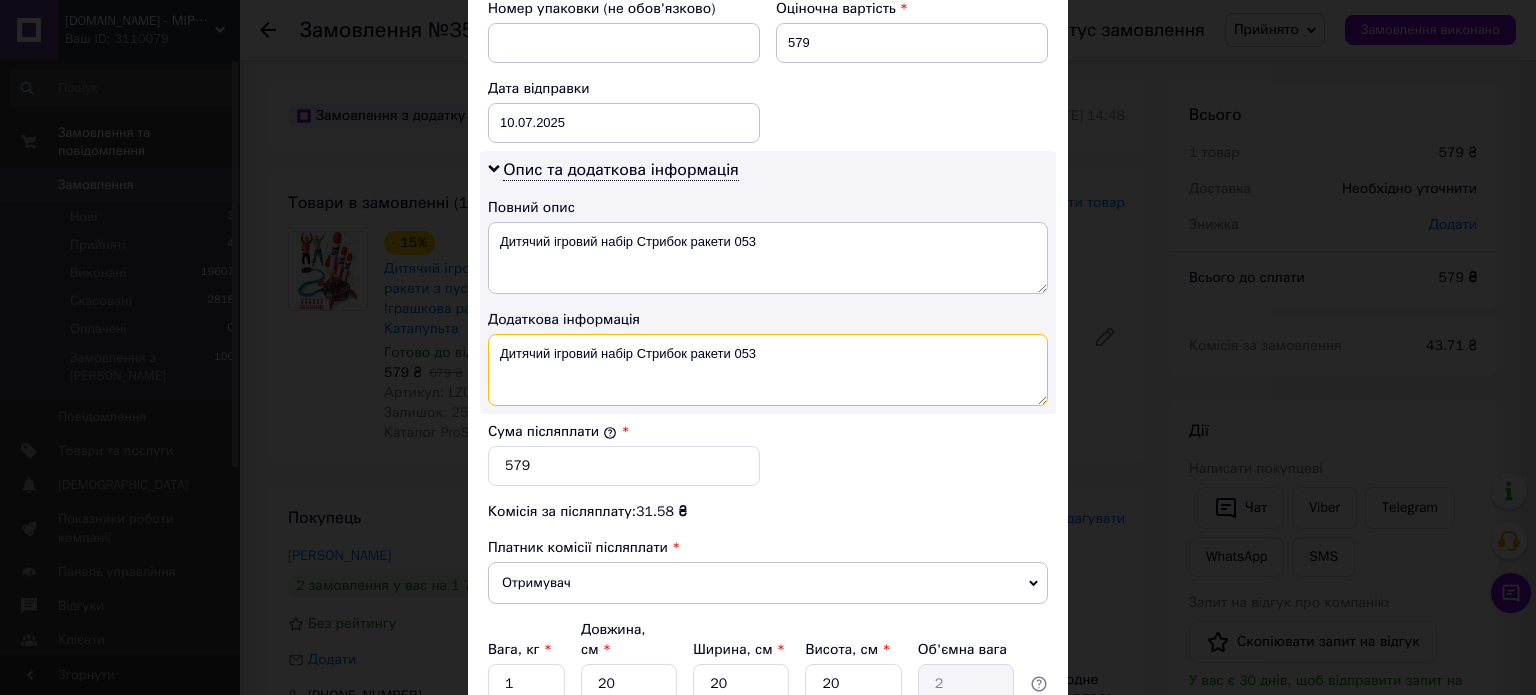 scroll, scrollTop: 1068, scrollLeft: 0, axis: vertical 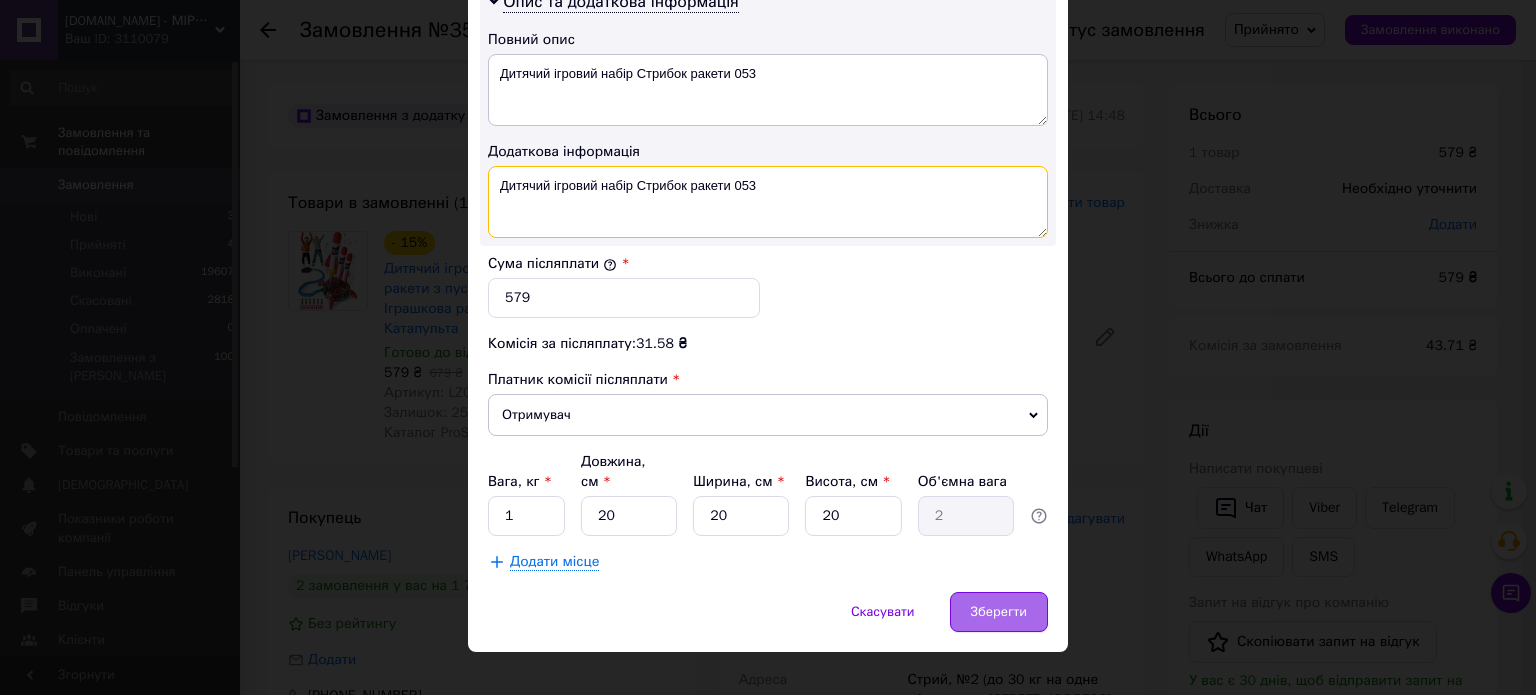 type on "Дитячий ігровий набір Стрибок ракети 053" 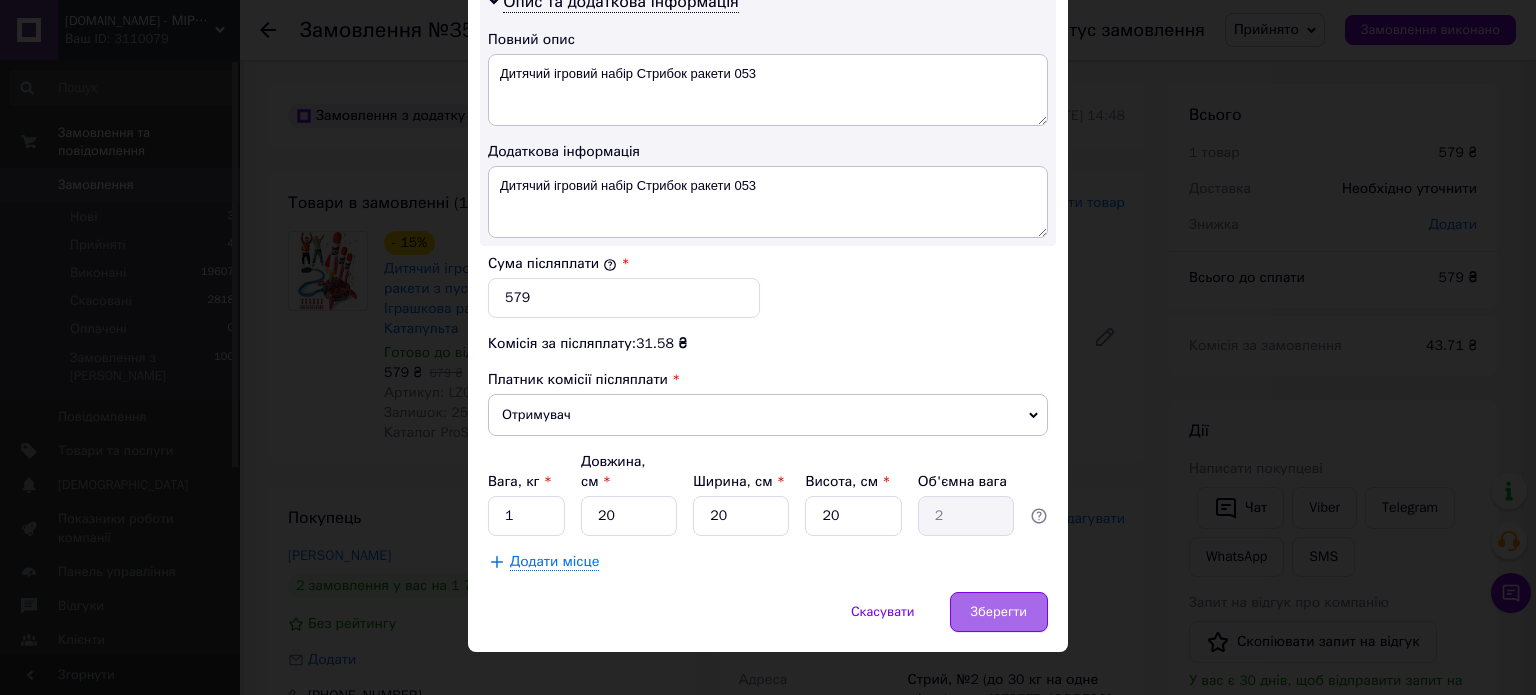 click on "Зберегти" at bounding box center (999, 612) 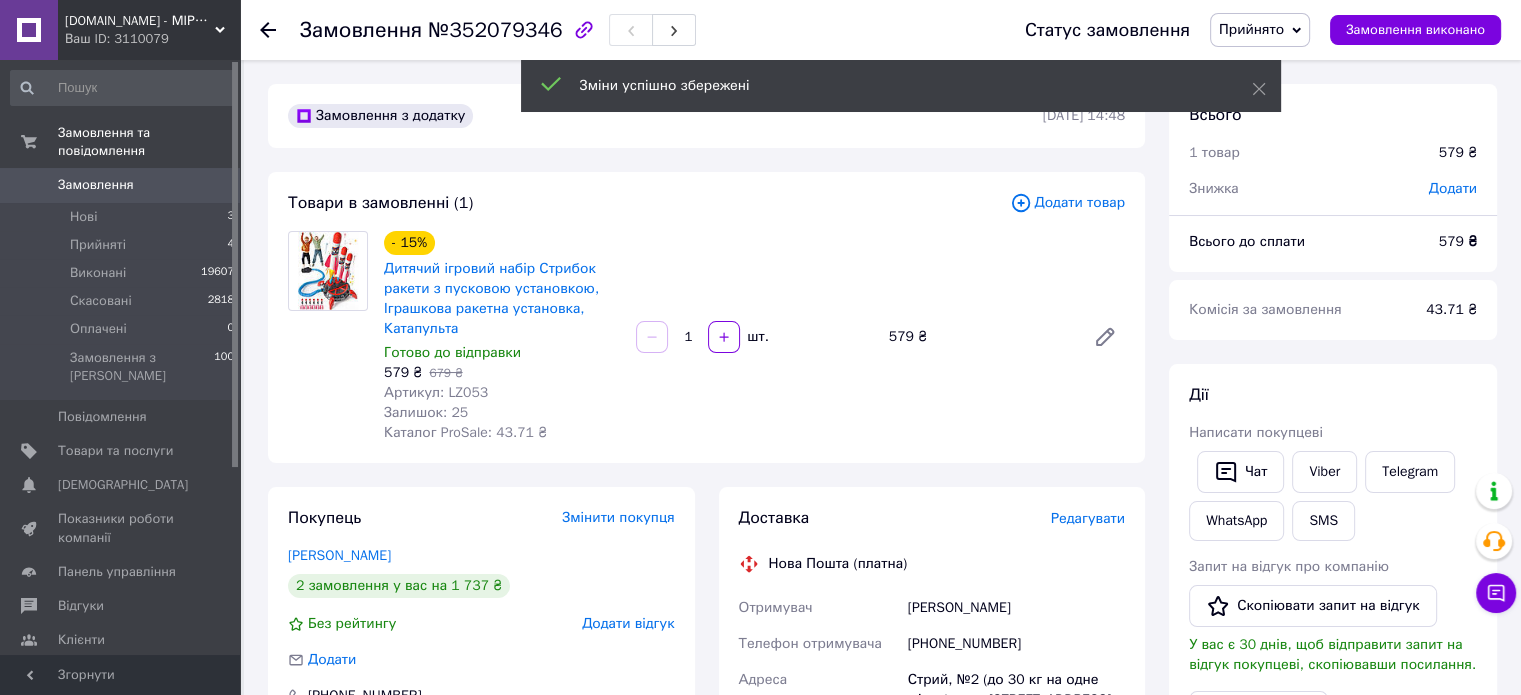 click on "Редагувати" at bounding box center [1088, 518] 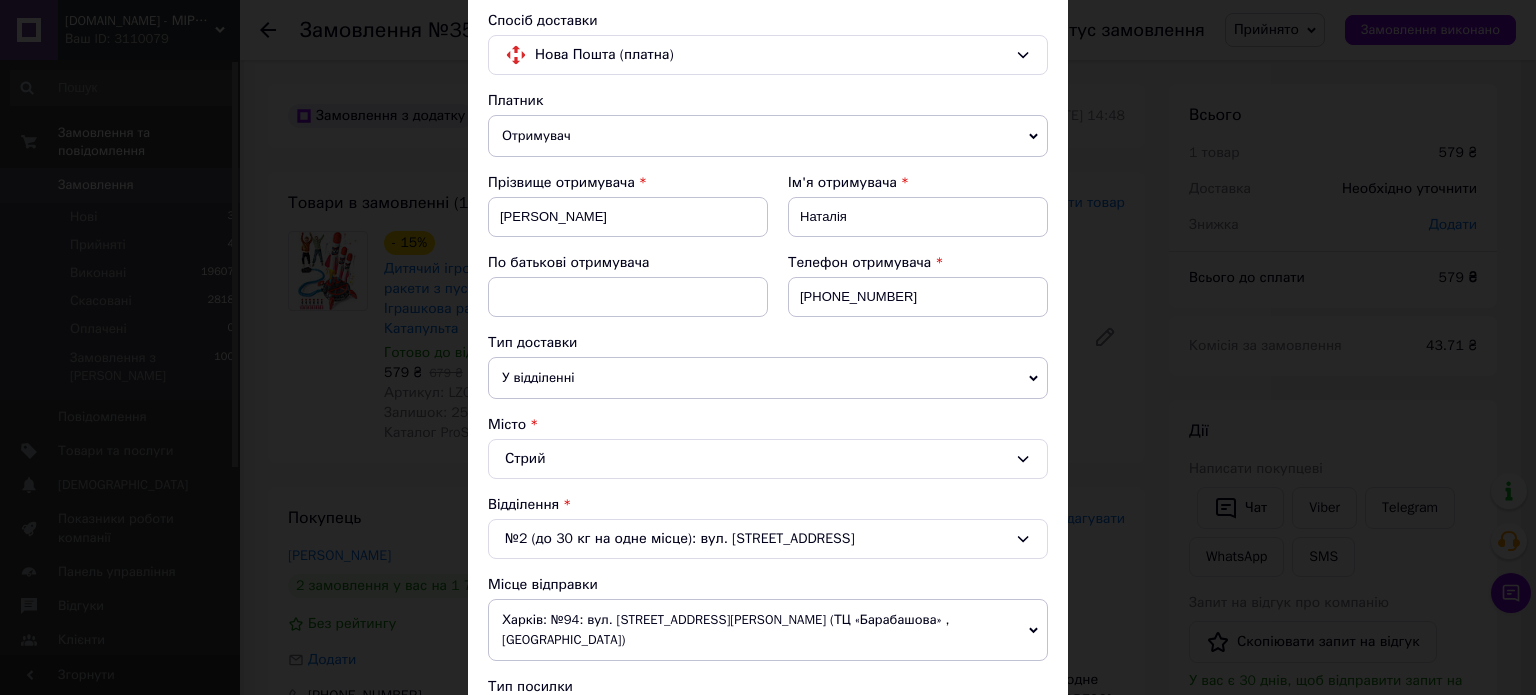 scroll, scrollTop: 200, scrollLeft: 0, axis: vertical 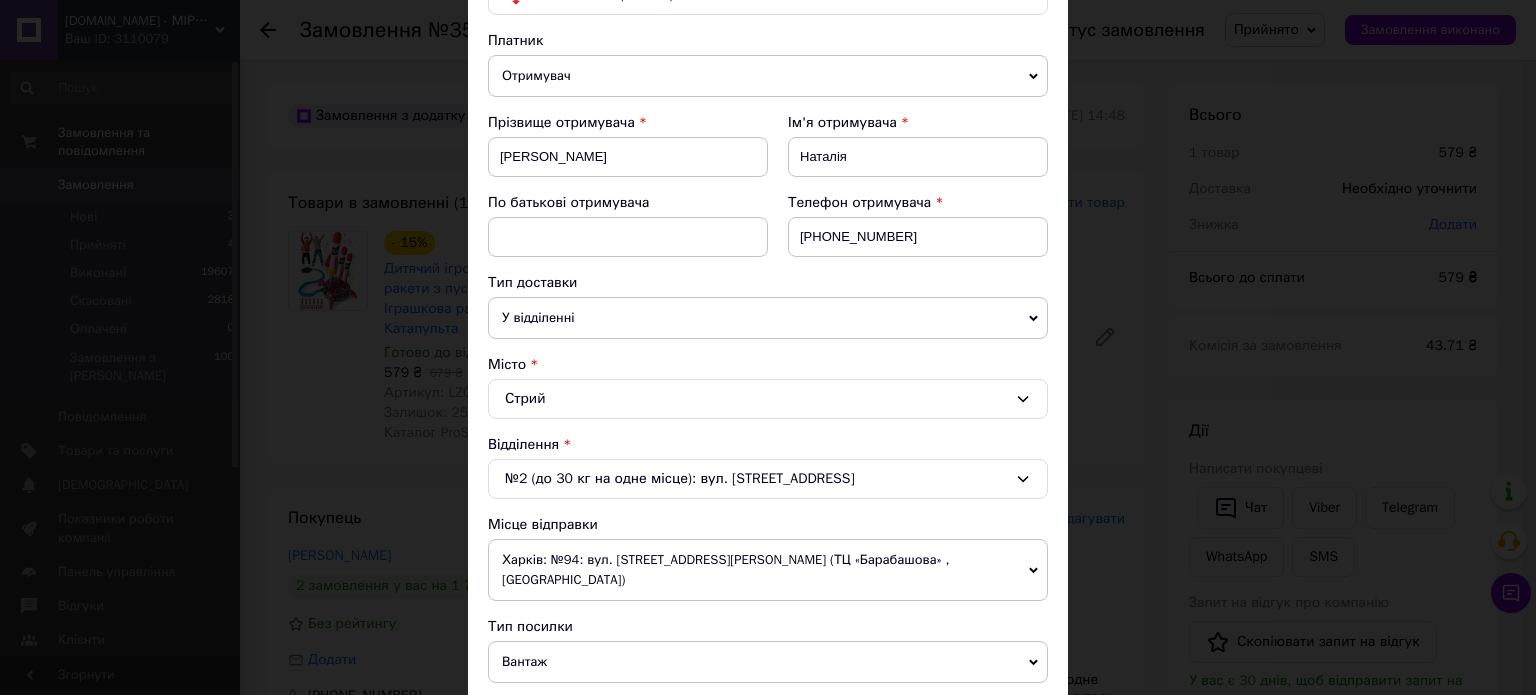 click on "Харків: №94: вул. Академіка Павлова, 165-К (ТЦ «Барабашова» , Вєтнамська площадка)" at bounding box center [768, 570] 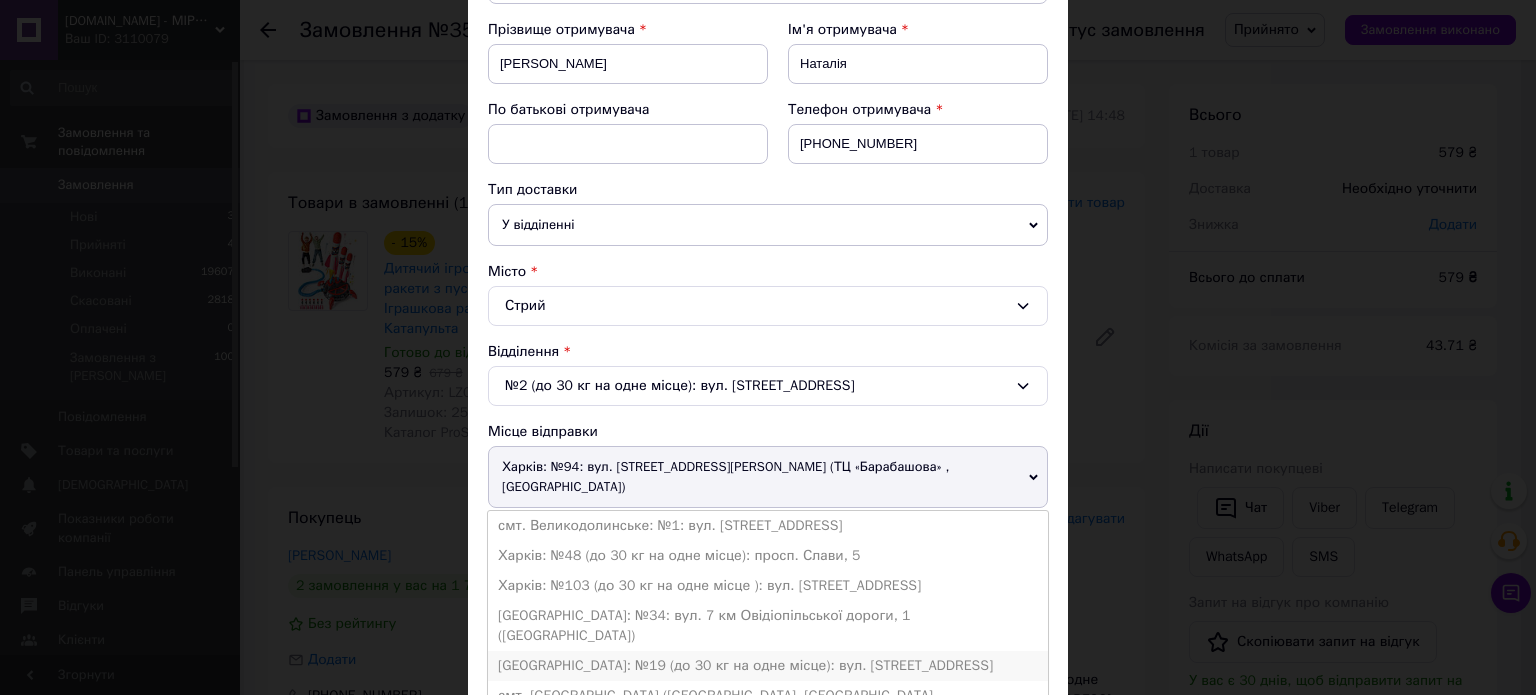 scroll, scrollTop: 400, scrollLeft: 0, axis: vertical 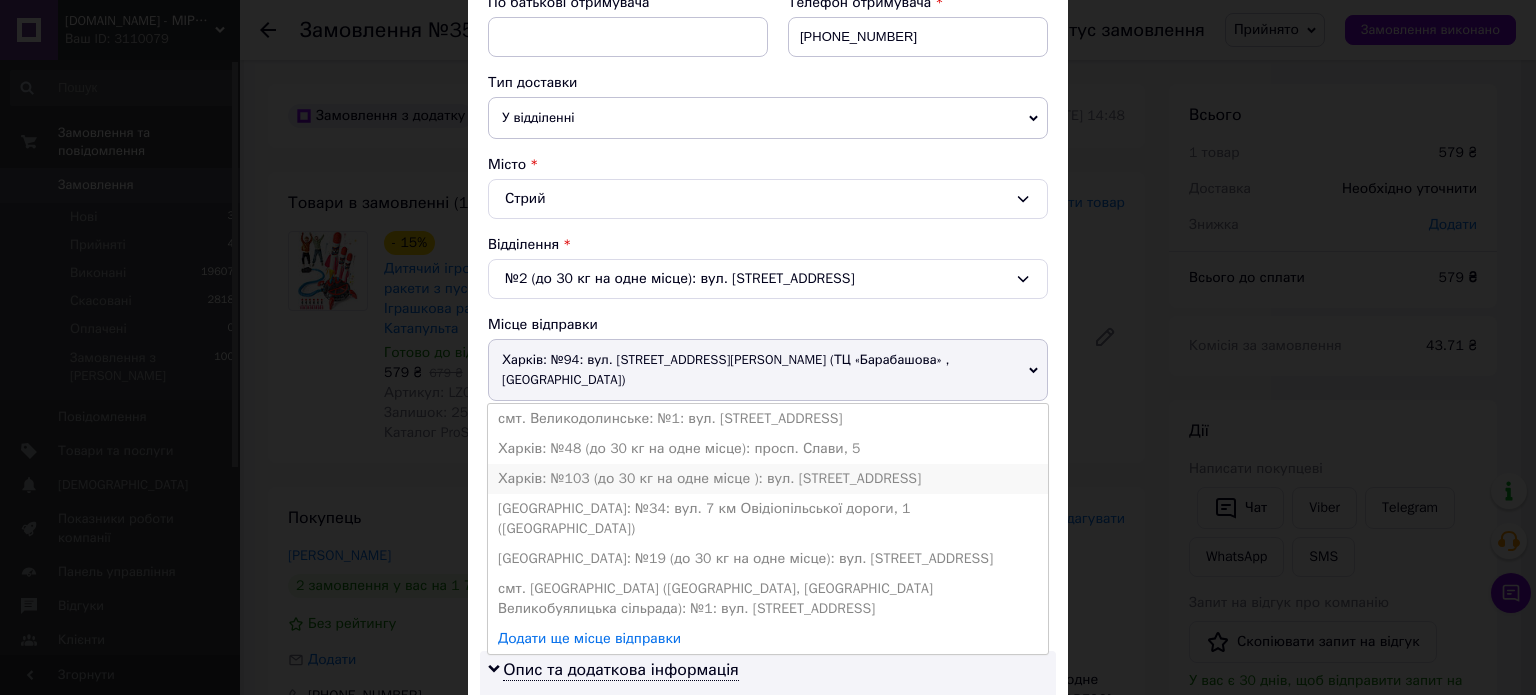 click on "Харків: №103 (до 30 кг на одне місце ): вул. Холодногірська, 9" at bounding box center [768, 479] 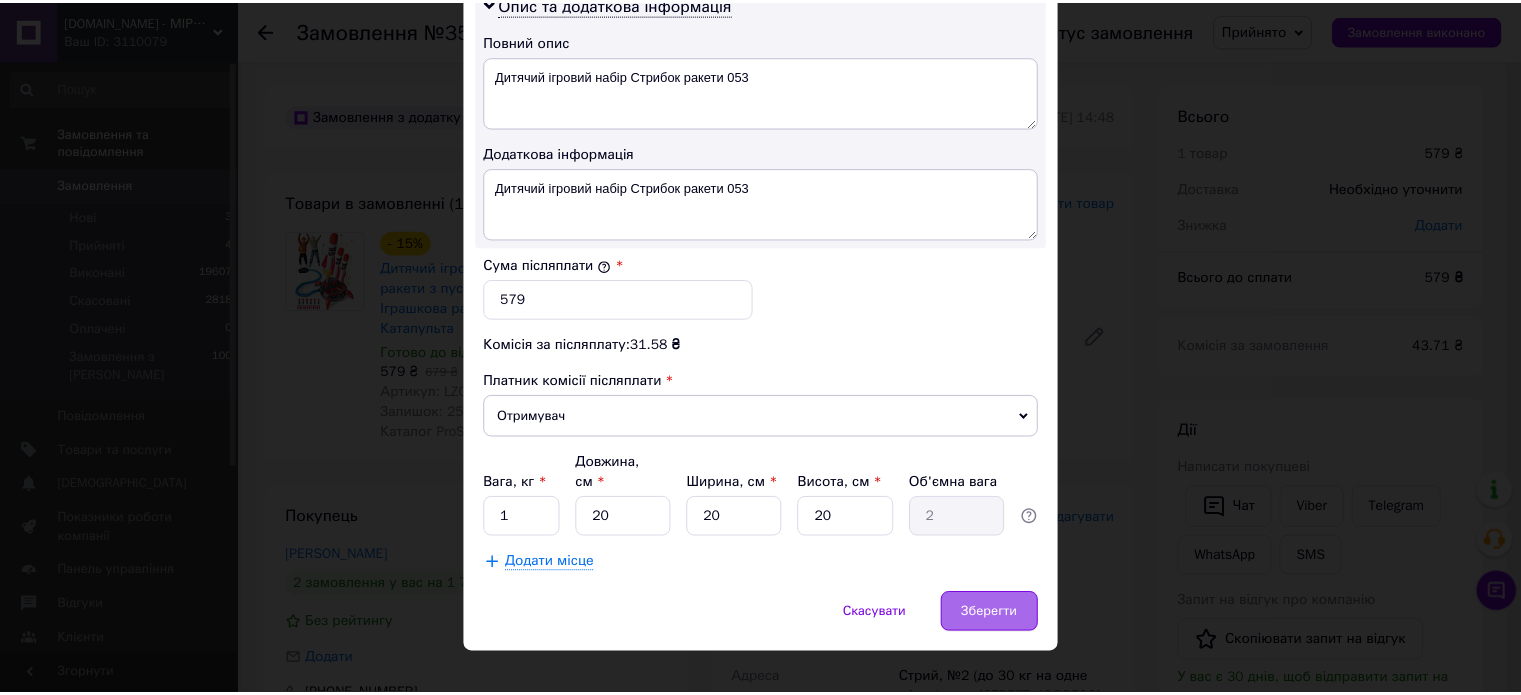 scroll, scrollTop: 1048, scrollLeft: 0, axis: vertical 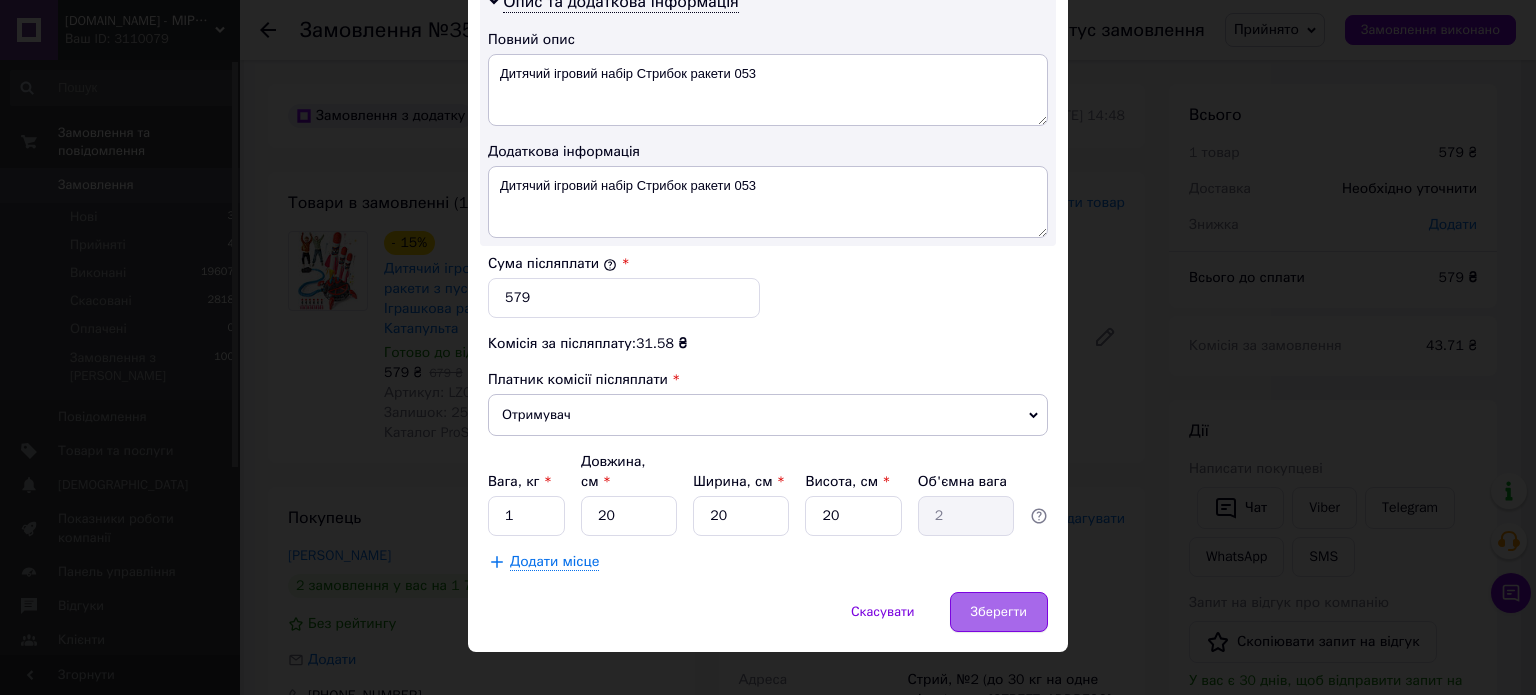 click on "Зберегти" at bounding box center [999, 612] 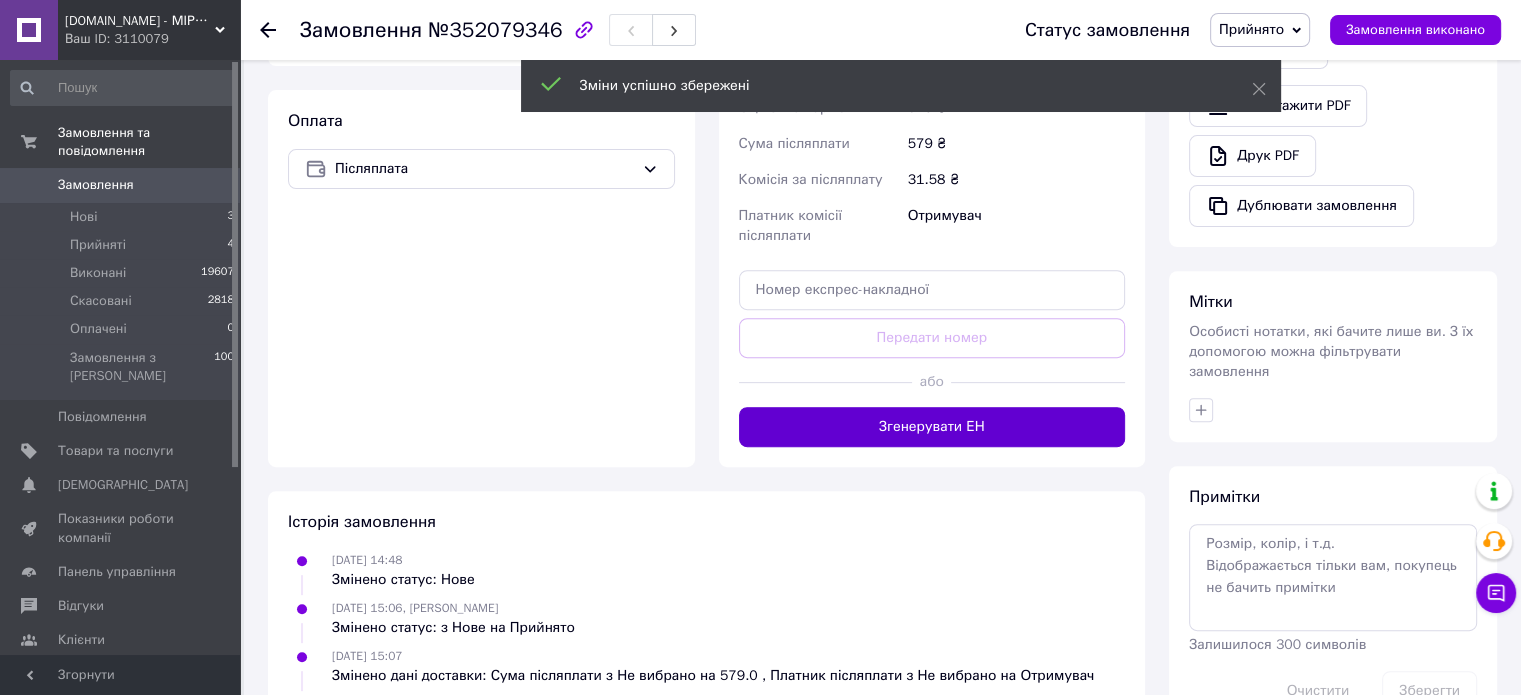 click on "Згенерувати ЕН" at bounding box center [932, 427] 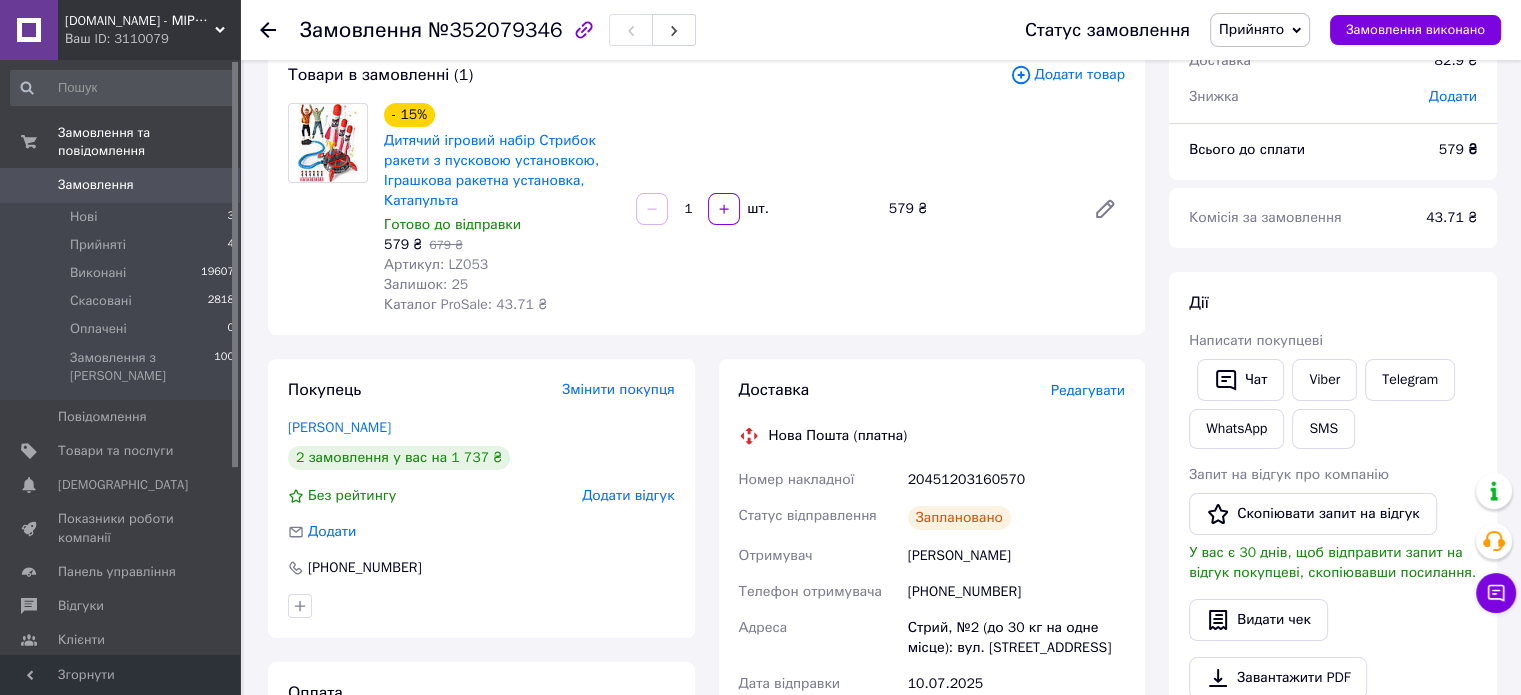 scroll, scrollTop: 0, scrollLeft: 0, axis: both 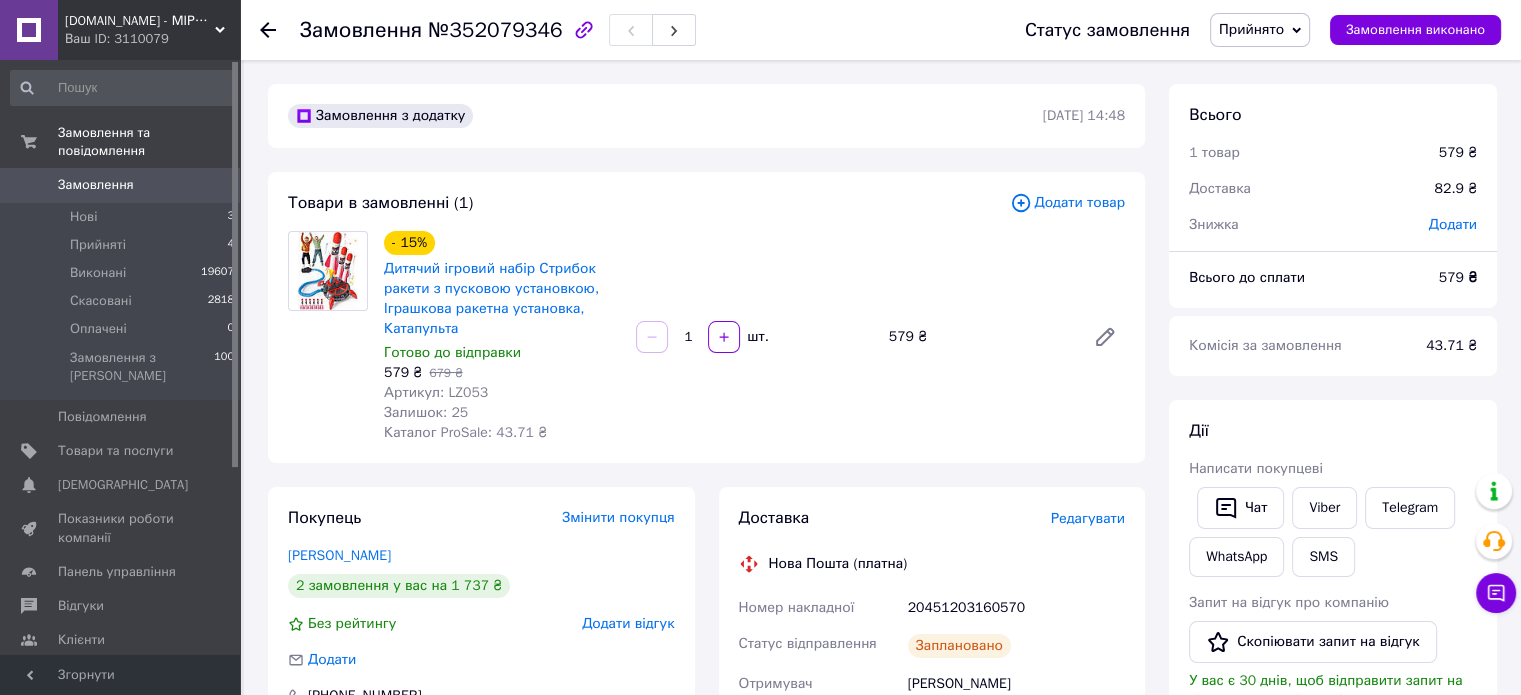 click on "Замовлення 0" at bounding box center (123, 185) 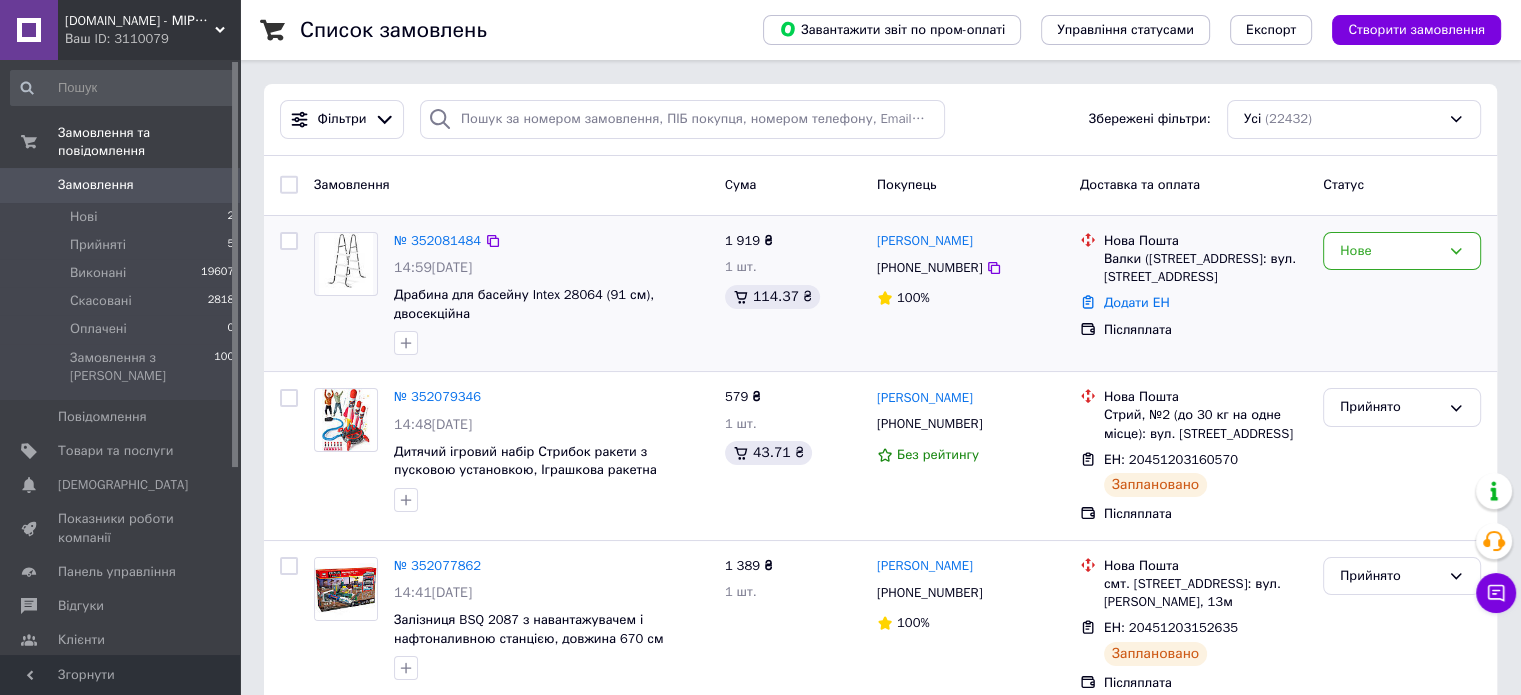 click on "№ 352081484" at bounding box center [437, 241] 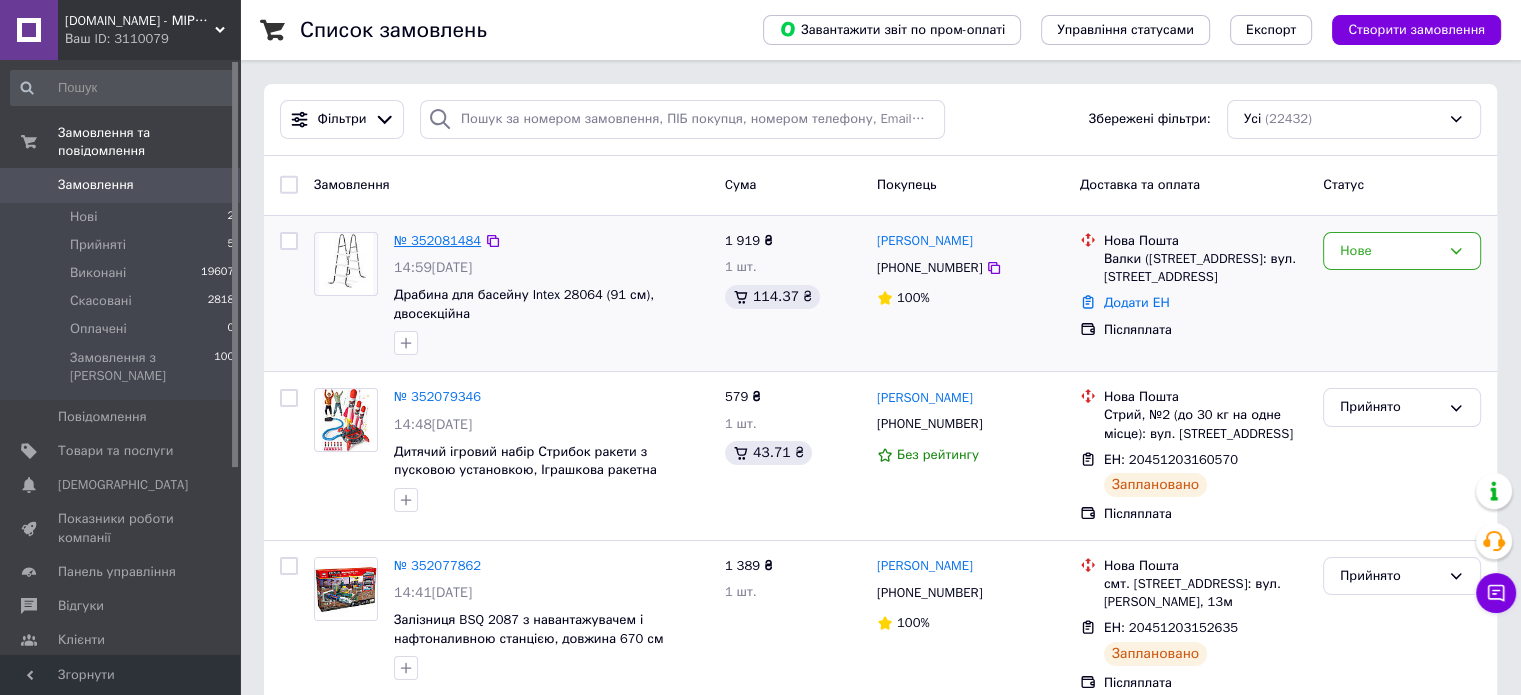 click on "№ 352081484" at bounding box center [437, 240] 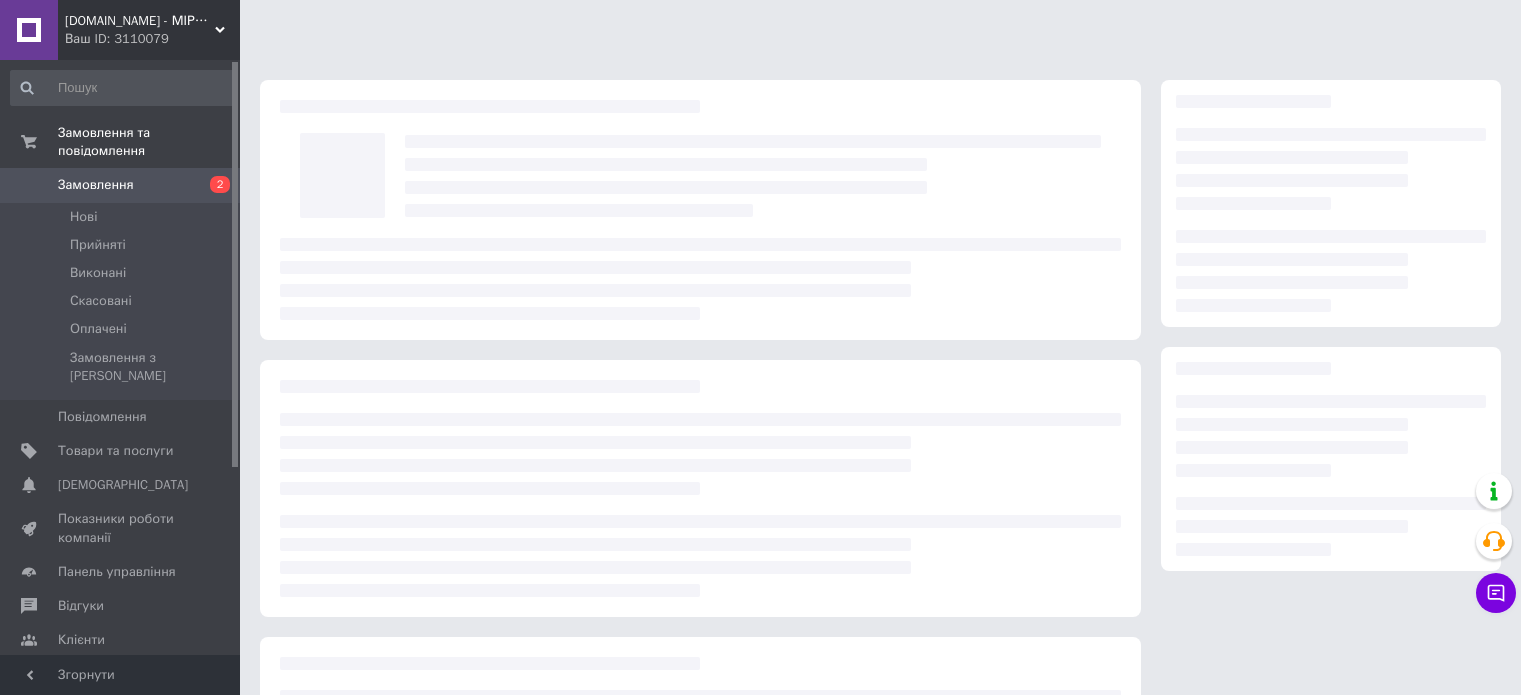 scroll, scrollTop: 0, scrollLeft: 0, axis: both 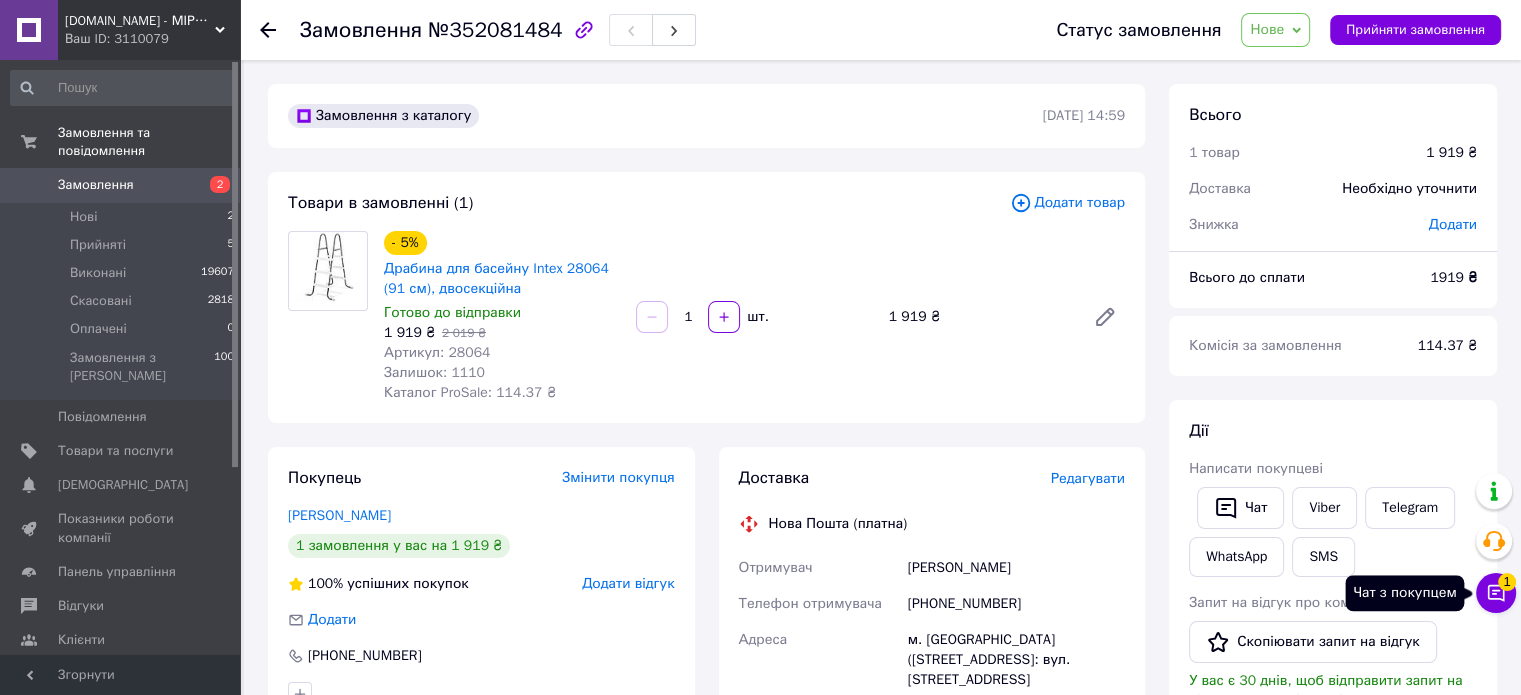 click on "1" at bounding box center [1507, 582] 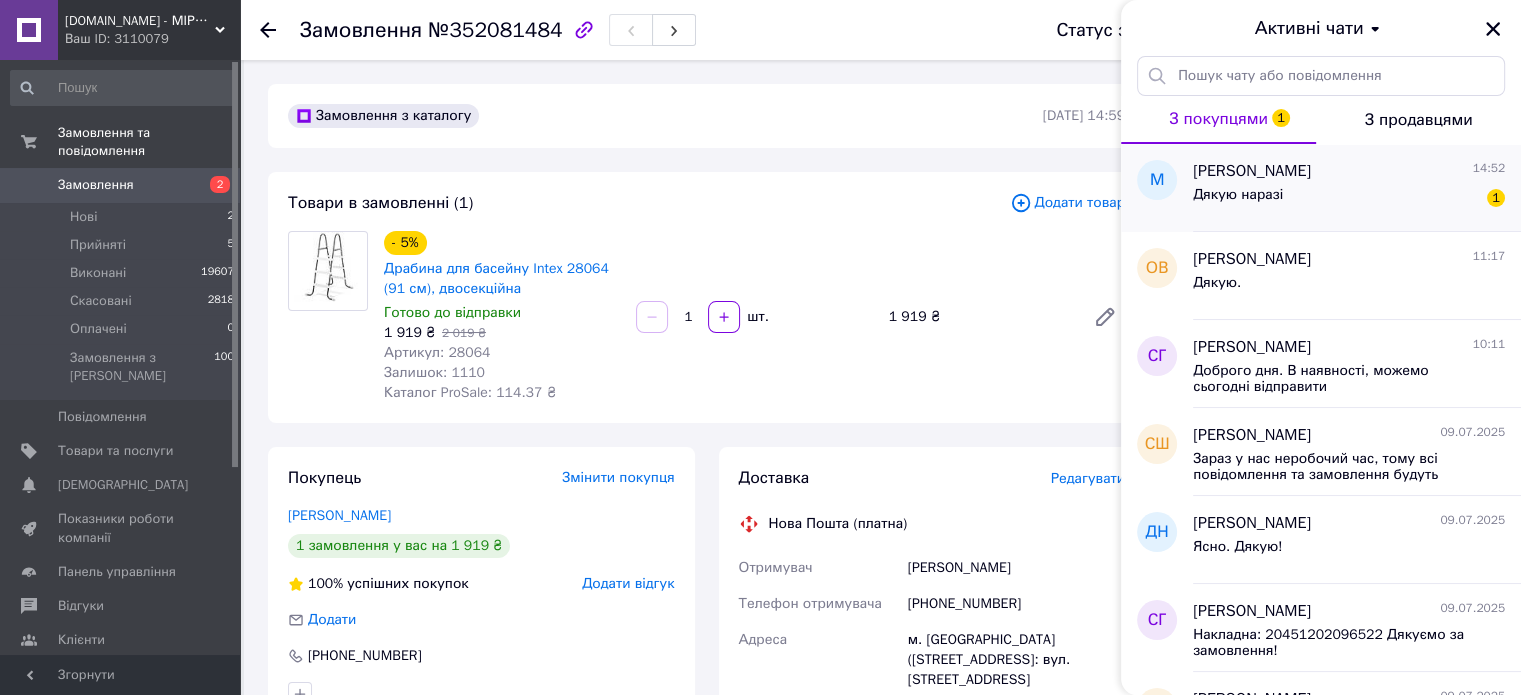 click on "Дякую наразі 1" at bounding box center [1349, 199] 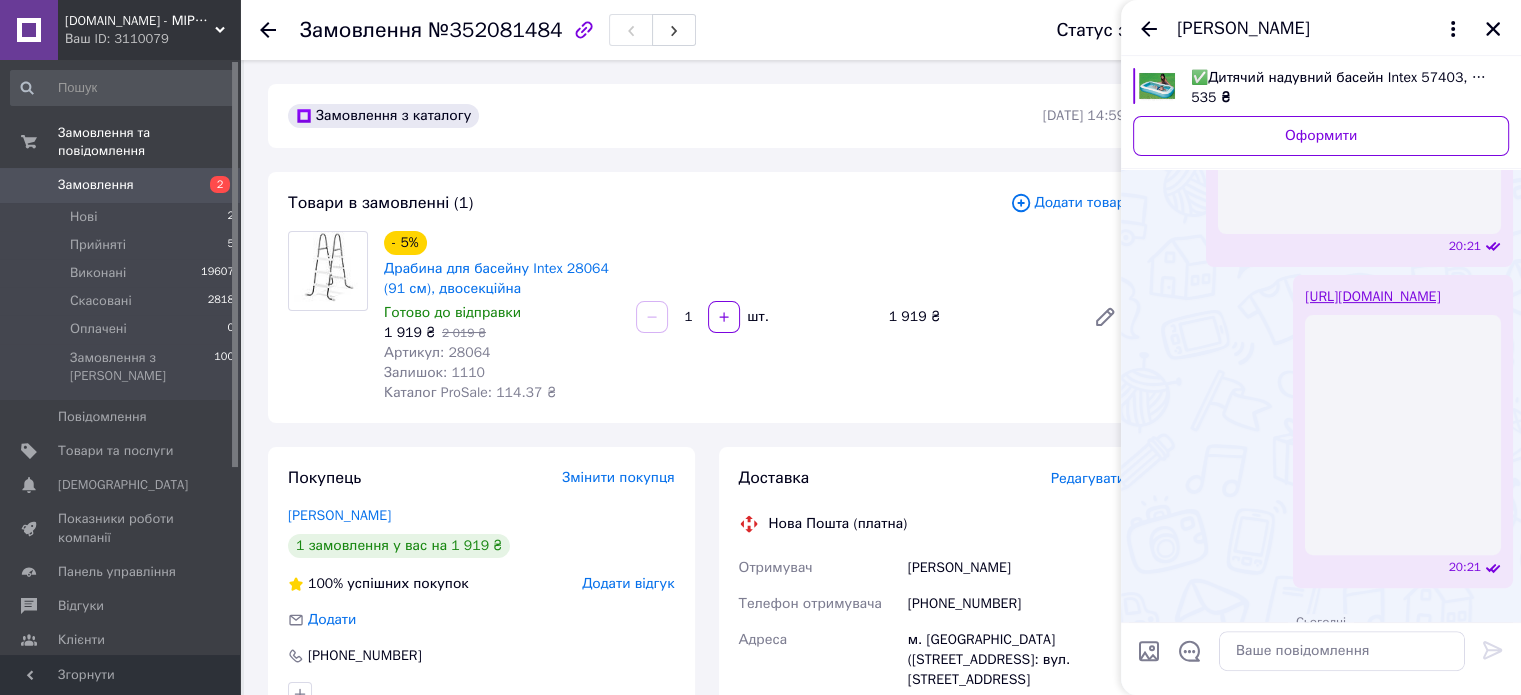 scroll, scrollTop: 444, scrollLeft: 0, axis: vertical 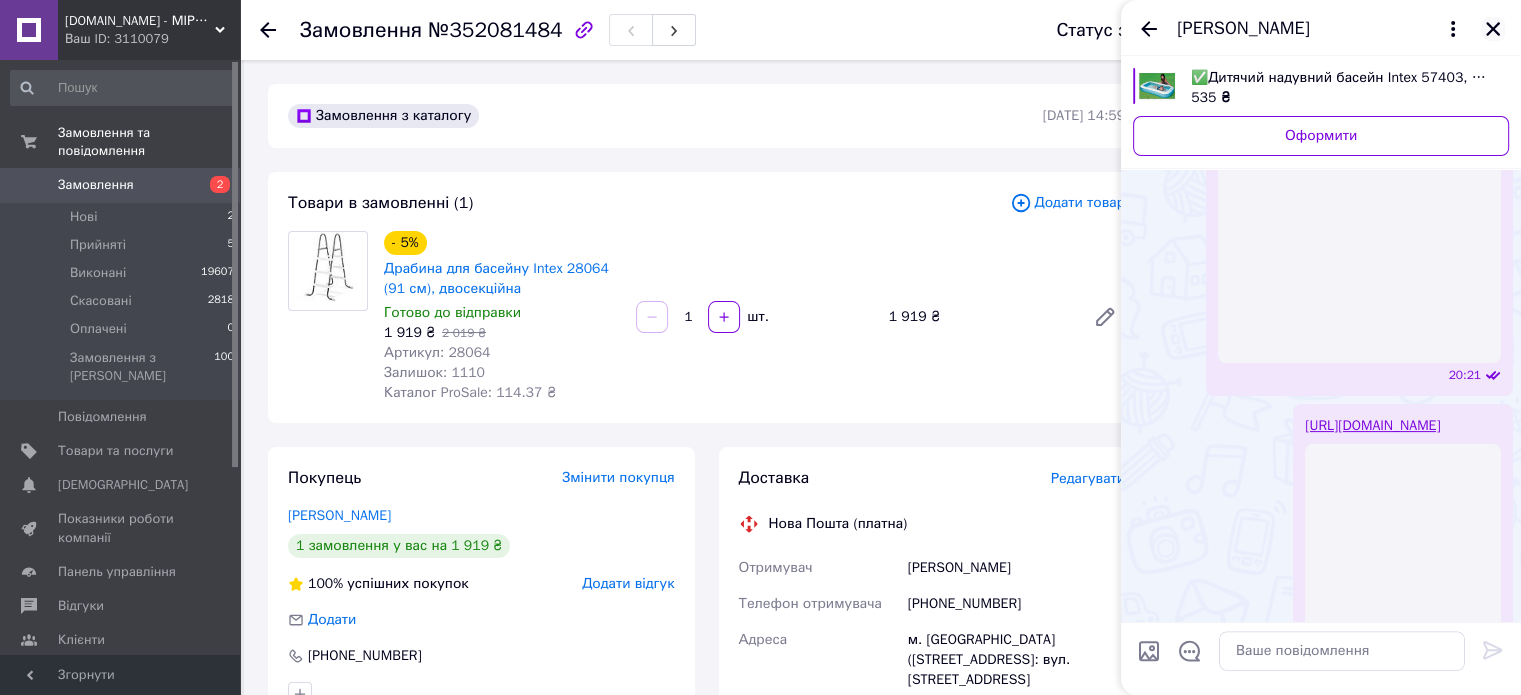 click at bounding box center (1493, 29) 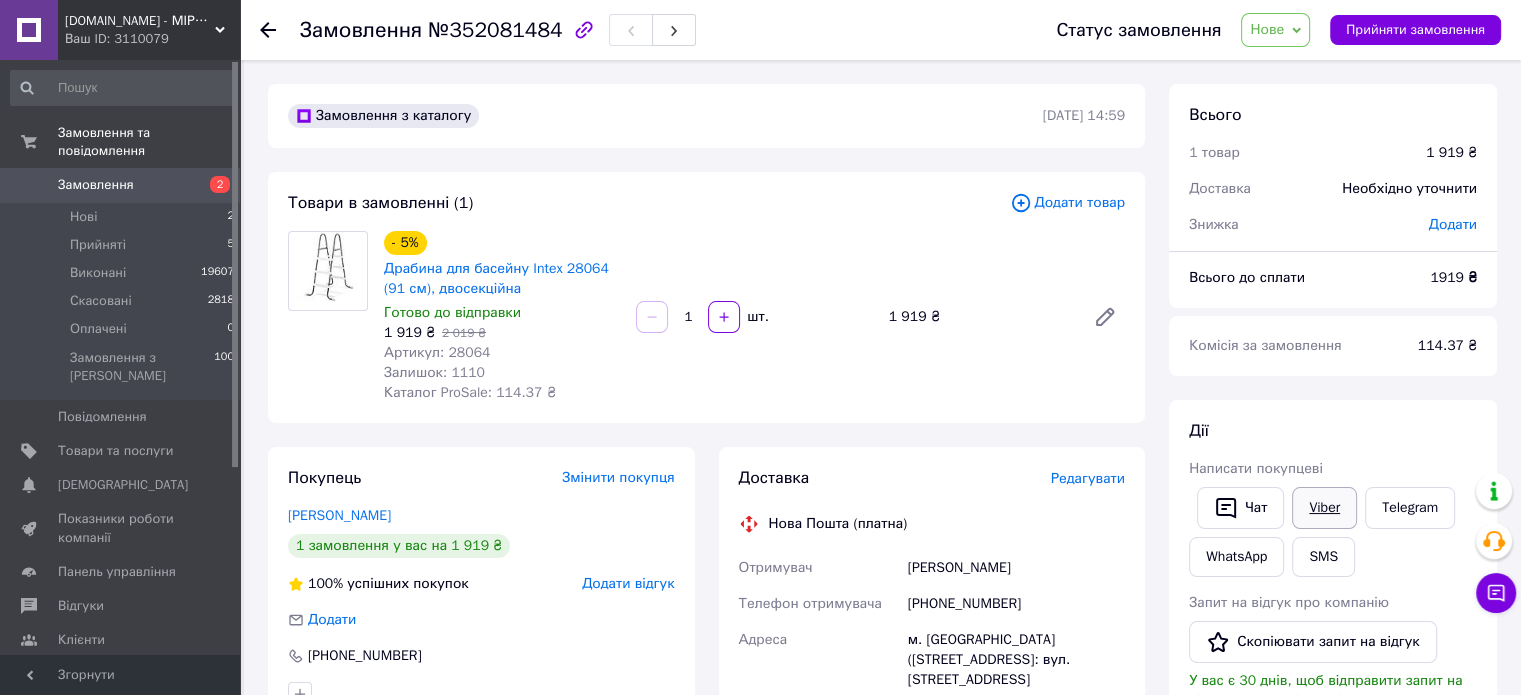click on "Viber" at bounding box center [1324, 508] 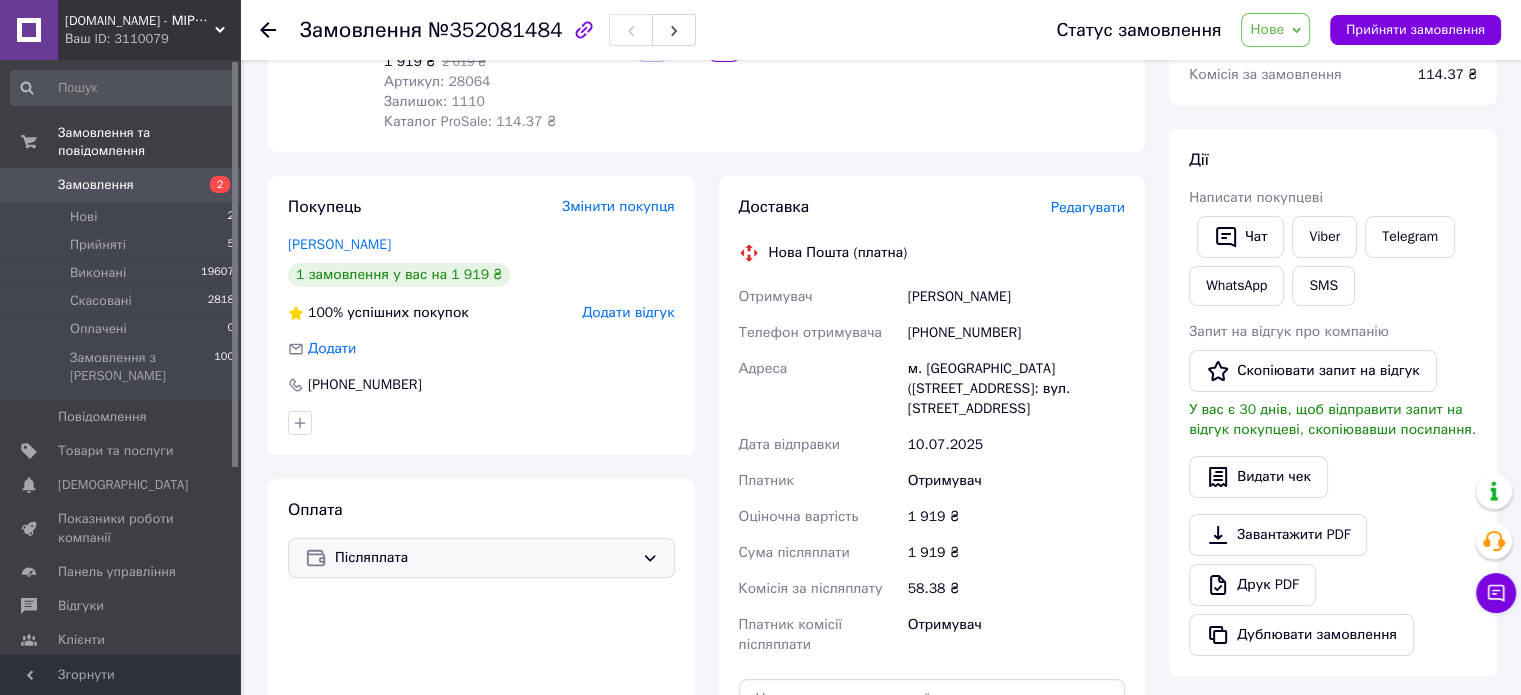 scroll, scrollTop: 300, scrollLeft: 0, axis: vertical 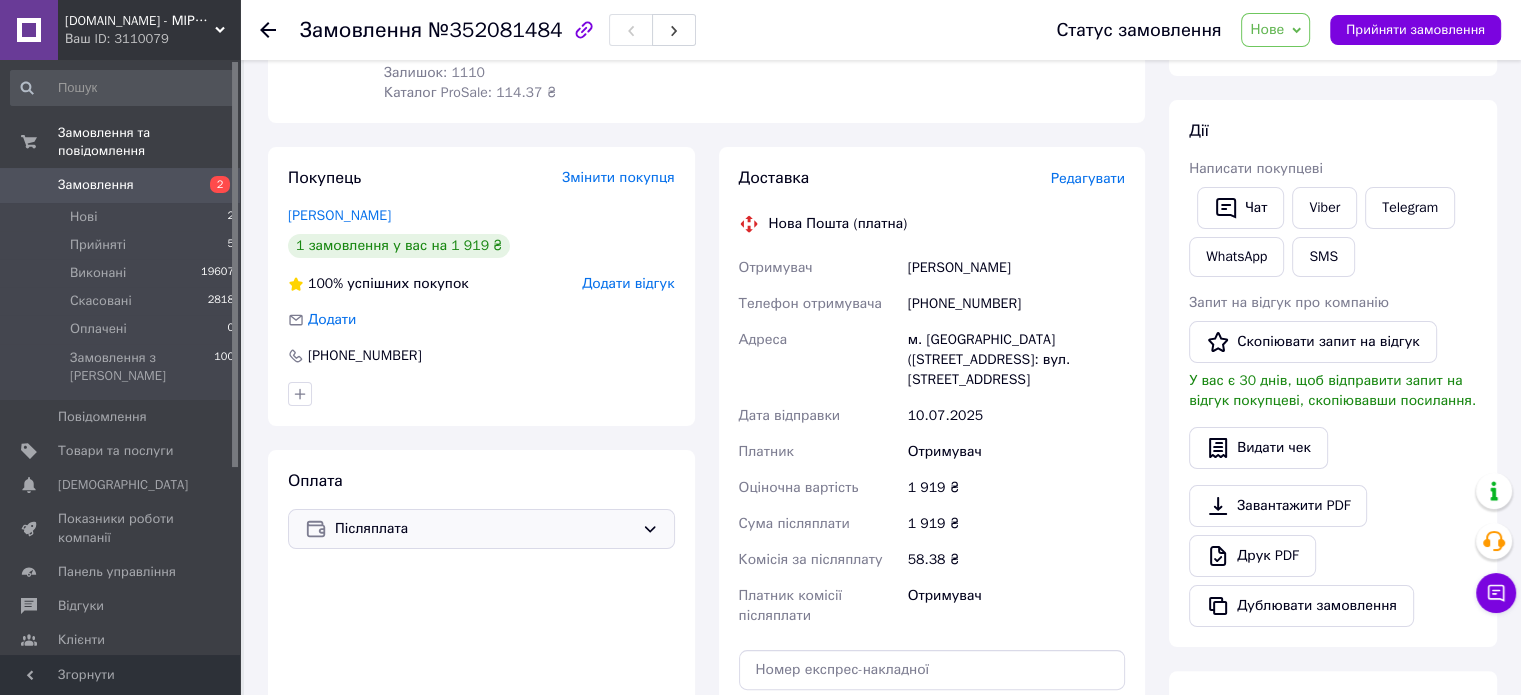 click on "Післяплата" at bounding box center (484, 529) 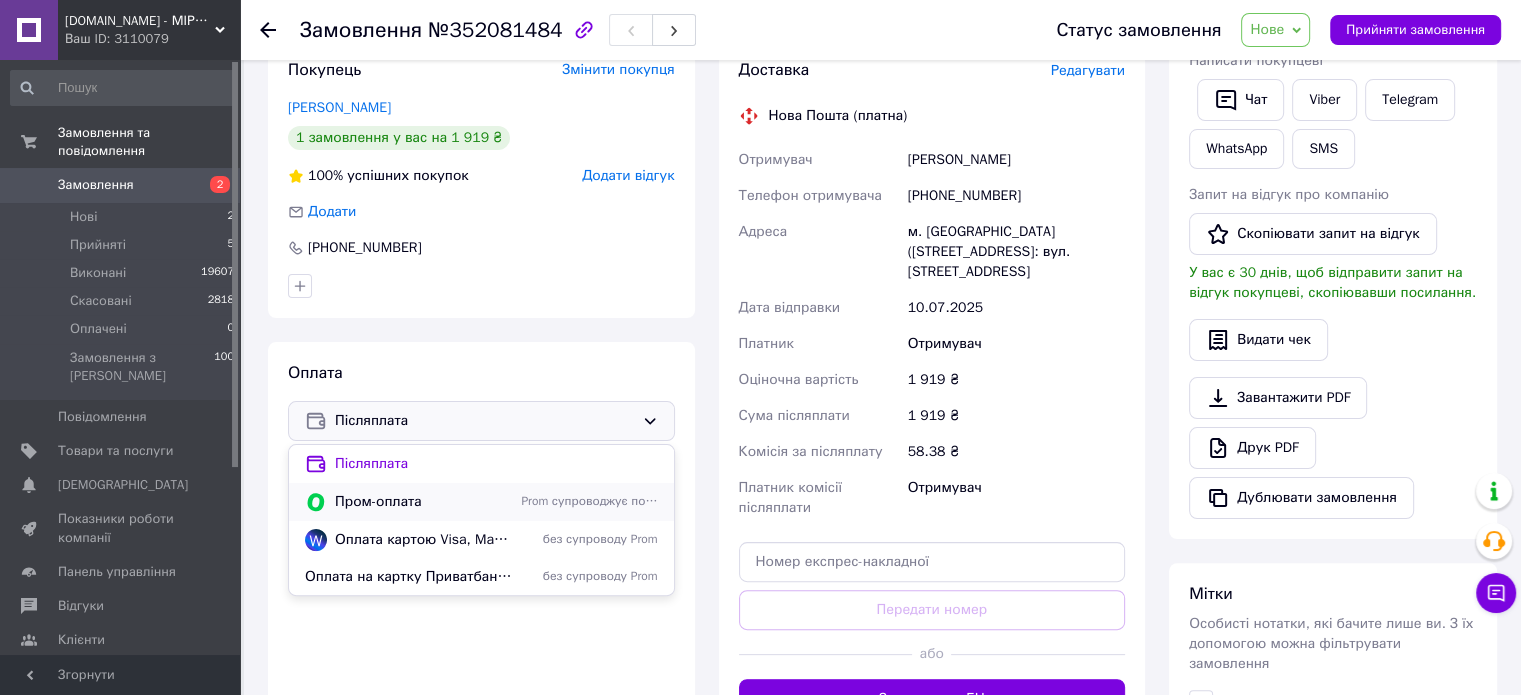 scroll, scrollTop: 600, scrollLeft: 0, axis: vertical 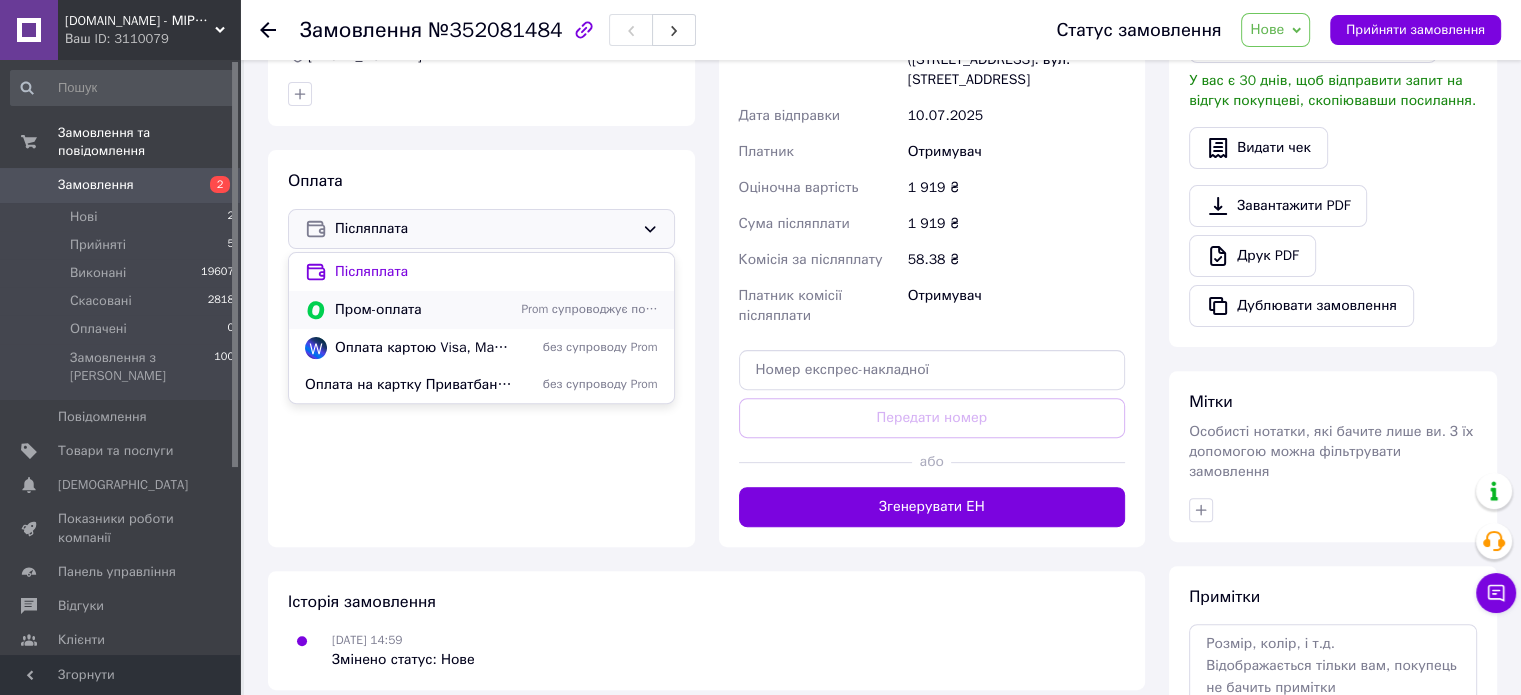 click on "Пром-оплата" at bounding box center [424, 310] 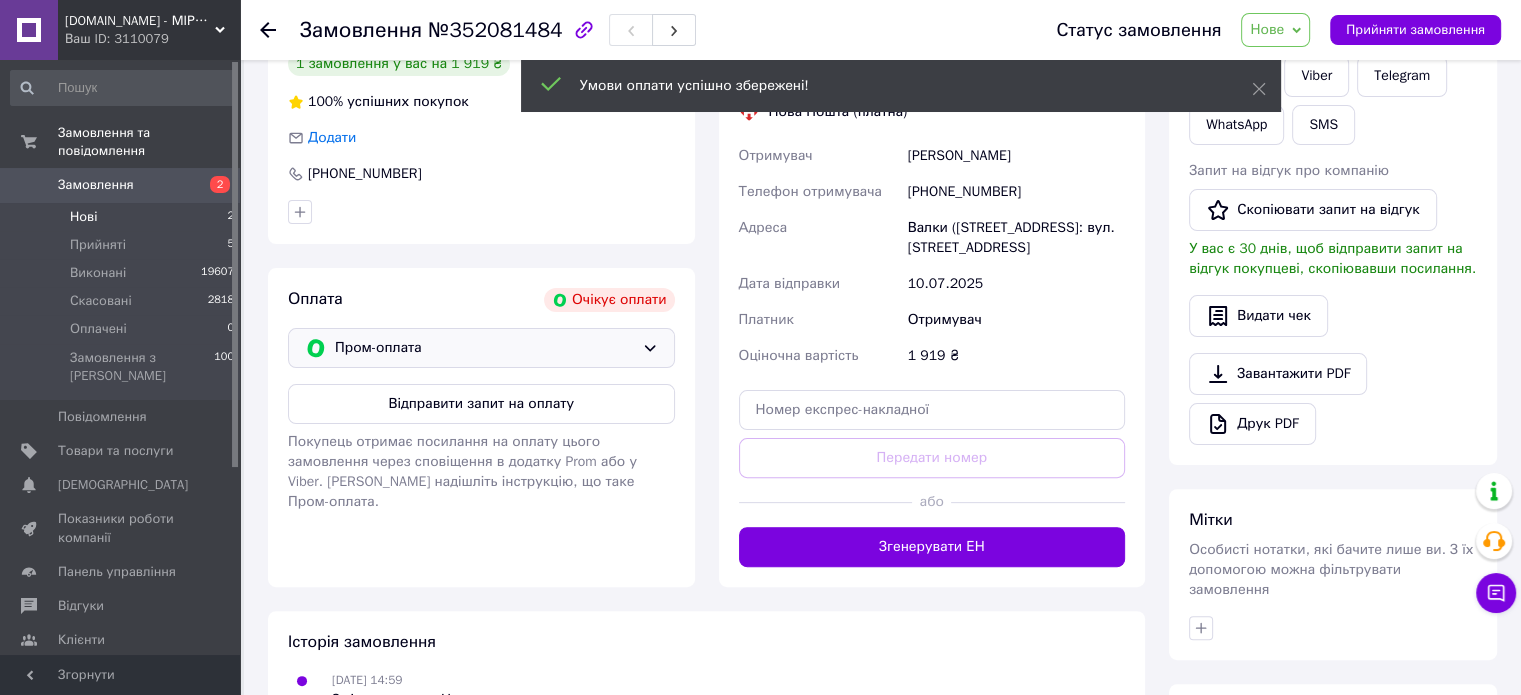 scroll, scrollTop: 400, scrollLeft: 0, axis: vertical 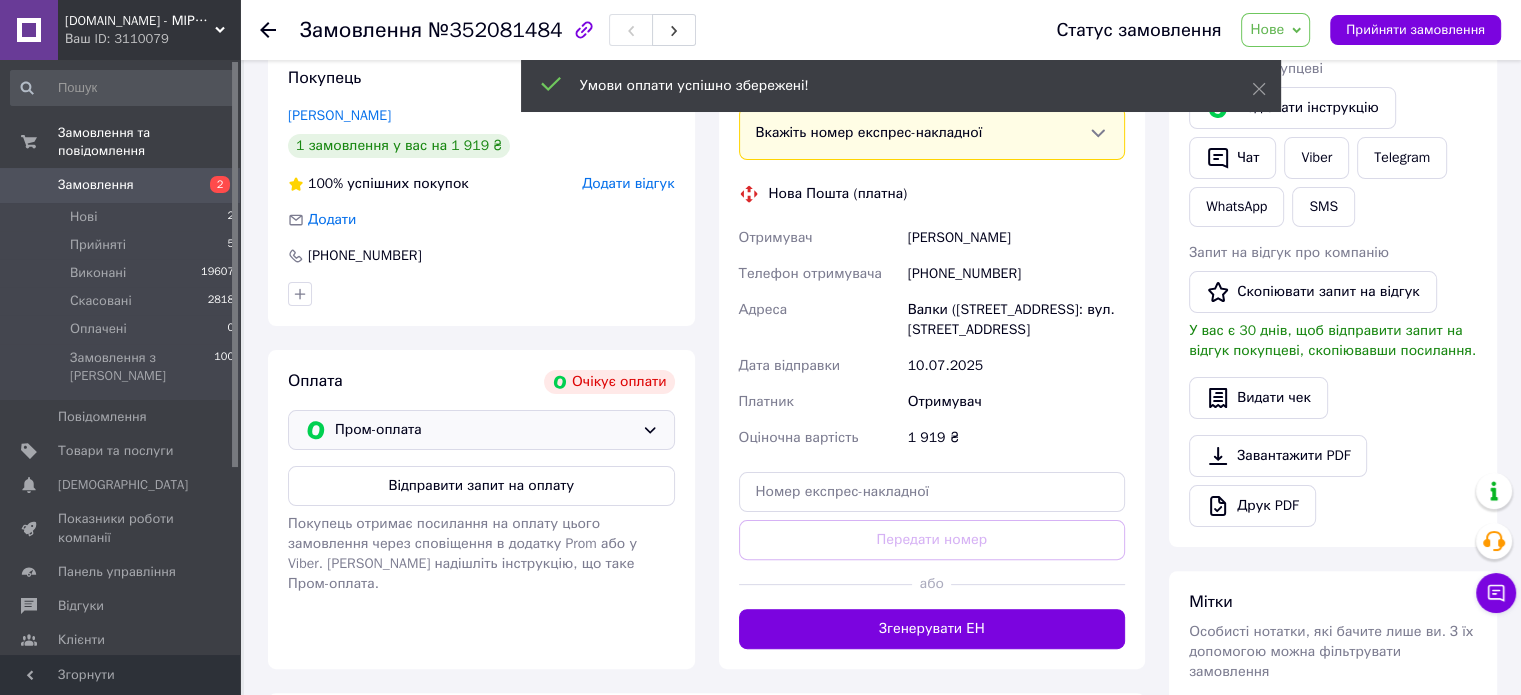 click on "Замовлення" at bounding box center (96, 185) 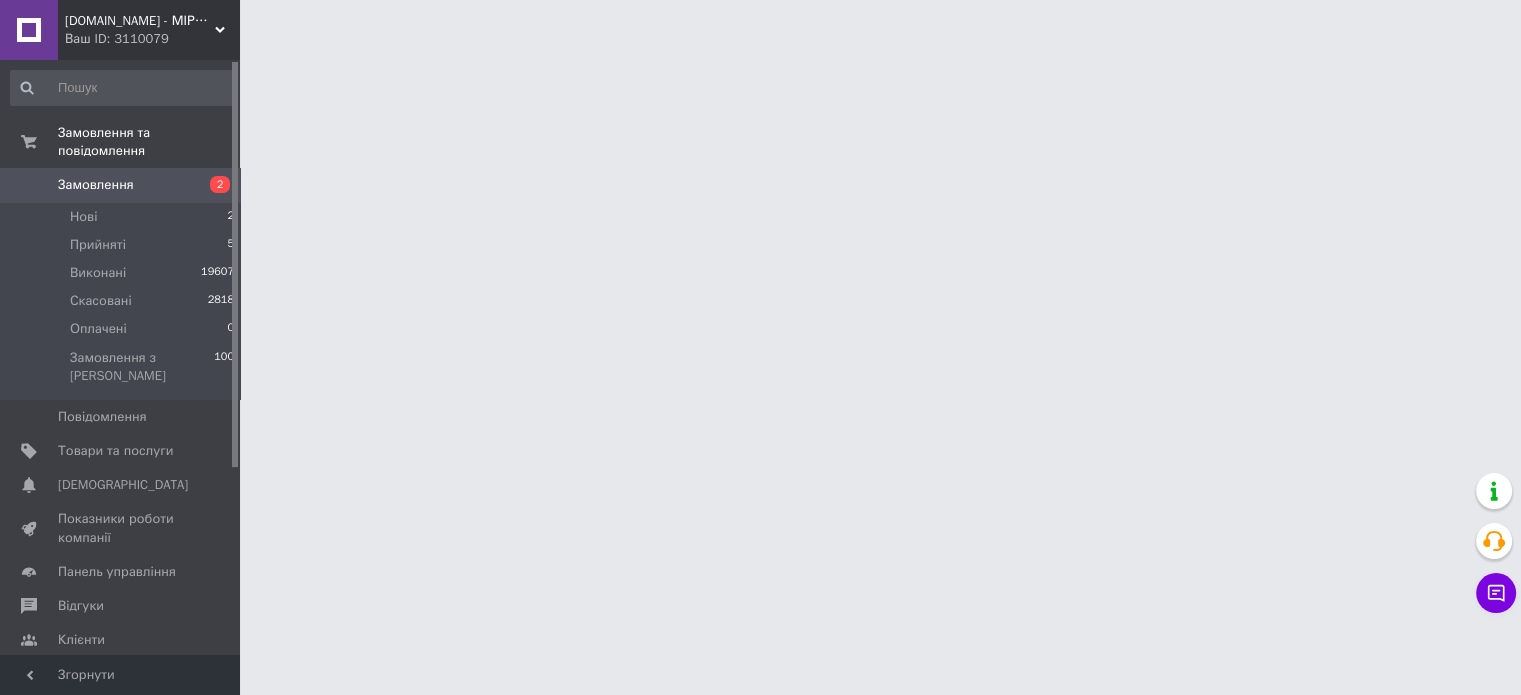 scroll, scrollTop: 0, scrollLeft: 0, axis: both 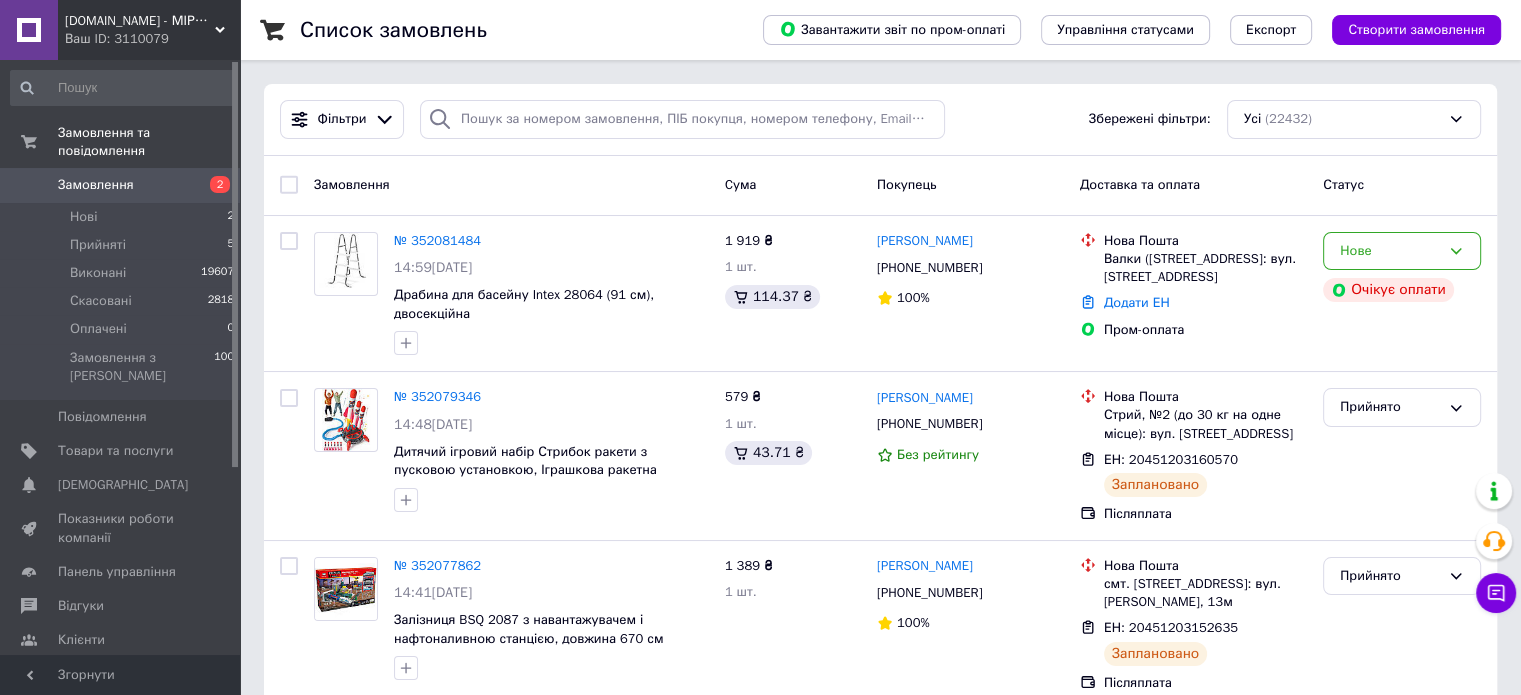click on "Замовлення" at bounding box center (121, 185) 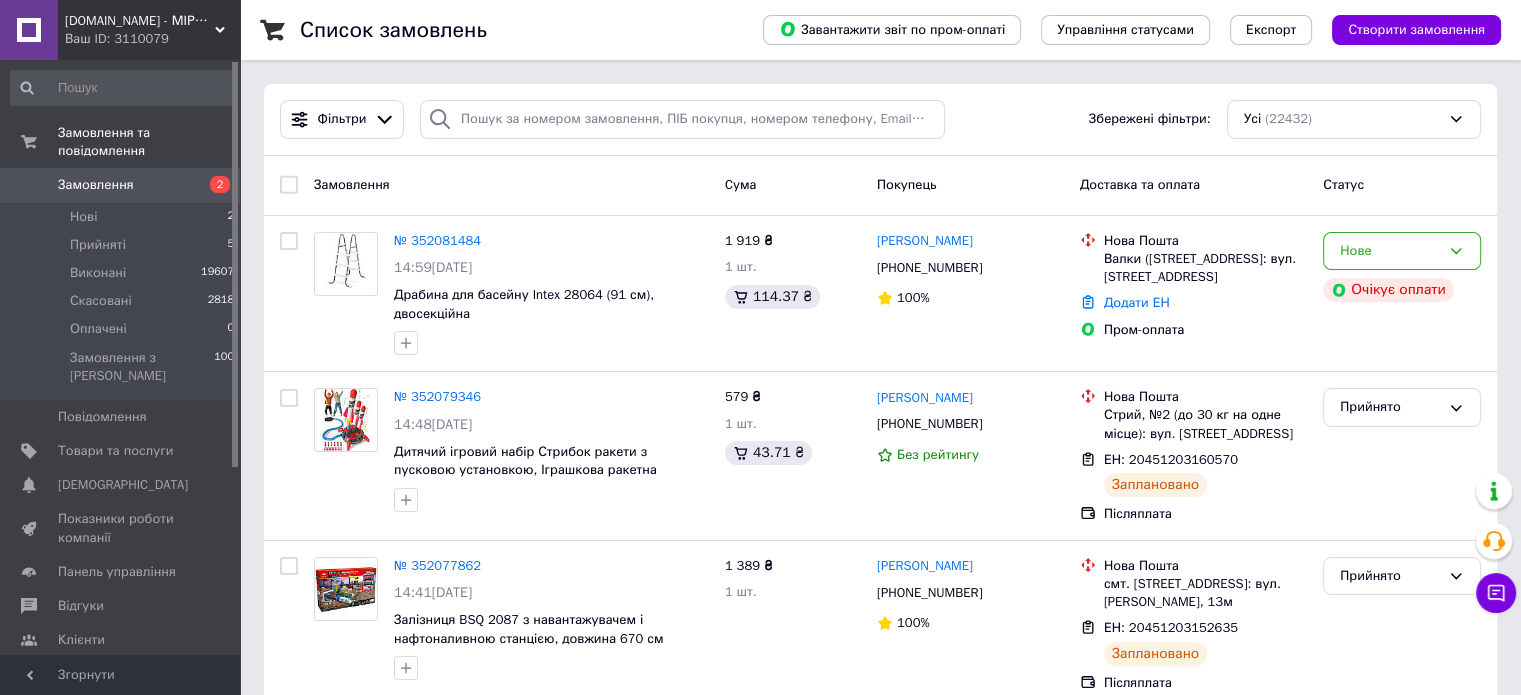 click on "№ 352081484" at bounding box center (437, 240) 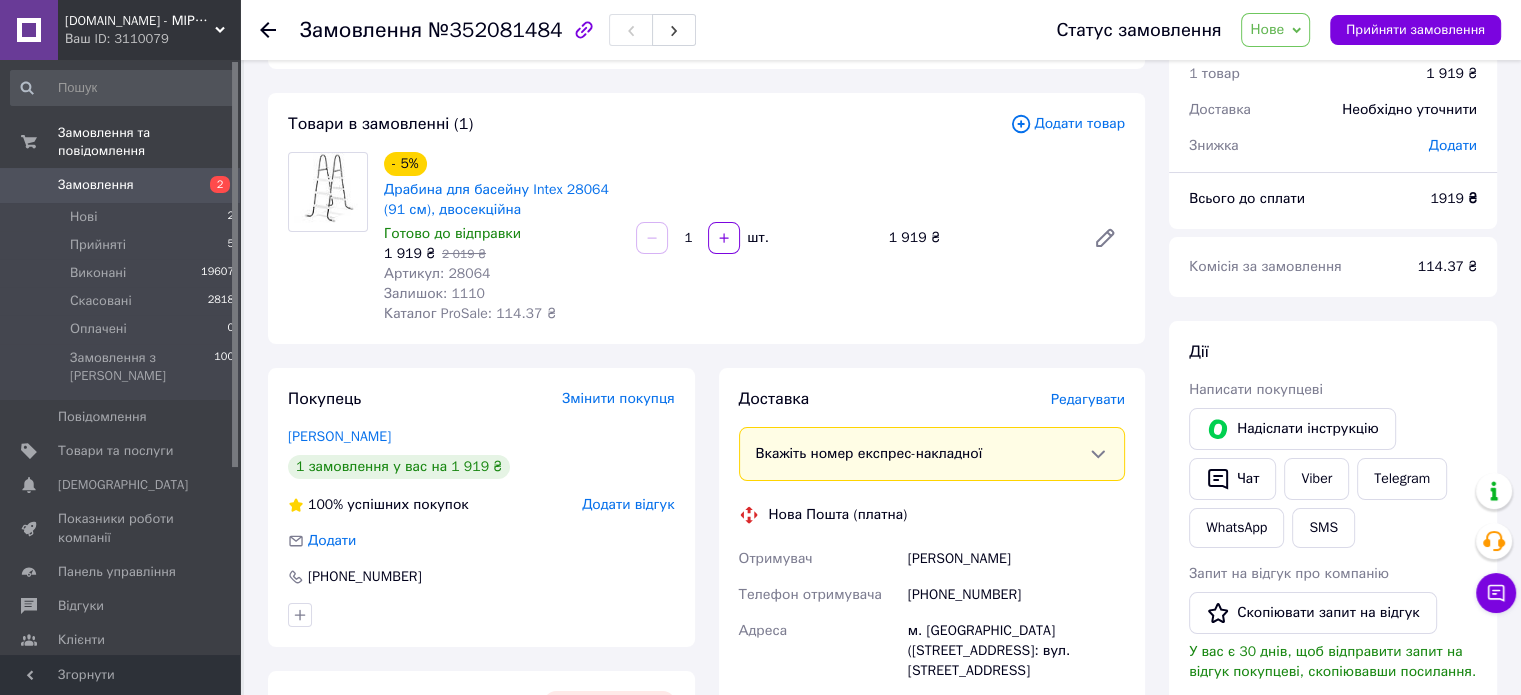 scroll, scrollTop: 0, scrollLeft: 0, axis: both 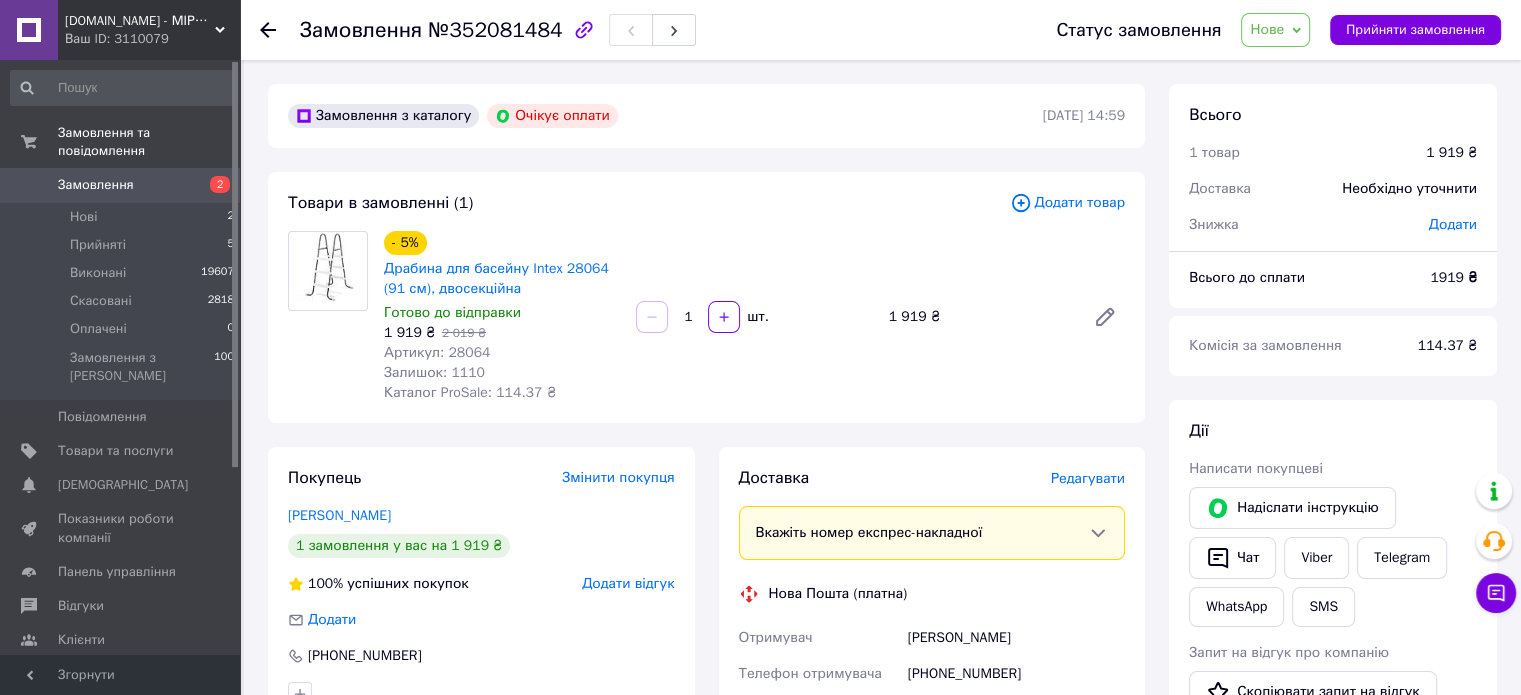 click on "Нове" at bounding box center [1267, 29] 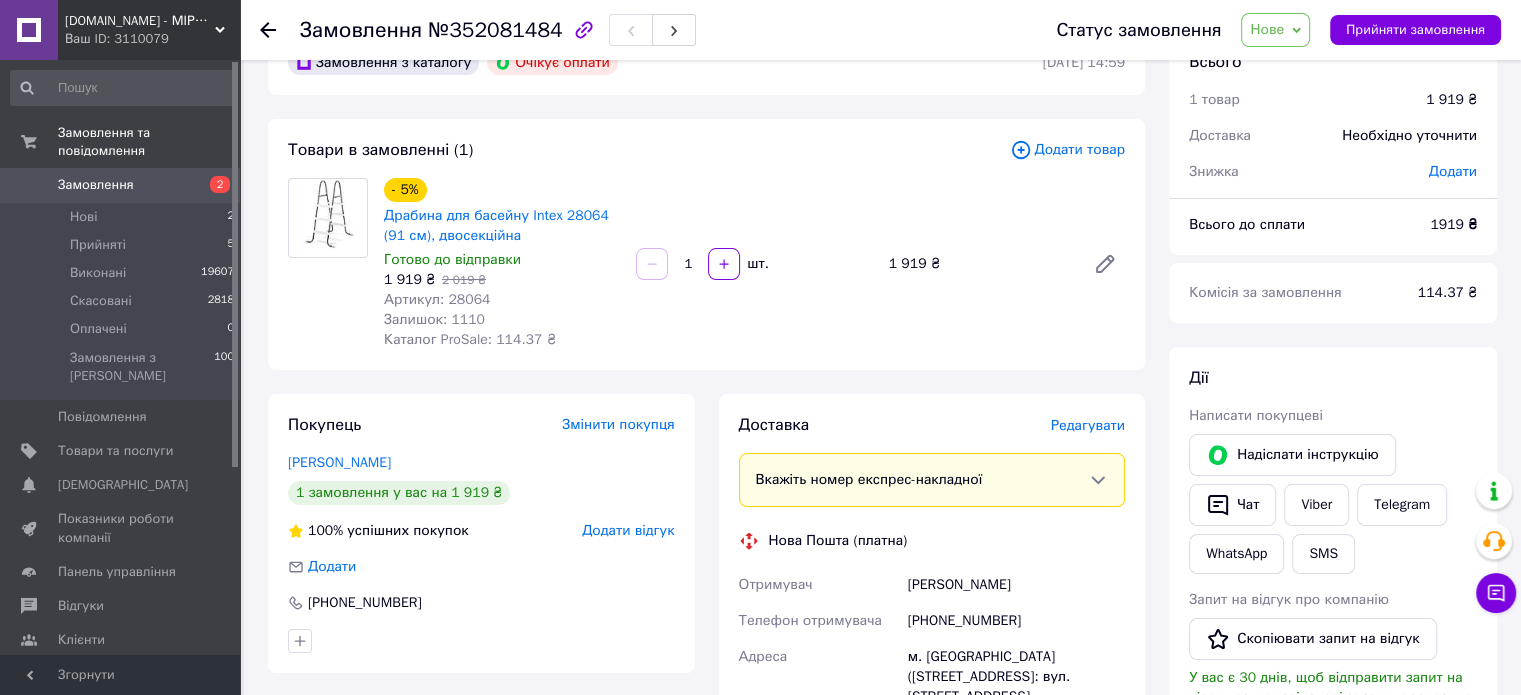 scroll, scrollTop: 0, scrollLeft: 0, axis: both 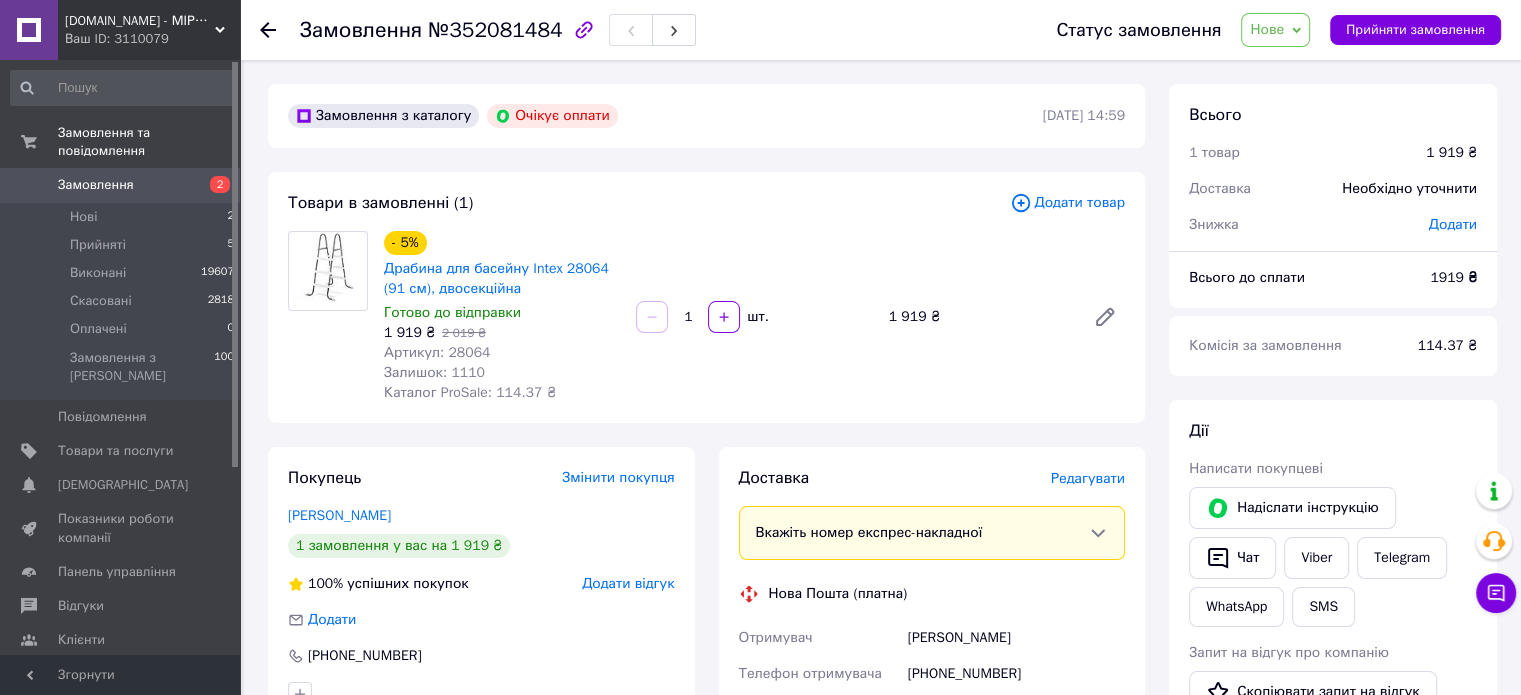 click on "Замовлення" at bounding box center (96, 185) 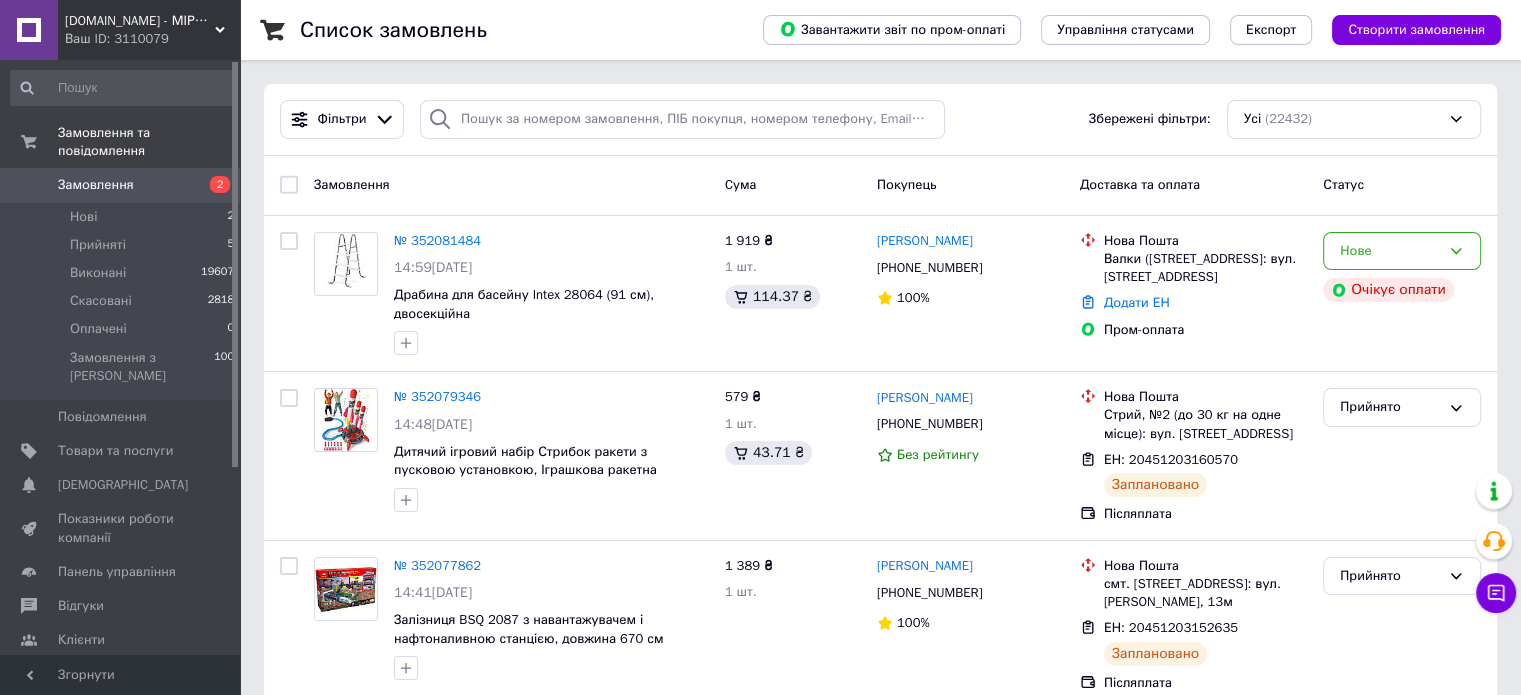click on "[DOMAIN_NAME] - МІРАТОЙС" at bounding box center (140, 21) 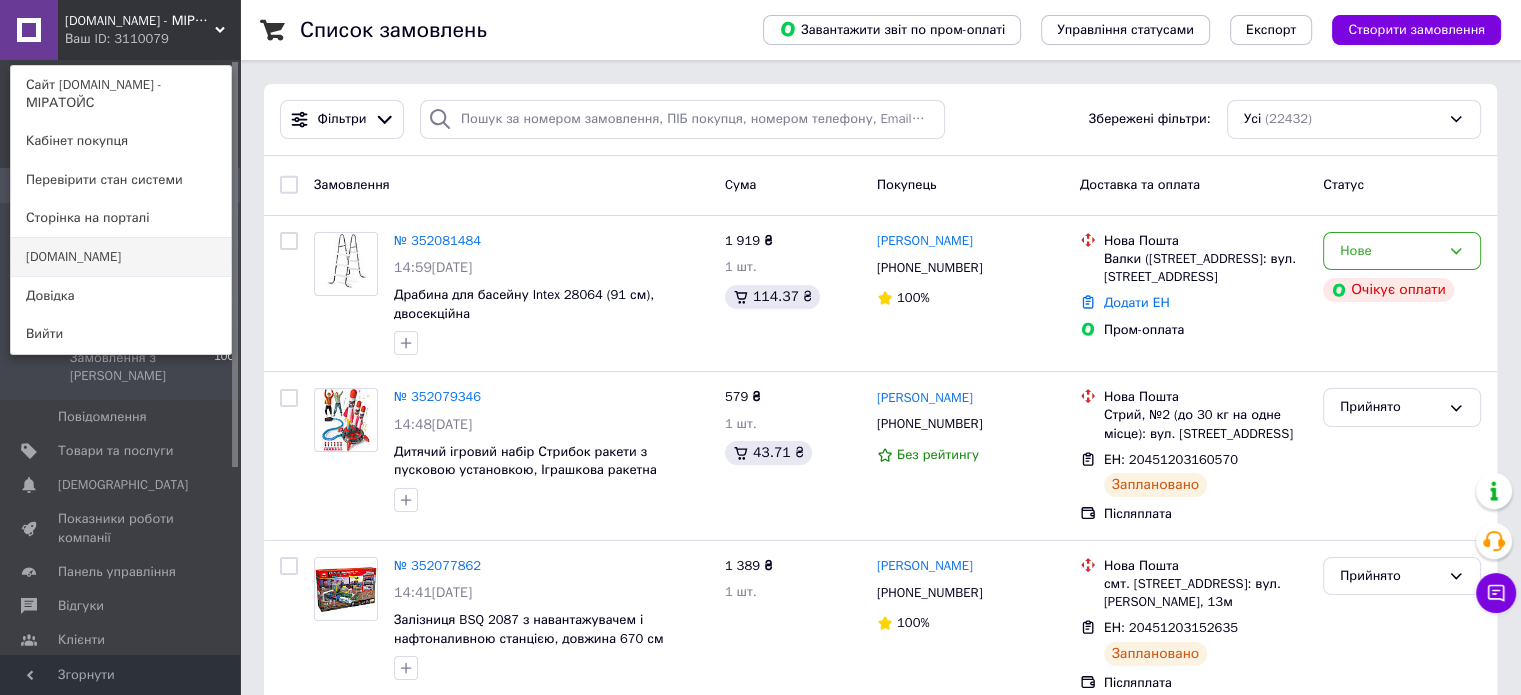 click on "[DOMAIN_NAME]" at bounding box center (121, 257) 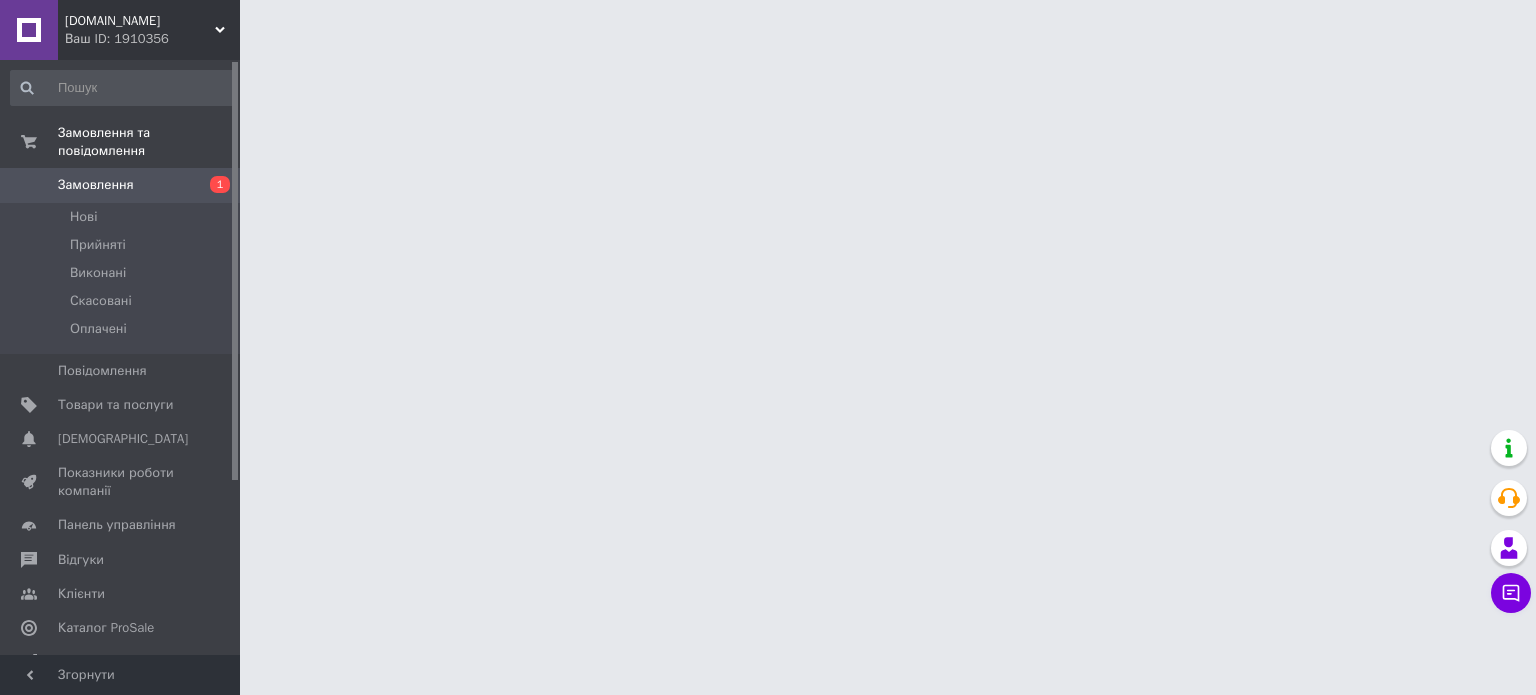 scroll, scrollTop: 0, scrollLeft: 0, axis: both 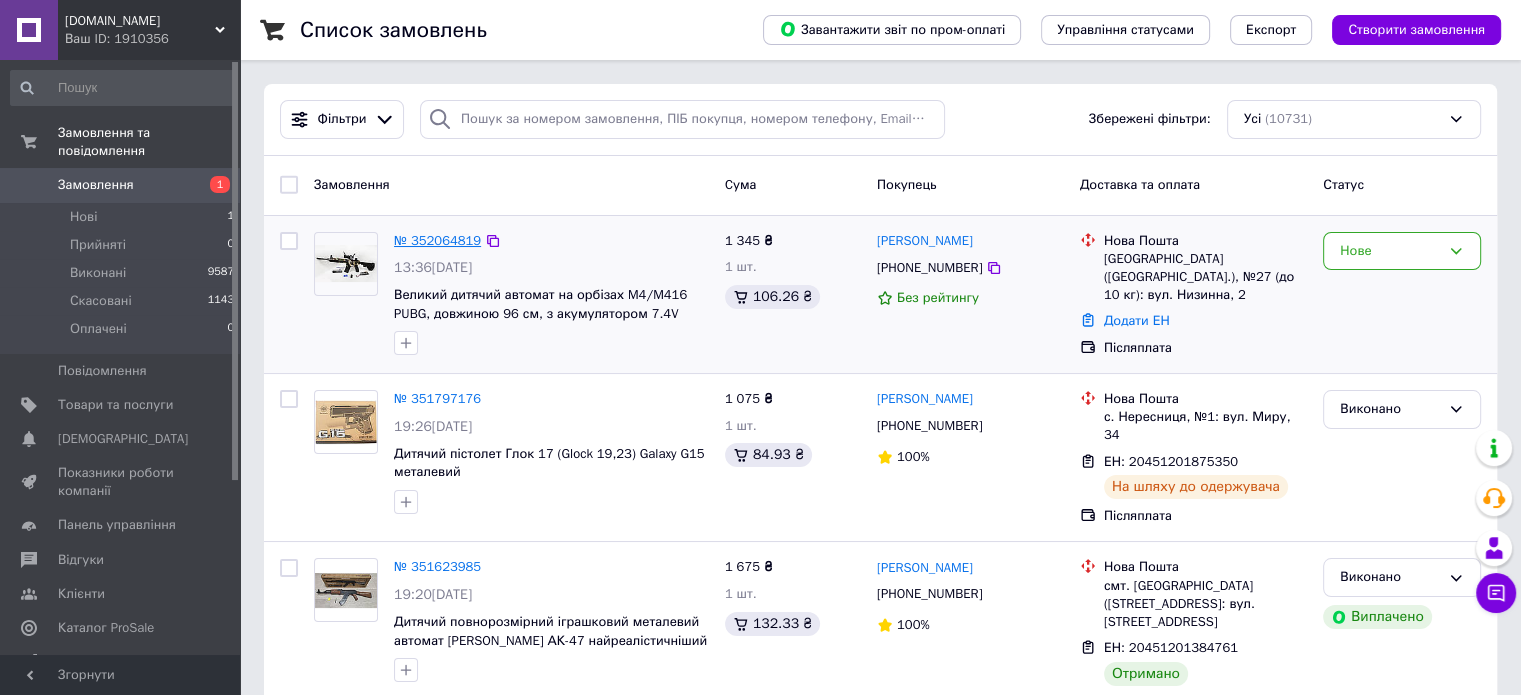 click on "№ 352064819" at bounding box center [437, 240] 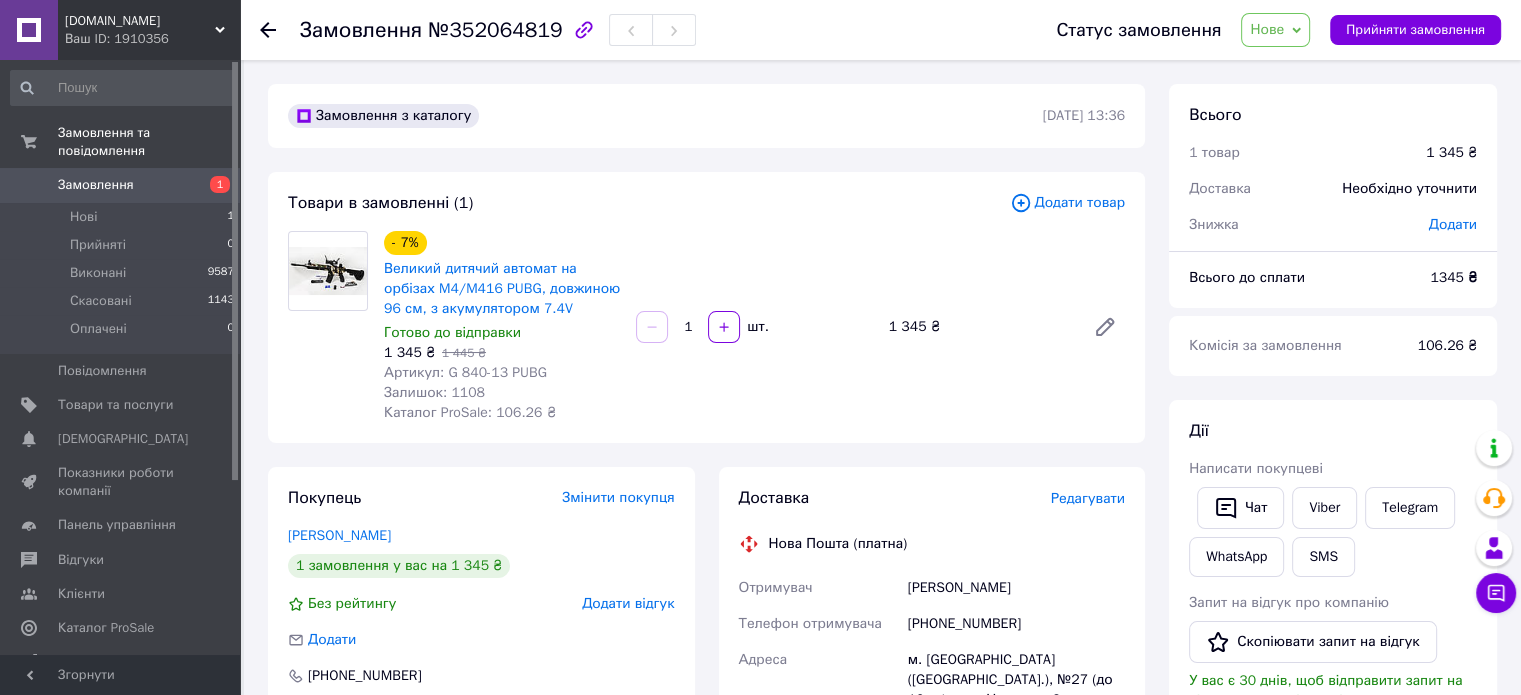 click on "Нове" at bounding box center (1267, 29) 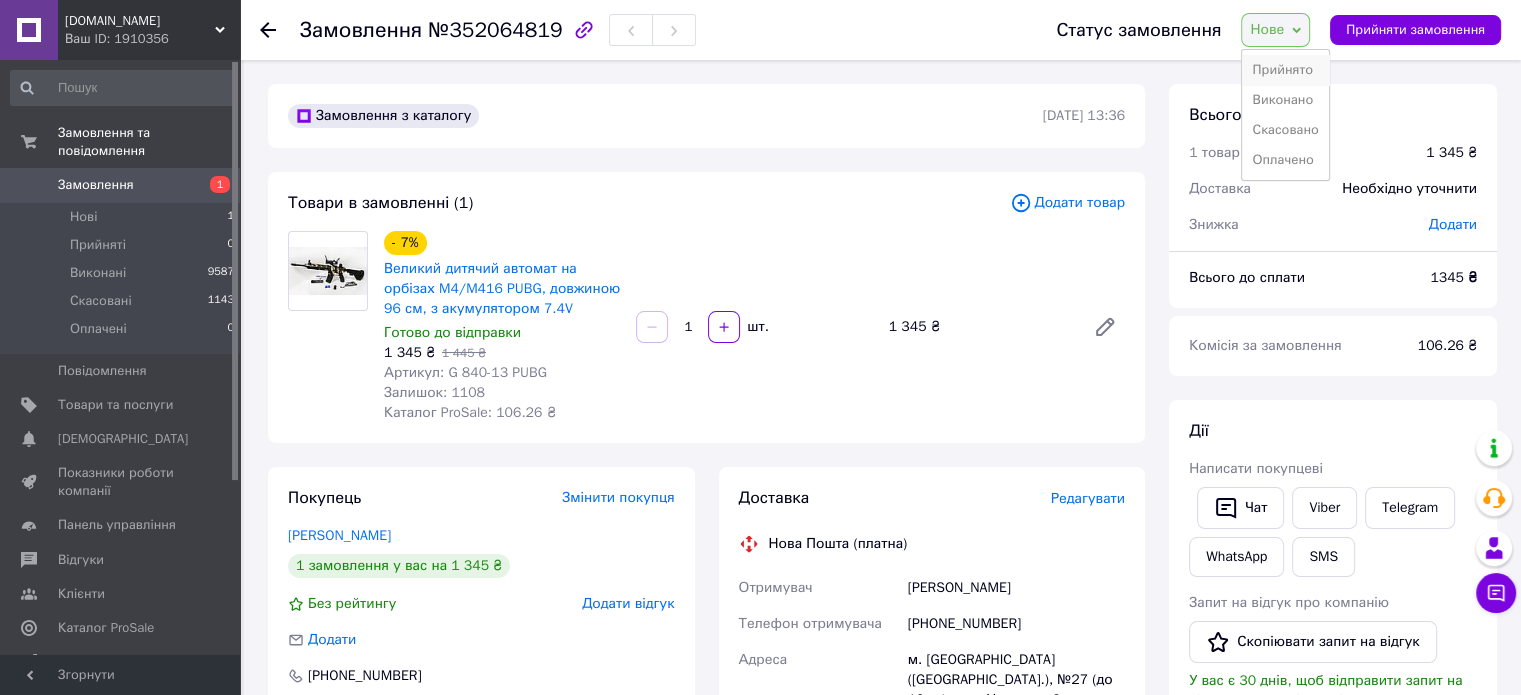 click on "Прийнято" at bounding box center [1285, 70] 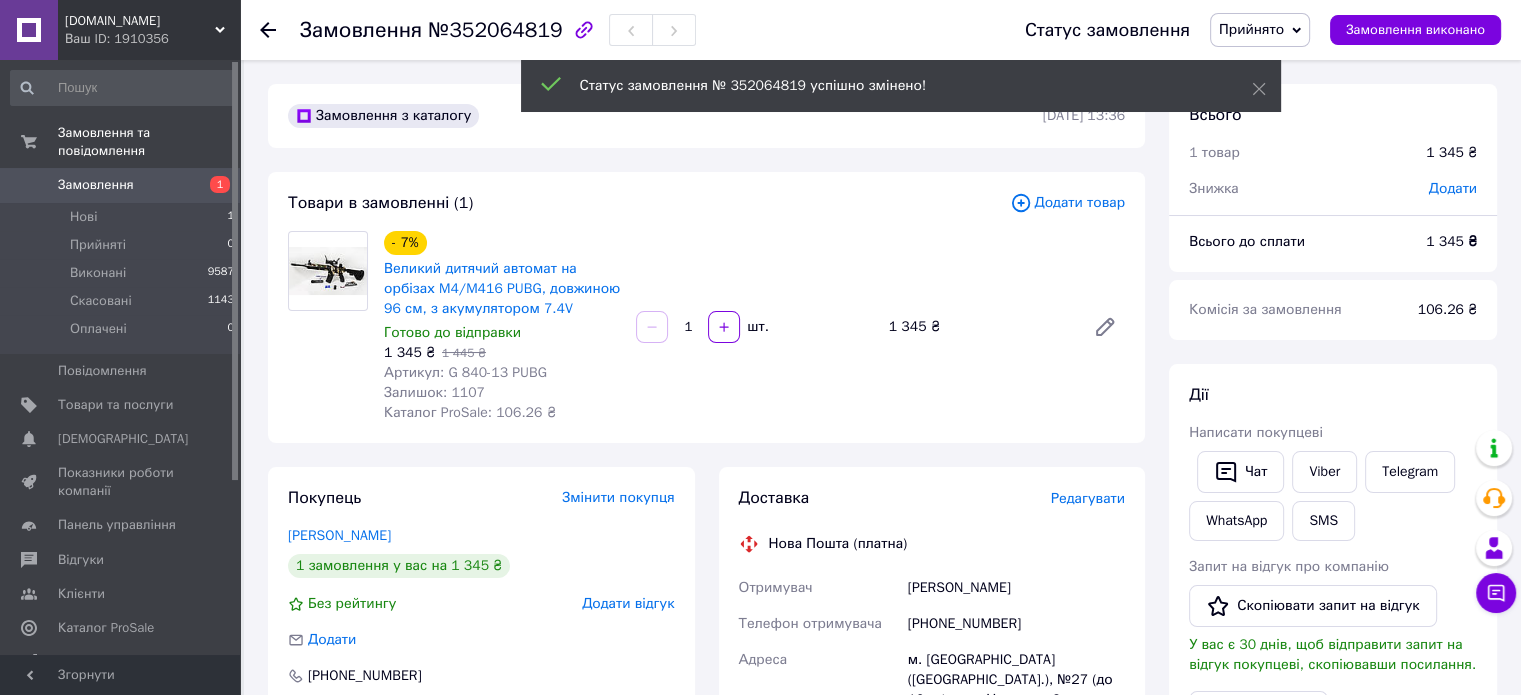 click on "Редагувати" at bounding box center (1088, 498) 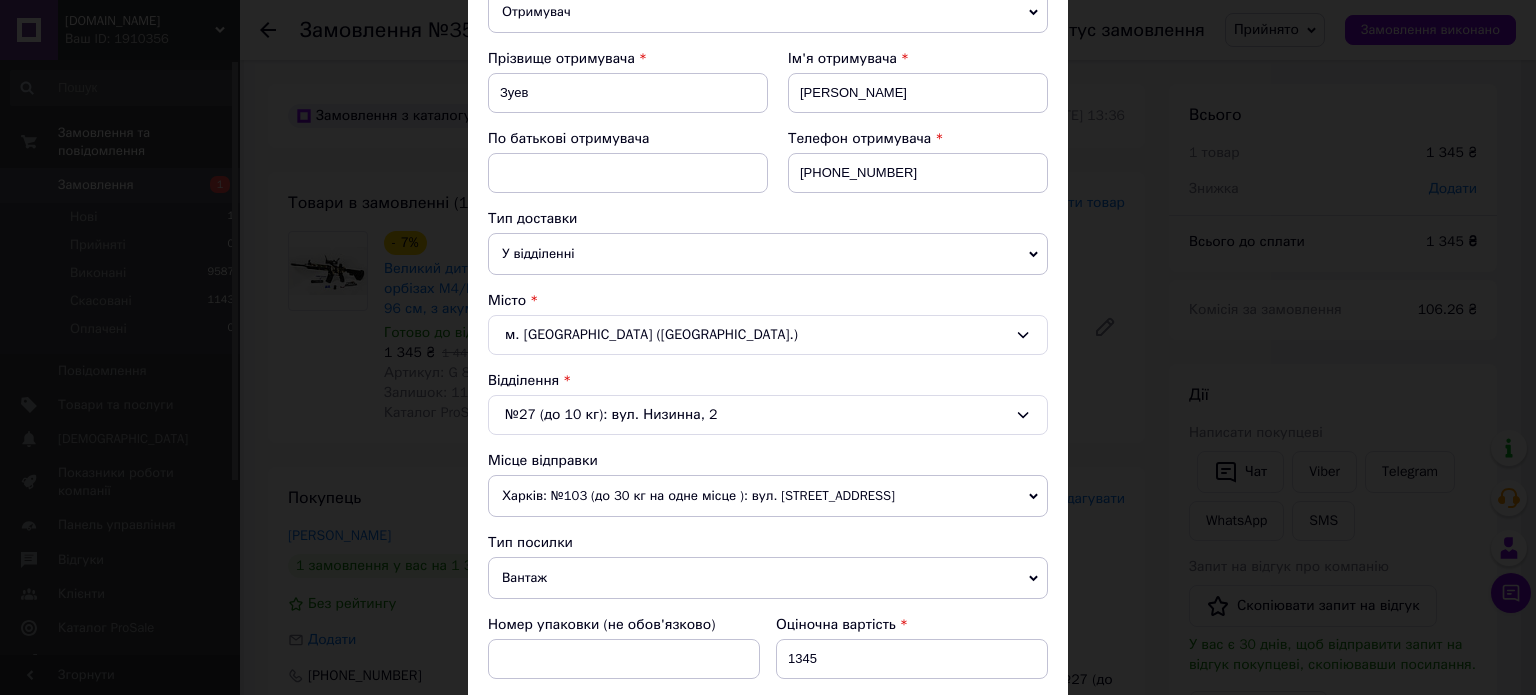 scroll, scrollTop: 300, scrollLeft: 0, axis: vertical 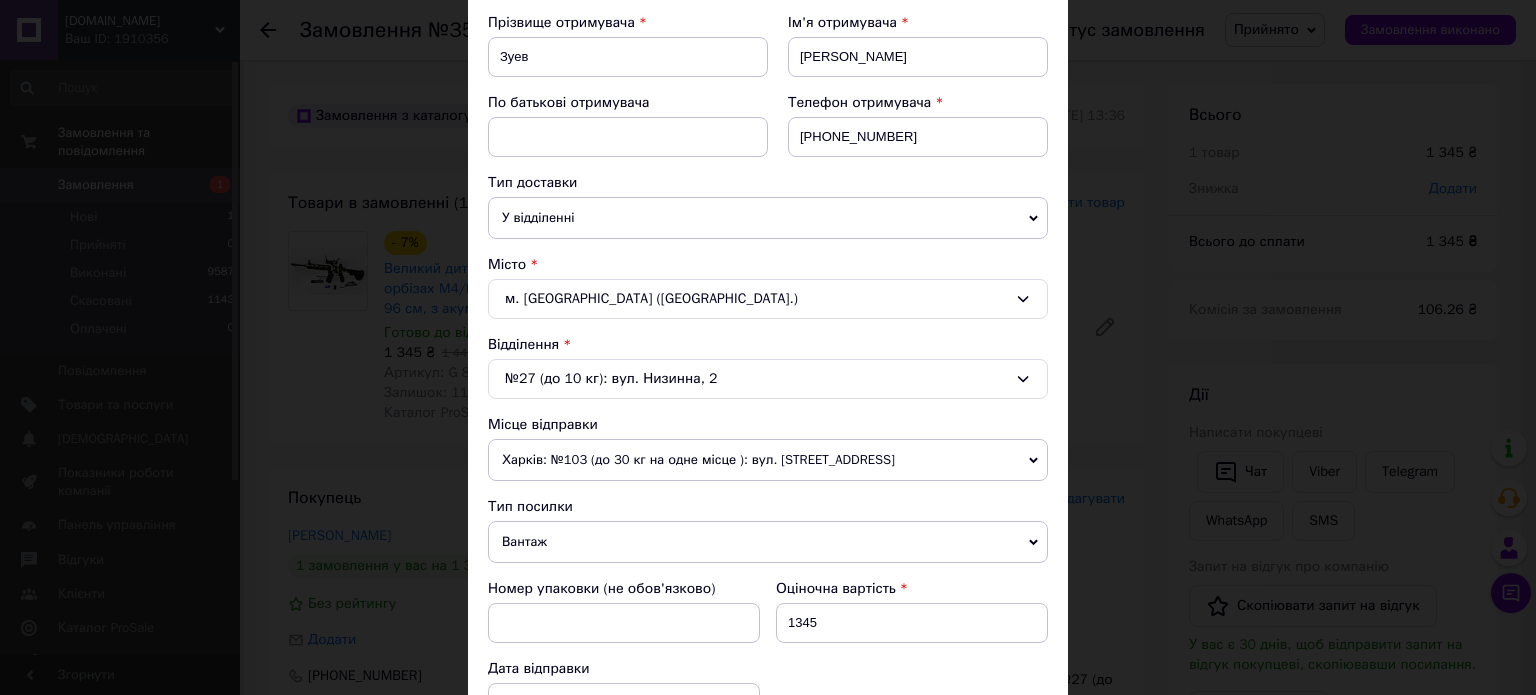 click on "Харків: №103 (до 30 кг на одне місце ): вул. [STREET_ADDRESS]" at bounding box center (768, 460) 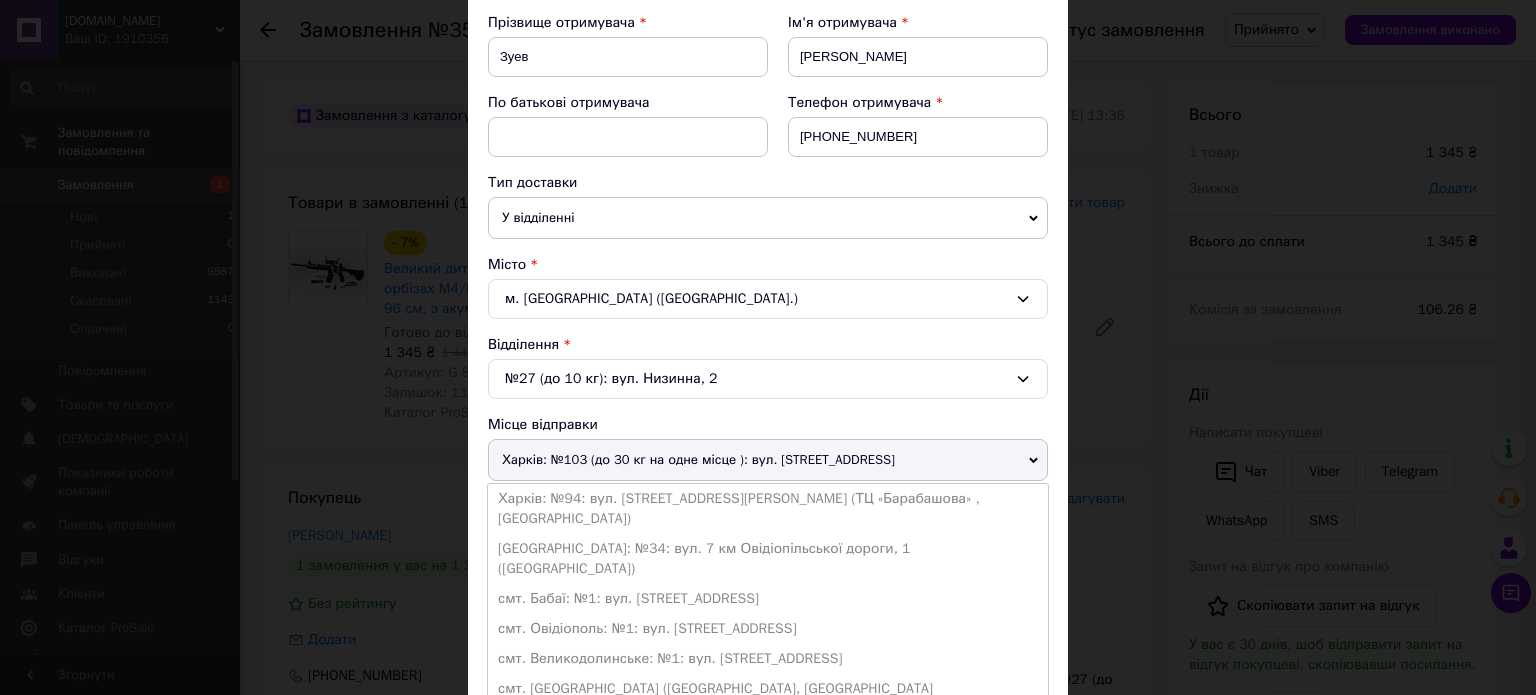 click on "Харків: №103 (до 30 кг на одне місце ): вул. [STREET_ADDRESS]" at bounding box center (768, 460) 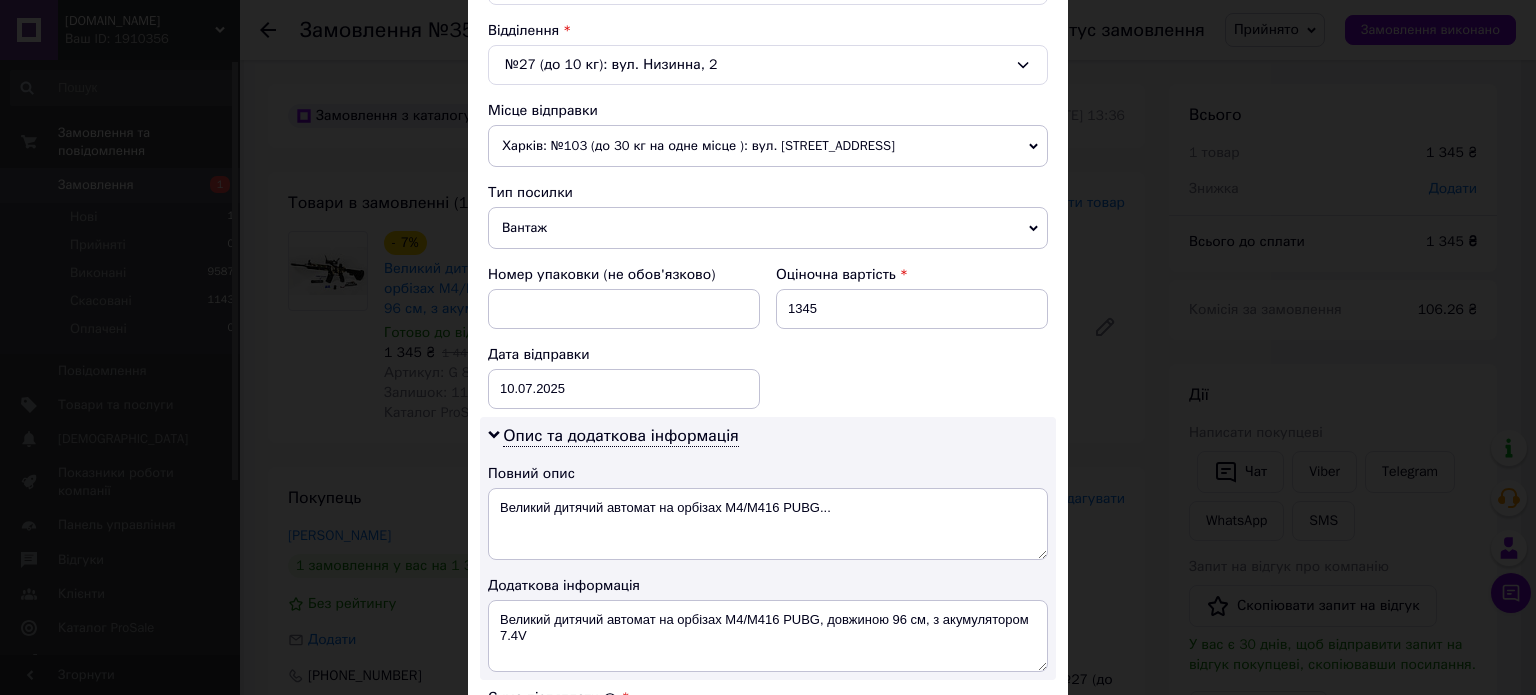 scroll, scrollTop: 700, scrollLeft: 0, axis: vertical 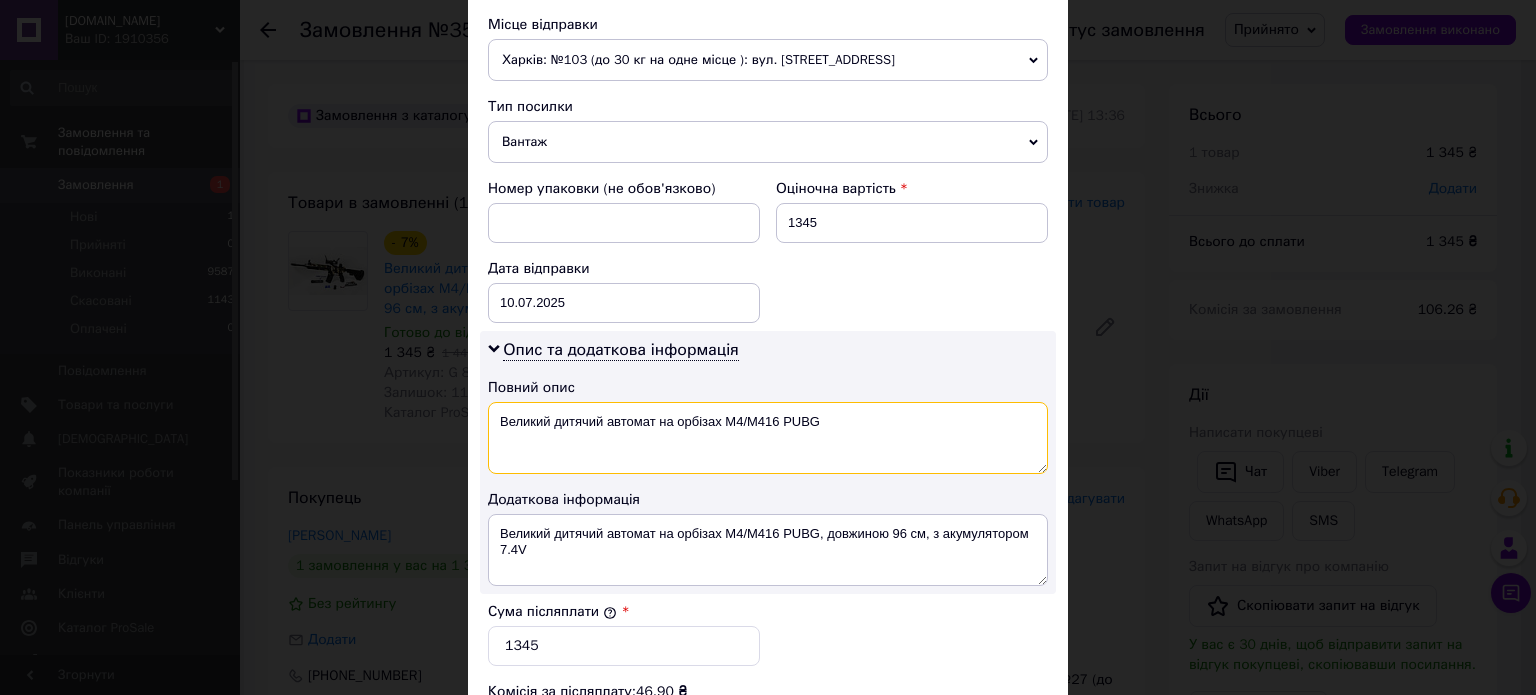 drag, startPoint x: 857, startPoint y: 416, endPoint x: 817, endPoint y: 416, distance: 40 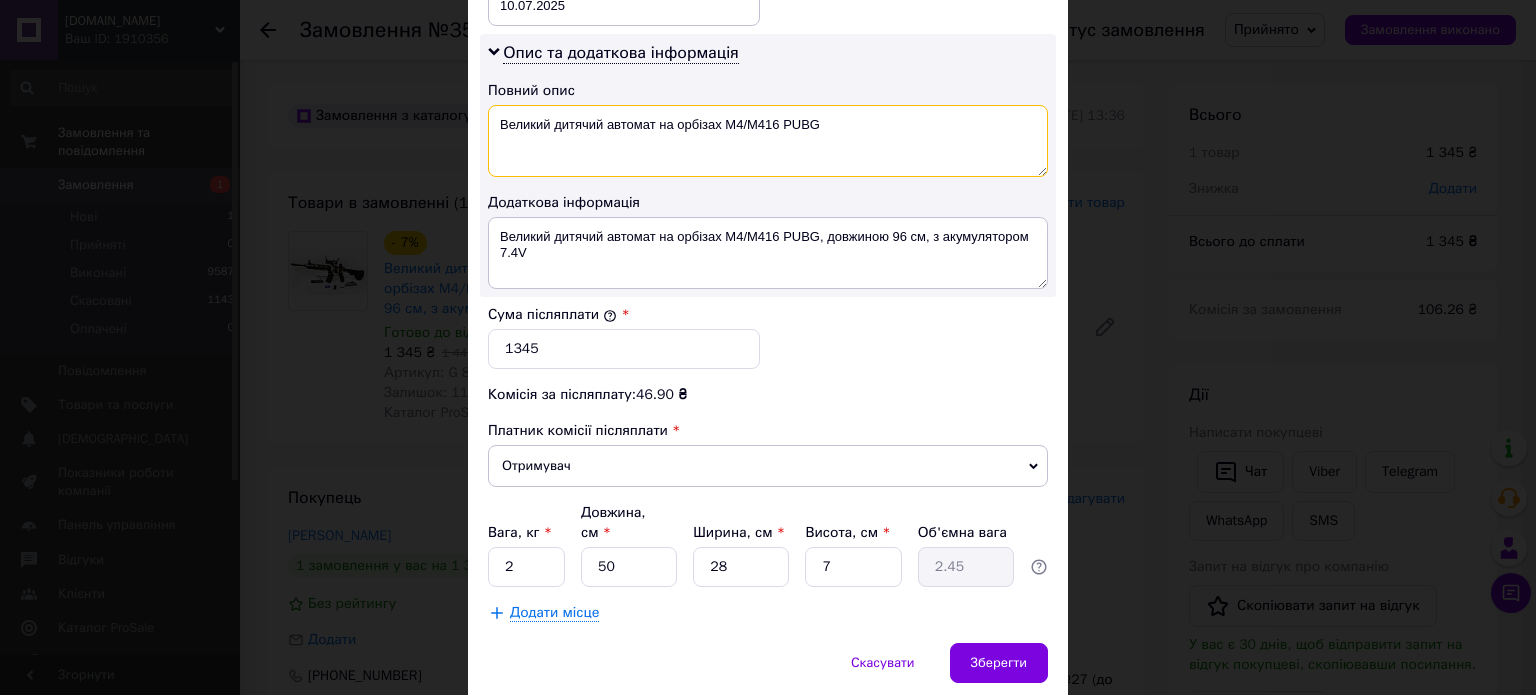 scroll, scrollTop: 1000, scrollLeft: 0, axis: vertical 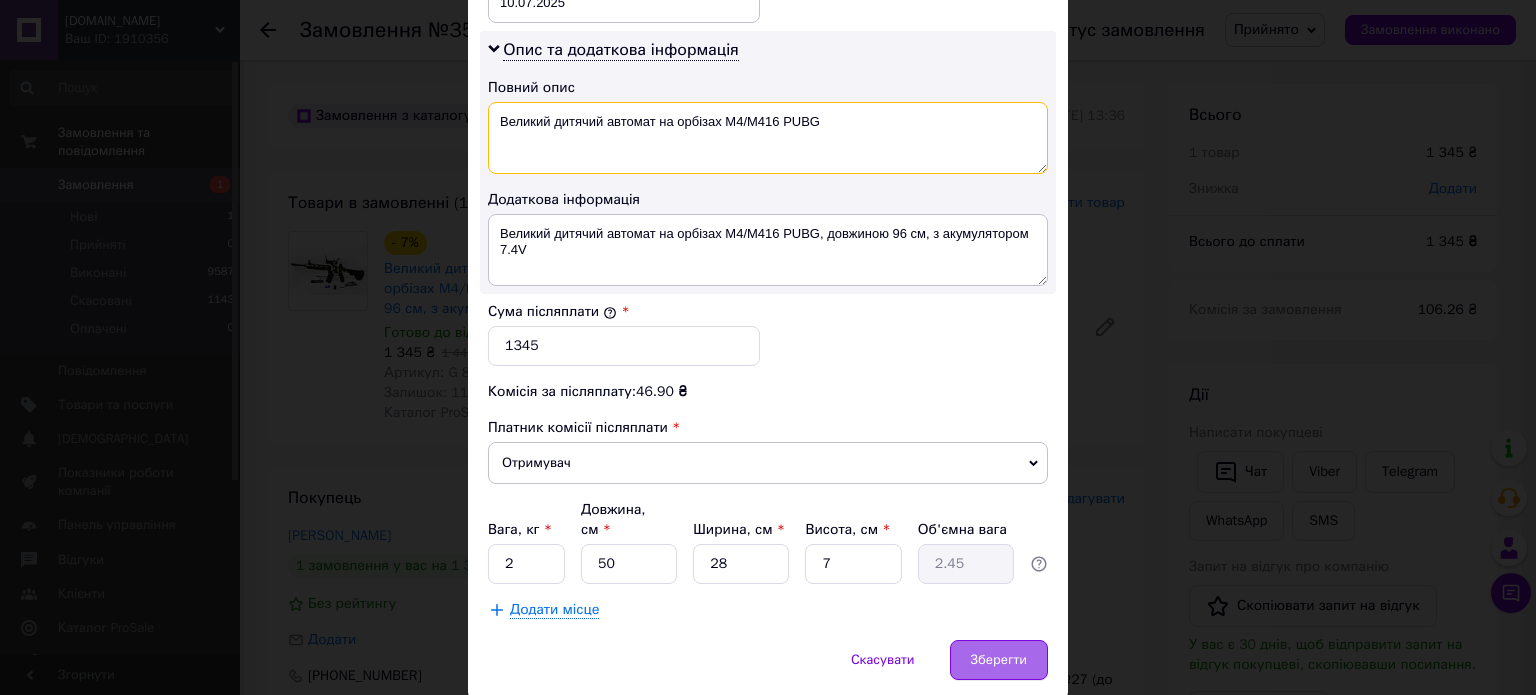 type on "Великий дитячий автомат на орбізах M4/M416 PUBG" 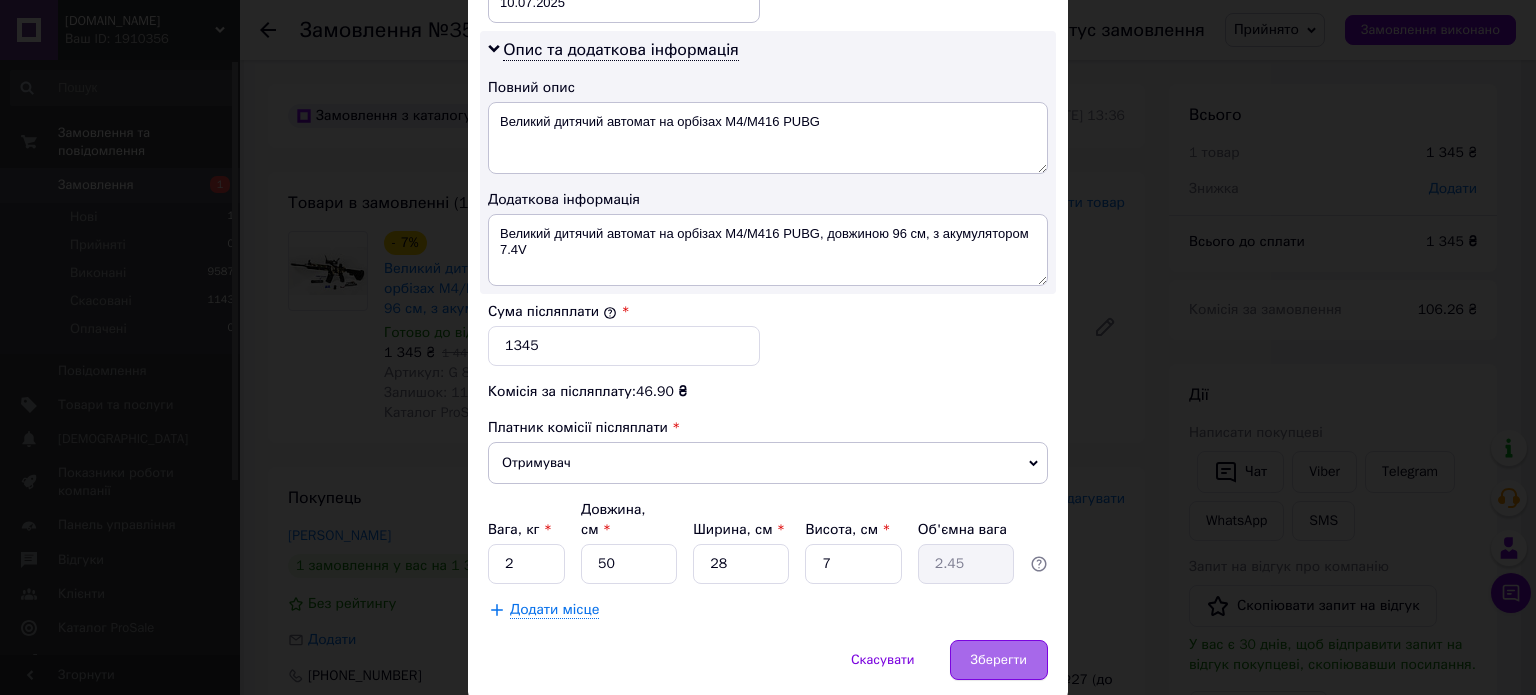 click on "Зберегти" at bounding box center [999, 660] 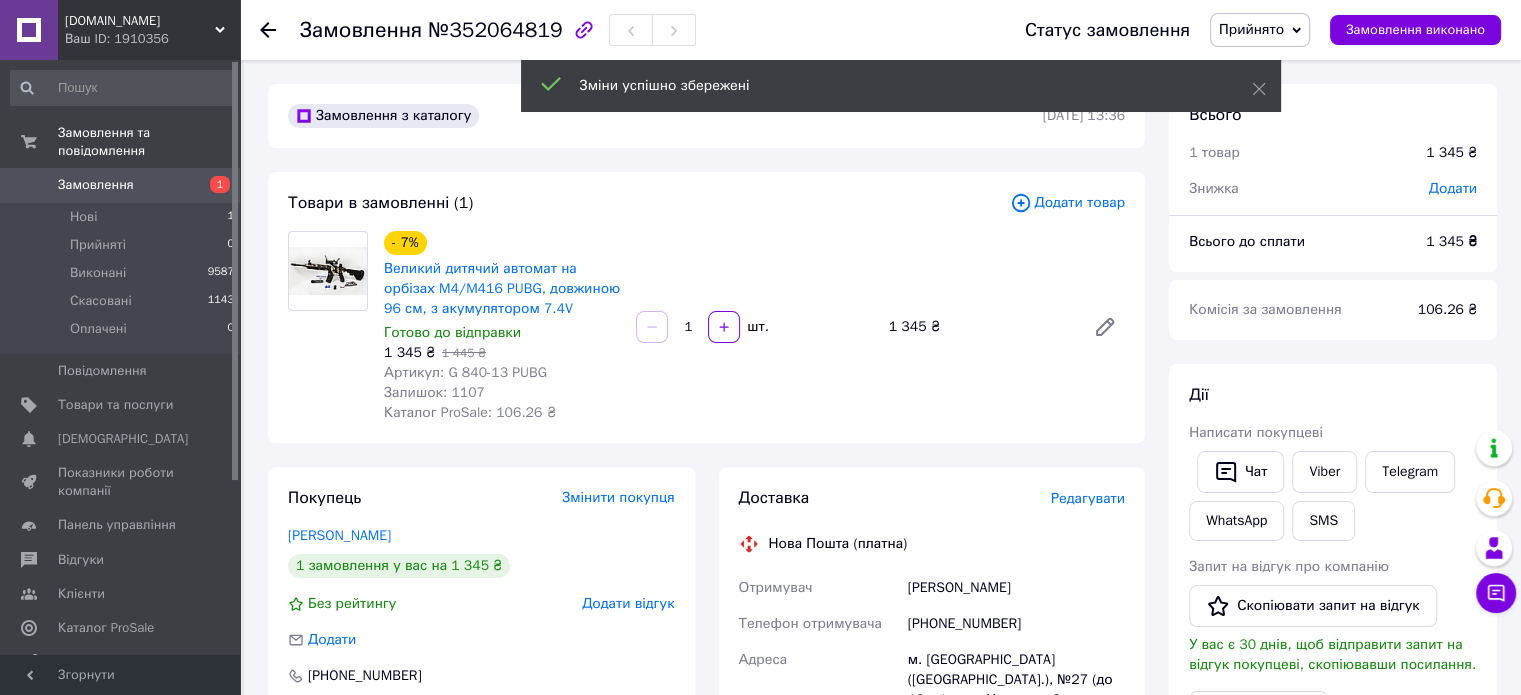 click on "Редагувати" at bounding box center [1088, 498] 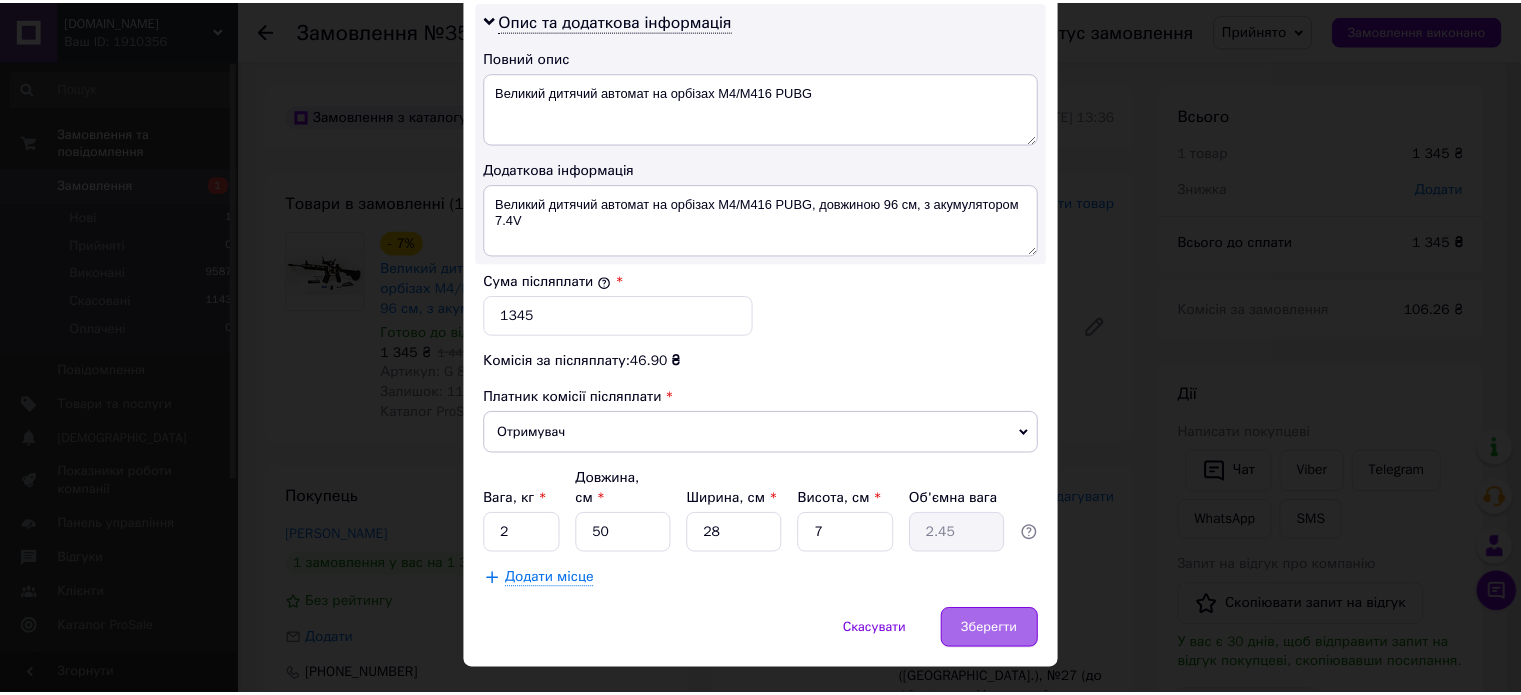 scroll, scrollTop: 1048, scrollLeft: 0, axis: vertical 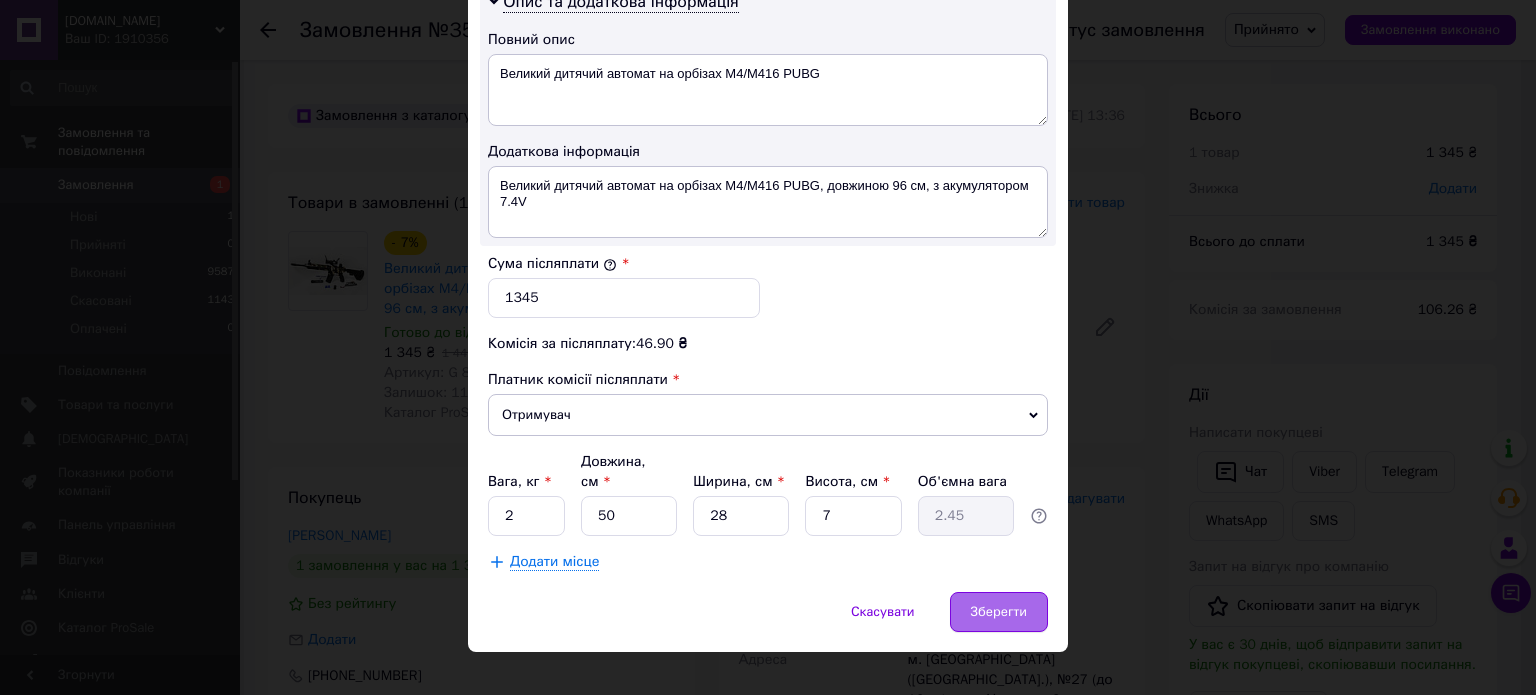 click on "Зберегти" at bounding box center (999, 612) 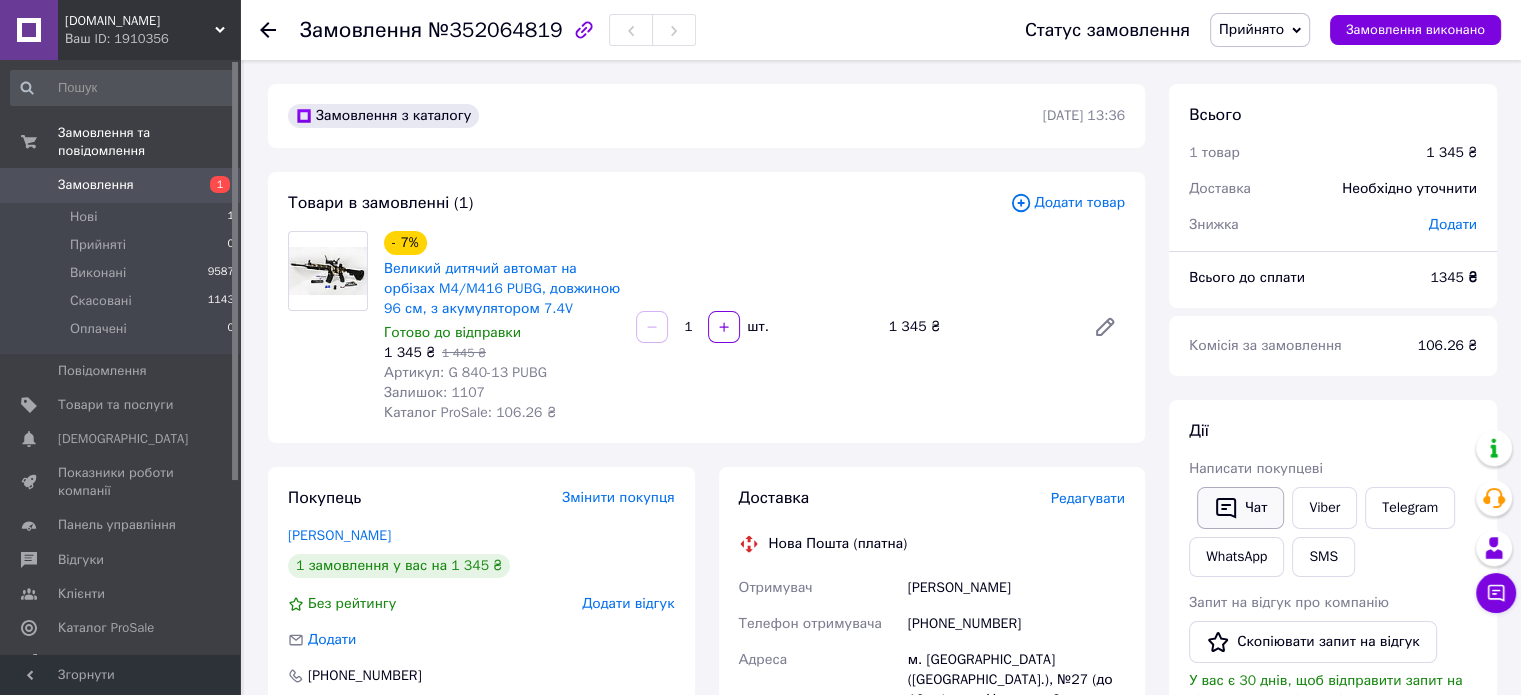 click on "Чат" at bounding box center (1240, 508) 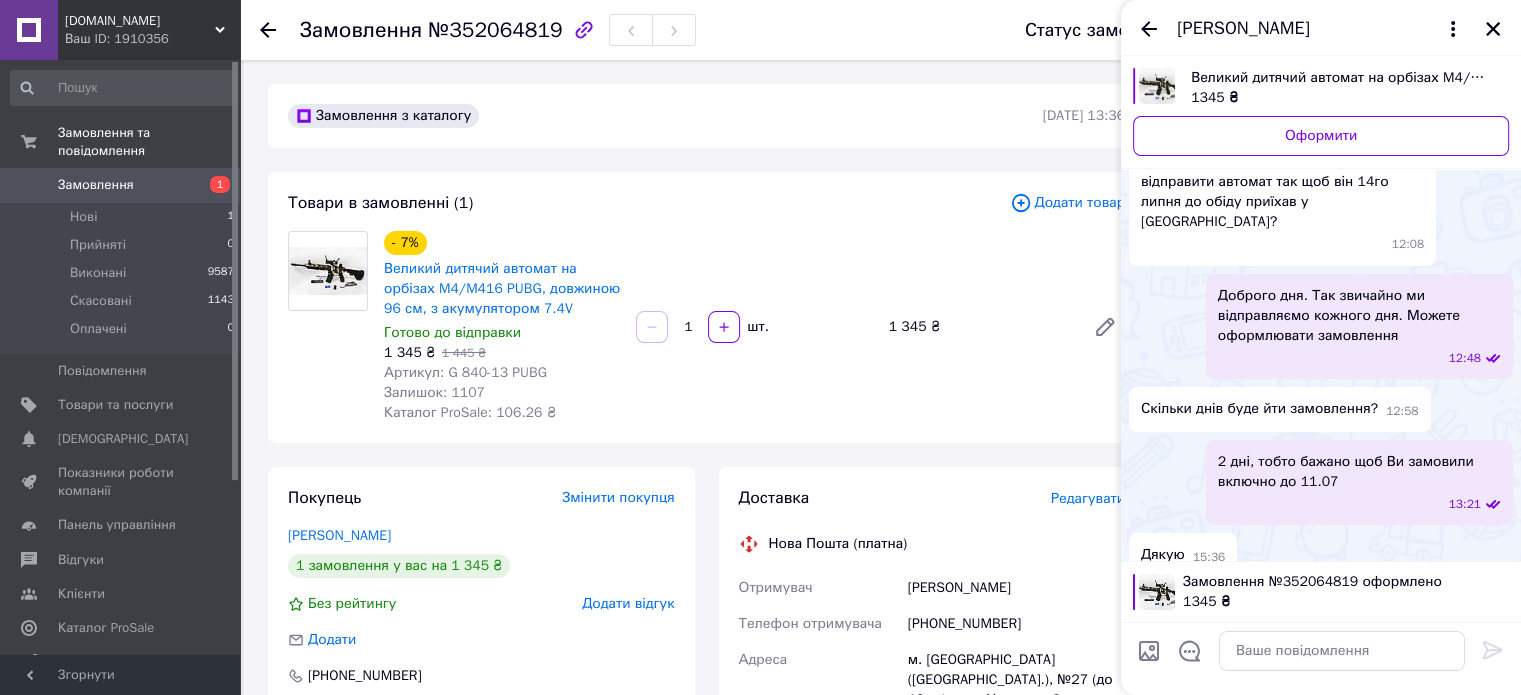 scroll, scrollTop: 92, scrollLeft: 0, axis: vertical 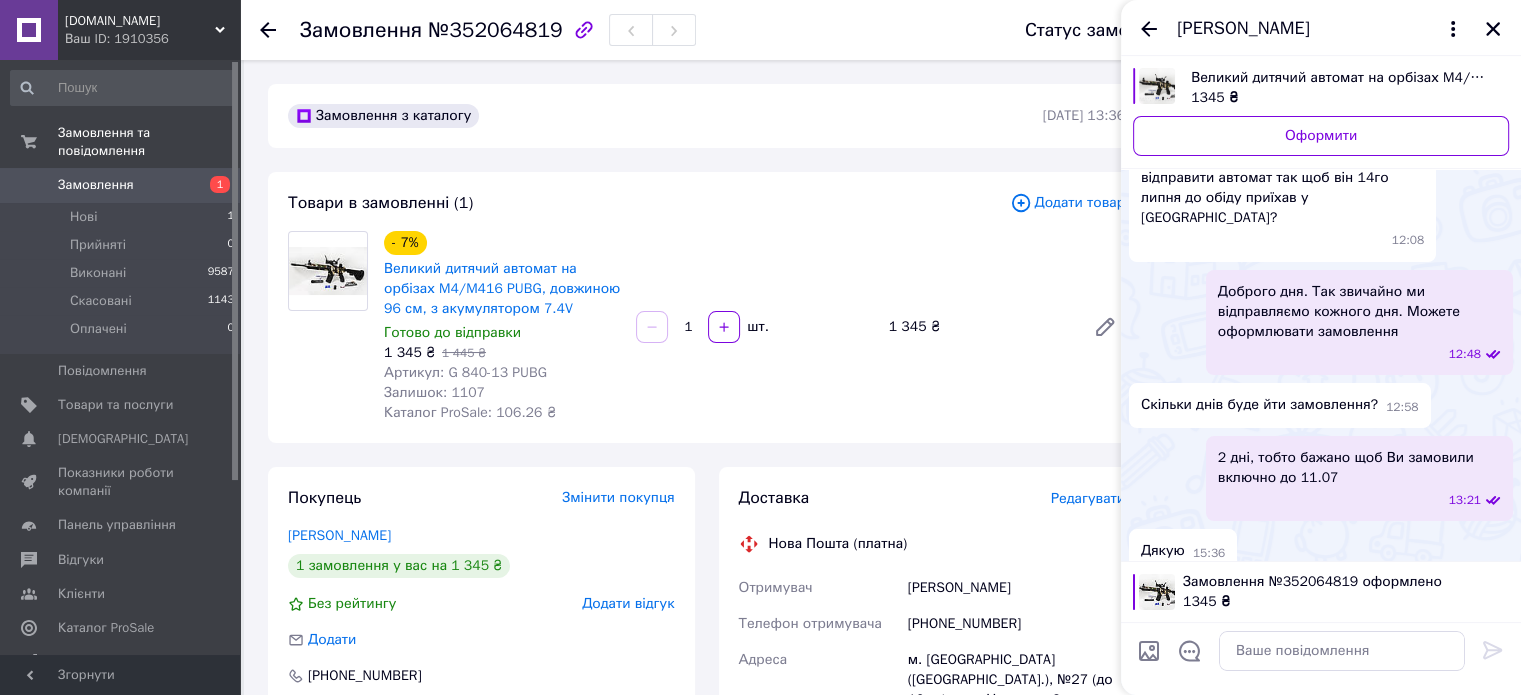 click on "- 7% Великий дитячий автомат на орбізах M4/M416 PUBG, довжиною 96 см, з акумулятором 7.4V Готово до відправки 1 345 ₴   1 445 ₴ Артикул: G 840-13 PUBG Залишок: 1107 Каталог ProSale: 106.26 ₴  1   шт. 1 345 ₴" at bounding box center (754, 327) 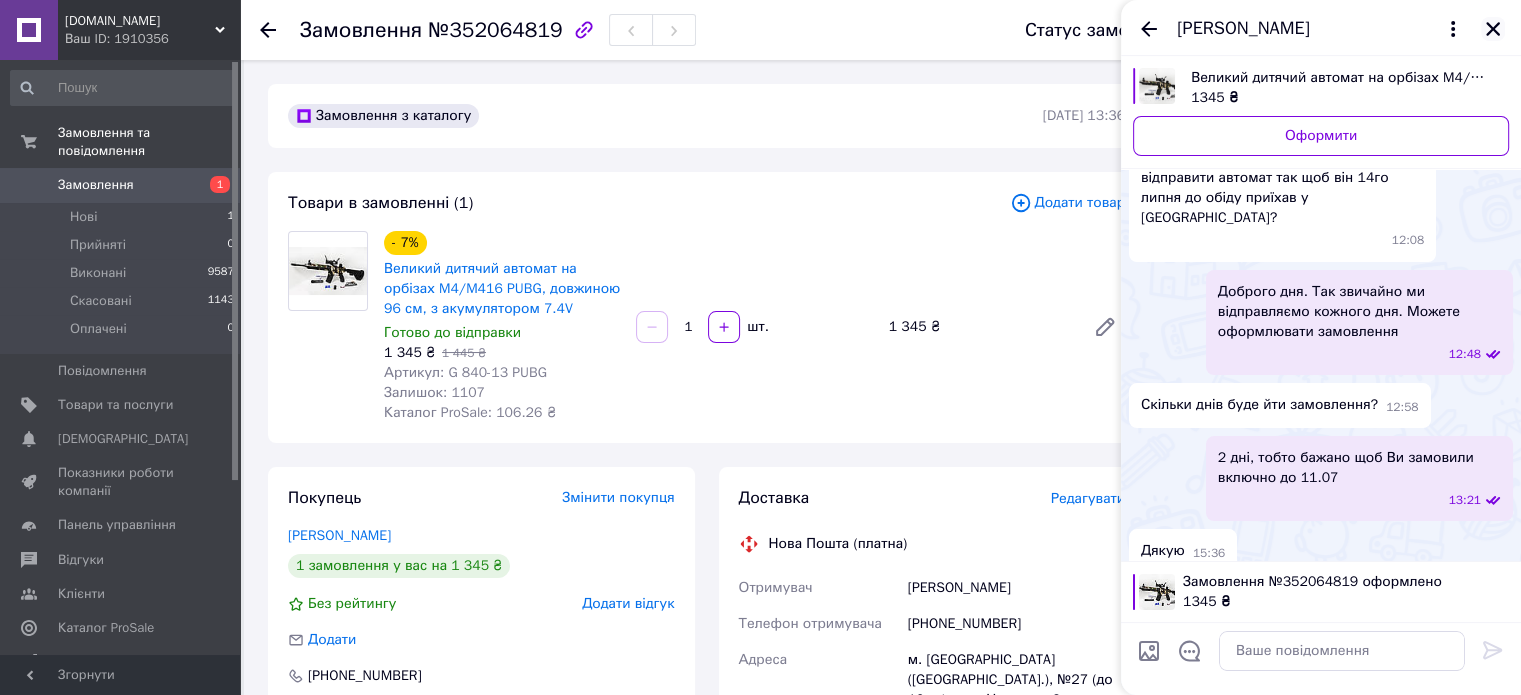 click 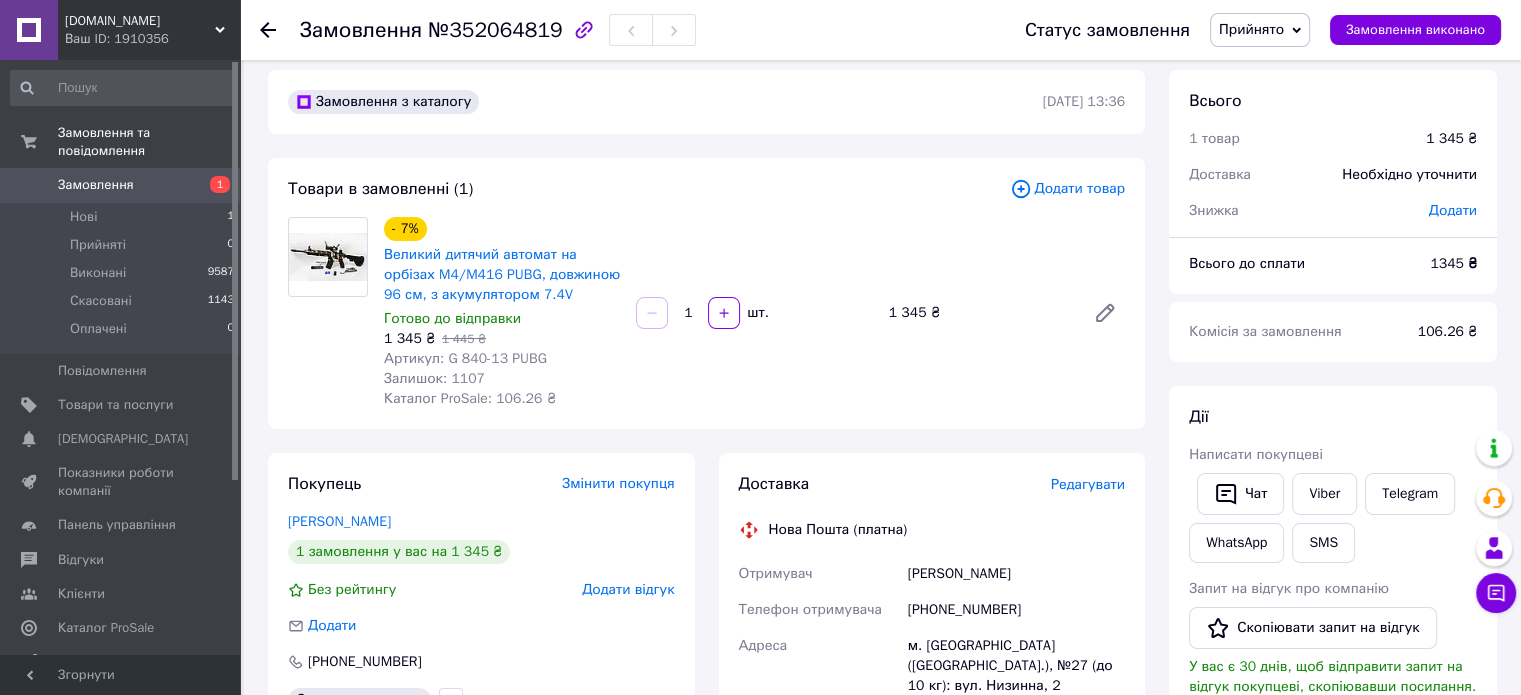 scroll, scrollTop: 200, scrollLeft: 0, axis: vertical 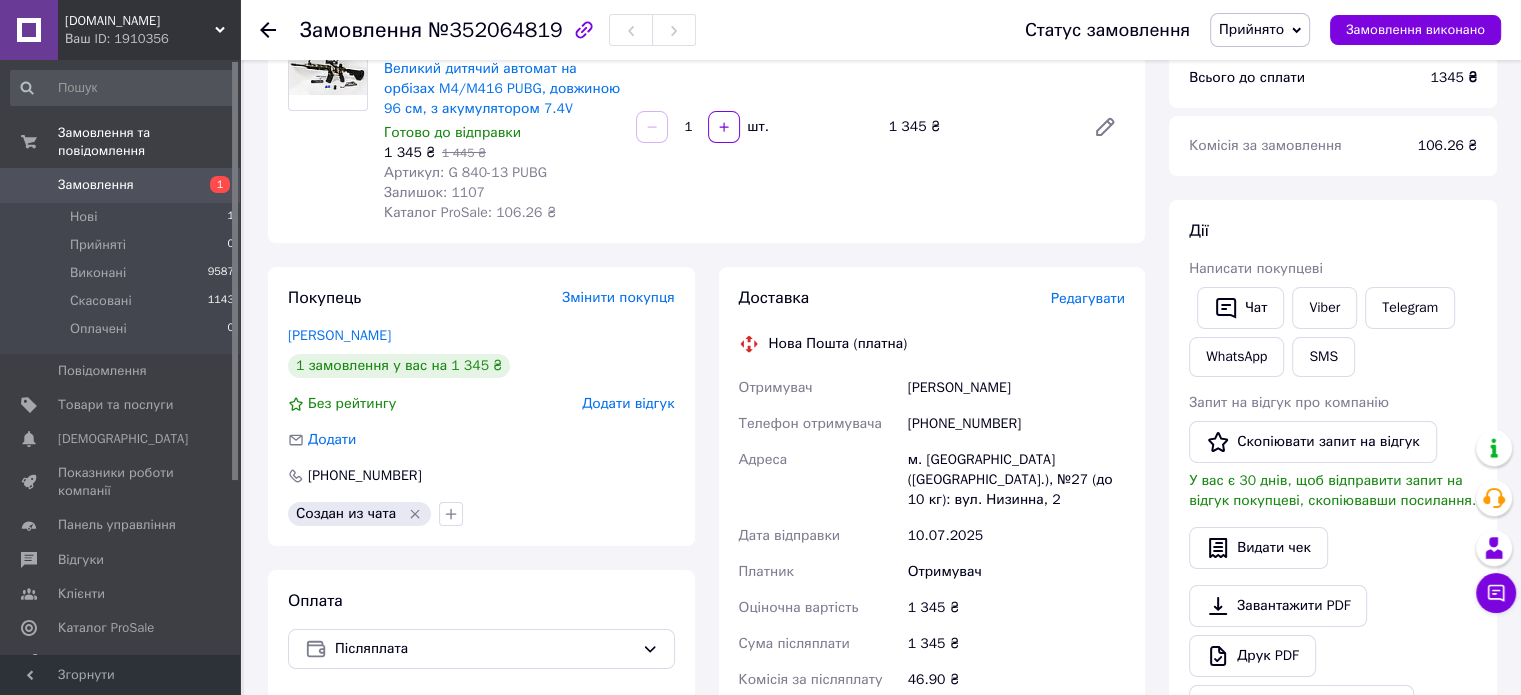 click on "Редагувати" at bounding box center (1088, 298) 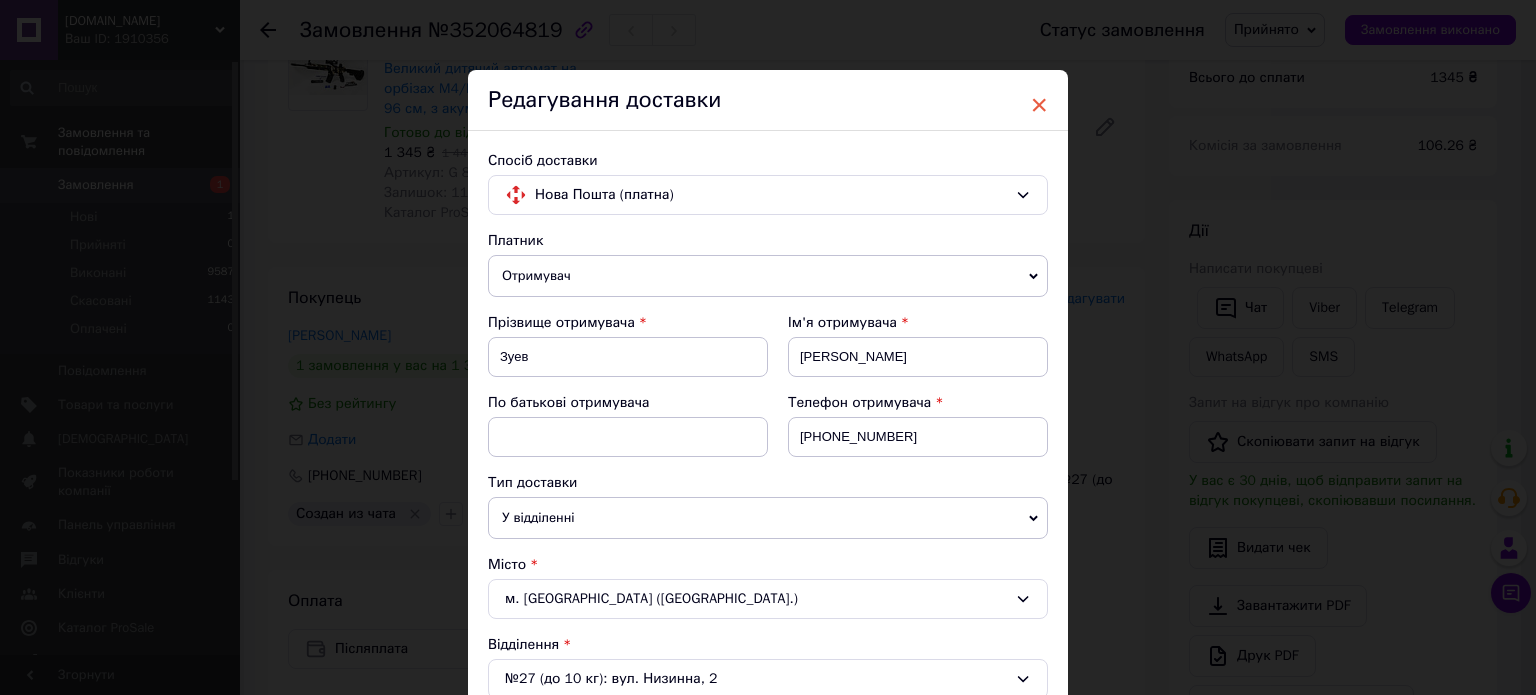 click on "×" at bounding box center [1039, 105] 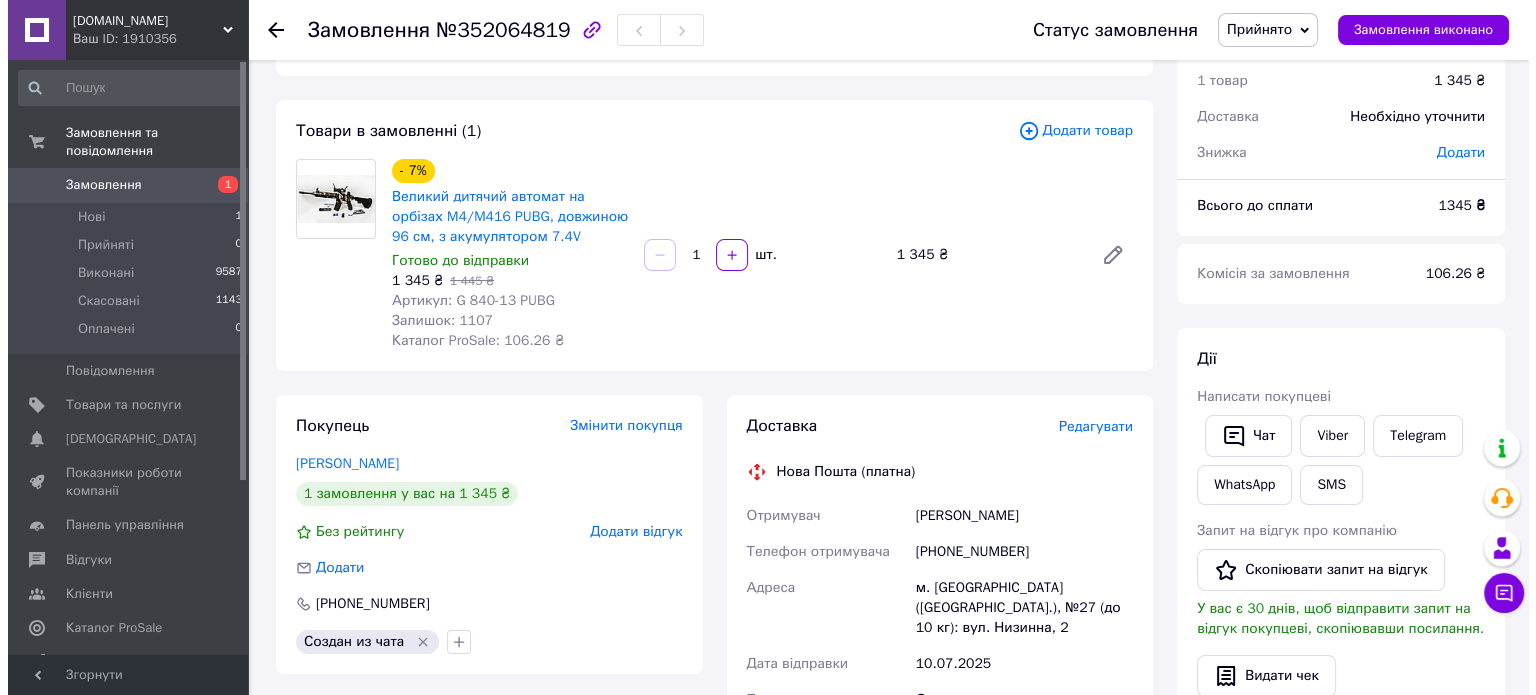 scroll, scrollTop: 0, scrollLeft: 0, axis: both 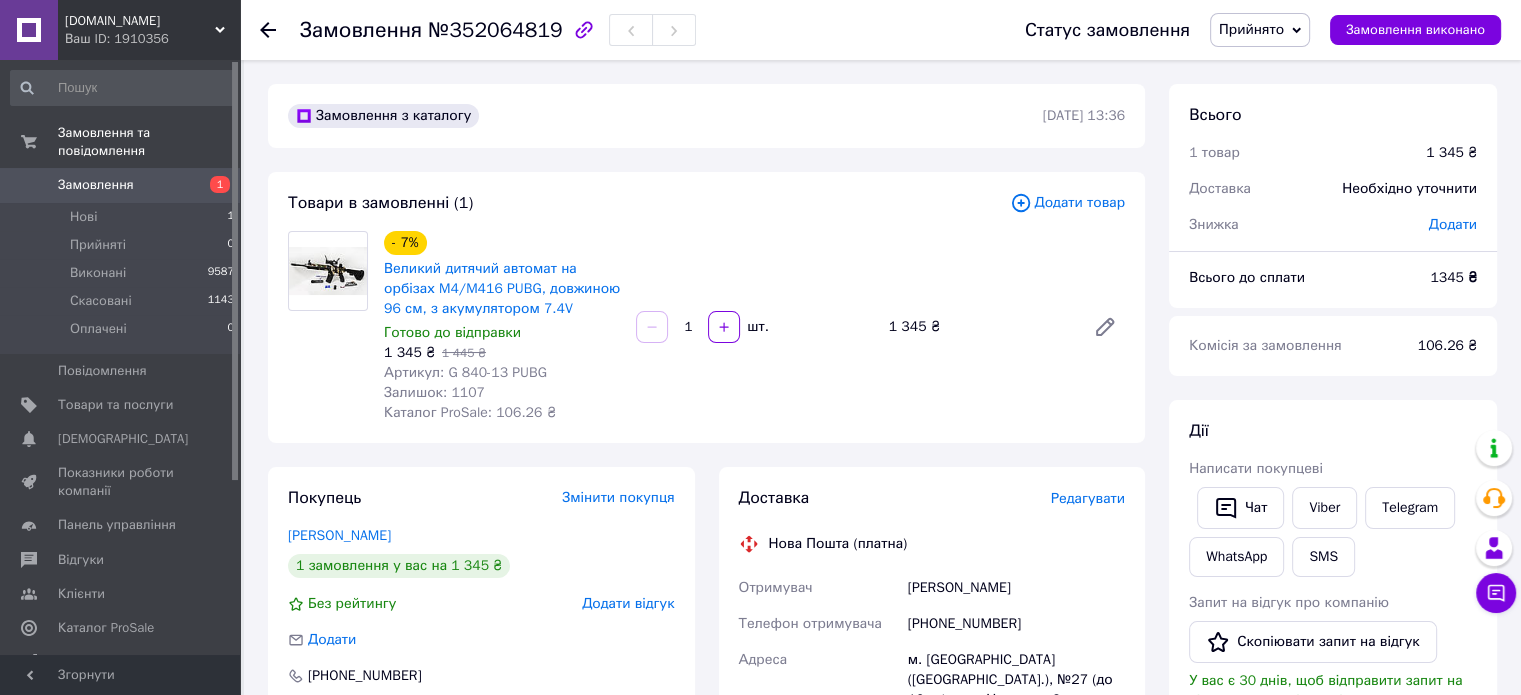 click on "Додати товар" at bounding box center [1067, 203] 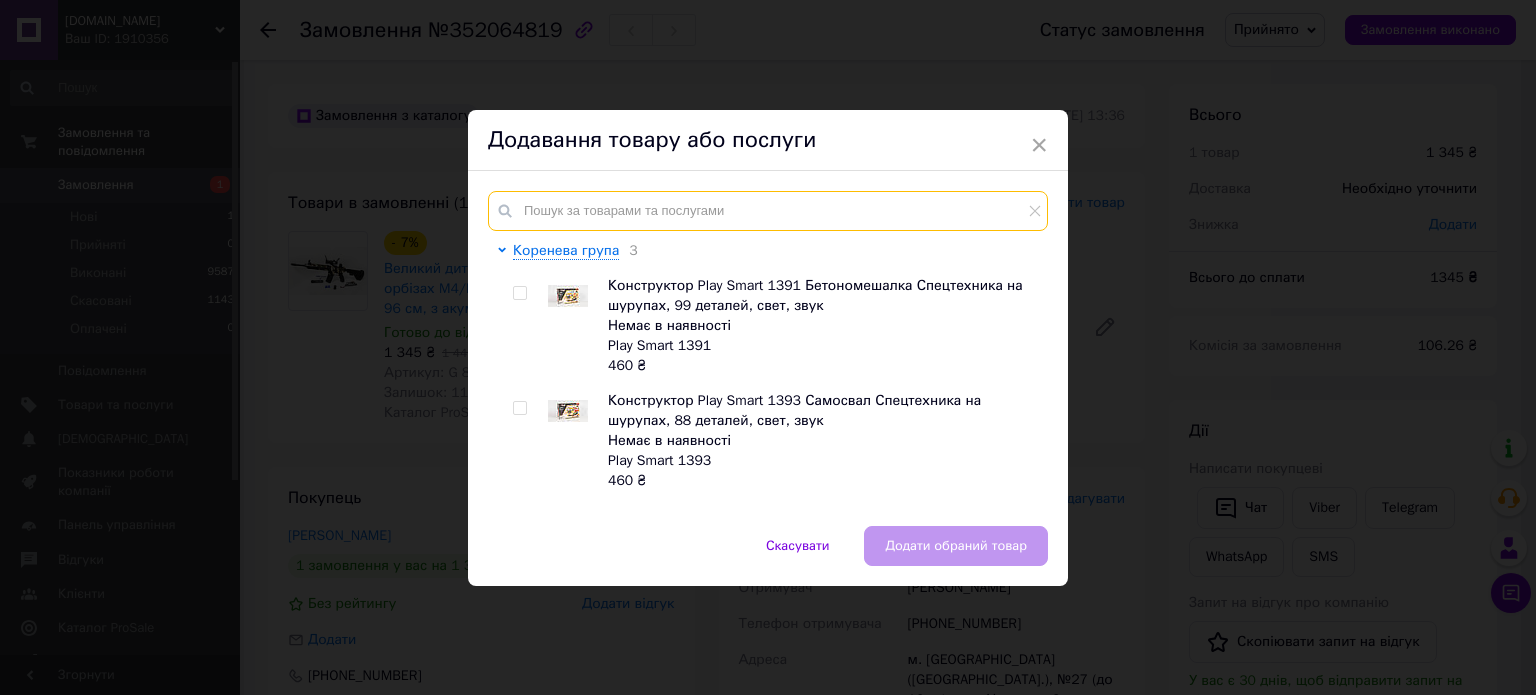 click at bounding box center [768, 211] 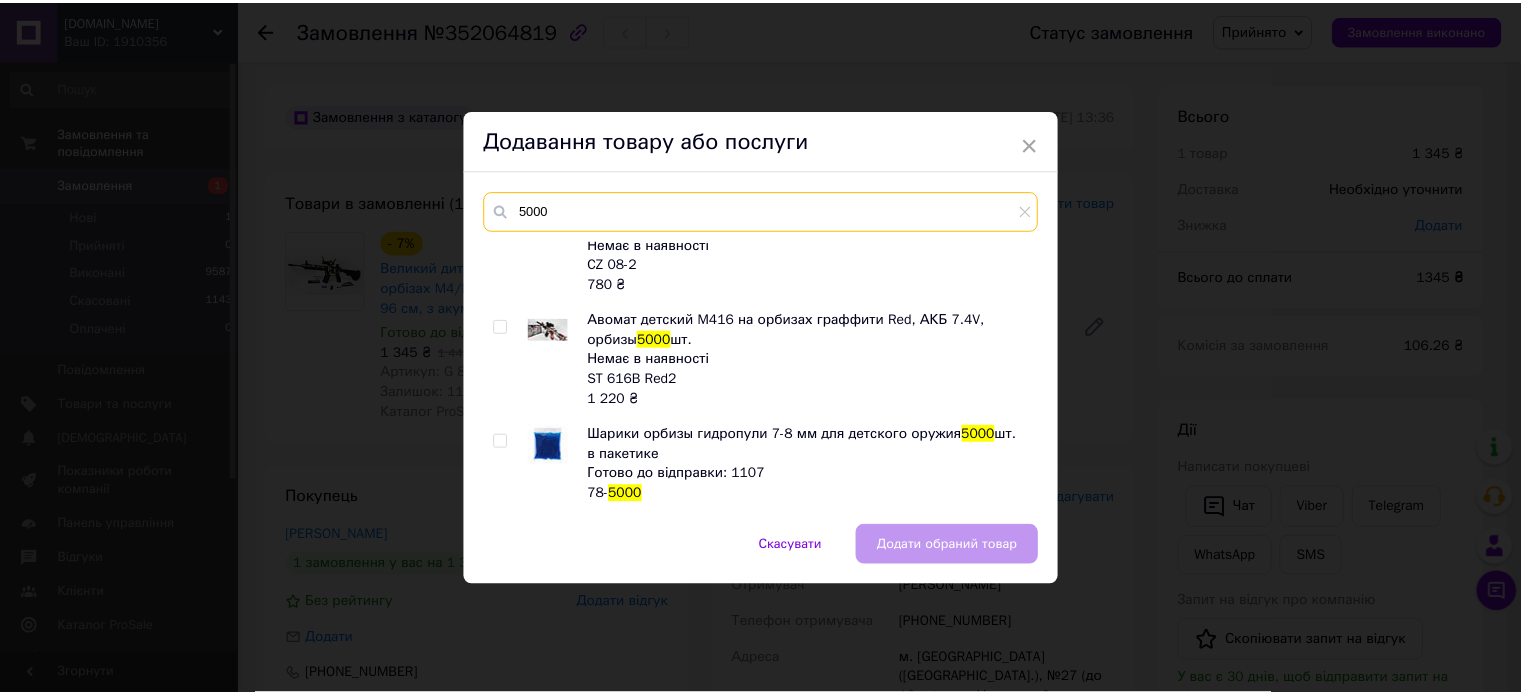 scroll, scrollTop: 640, scrollLeft: 0, axis: vertical 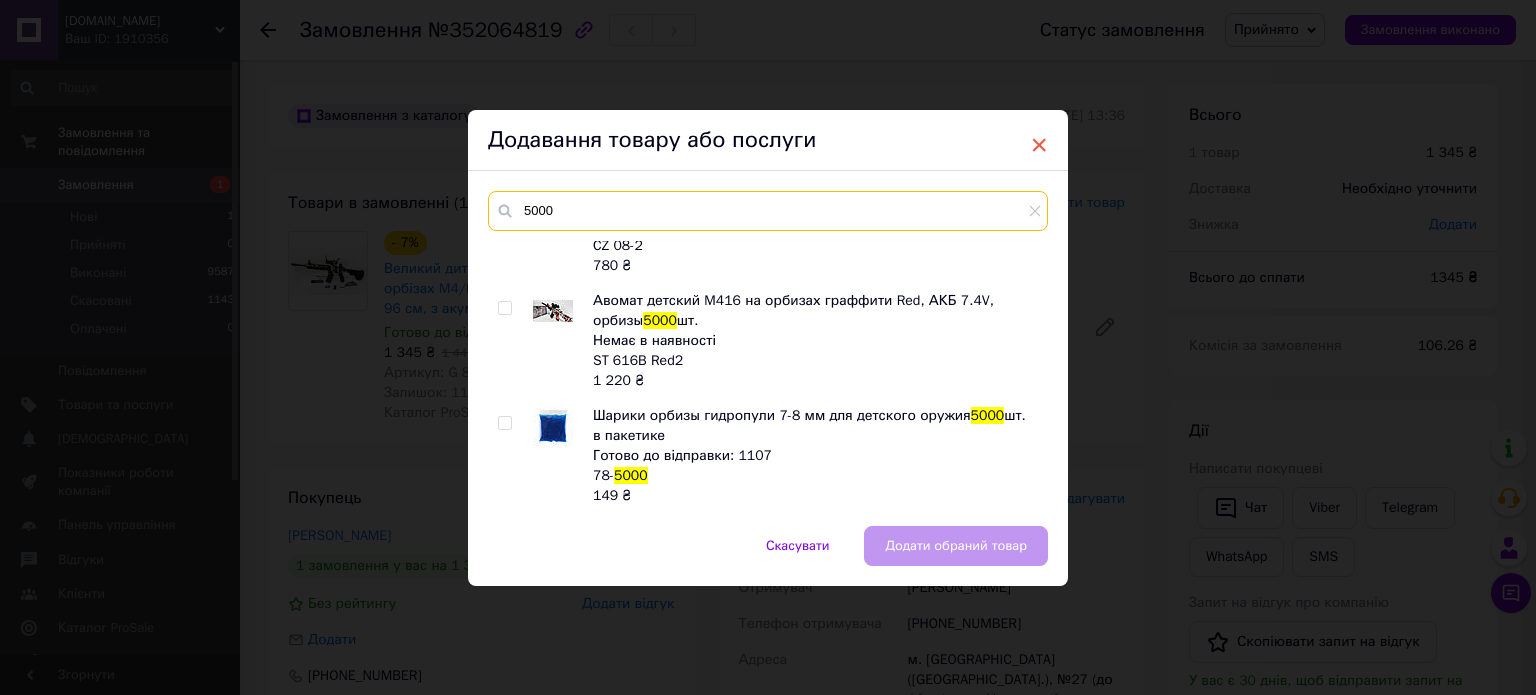 type on "5000" 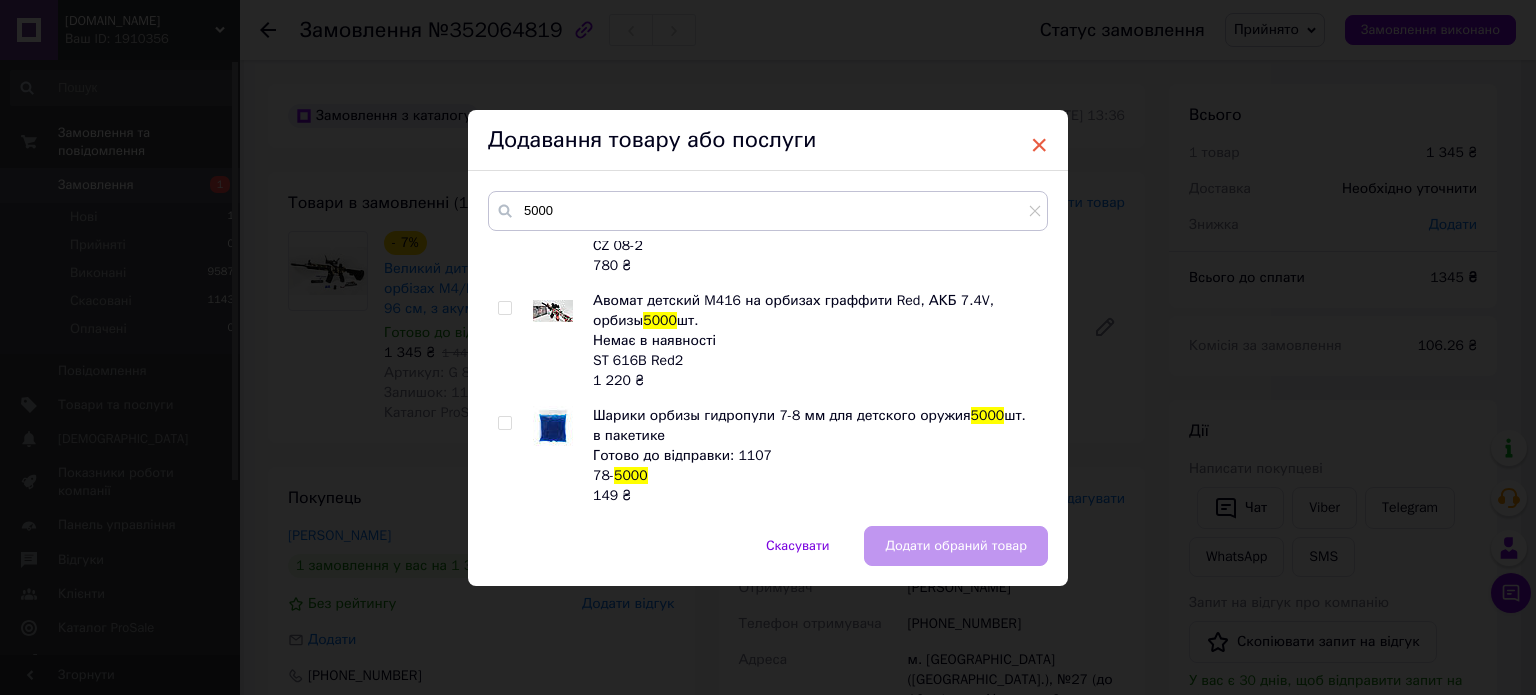click on "×" at bounding box center (1039, 145) 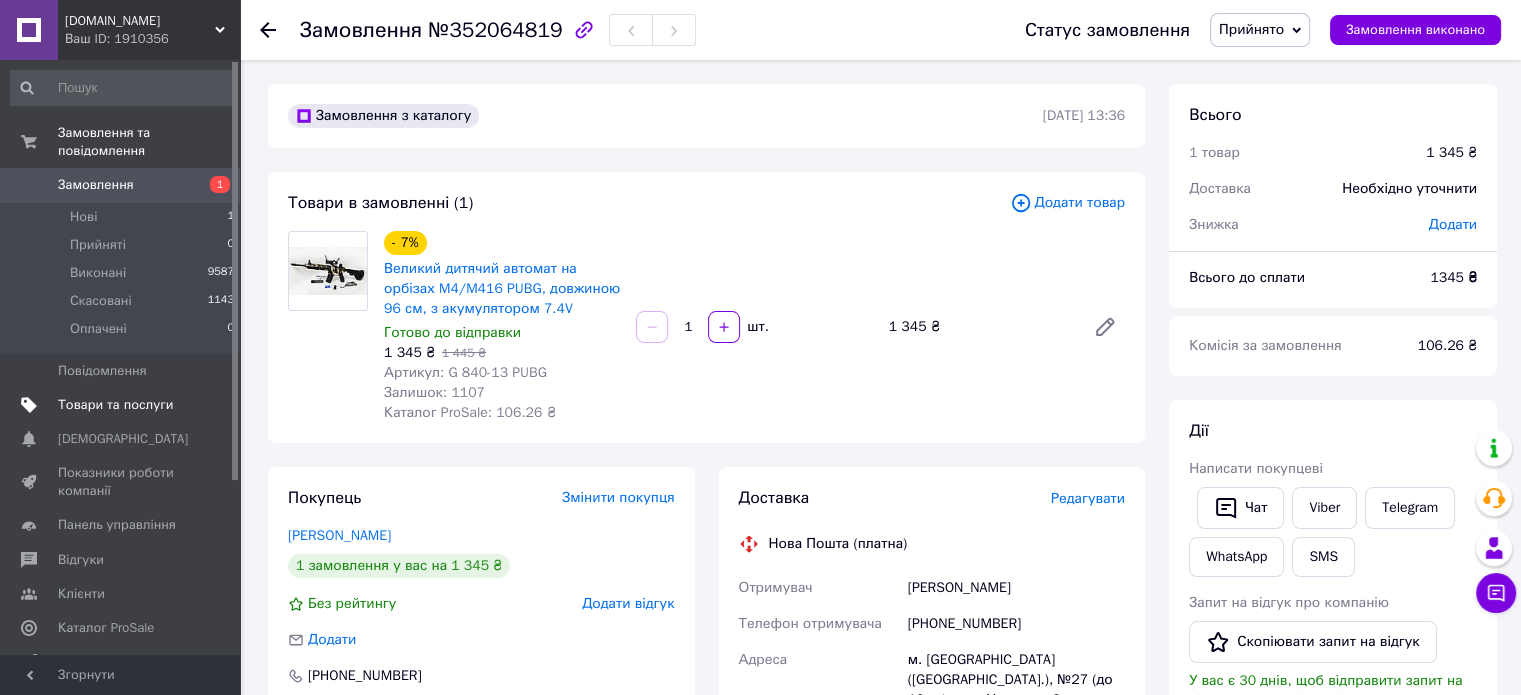 click on "Товари та послуги" at bounding box center [115, 405] 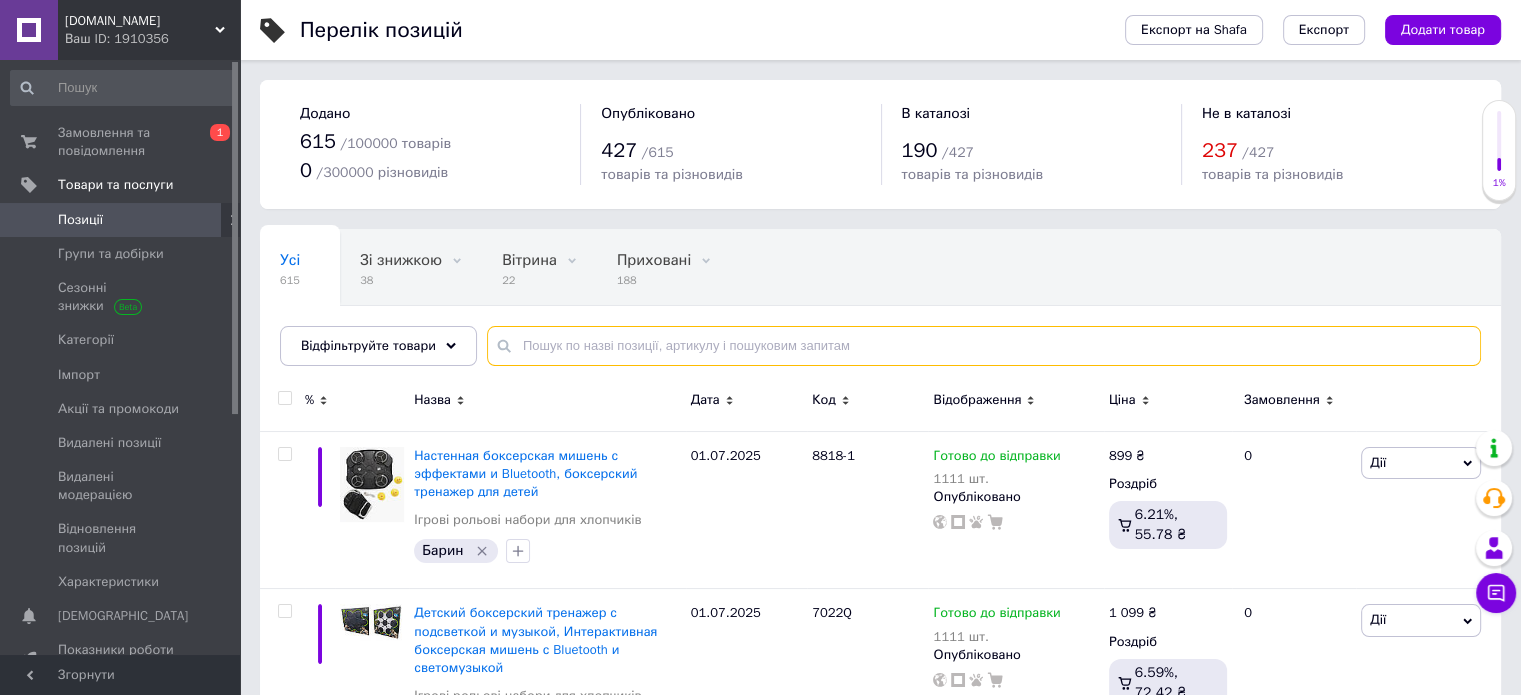 click at bounding box center [984, 346] 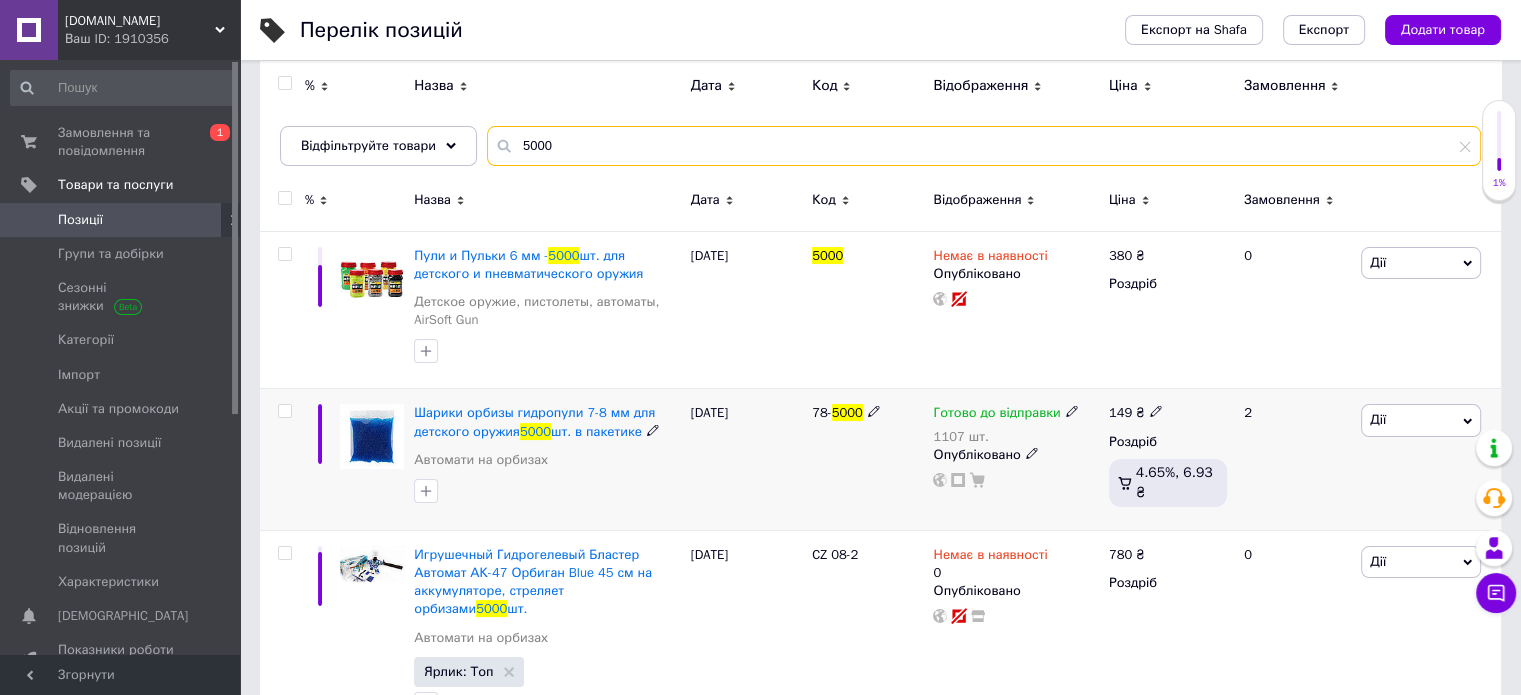 scroll, scrollTop: 300, scrollLeft: 0, axis: vertical 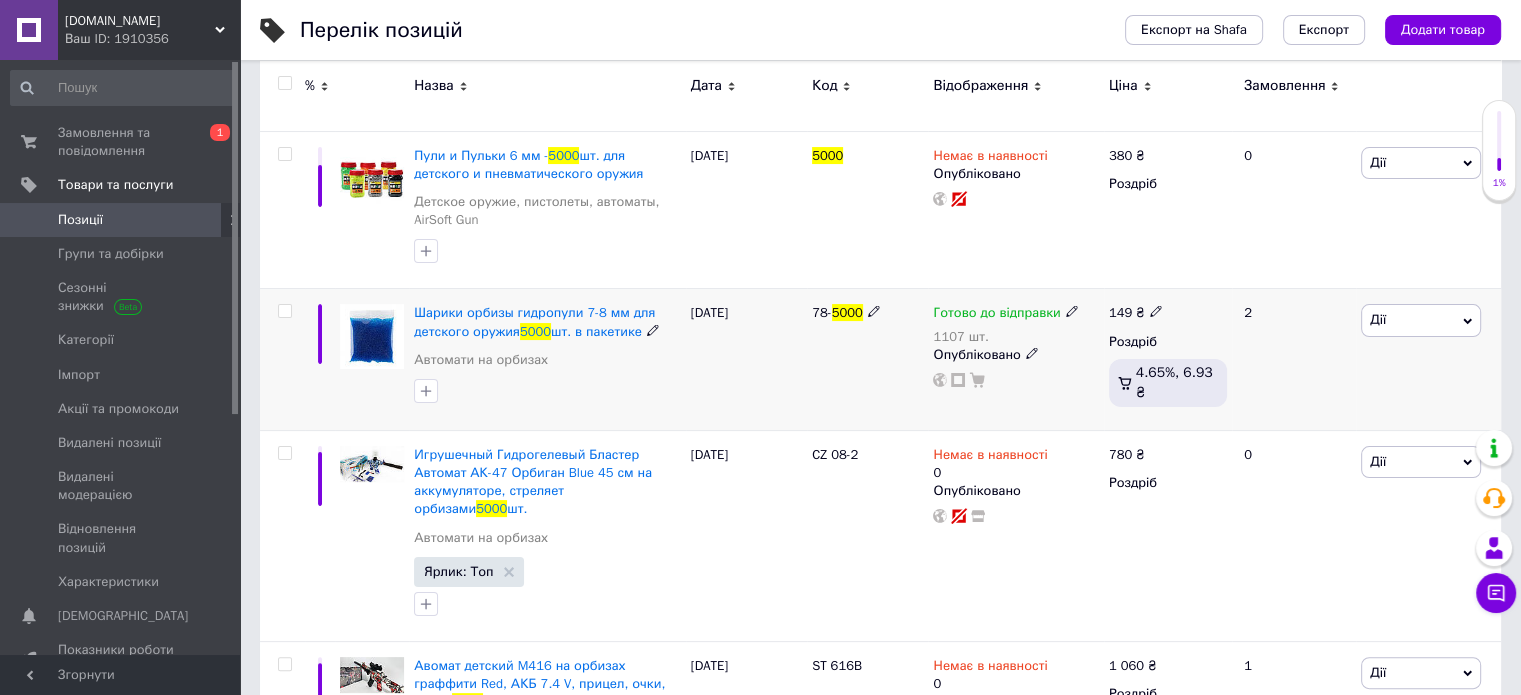 type on "5000" 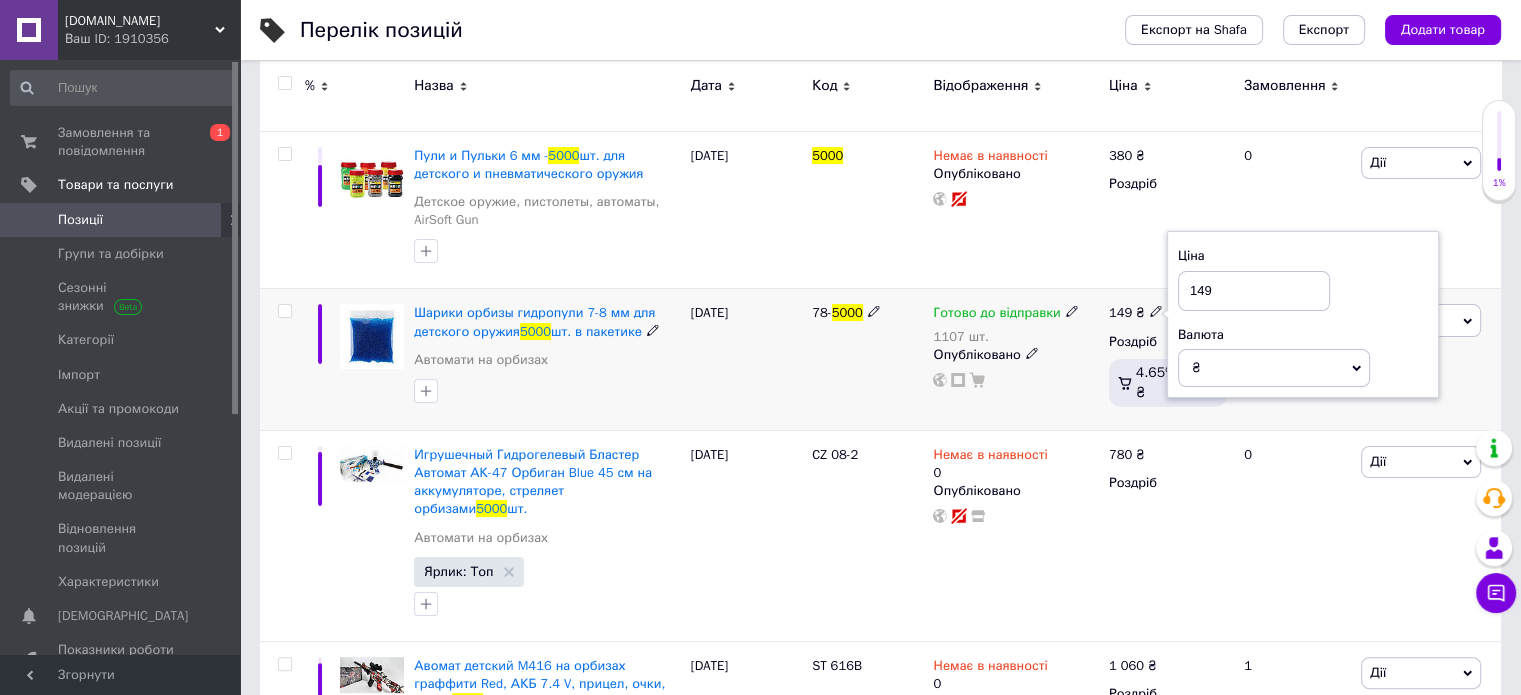 click on "149" at bounding box center [1254, 291] 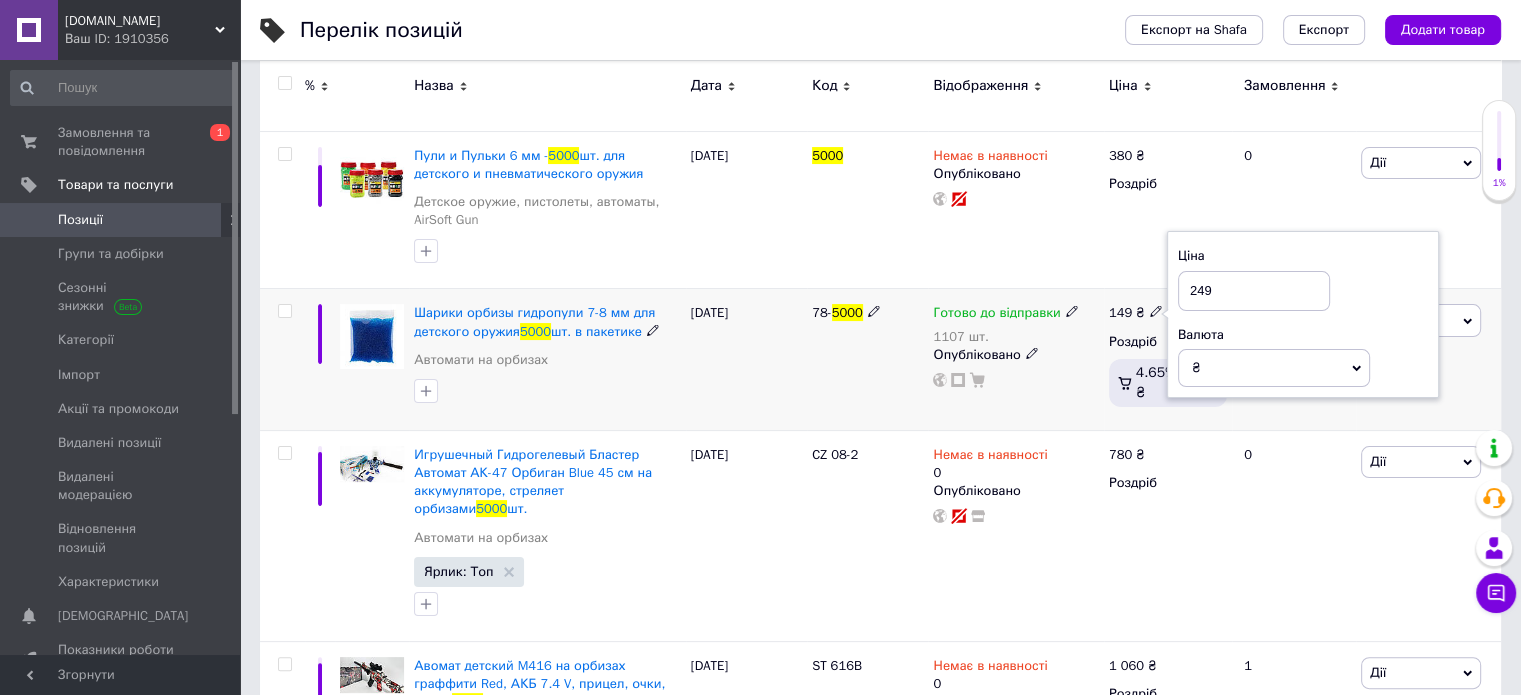 type on "249" 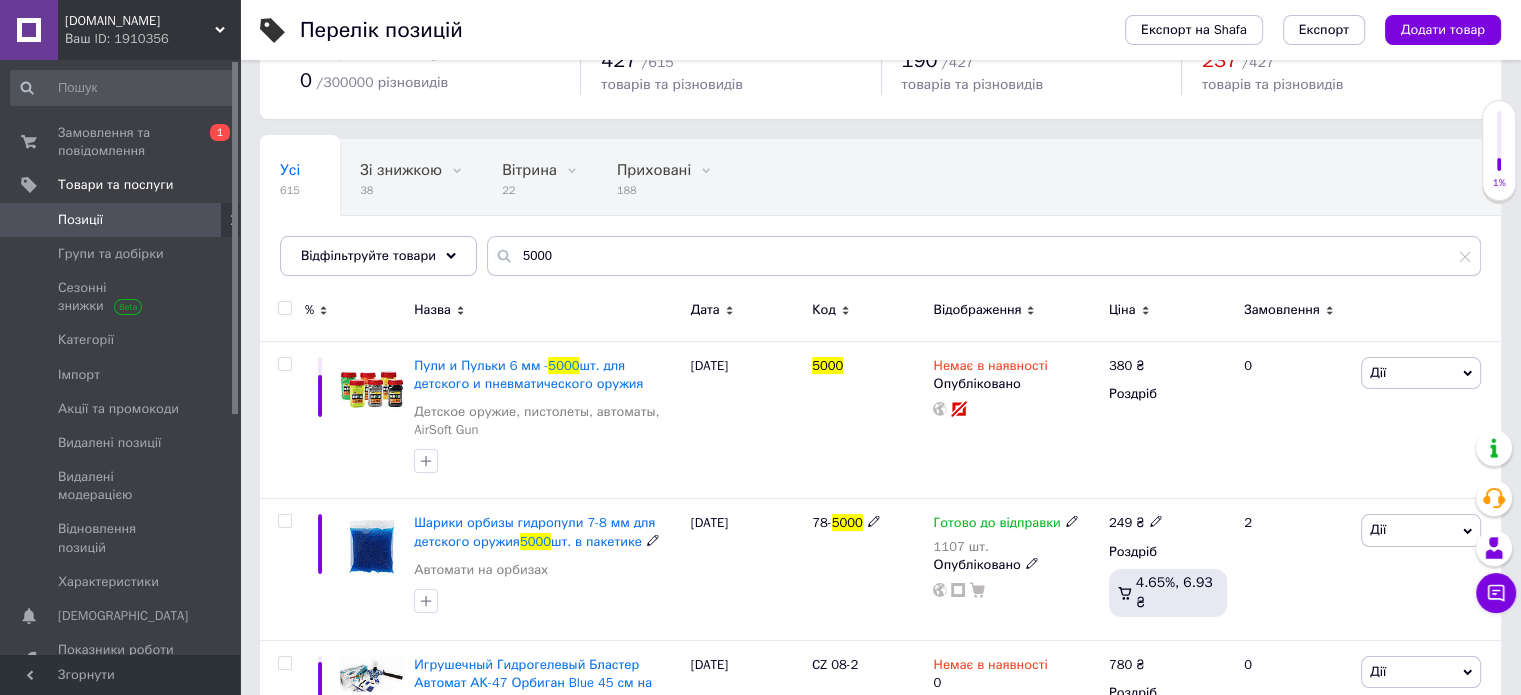 scroll, scrollTop: 0, scrollLeft: 0, axis: both 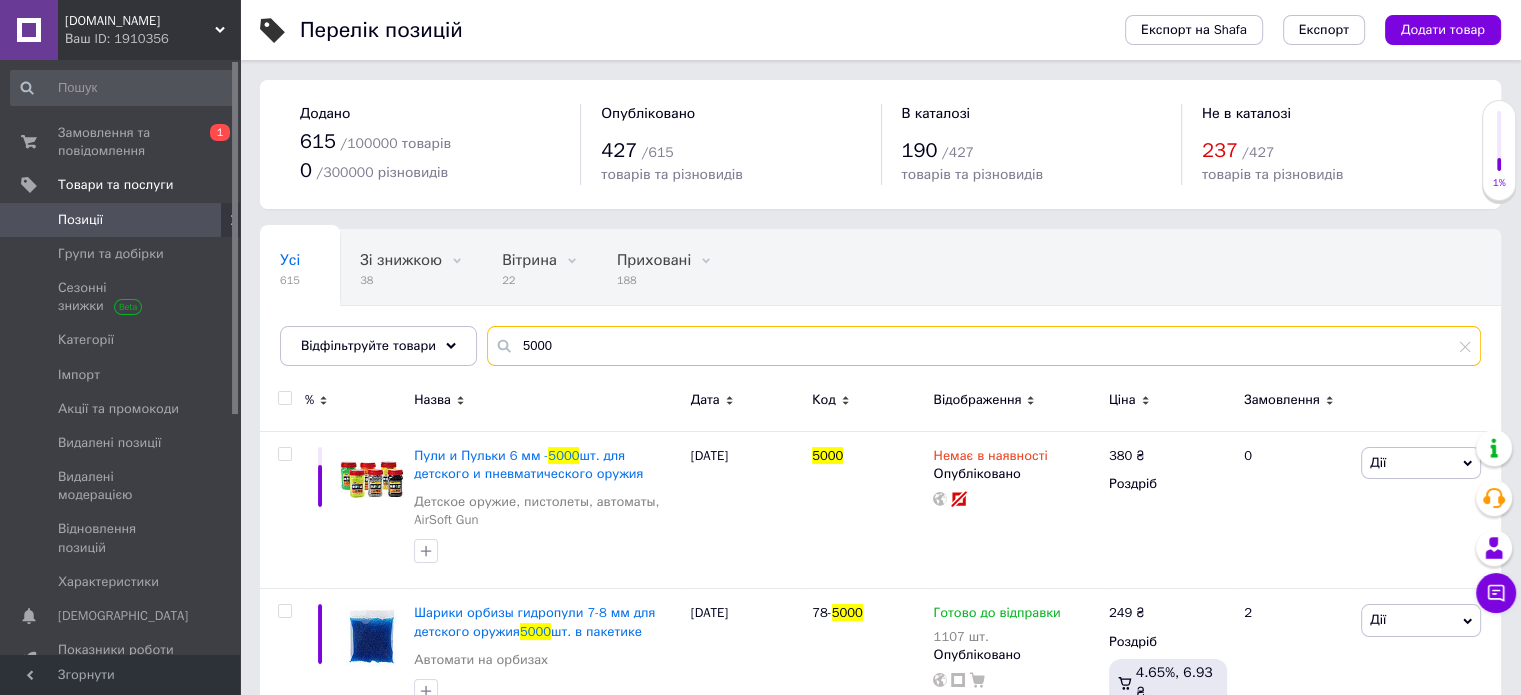 click on "5000" at bounding box center (984, 346) 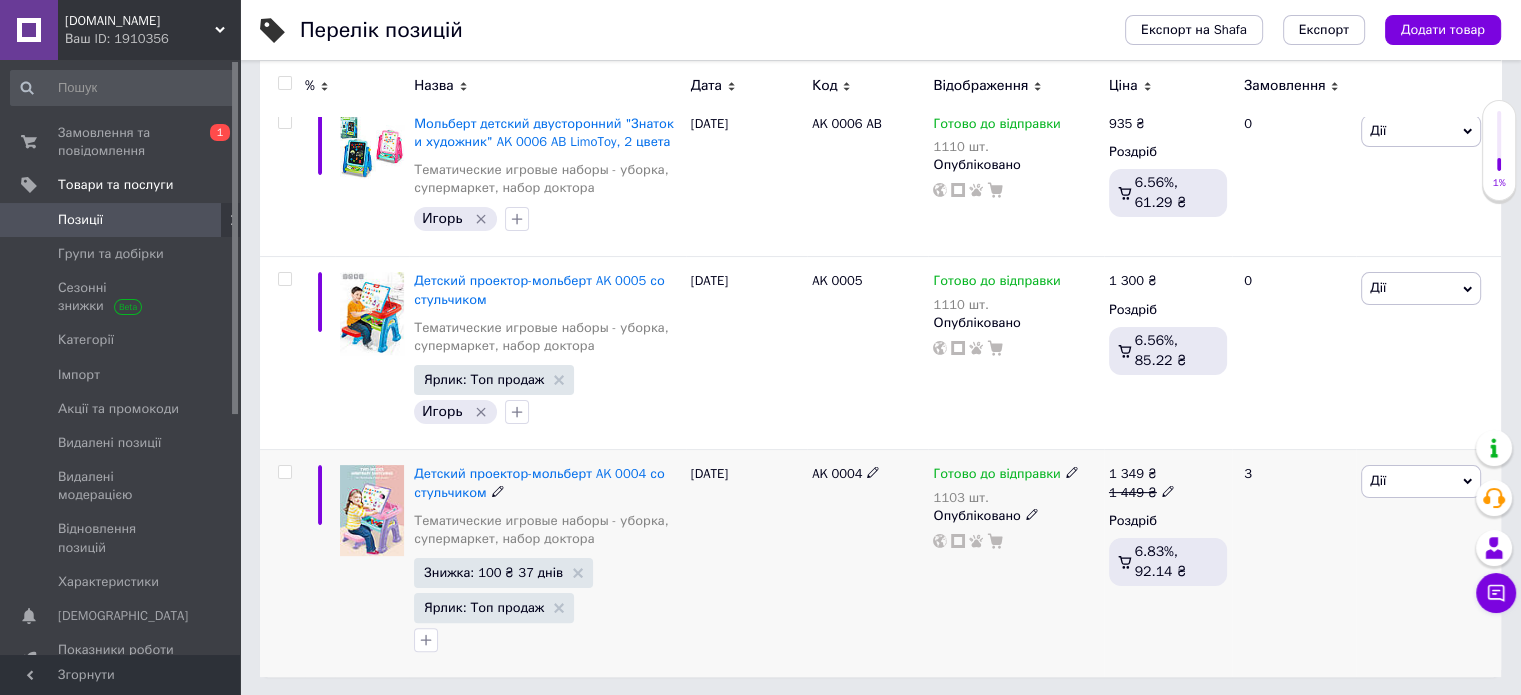 scroll, scrollTop: 0, scrollLeft: 0, axis: both 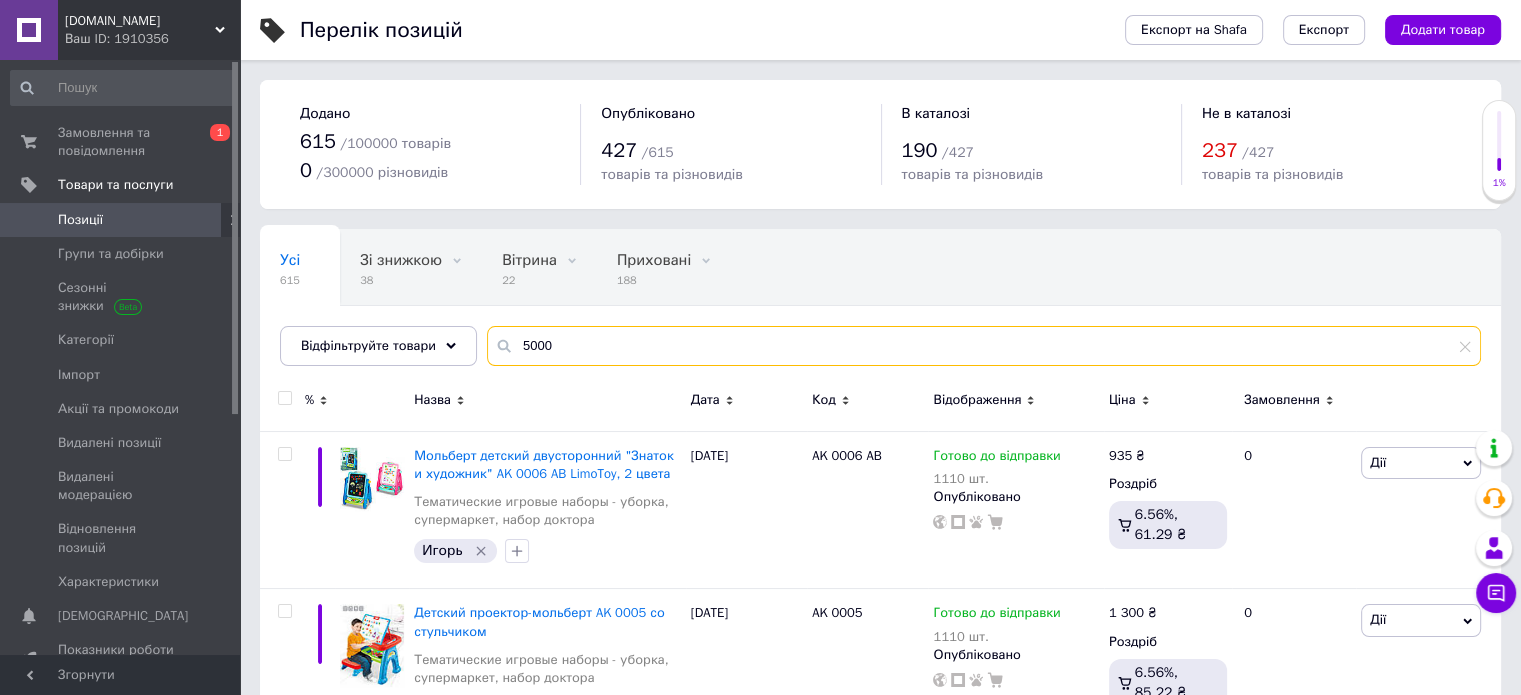 click on "5000" at bounding box center [984, 346] 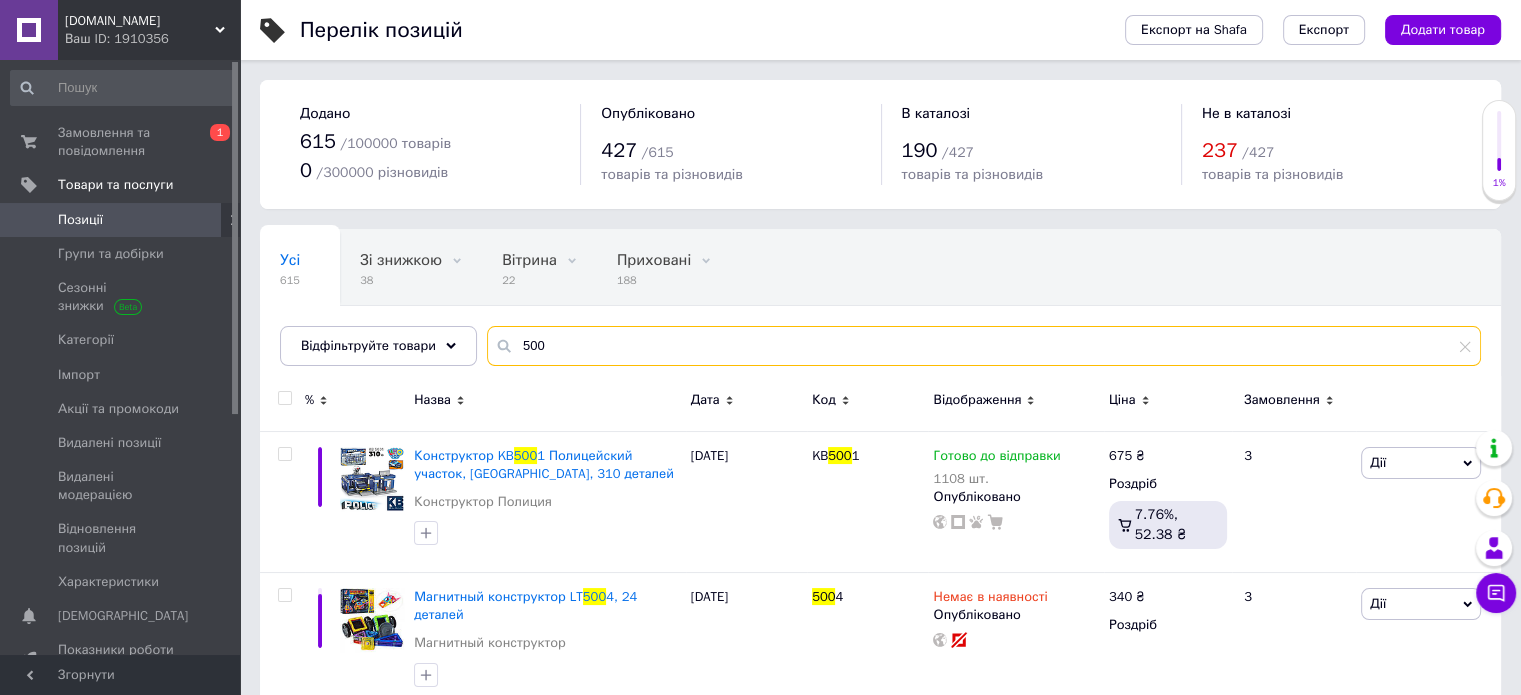 type on "5000" 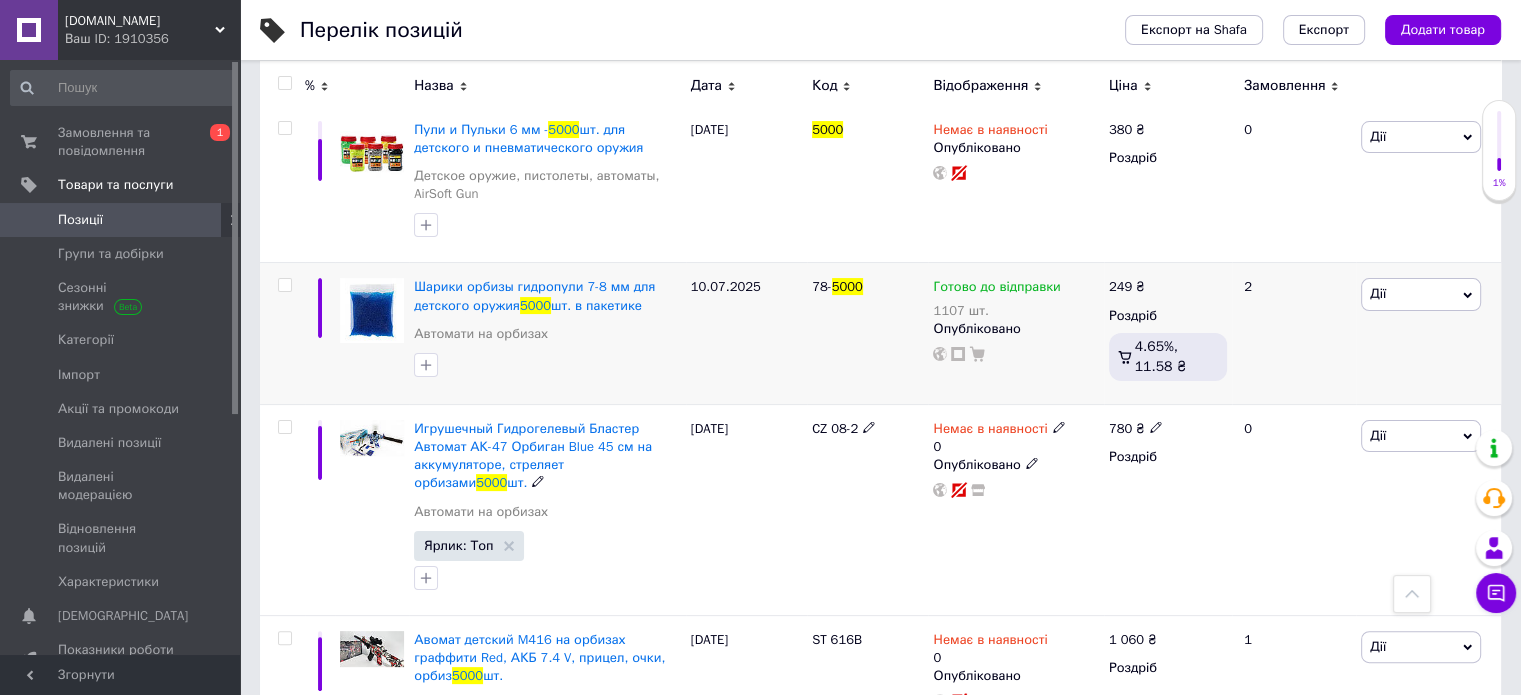 scroll, scrollTop: 292, scrollLeft: 0, axis: vertical 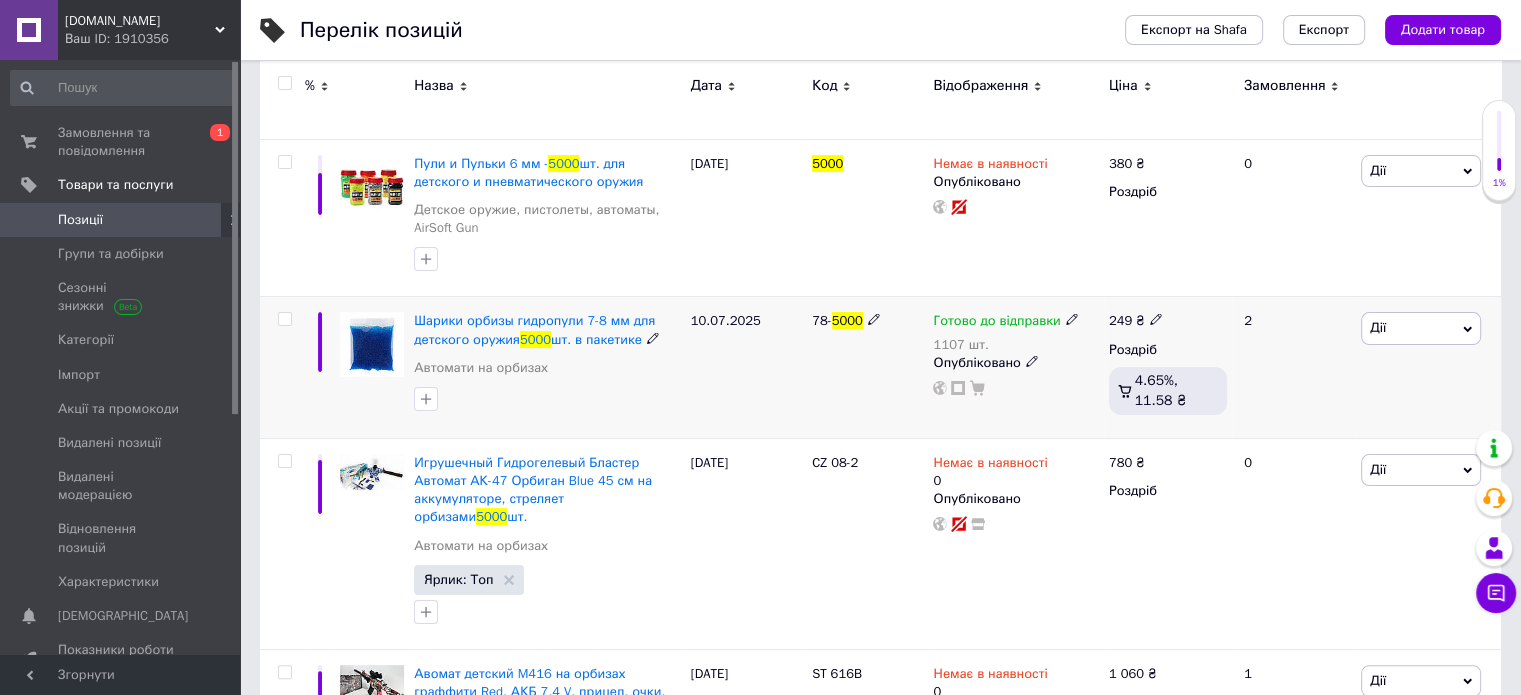 click 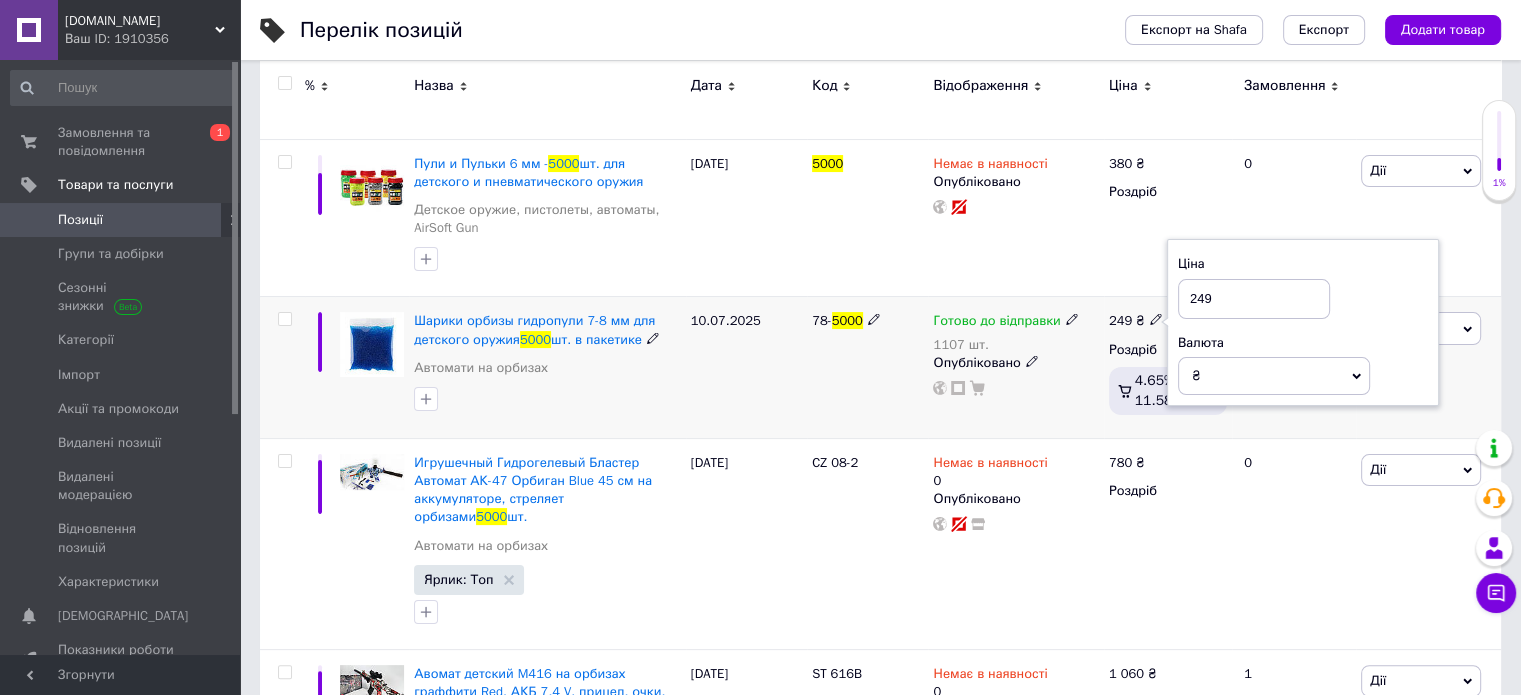 click on "249" at bounding box center (1254, 299) 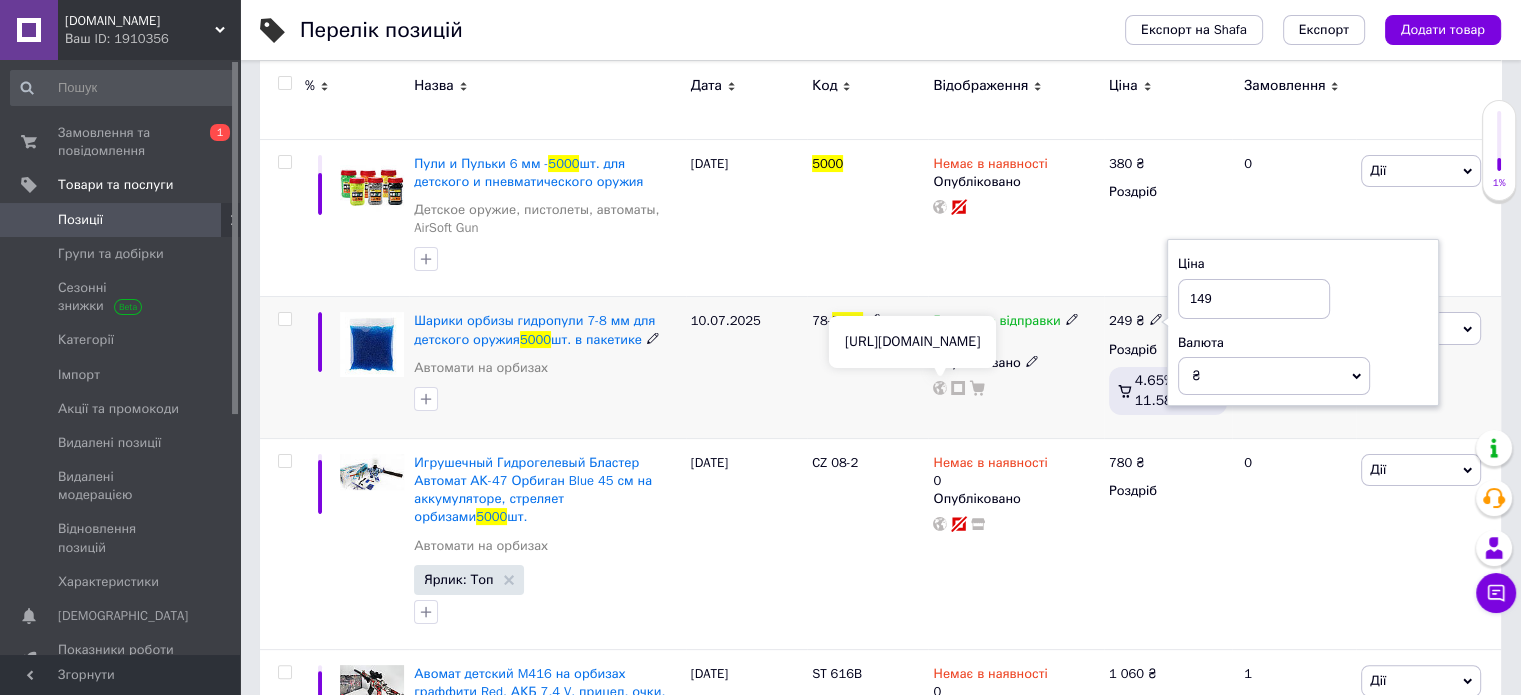 type on "149" 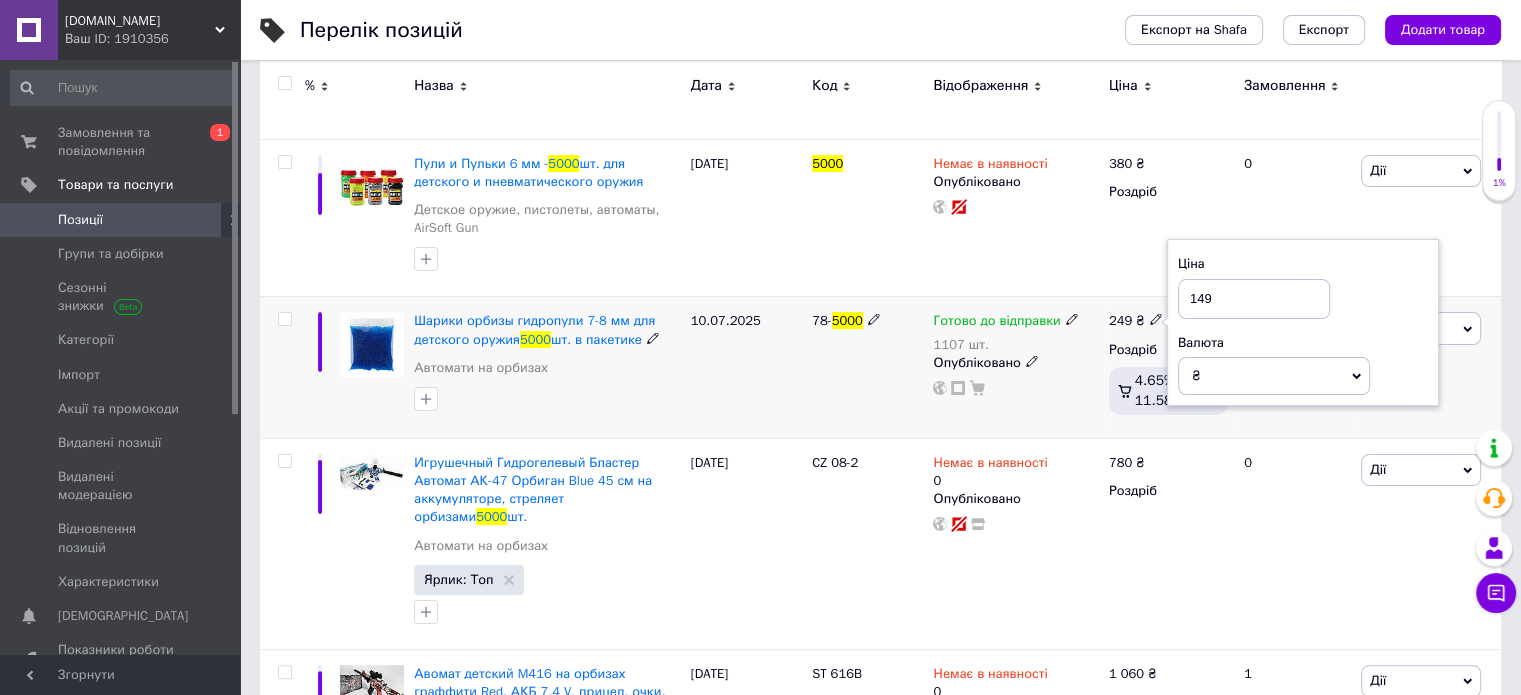 click on "78- 5000" at bounding box center [867, 367] 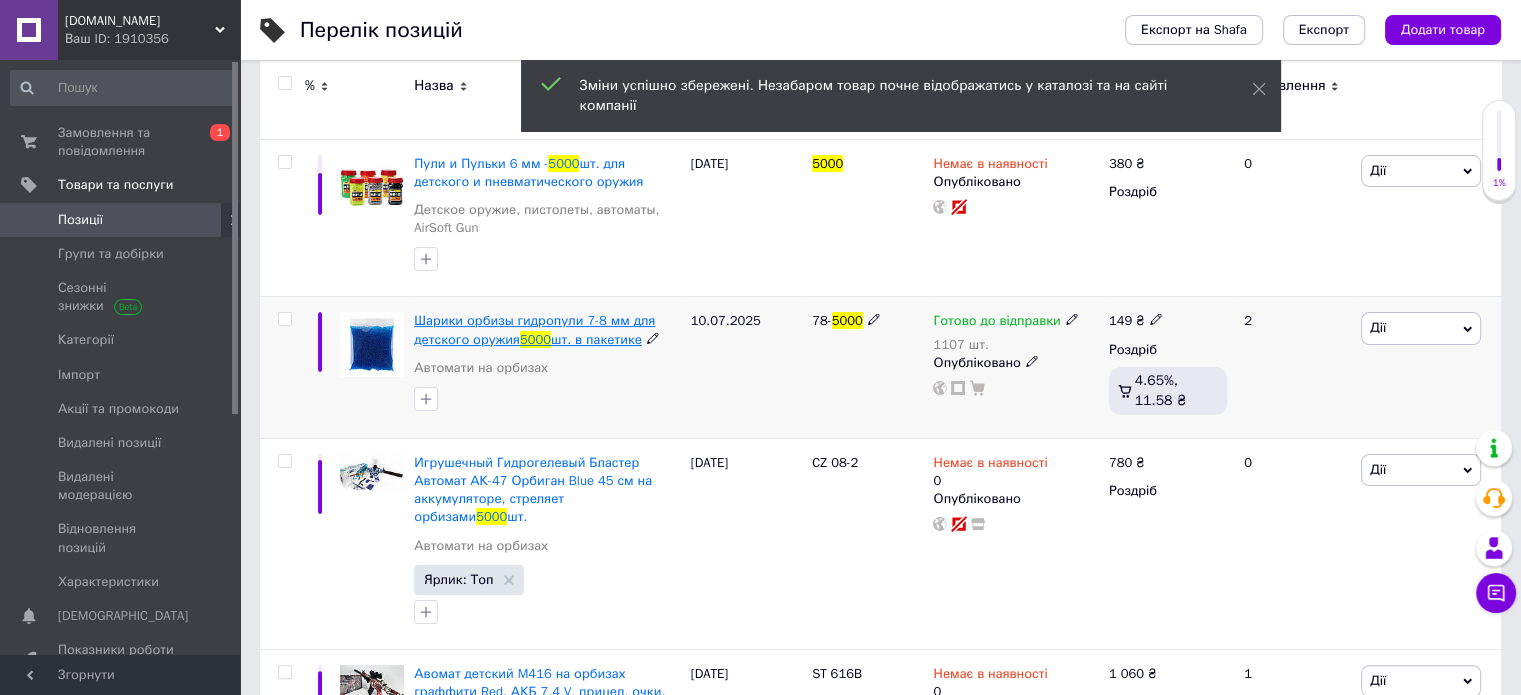 click on "Шарики орбизы гидропули 7-8 мм для детского оружия" at bounding box center (534, 329) 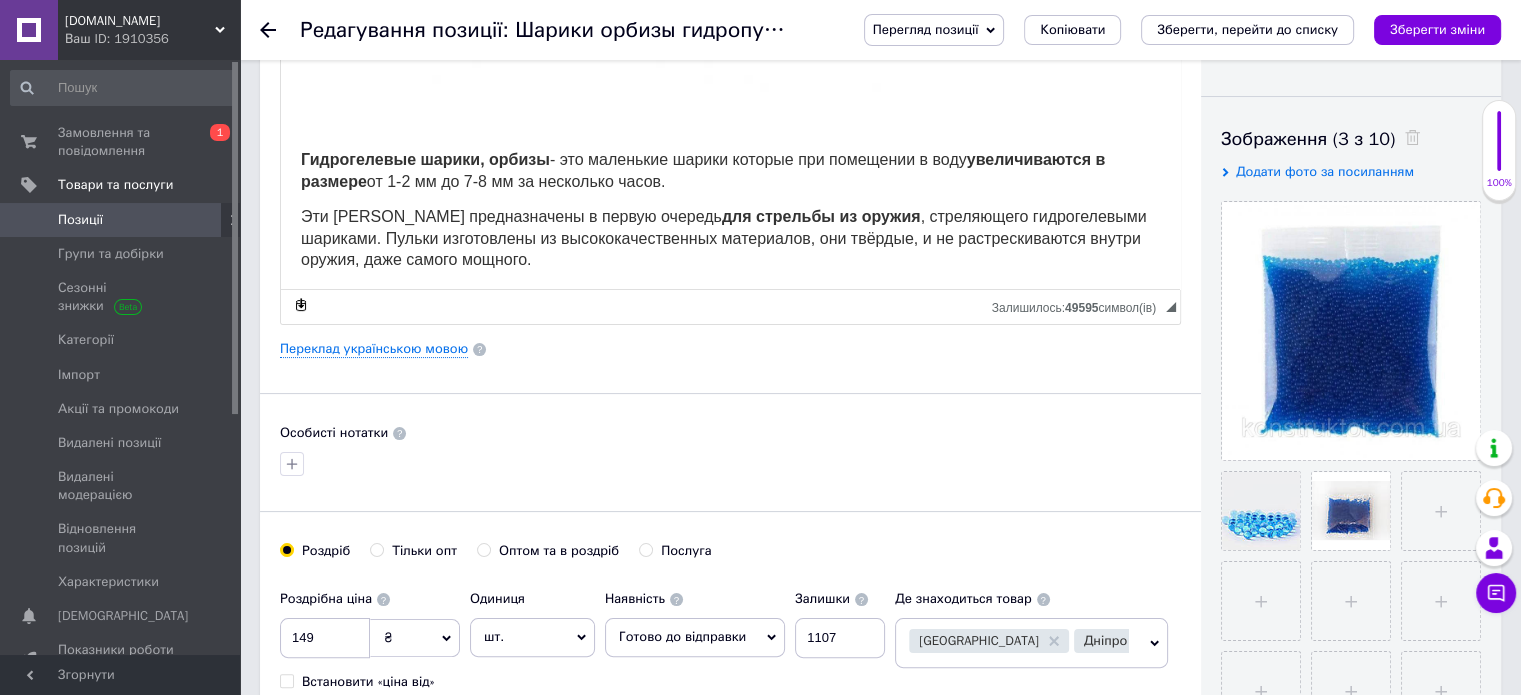 scroll, scrollTop: 300, scrollLeft: 0, axis: vertical 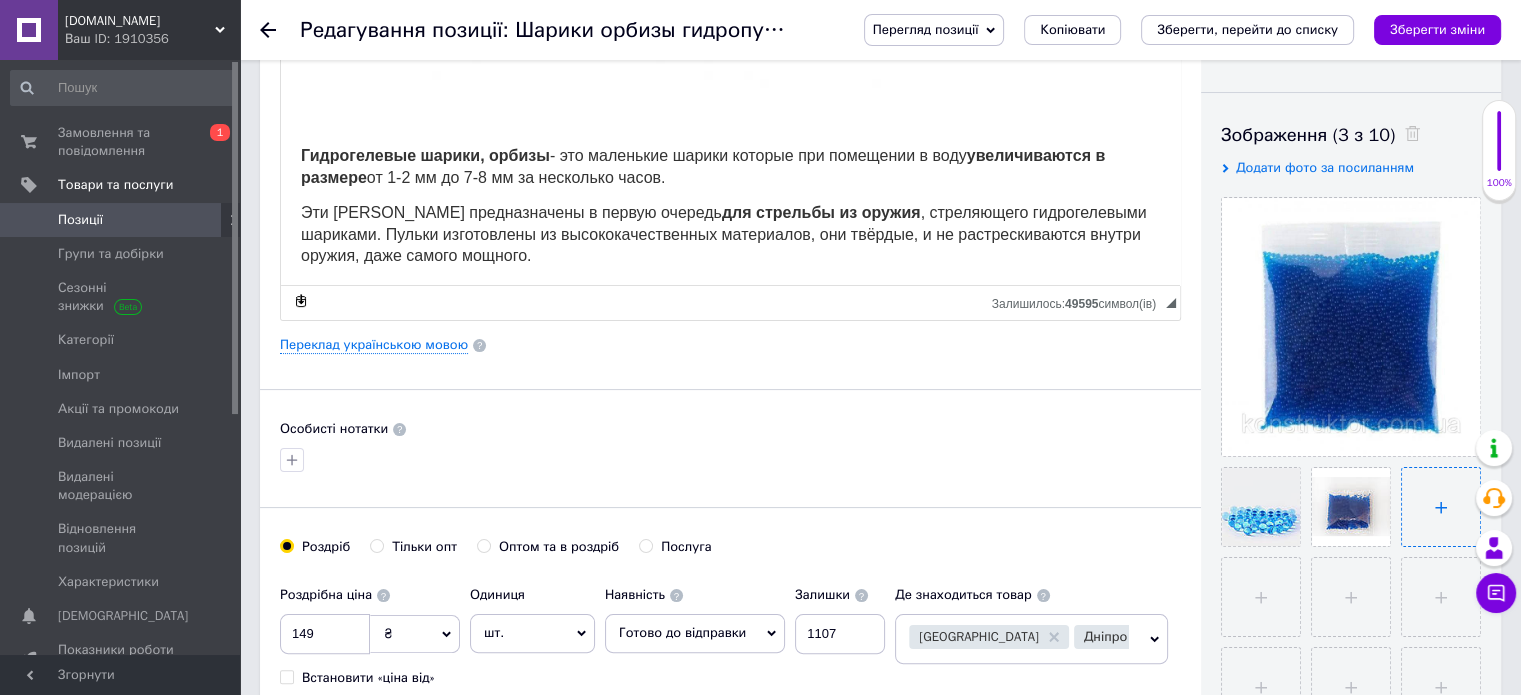 click at bounding box center (1441, 507) 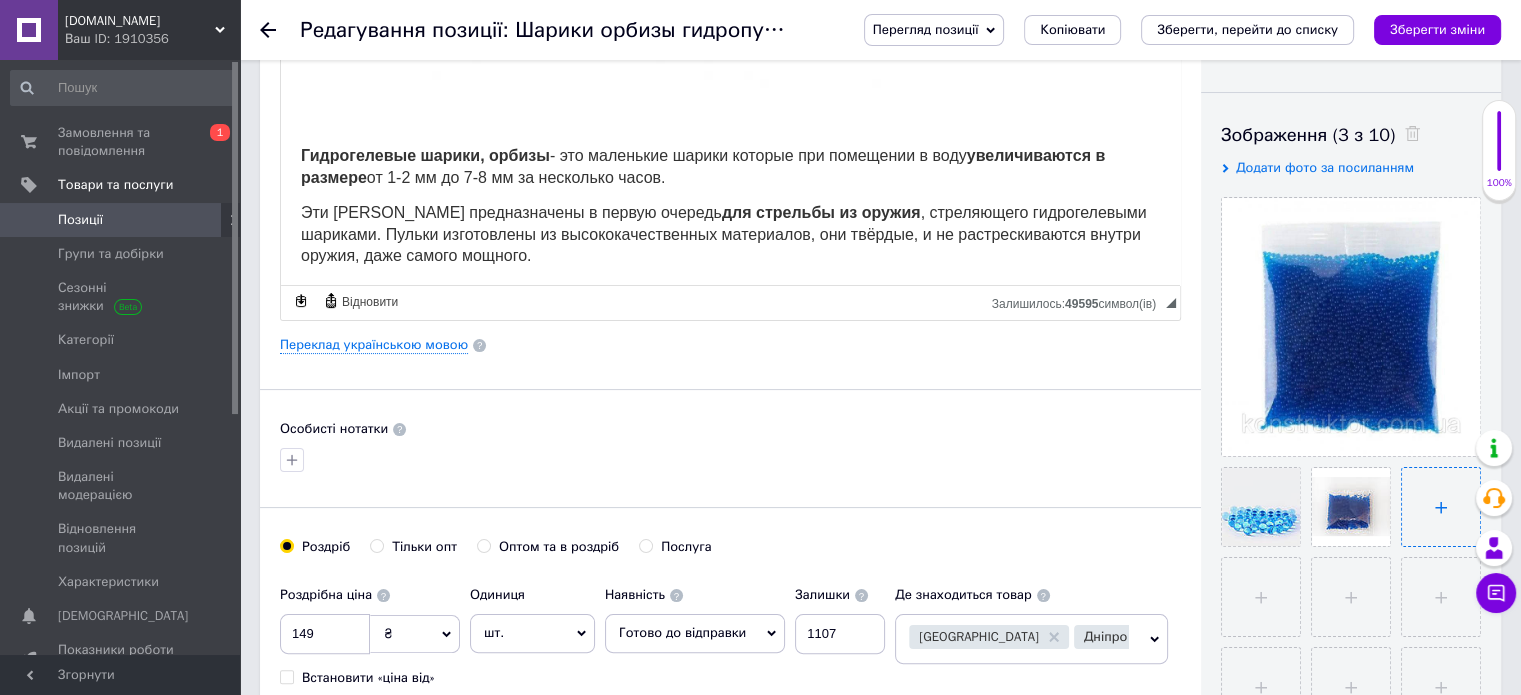 type on "C:\fakepath\gidropuli-orbiz-7-8mm-10000pcs.jpg" 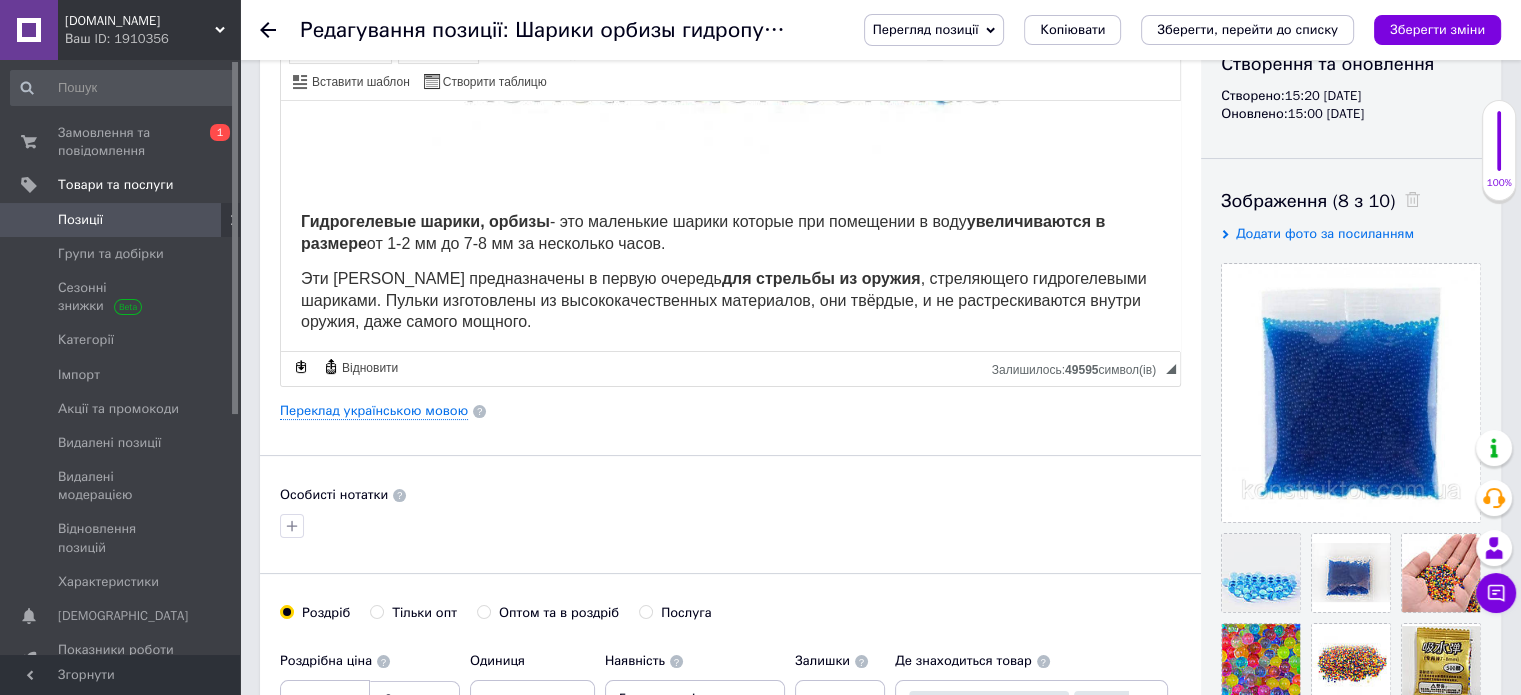 scroll, scrollTop: 400, scrollLeft: 0, axis: vertical 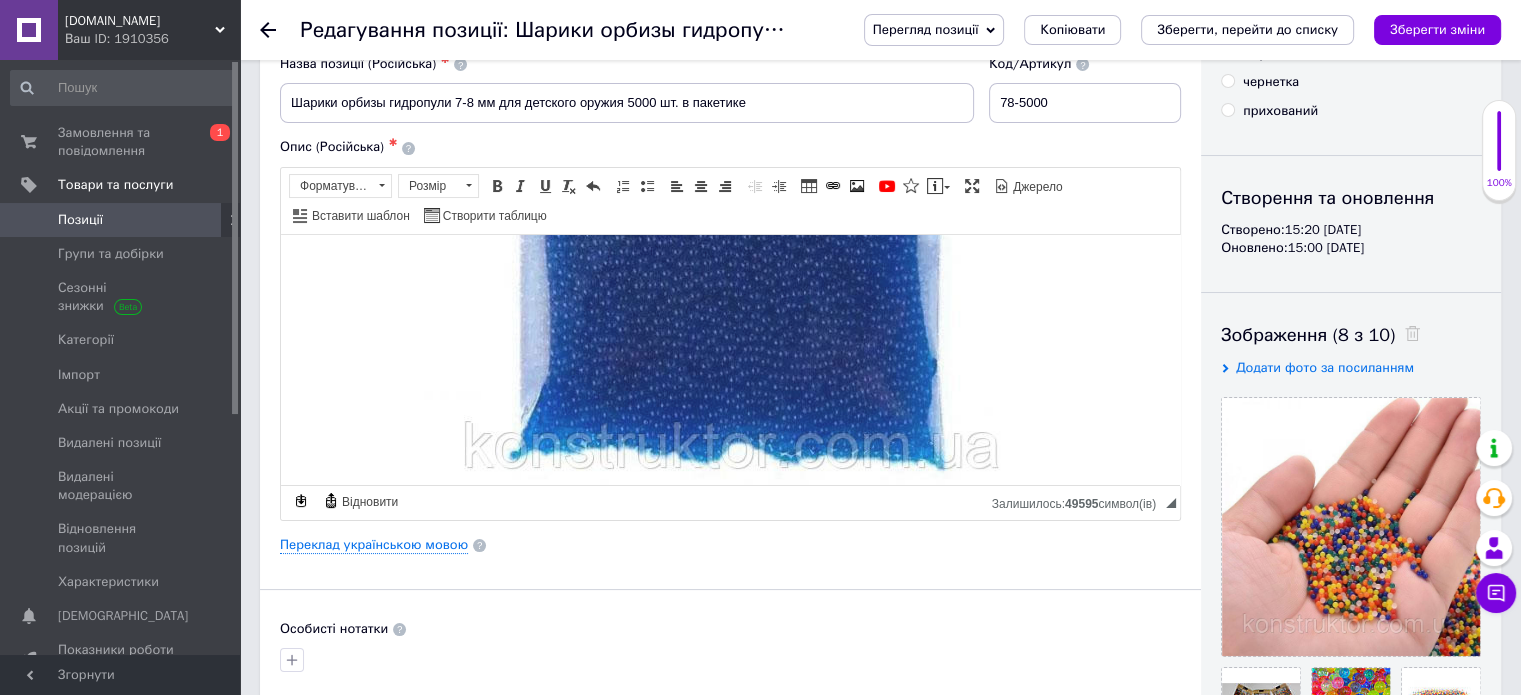 click at bounding box center [731, 209] 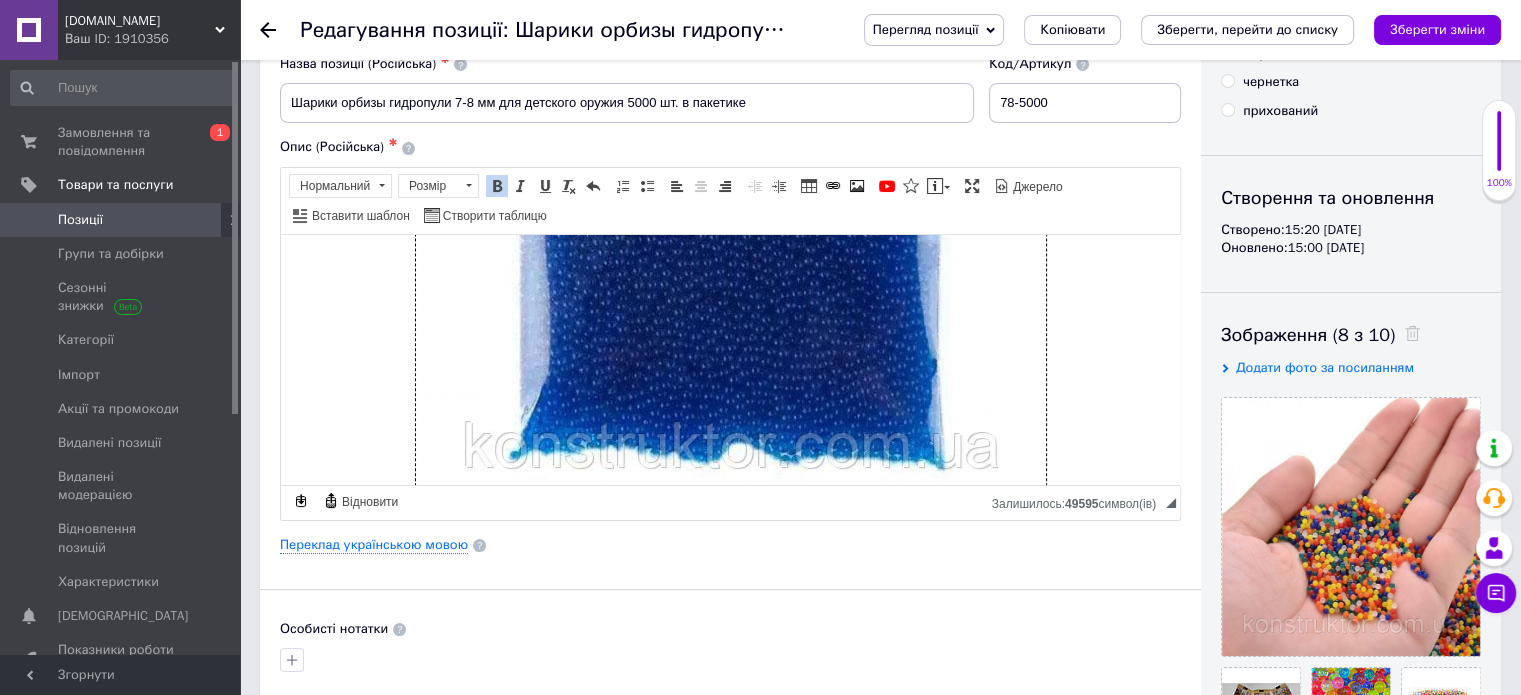 click at bounding box center (730, 212) 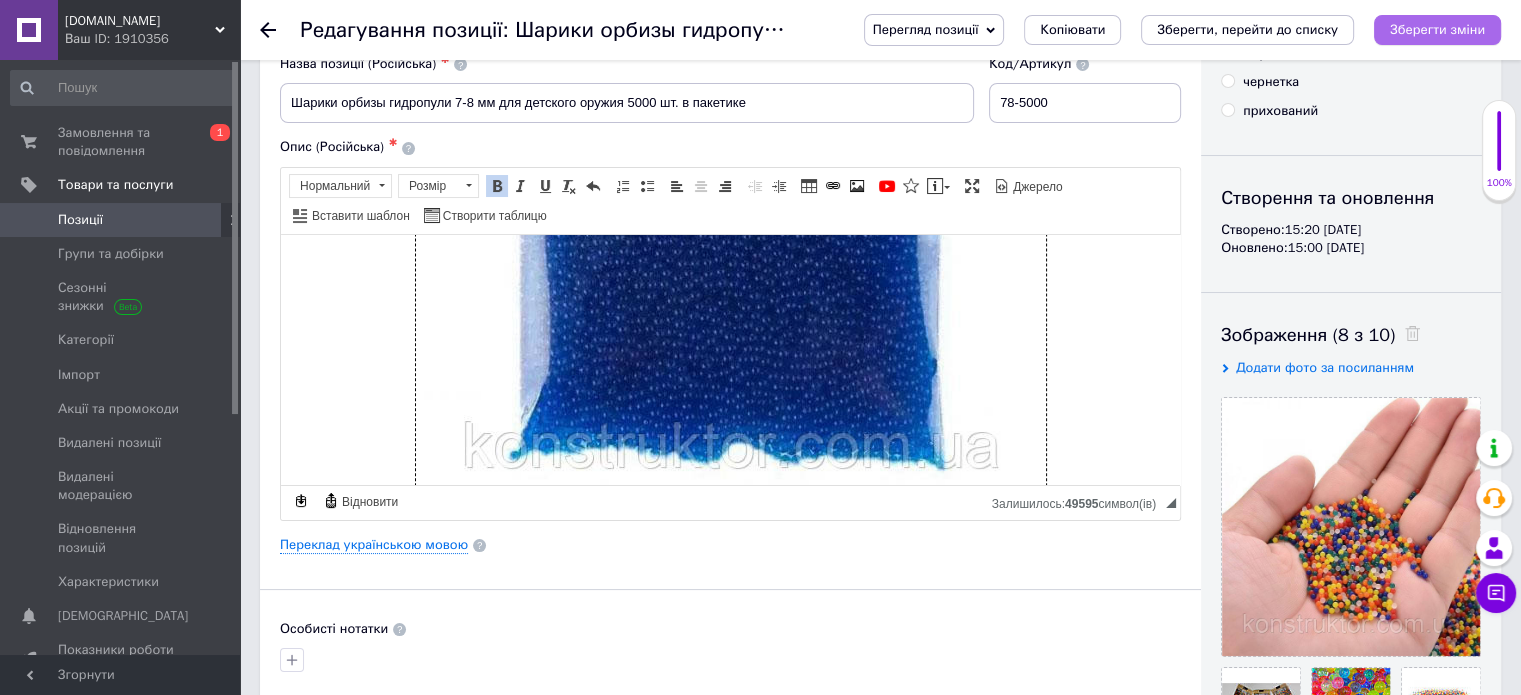 click on "Зберегти зміни" at bounding box center (1437, 29) 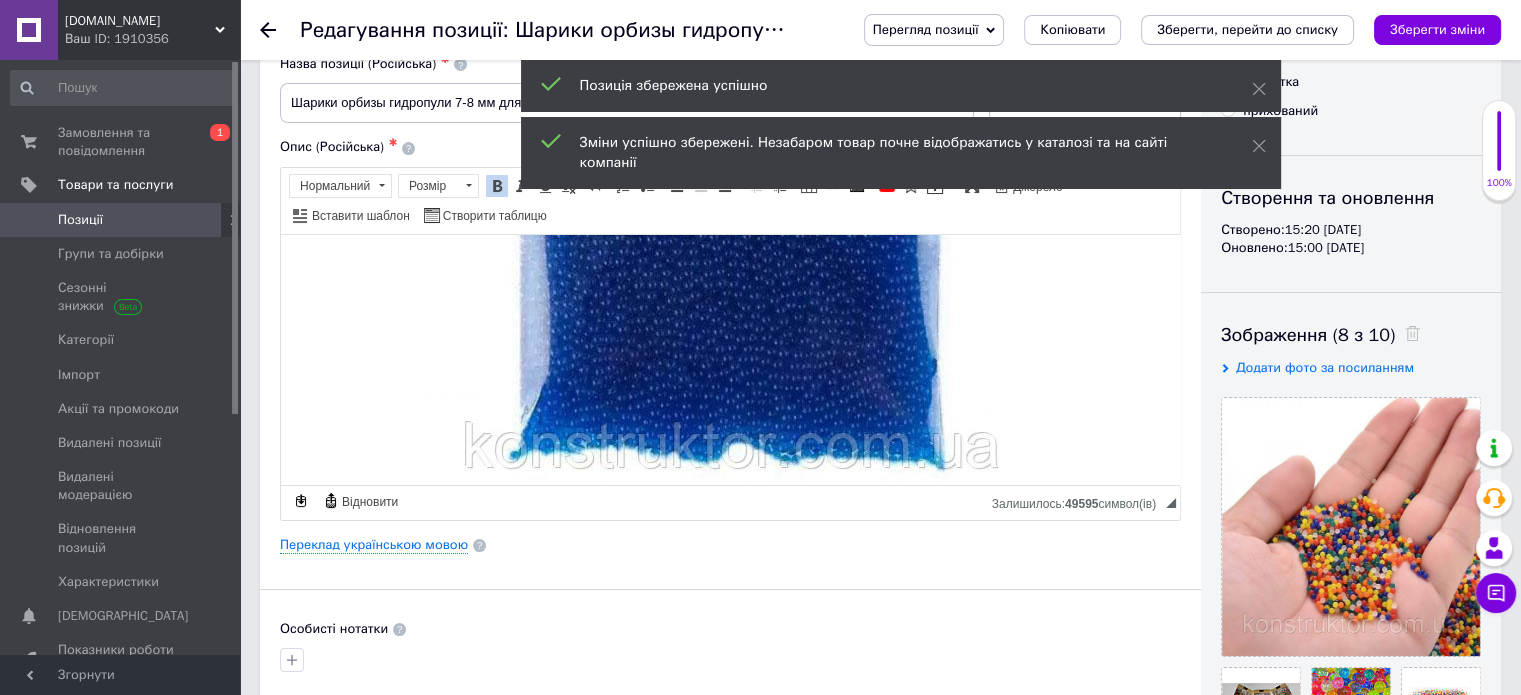 click 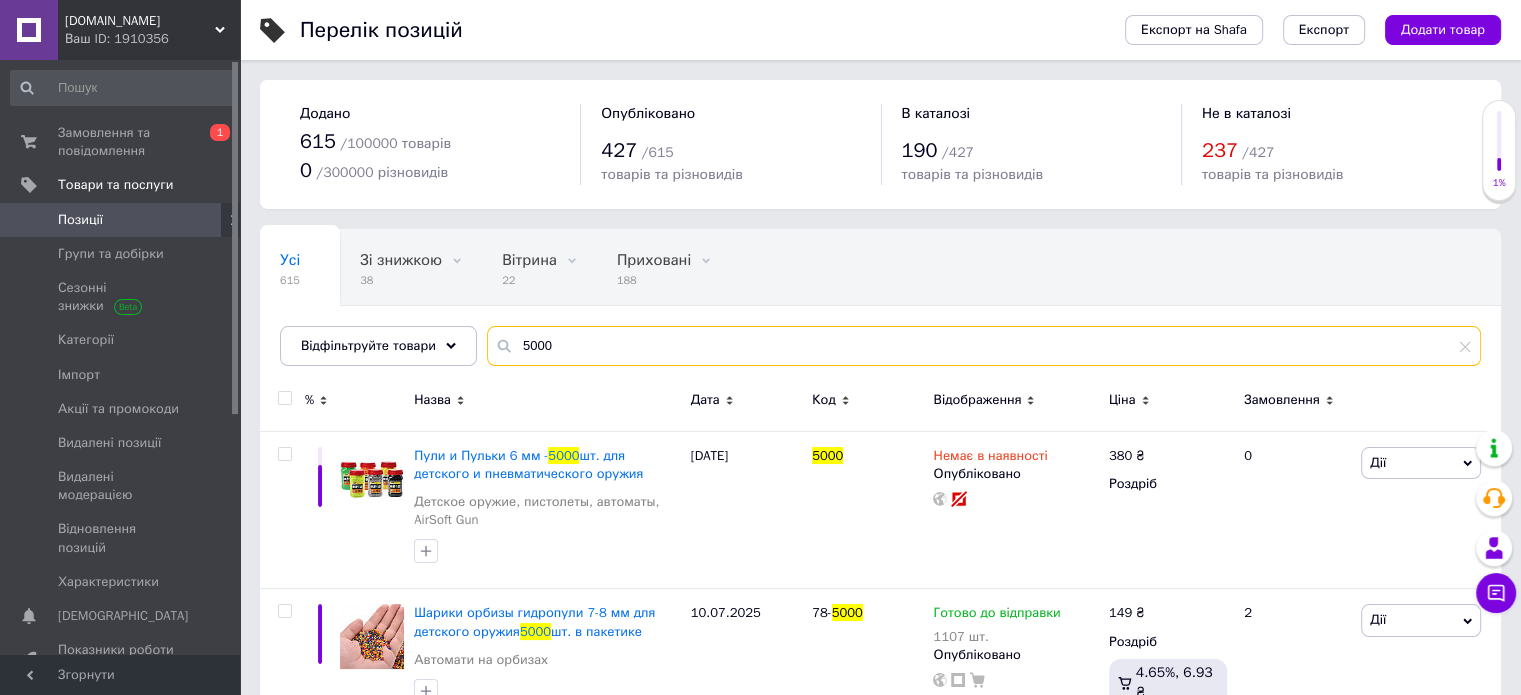 click on "5000" at bounding box center [984, 346] 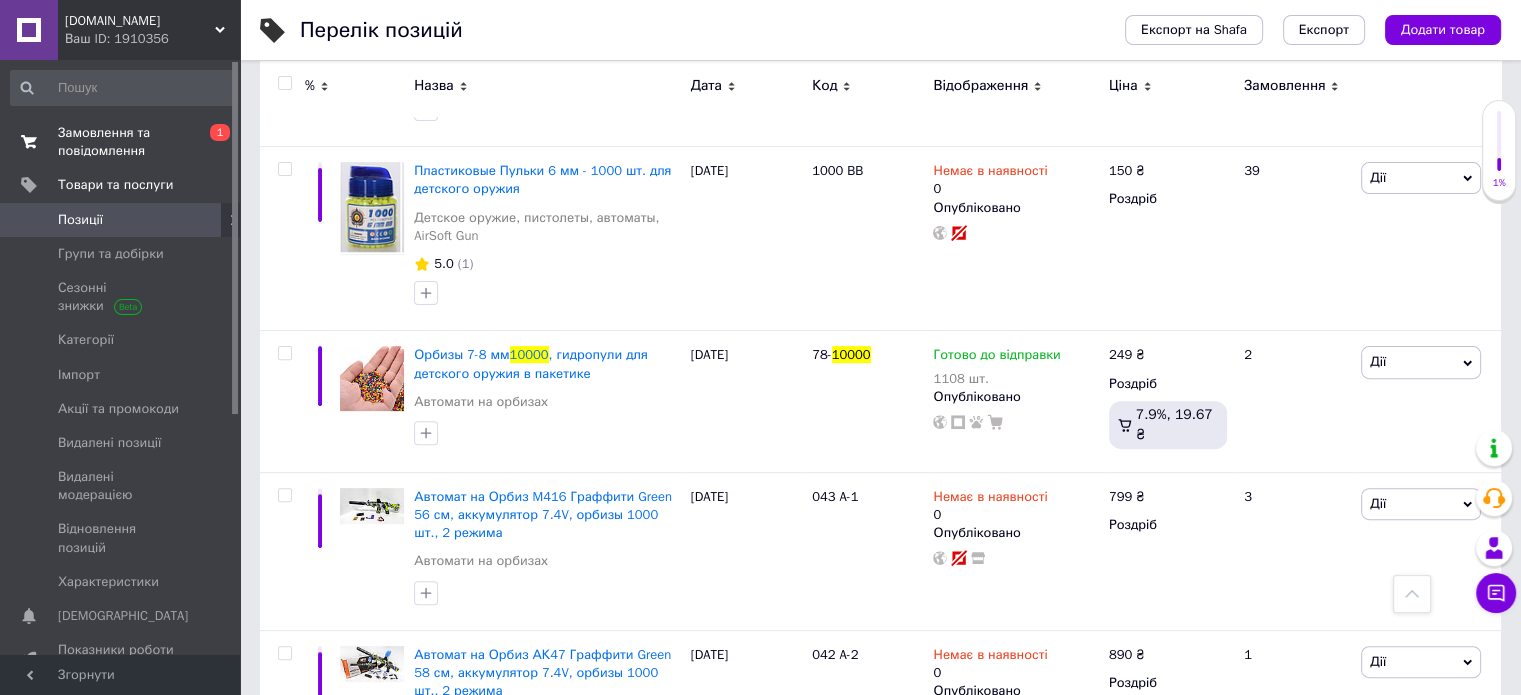 scroll, scrollTop: 416, scrollLeft: 0, axis: vertical 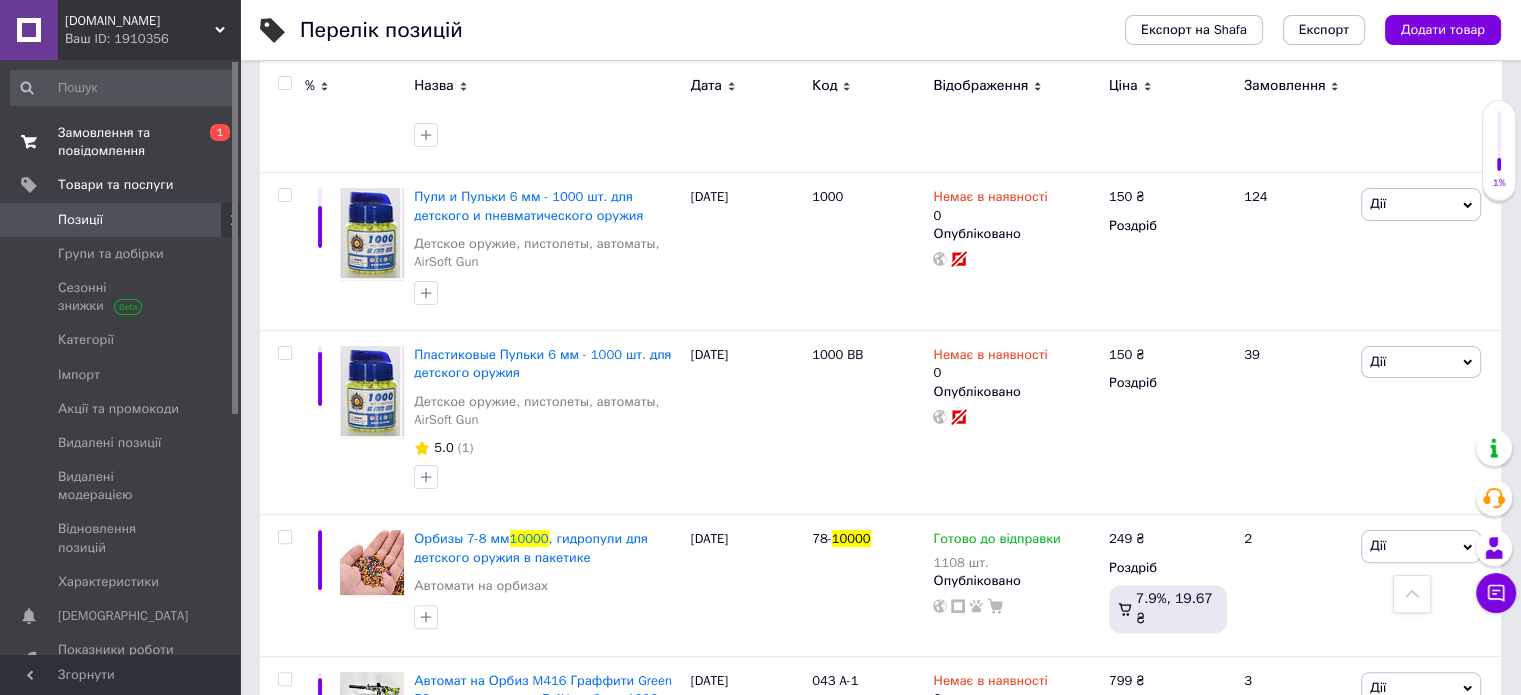 type on "10000" 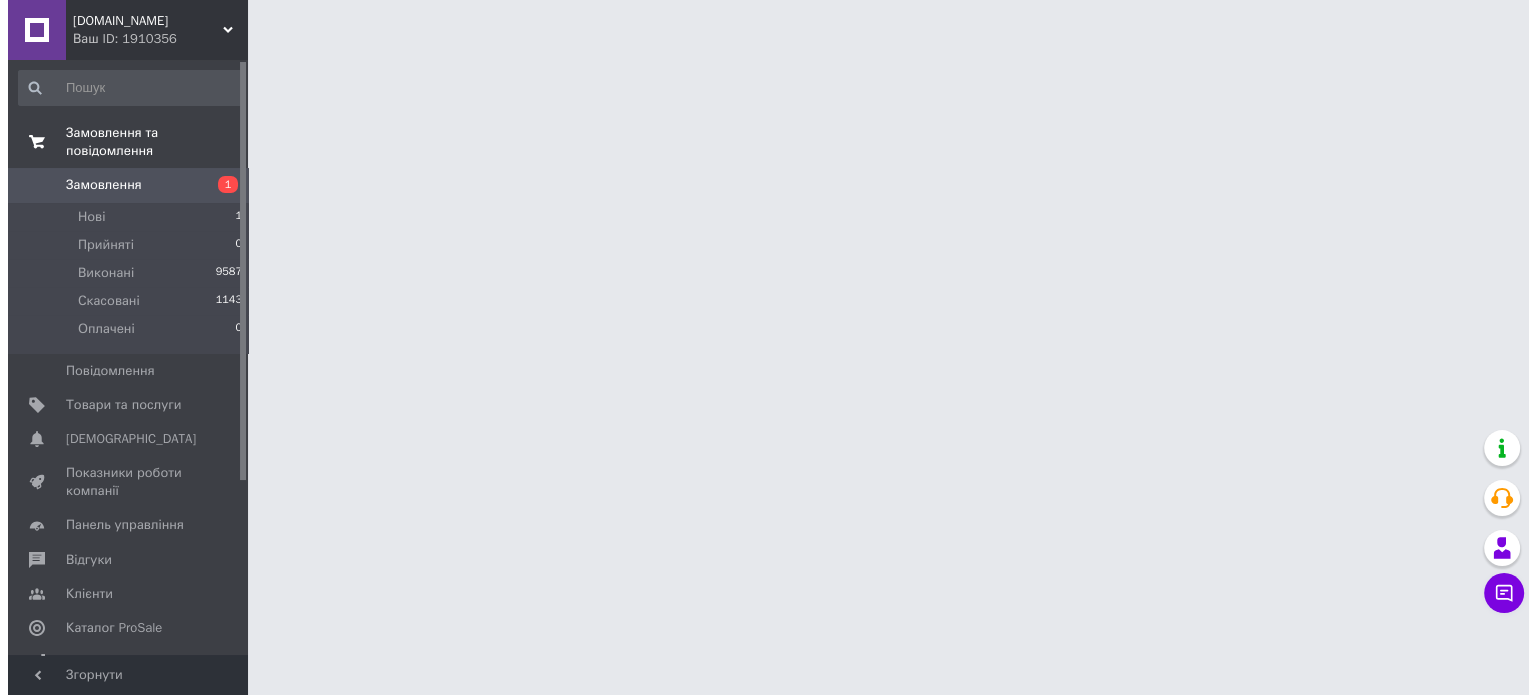 scroll, scrollTop: 0, scrollLeft: 0, axis: both 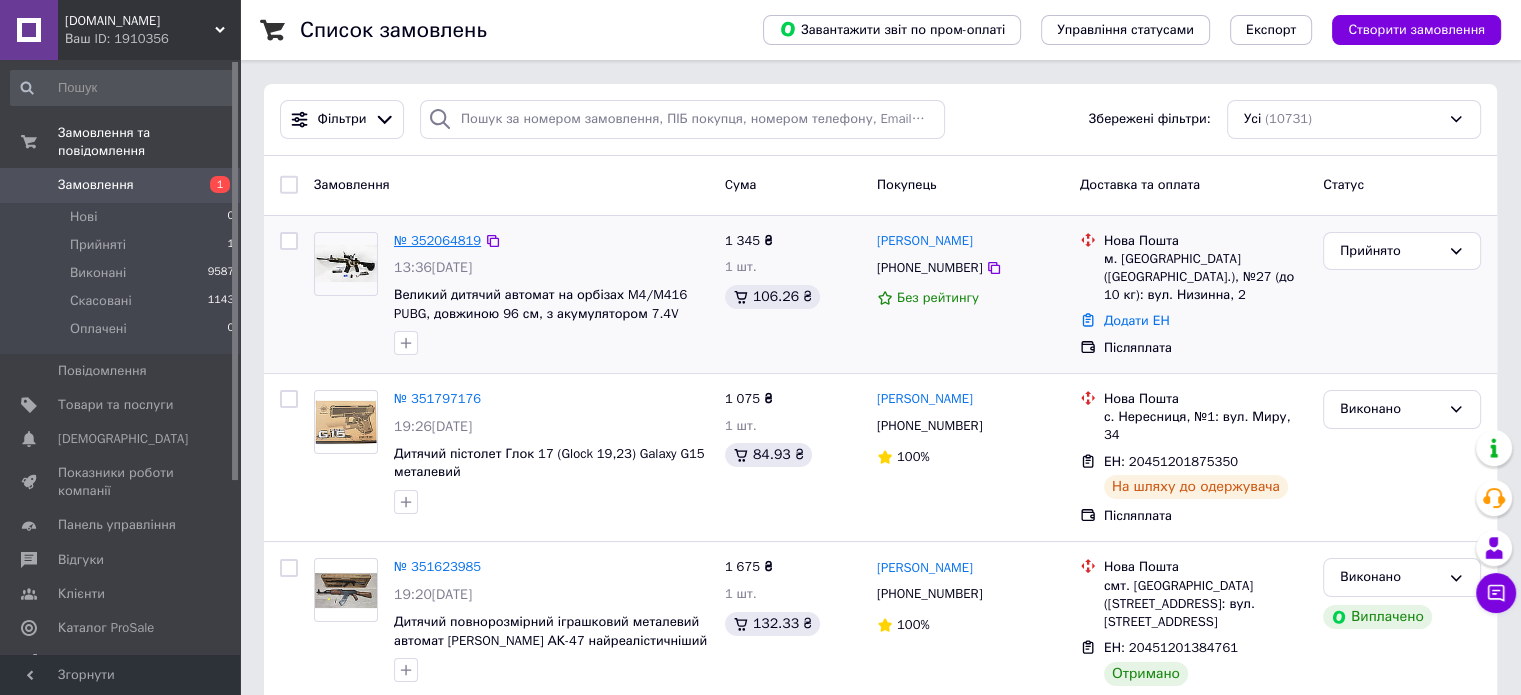 click on "№ 352064819" at bounding box center (437, 240) 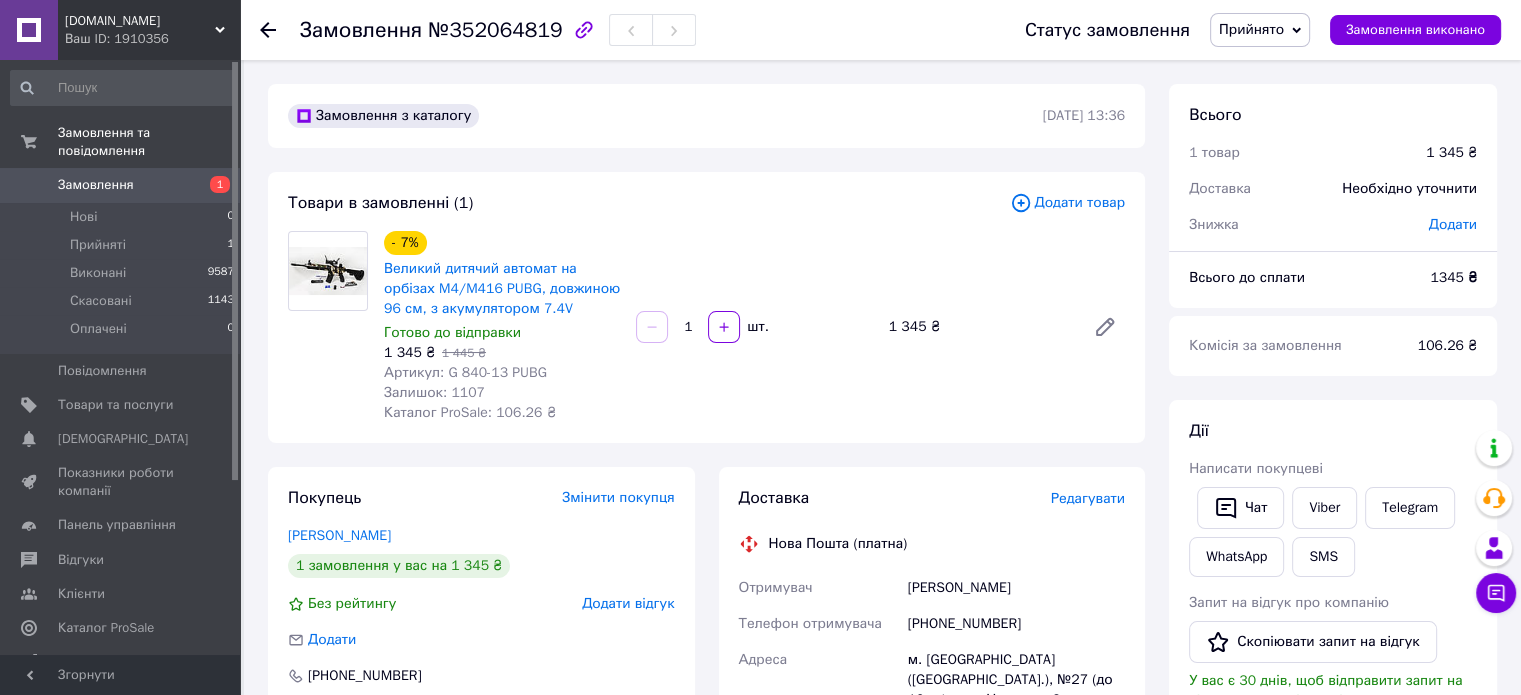 click on "Додати товар" at bounding box center [1067, 203] 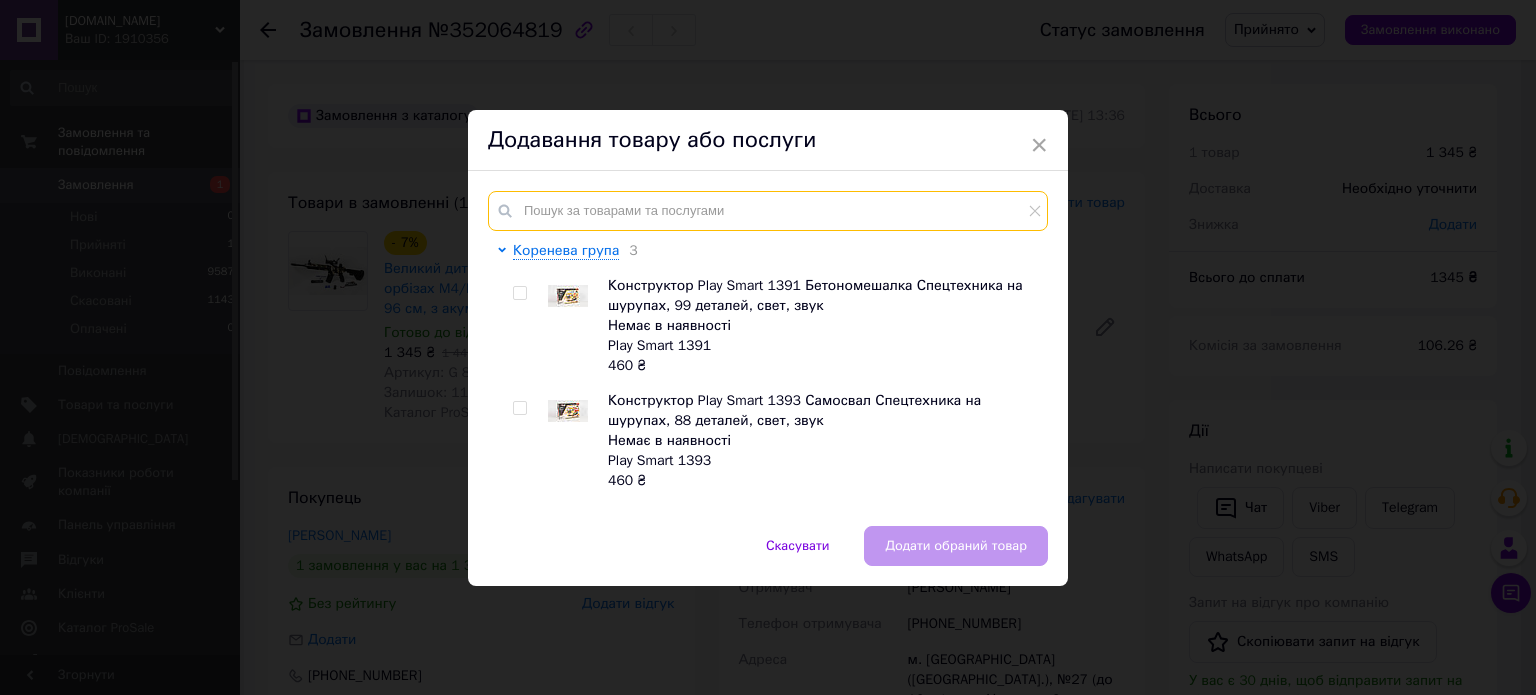 click at bounding box center [768, 211] 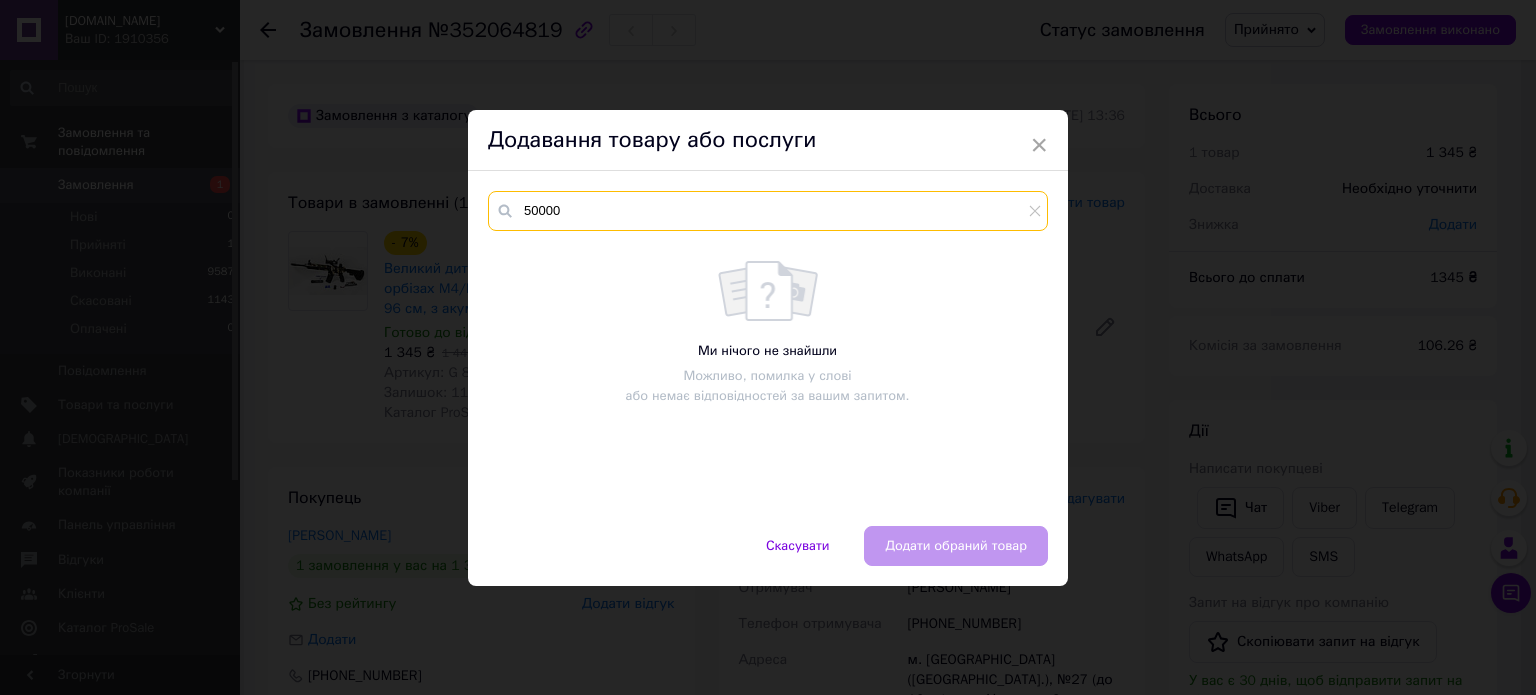 click on "50000" at bounding box center (768, 211) 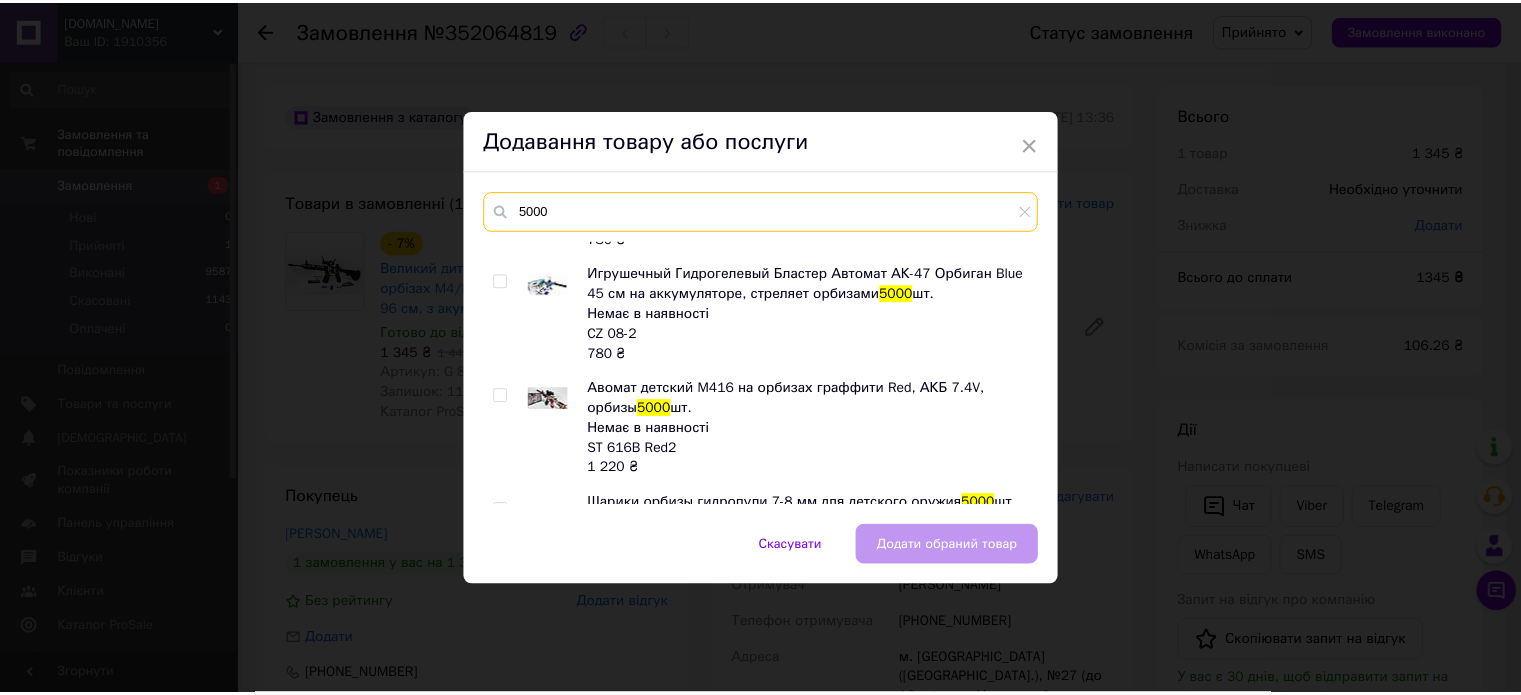 scroll, scrollTop: 640, scrollLeft: 0, axis: vertical 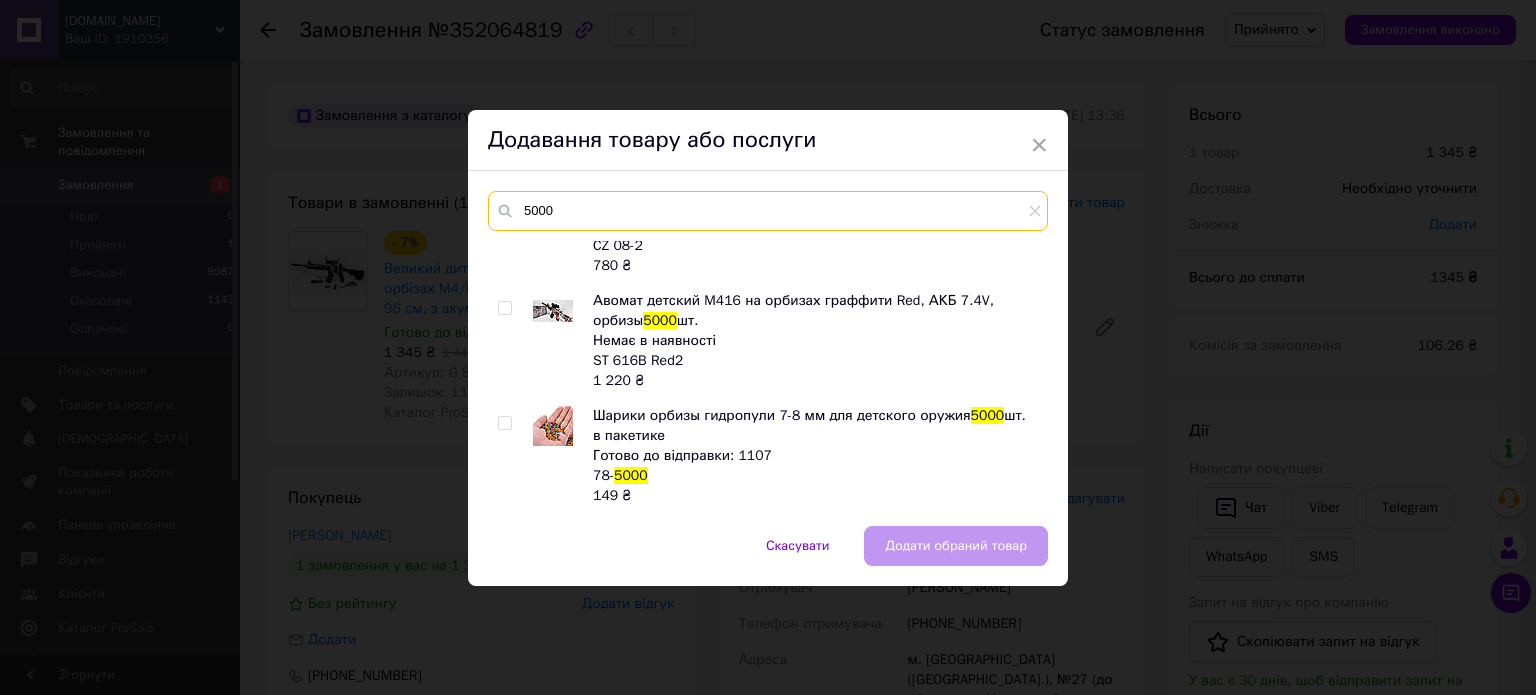 type on "5000" 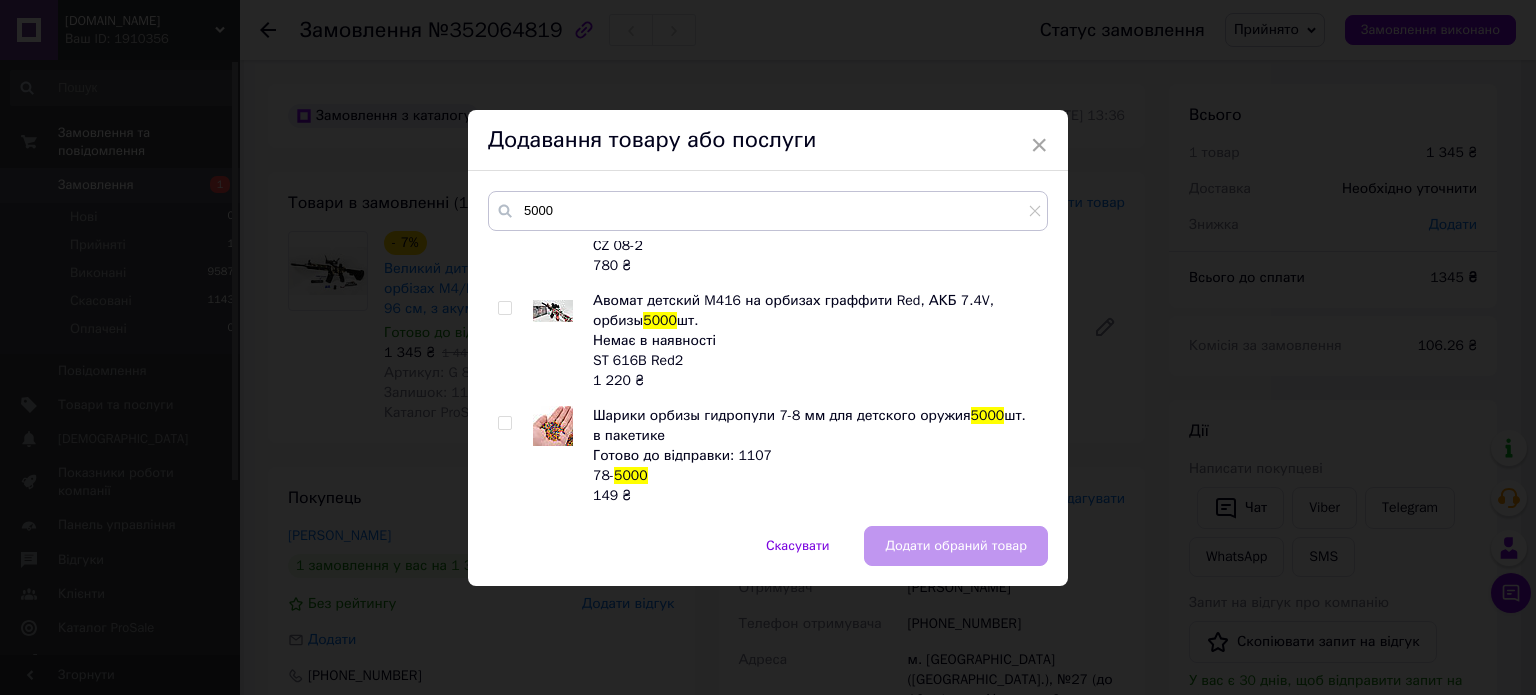 click at bounding box center [504, 423] 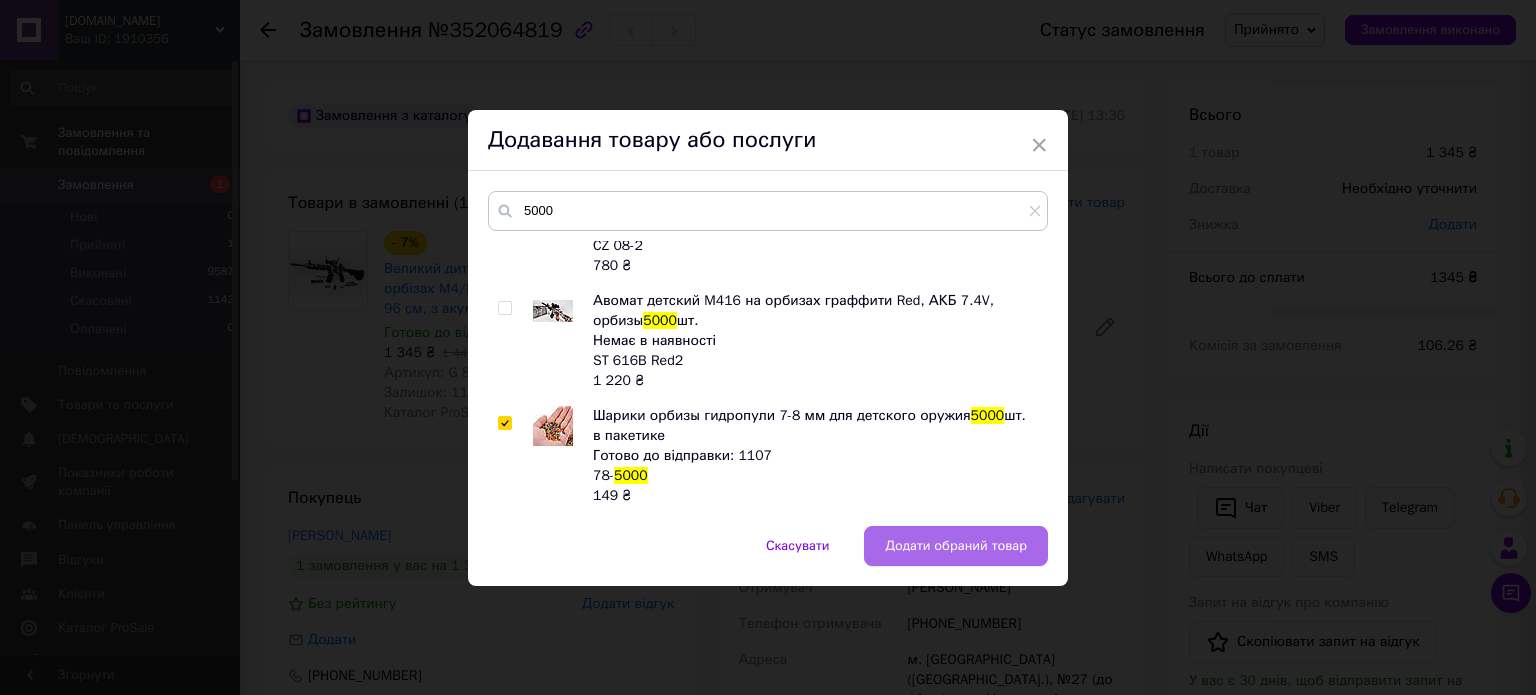click on "Додати обраний товар" at bounding box center (956, 546) 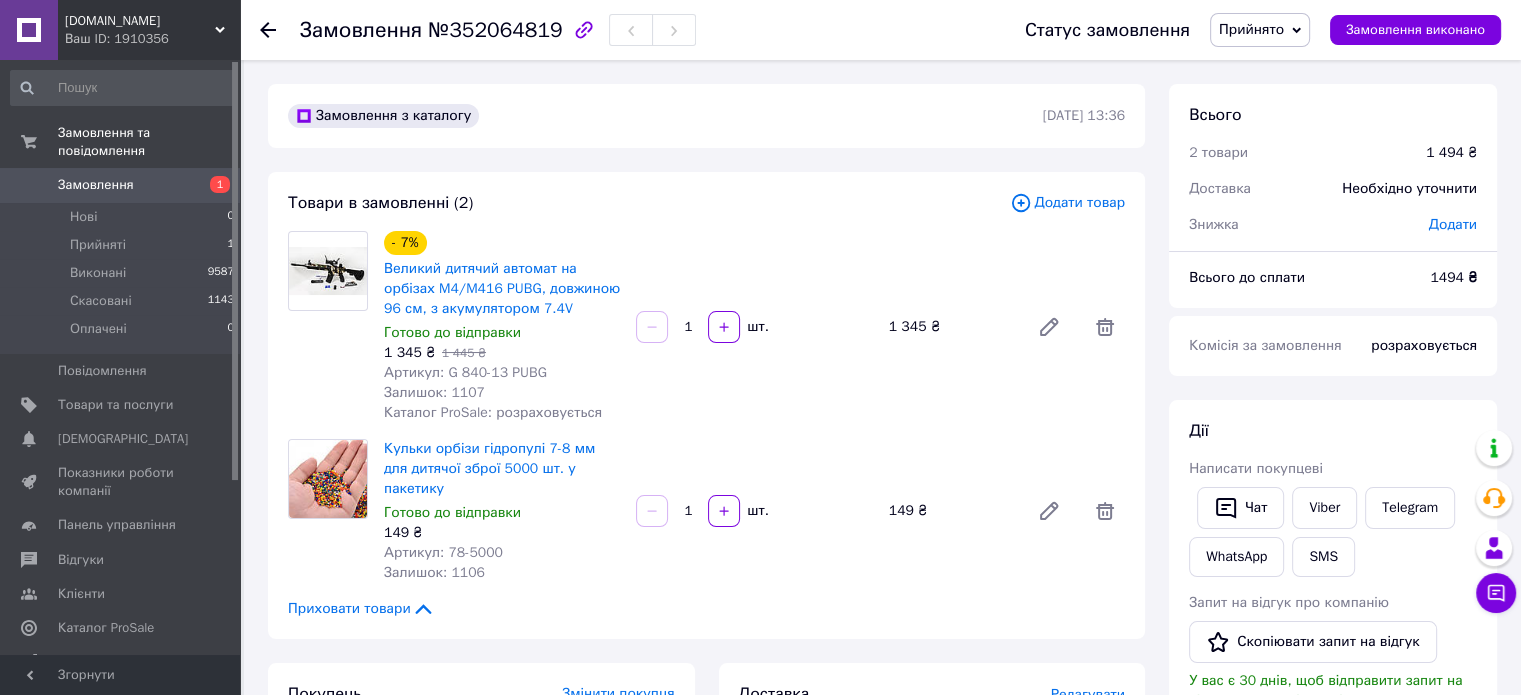 click on "Товари в замовленні (2) Додати товар - 7% Великий дитячий автомат на орбізах M4/M416 PUBG, довжиною 96 см, з акумулятором 7.4V Готово до відправки 1 345 ₴   1 445 ₴ Артикул: G 840-13 PUBG Залишок: 1107 Каталог ProSale: розраховується 1   шт. 1 345 ₴ Кульки орбізи гідропулі 7-8 мм для дитячої зброї 5000 шт. у пакетику Готово до відправки 149 ₴ Артикул: 78-5000 Залишок: 1106 1   шт. 149 ₴ Приховати товари" at bounding box center [706, 405] 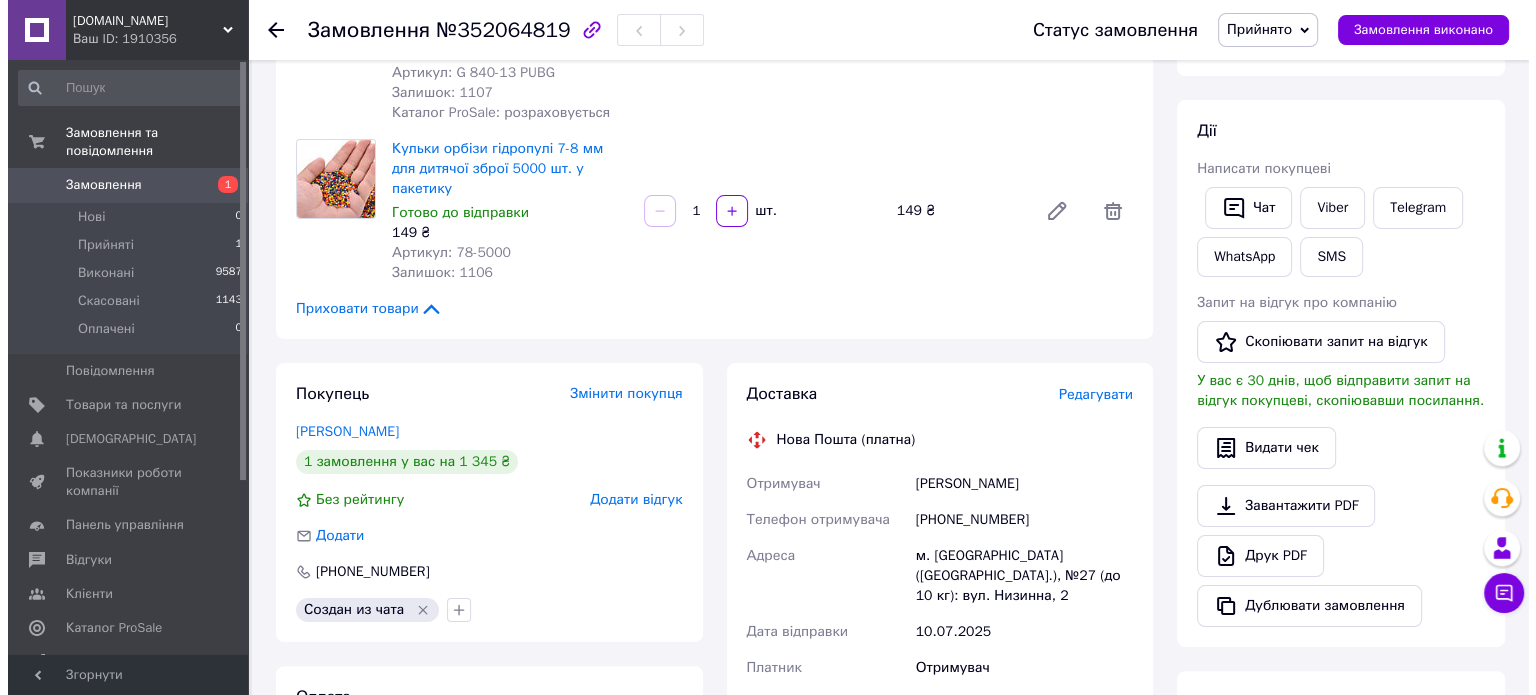 scroll, scrollTop: 400, scrollLeft: 0, axis: vertical 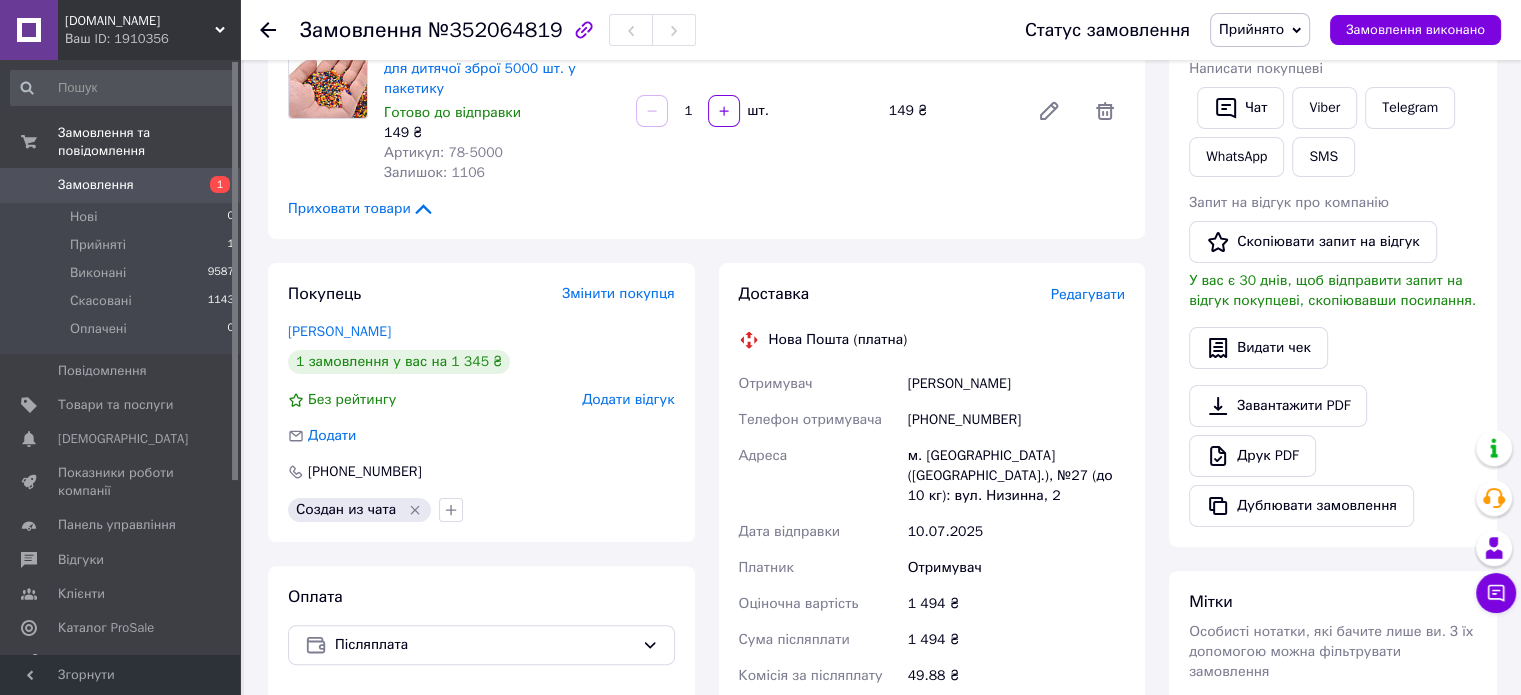 click on "Доставка Редагувати Нова Пошта (платна) Отримувач Зуев Павло Телефон отримувача +380996400221 Адреса м. Львів (Львівська обл.), №27 (до 10 кг): вул. Низинна, 2 Дата відправки 10.07.2025 Платник Отримувач Оціночна вартість 1 494 ₴ Сума післяплати 1 494 ₴ Комісія за післяплату 49.88 ₴ Платник комісії післяплати Отримувач Передати номер або Згенерувати ЕН" at bounding box center (932, 613) 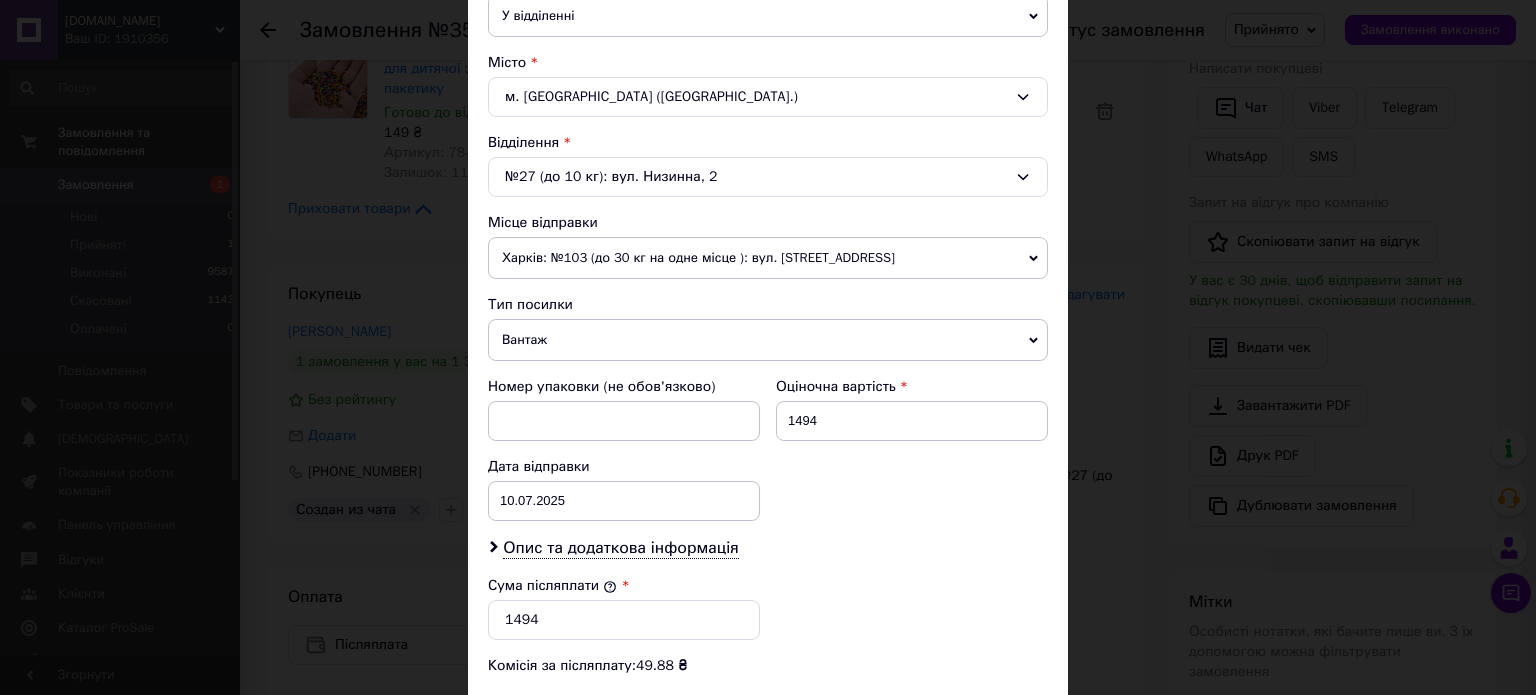 scroll, scrollTop: 700, scrollLeft: 0, axis: vertical 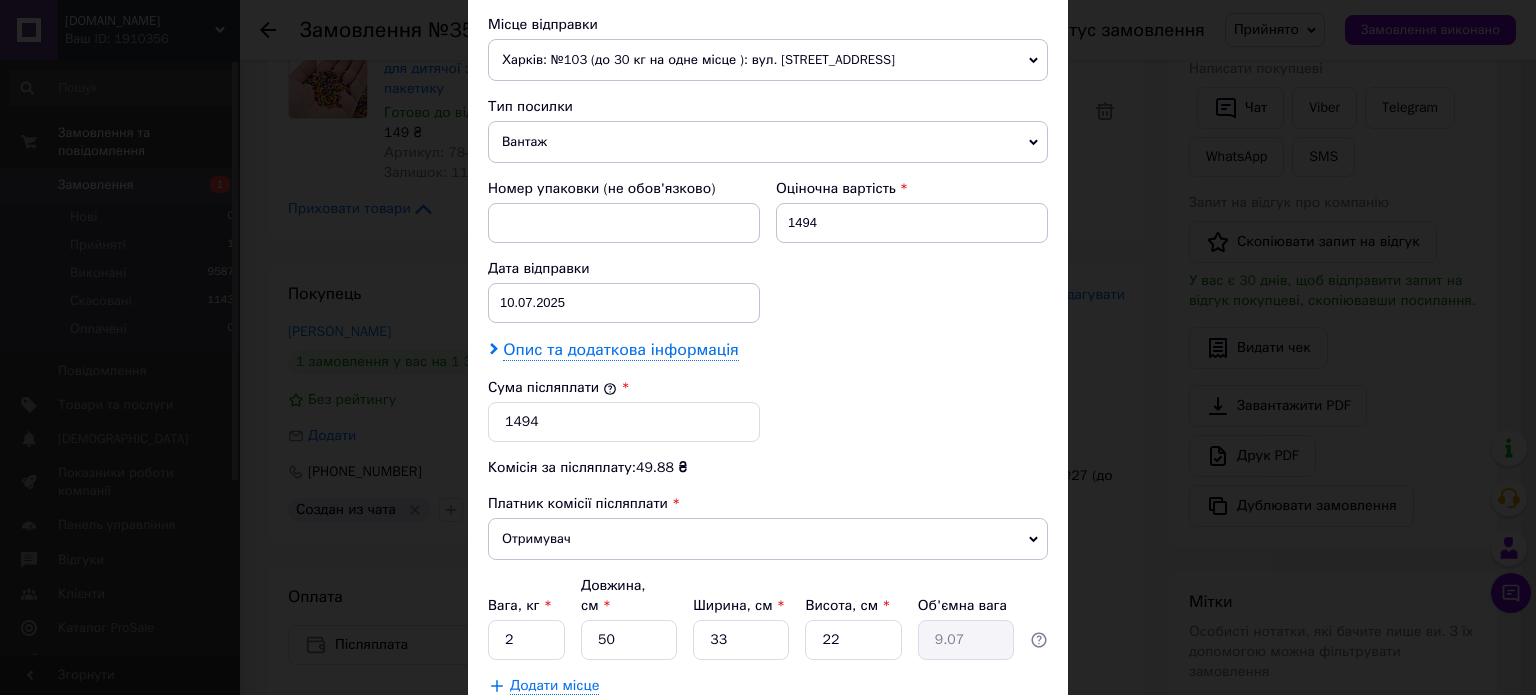 click on "Опис та додаткова інформація" at bounding box center (620, 350) 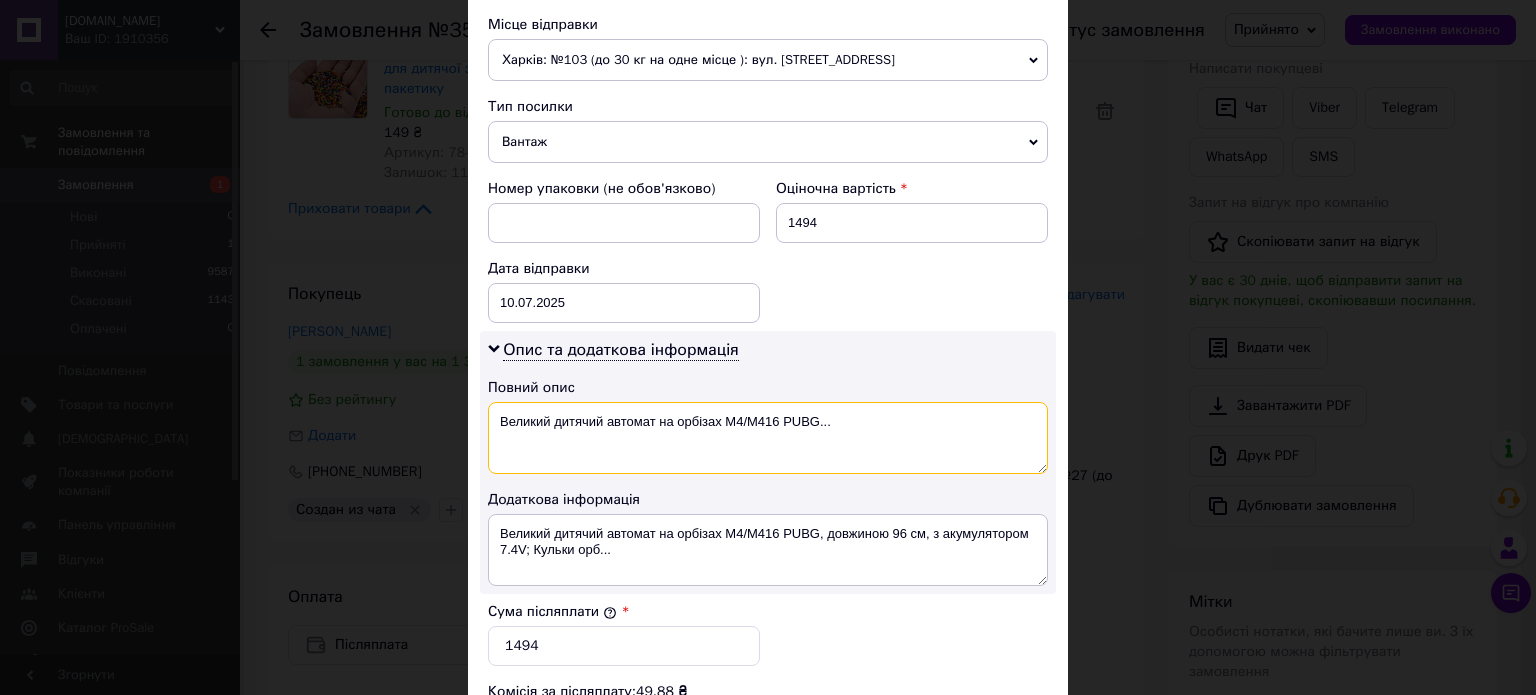 drag, startPoint x: 491, startPoint y: 417, endPoint x: 604, endPoint y: 417, distance: 113 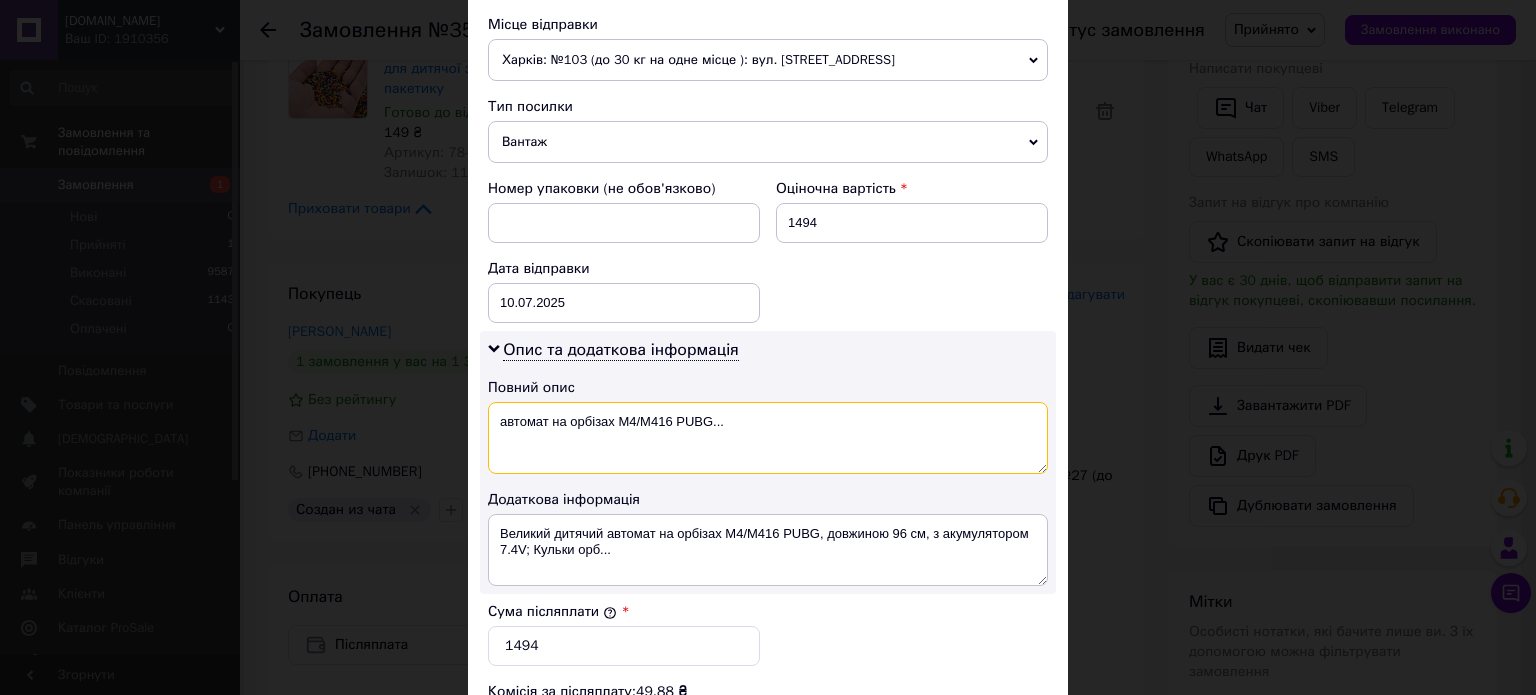 drag, startPoint x: 672, startPoint y: 411, endPoint x: 611, endPoint y: 410, distance: 61.008198 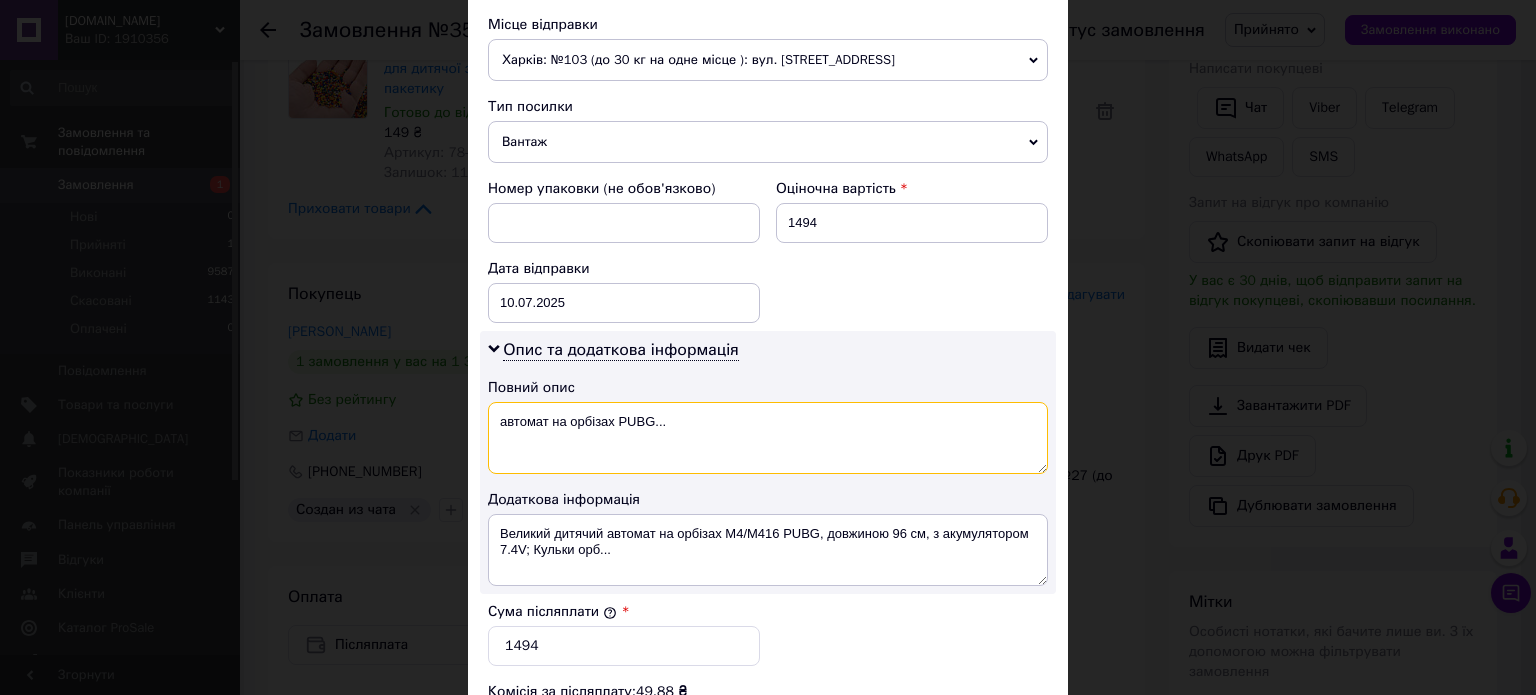 drag, startPoint x: 706, startPoint y: 419, endPoint x: 650, endPoint y: 416, distance: 56.0803 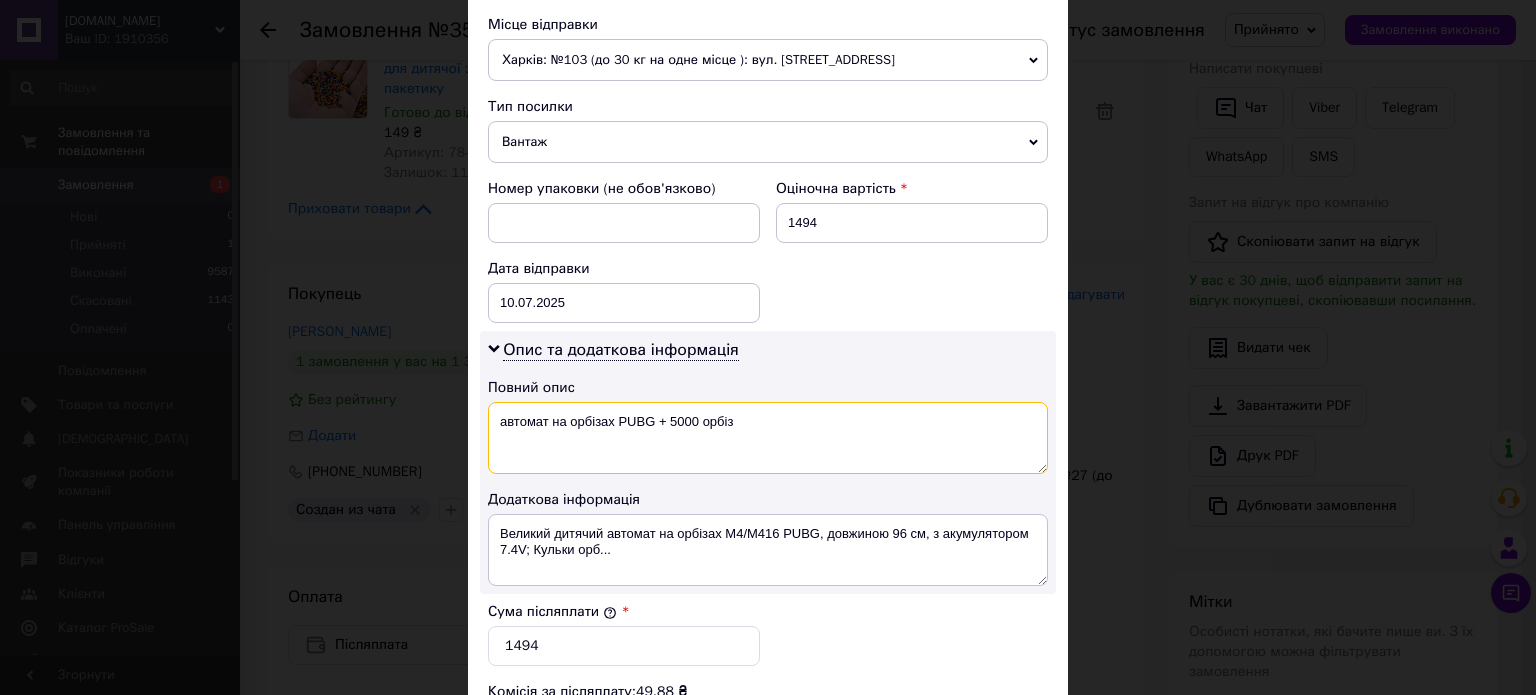 type on "автомат на орбізах PUBG + 5000 орбіз" 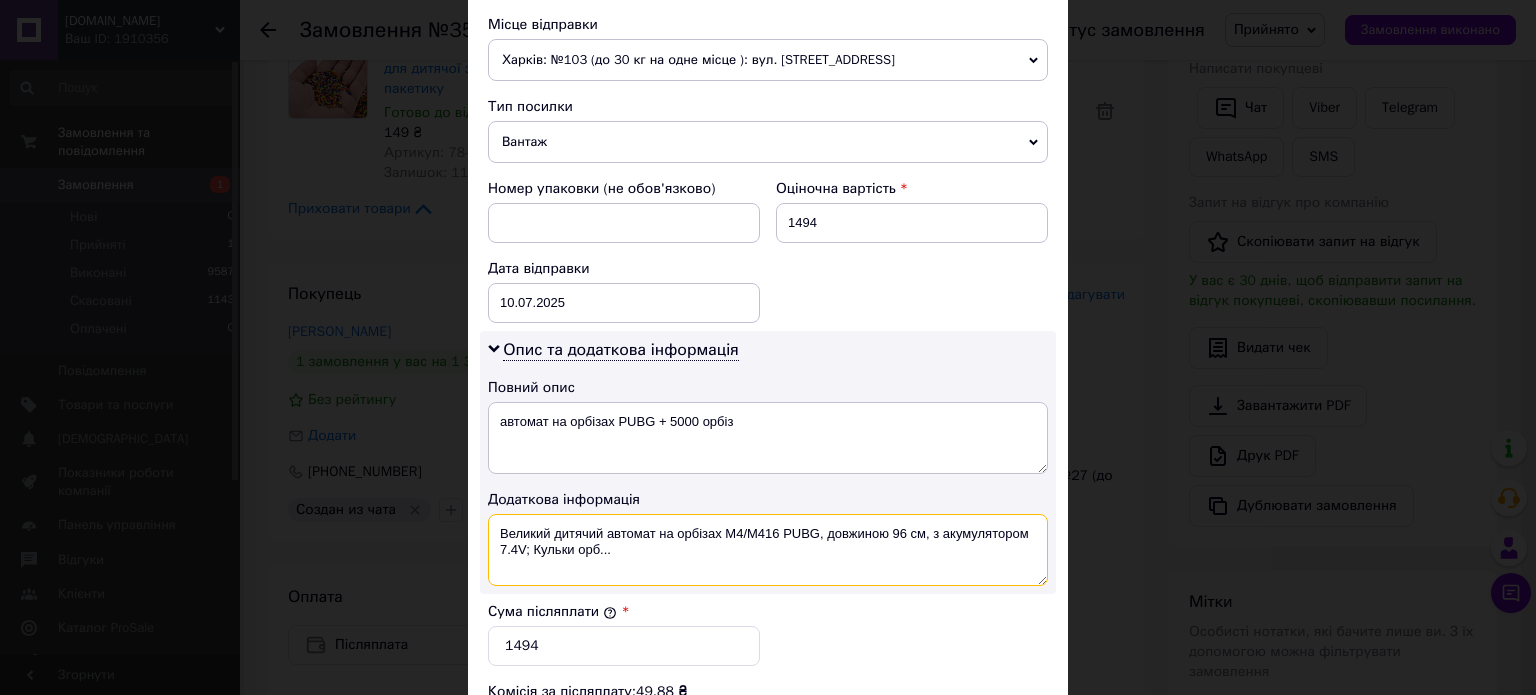 click on "Великий дитячий автомат на орбізах M4/M416 PUBG, довжиною 96 см, з акумулятором 7.4V; Кульки орб..." at bounding box center (768, 550) 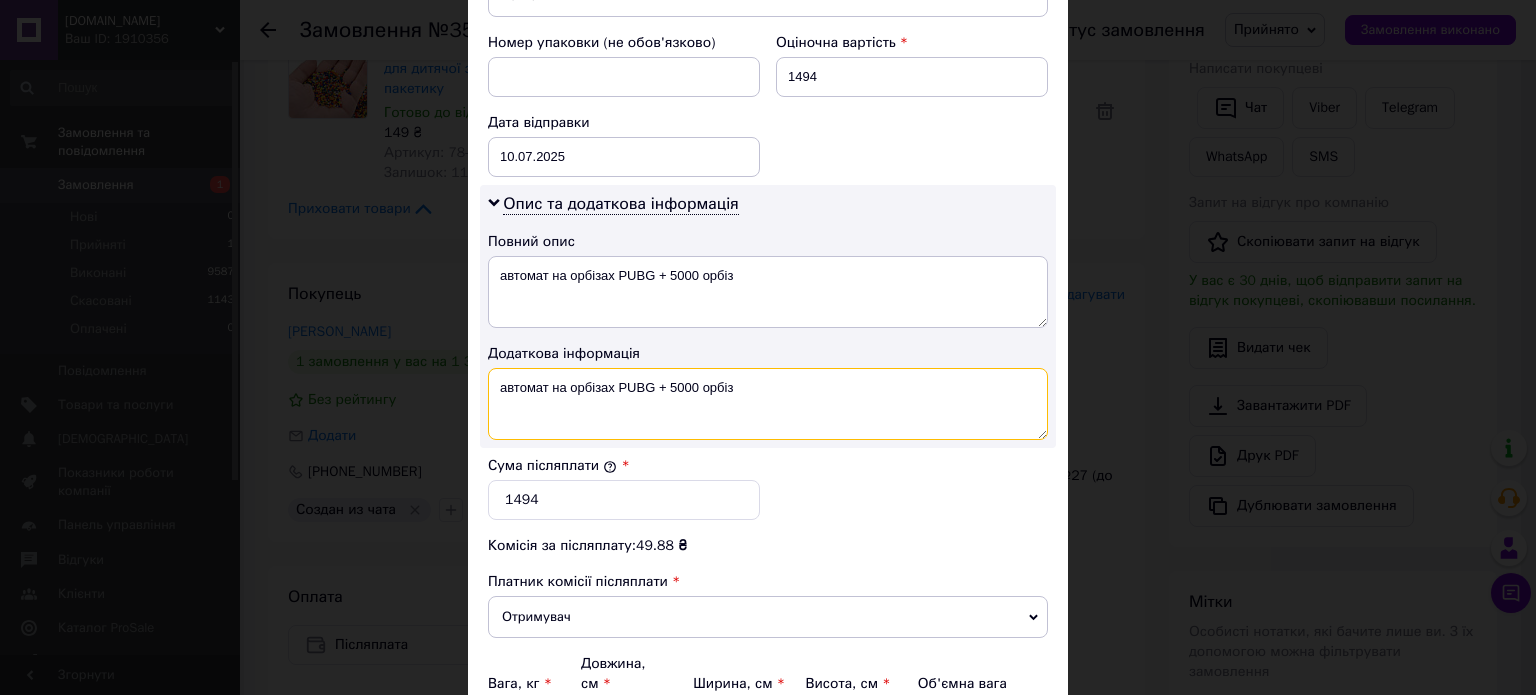 scroll, scrollTop: 1000, scrollLeft: 0, axis: vertical 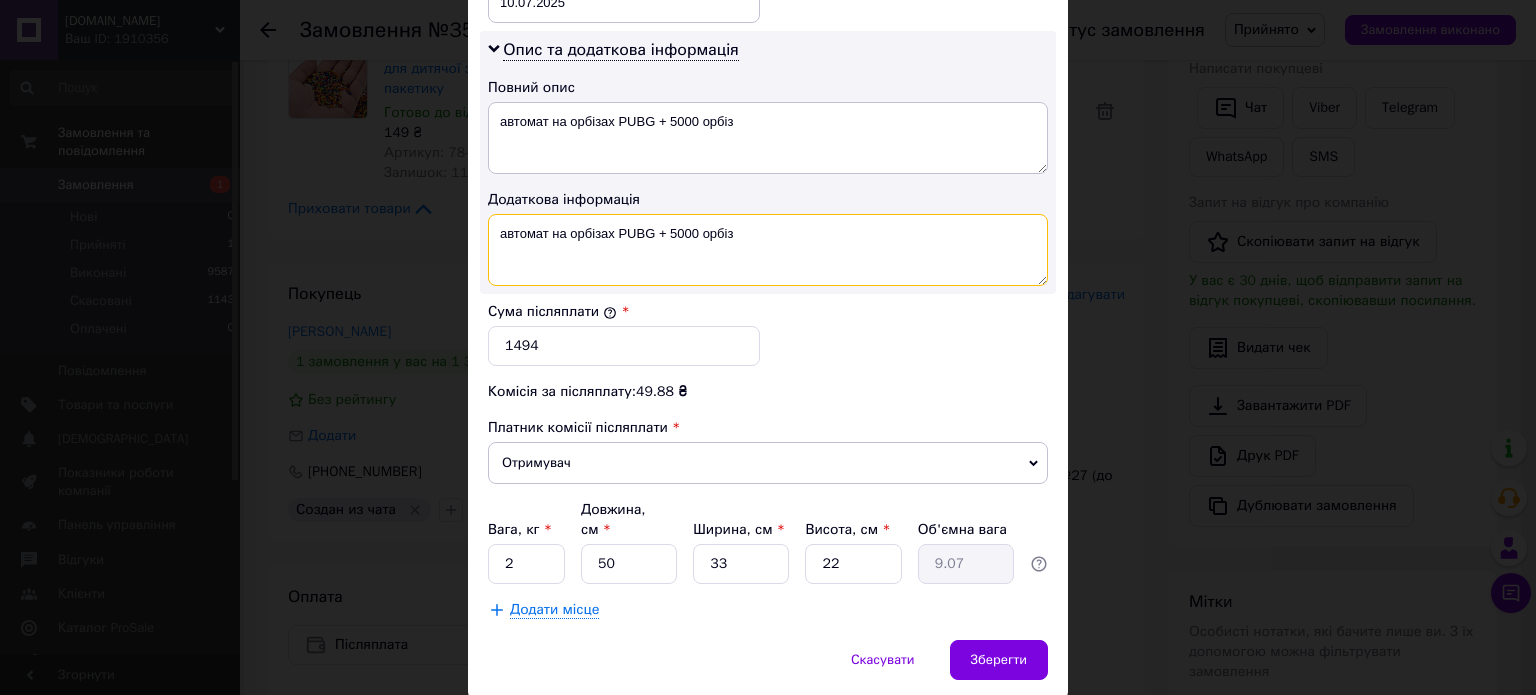 type on "автомат на орбізах PUBG + 5000 орбіз" 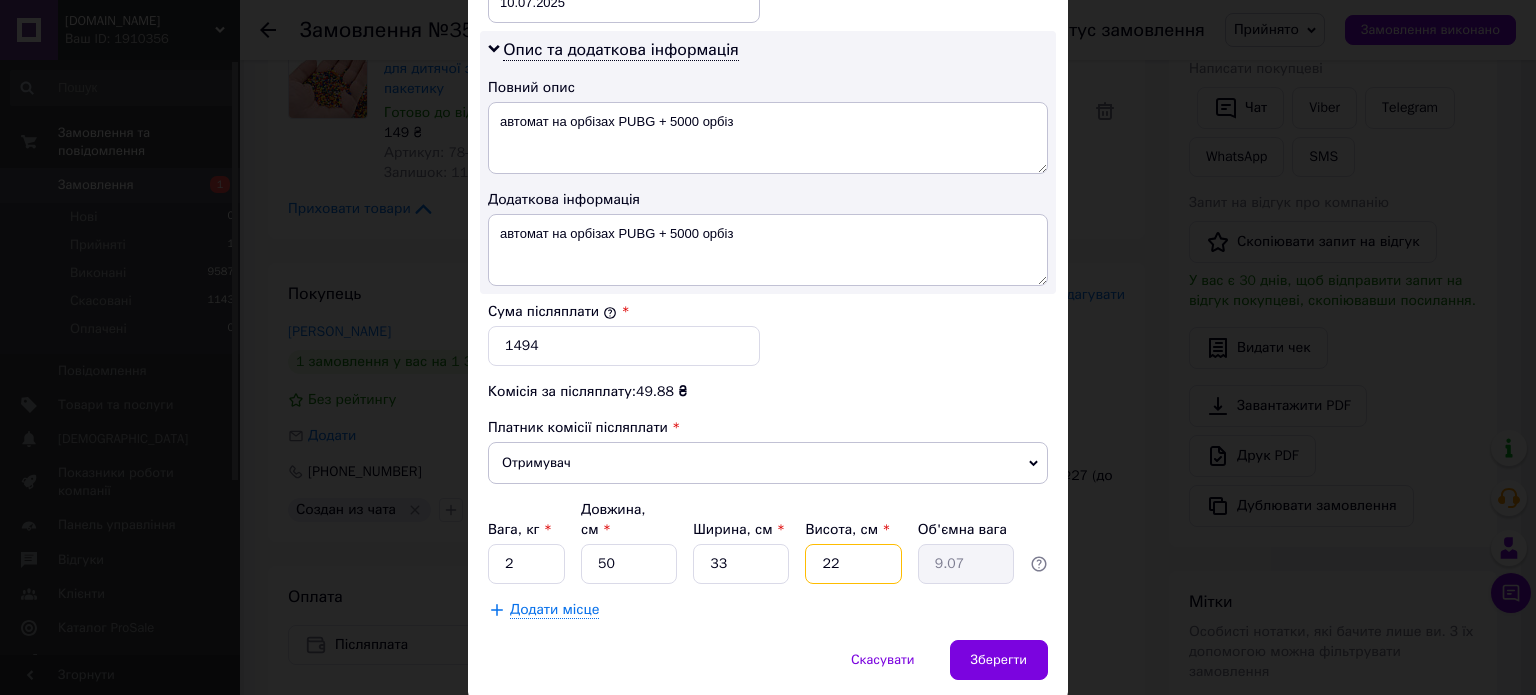 click on "22" at bounding box center (853, 564) 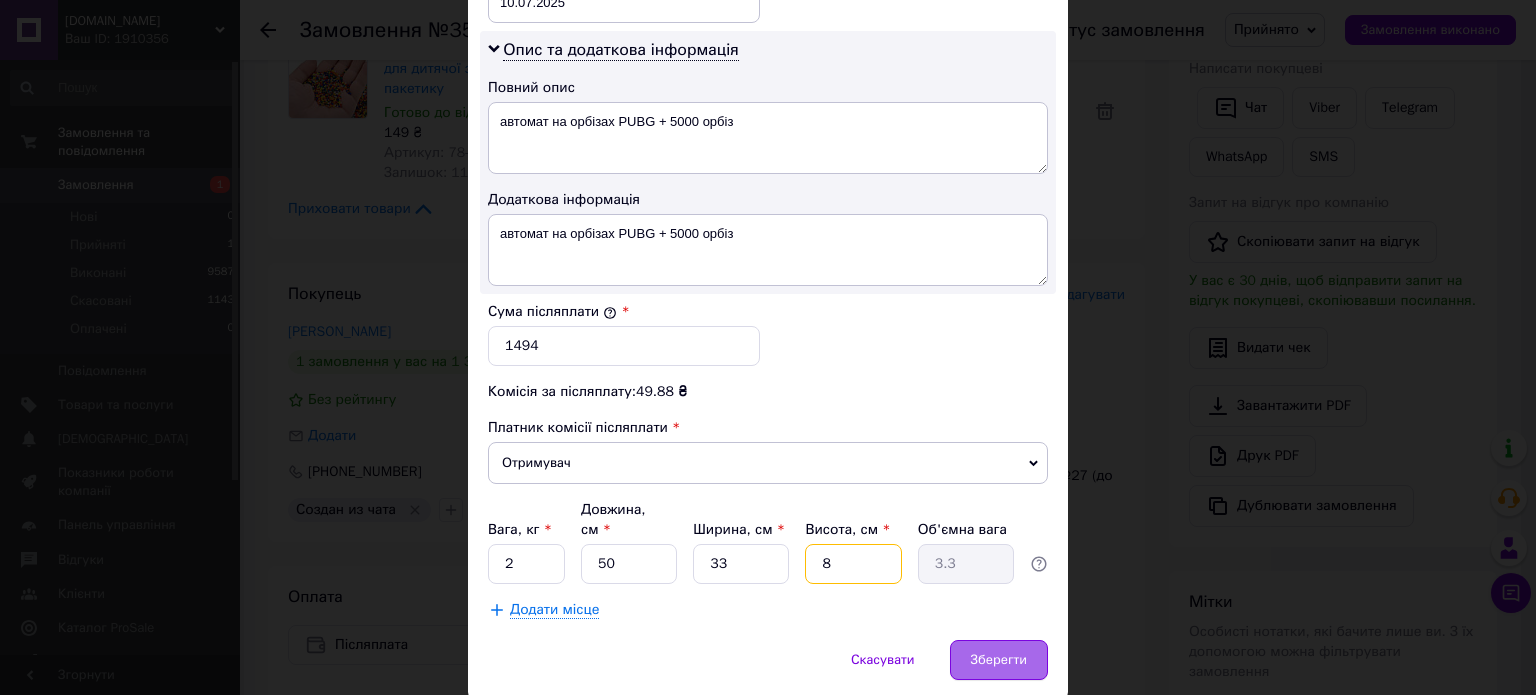 type on "8" 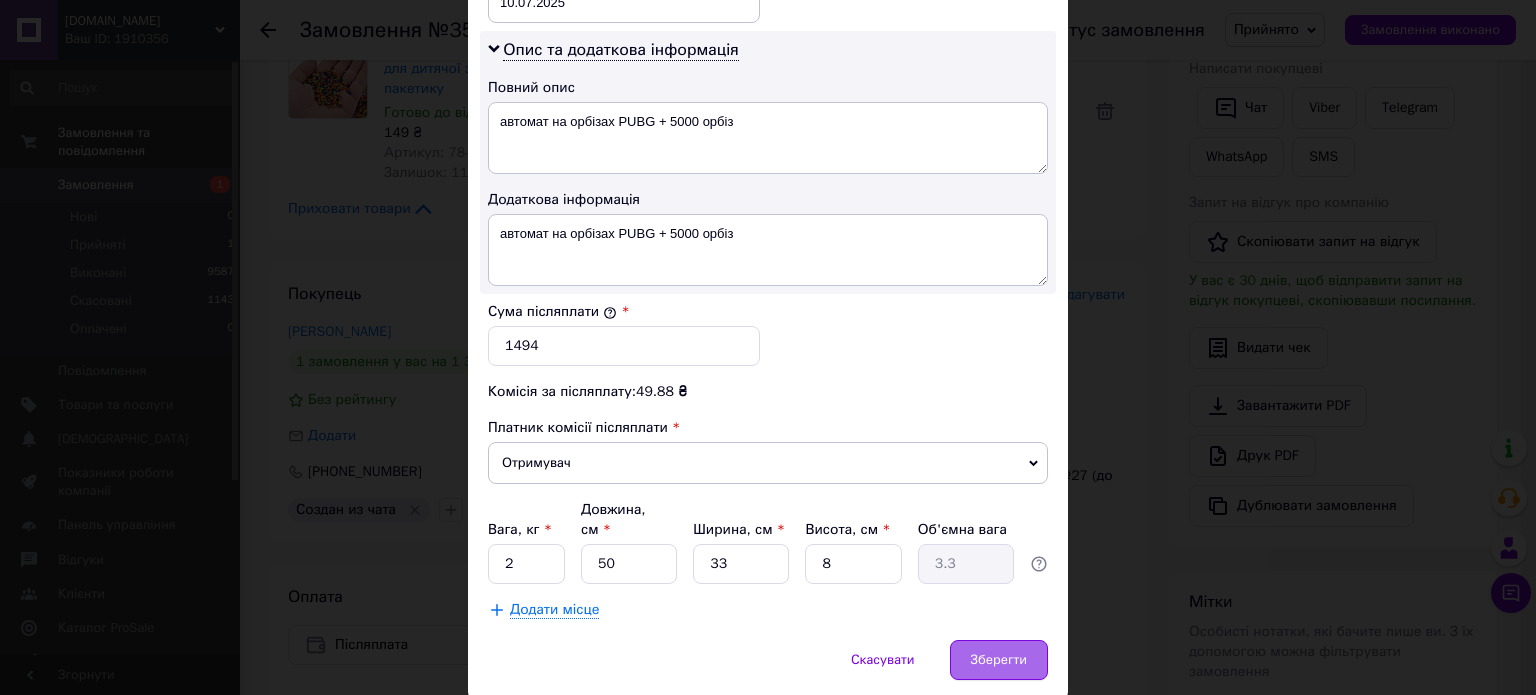 click on "Зберегти" at bounding box center (999, 660) 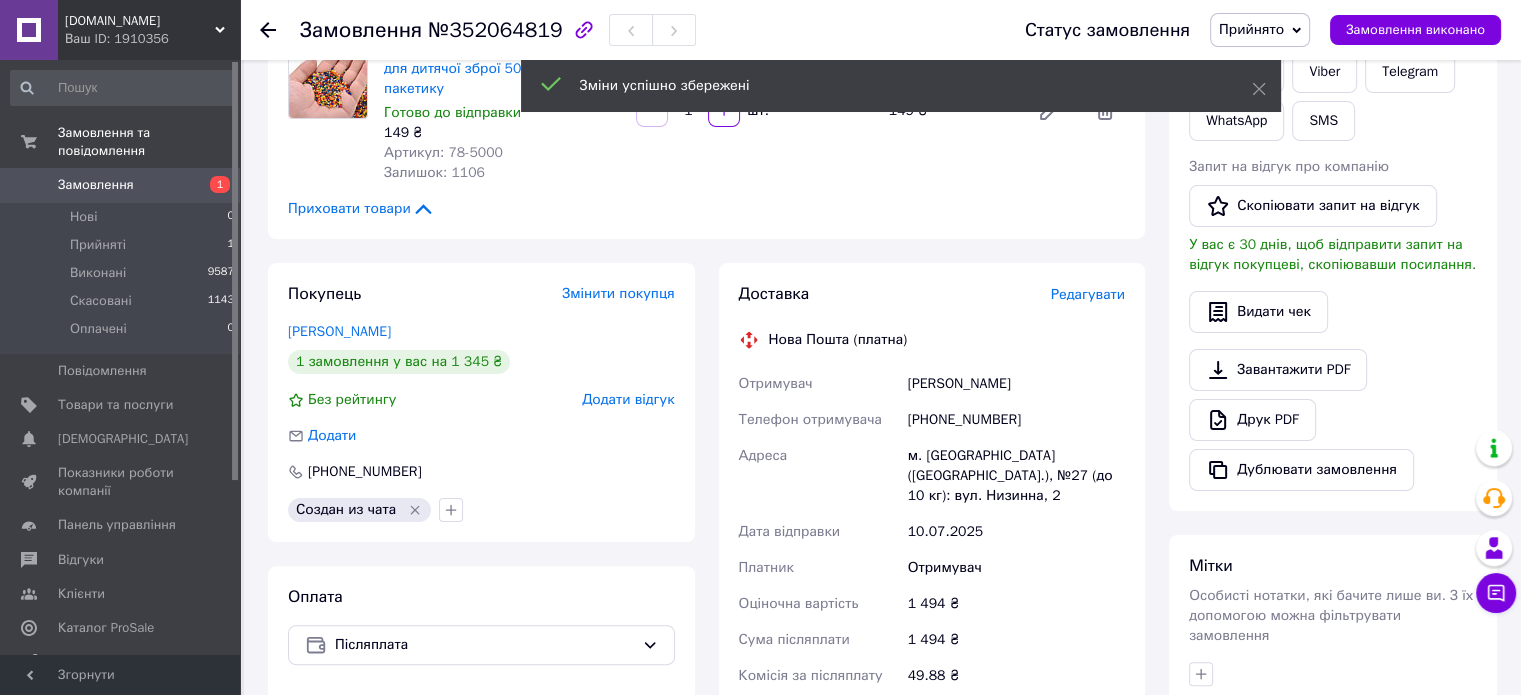 click on "Редагувати" at bounding box center (1088, 294) 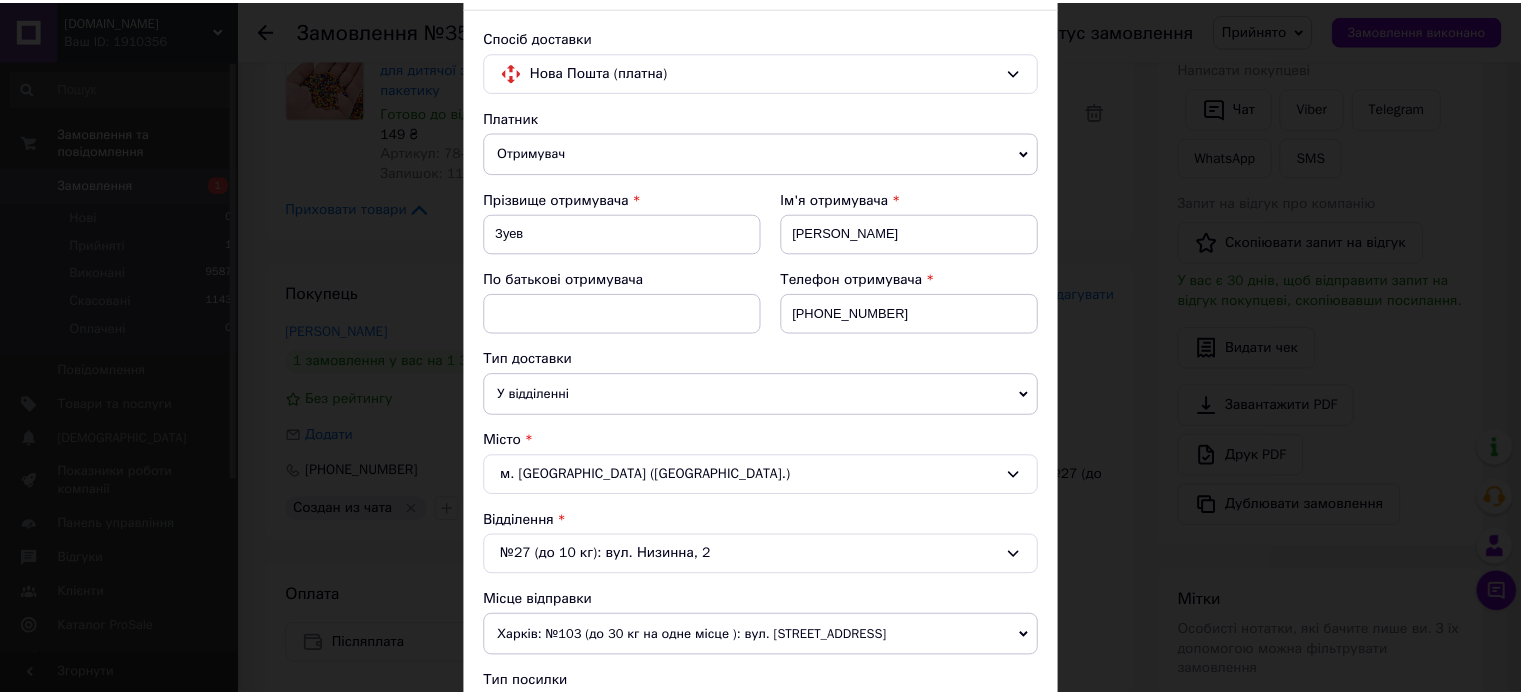 scroll, scrollTop: 0, scrollLeft: 0, axis: both 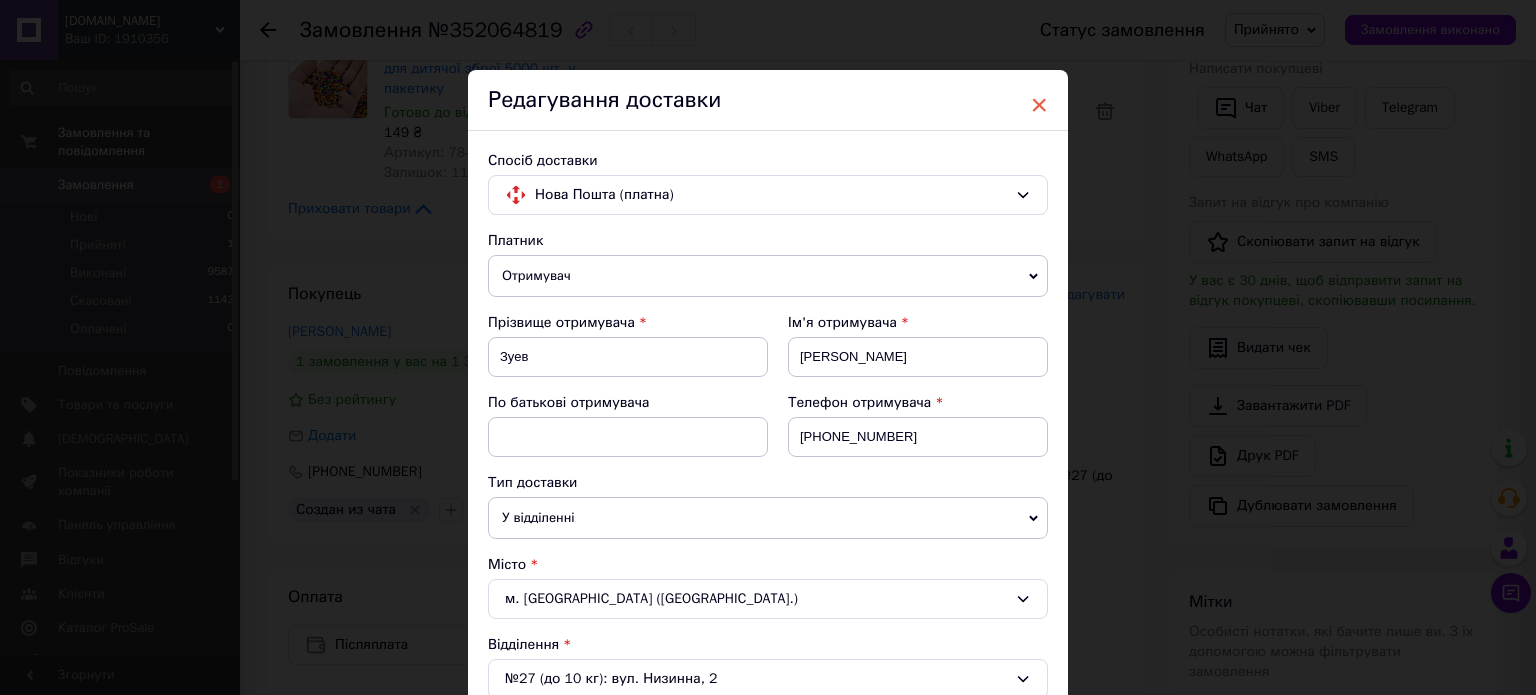 click on "×" at bounding box center [1039, 105] 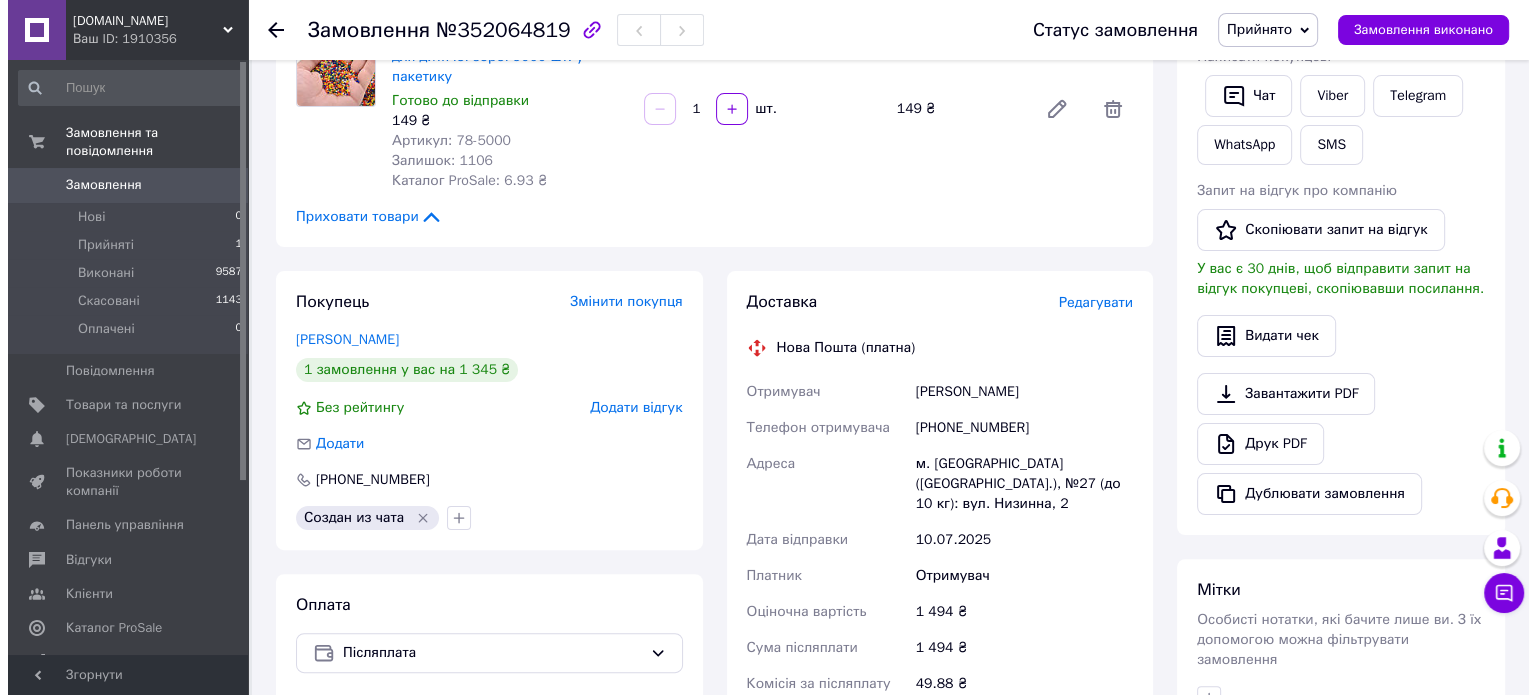 scroll, scrollTop: 419, scrollLeft: 0, axis: vertical 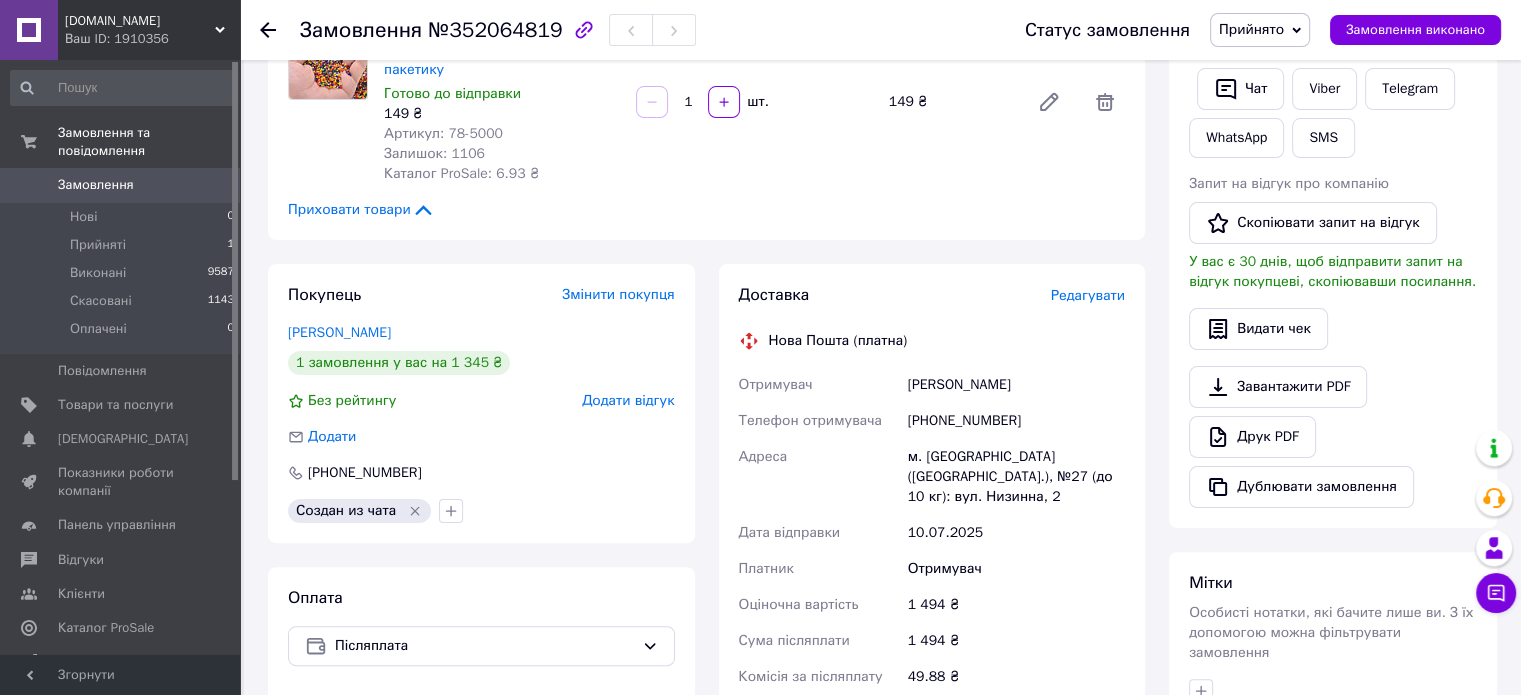 click on "Редагувати" at bounding box center [1088, 295] 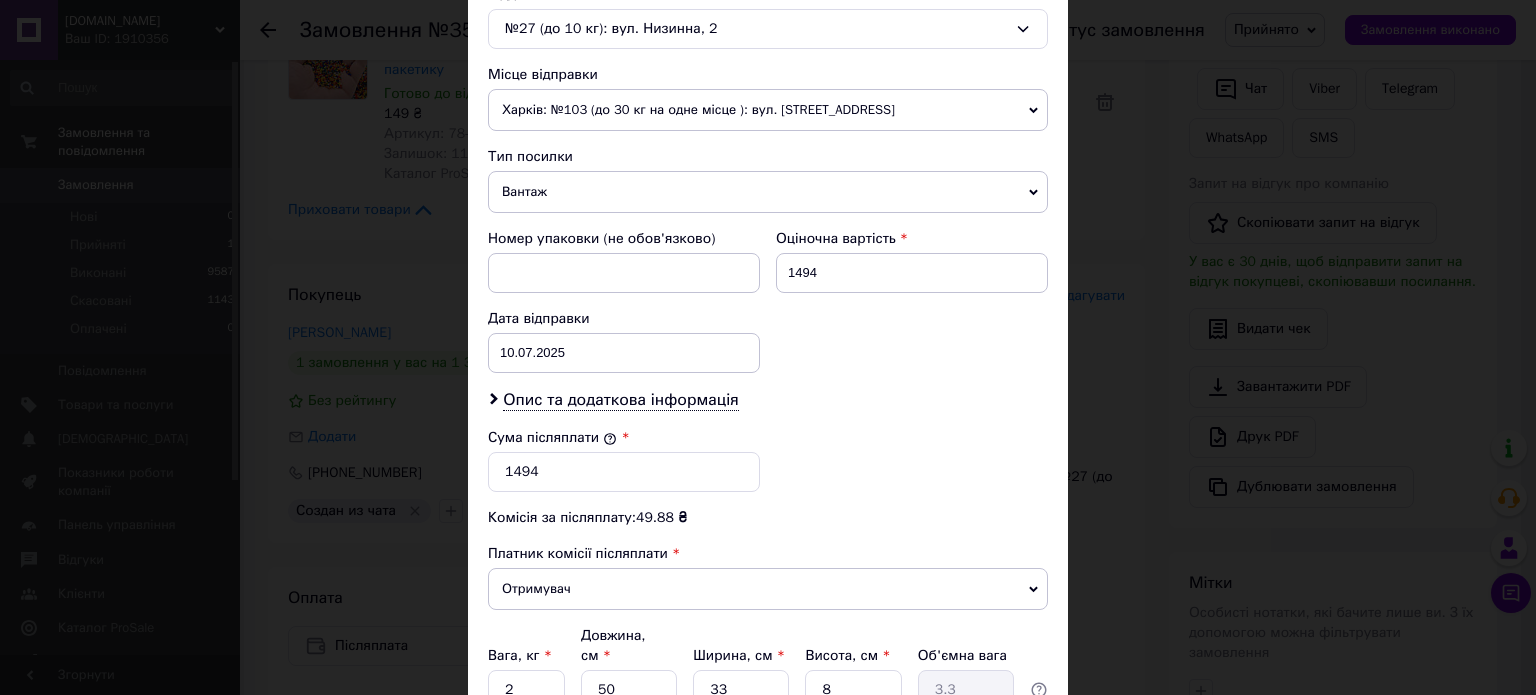 scroll, scrollTop: 700, scrollLeft: 0, axis: vertical 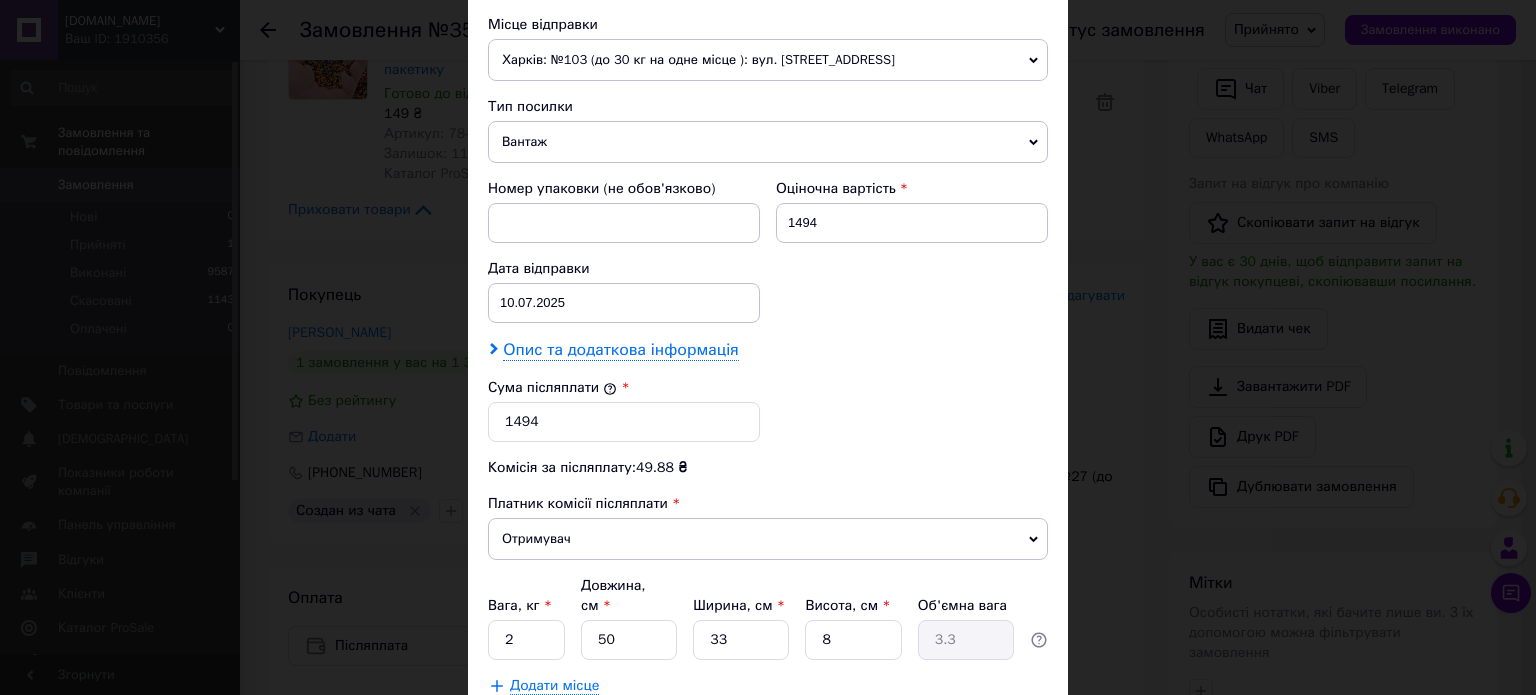 click on "Опис та додаткова інформація" at bounding box center [620, 350] 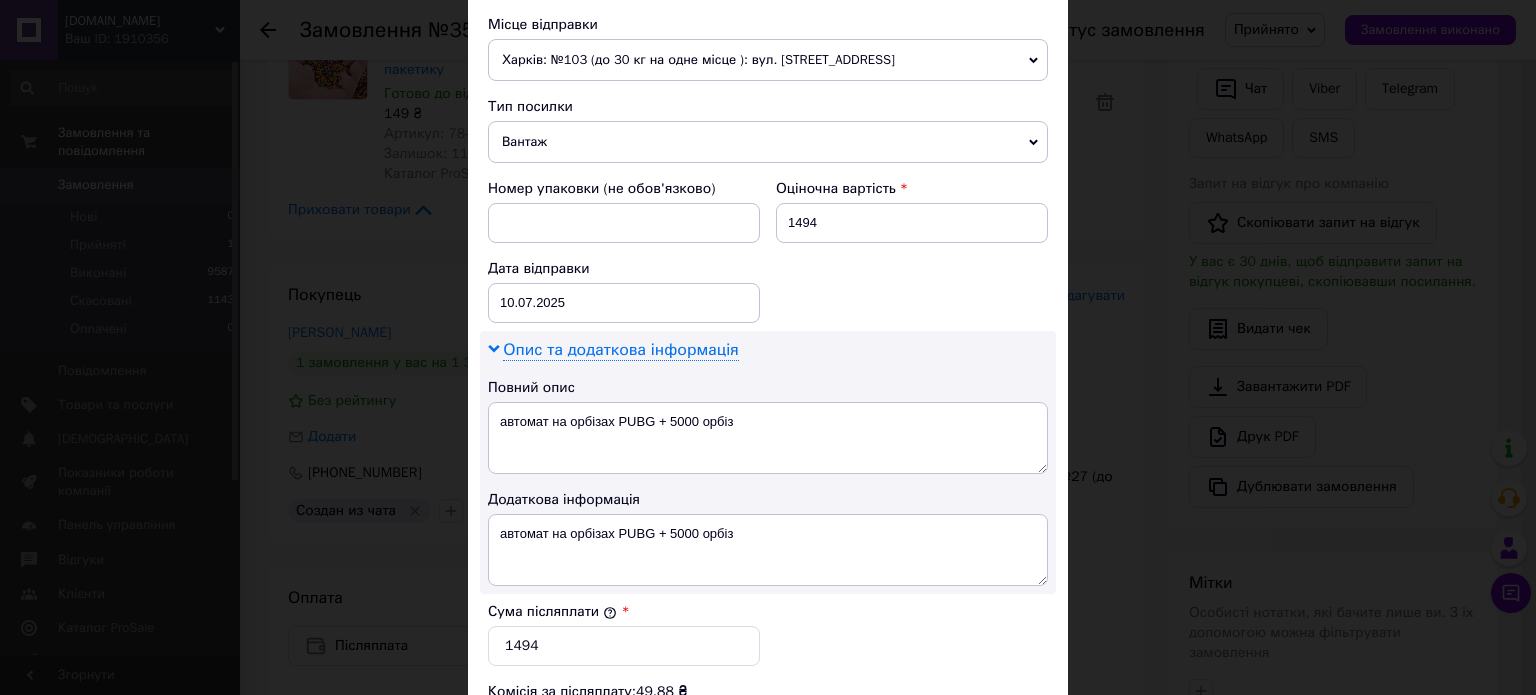 click on "Опис та додаткова інформація" at bounding box center [620, 350] 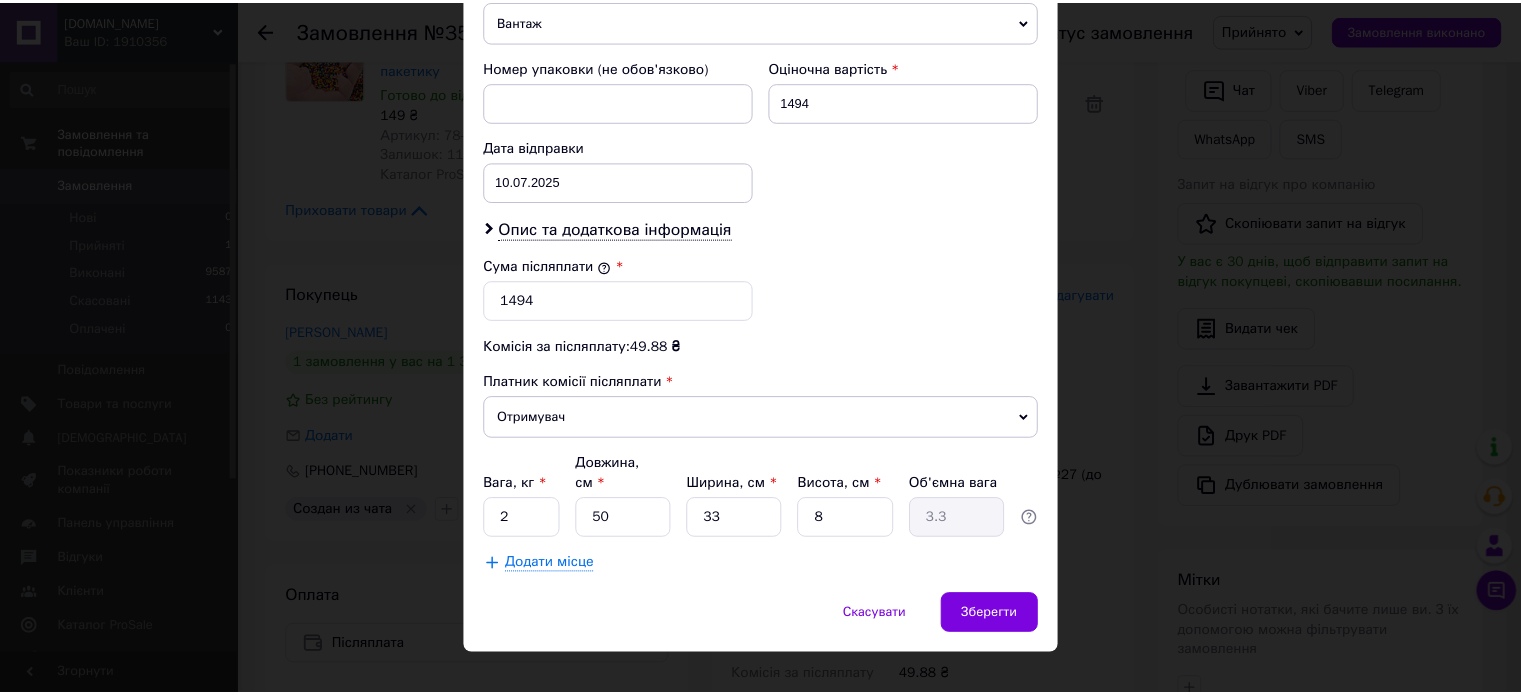 scroll, scrollTop: 824, scrollLeft: 0, axis: vertical 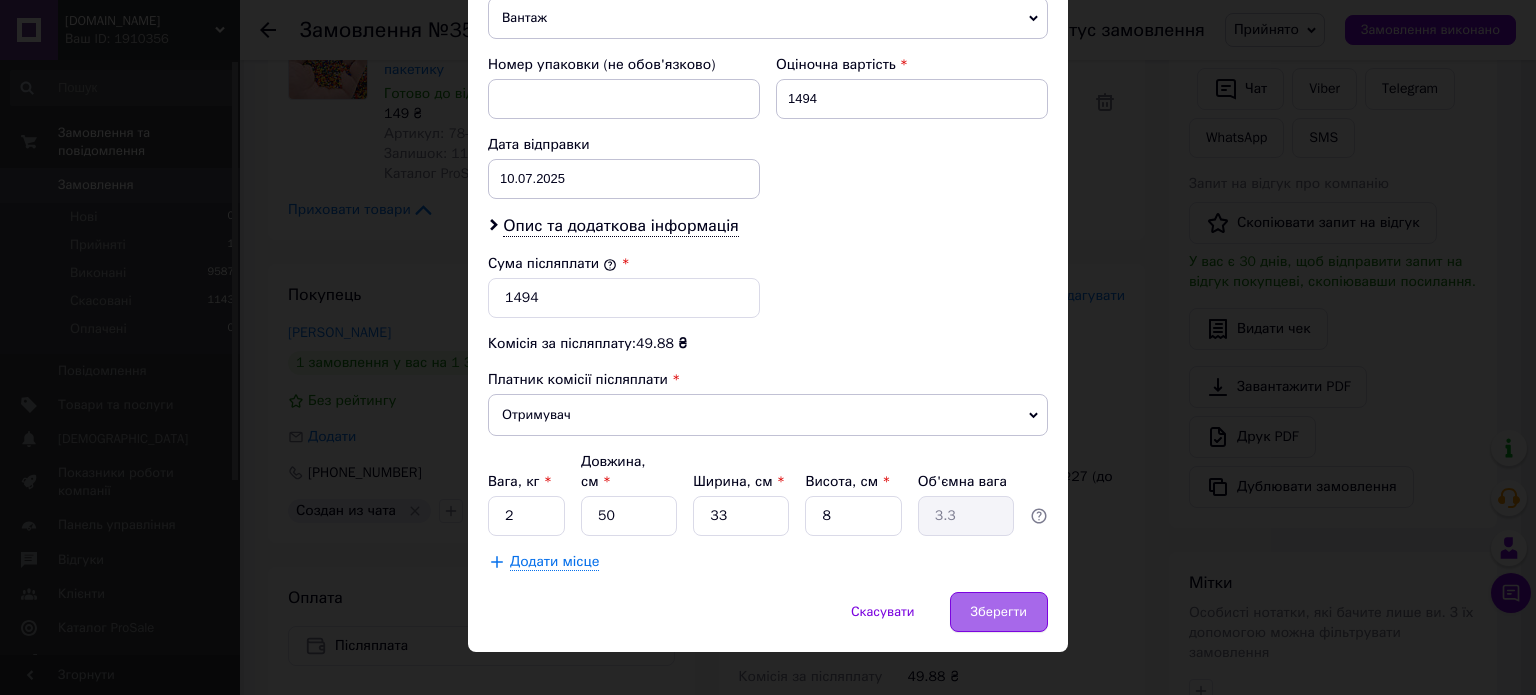 click on "Зберегти" at bounding box center (999, 612) 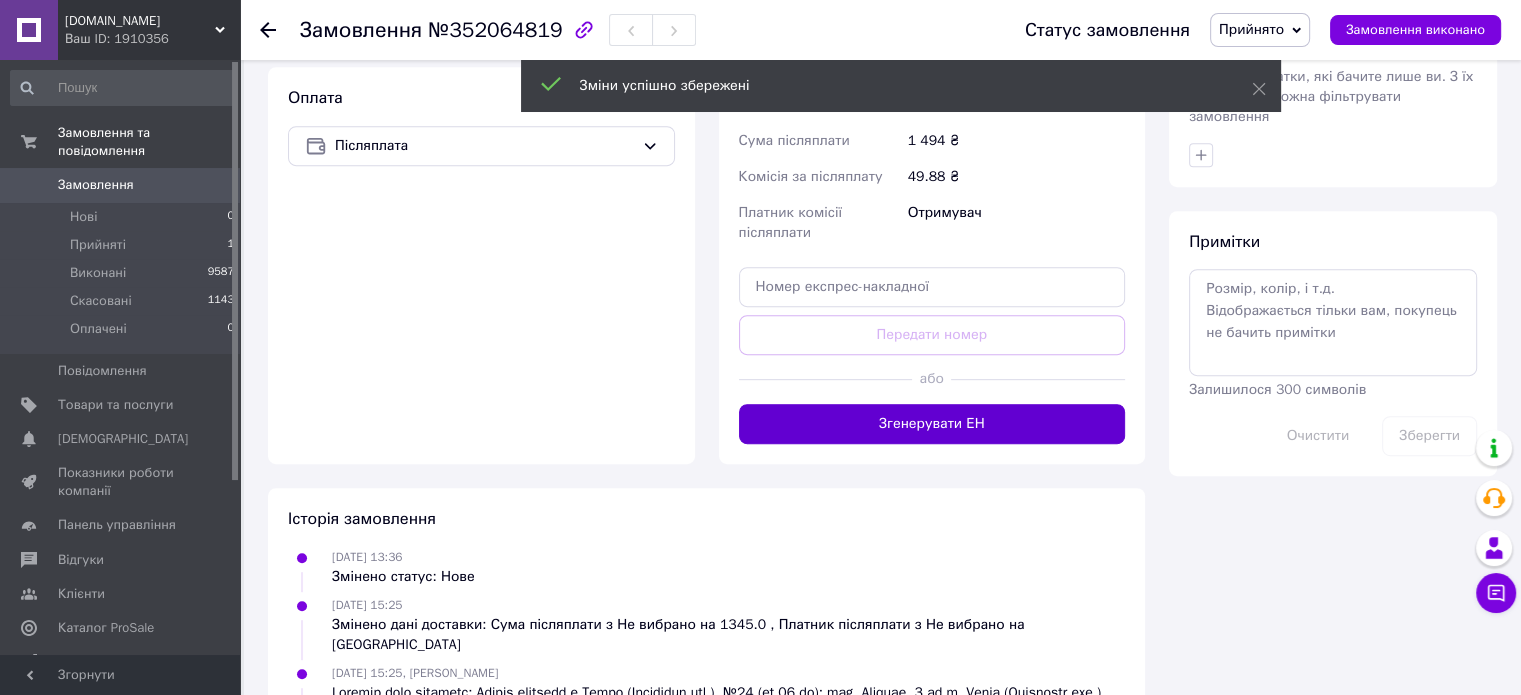click on "Згенерувати ЕН" at bounding box center [932, 424] 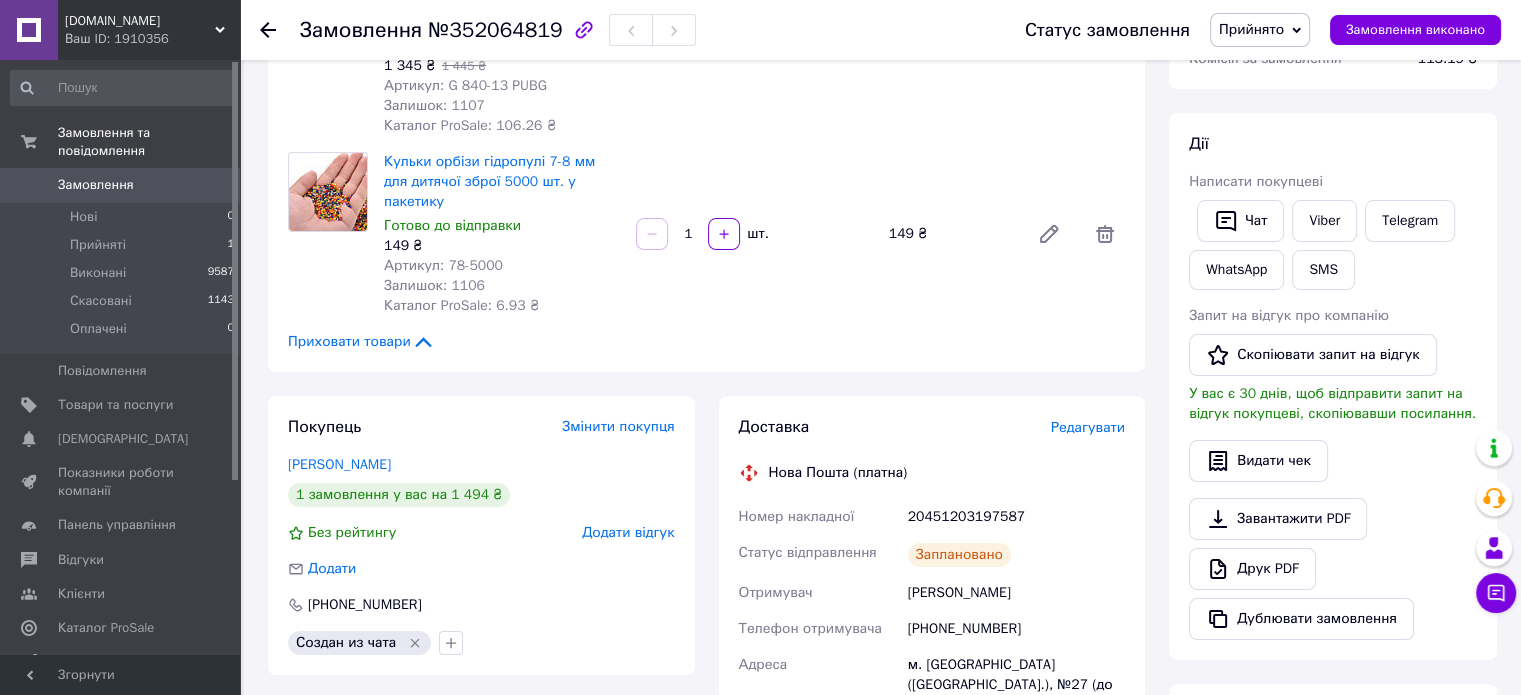 scroll, scrollTop: 419, scrollLeft: 0, axis: vertical 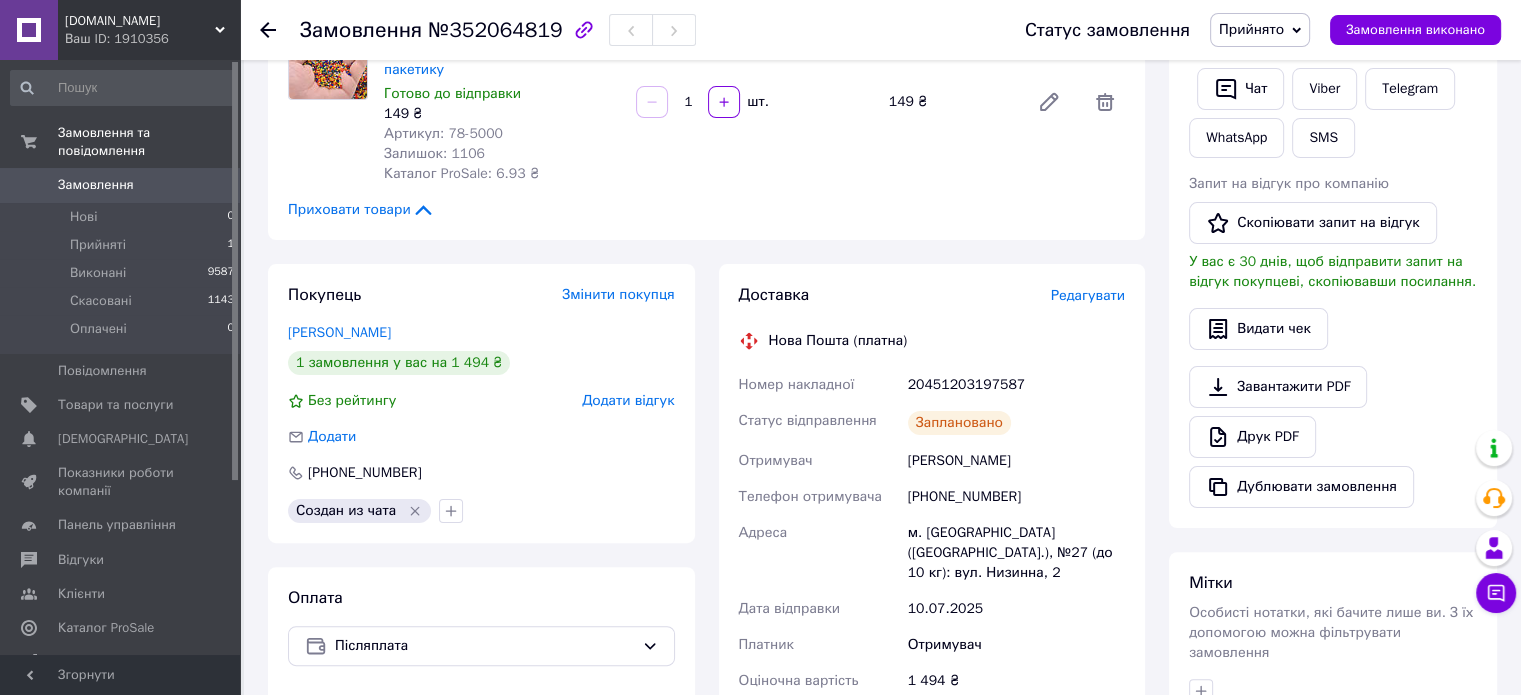 click on "20451203197587" at bounding box center [1016, 385] 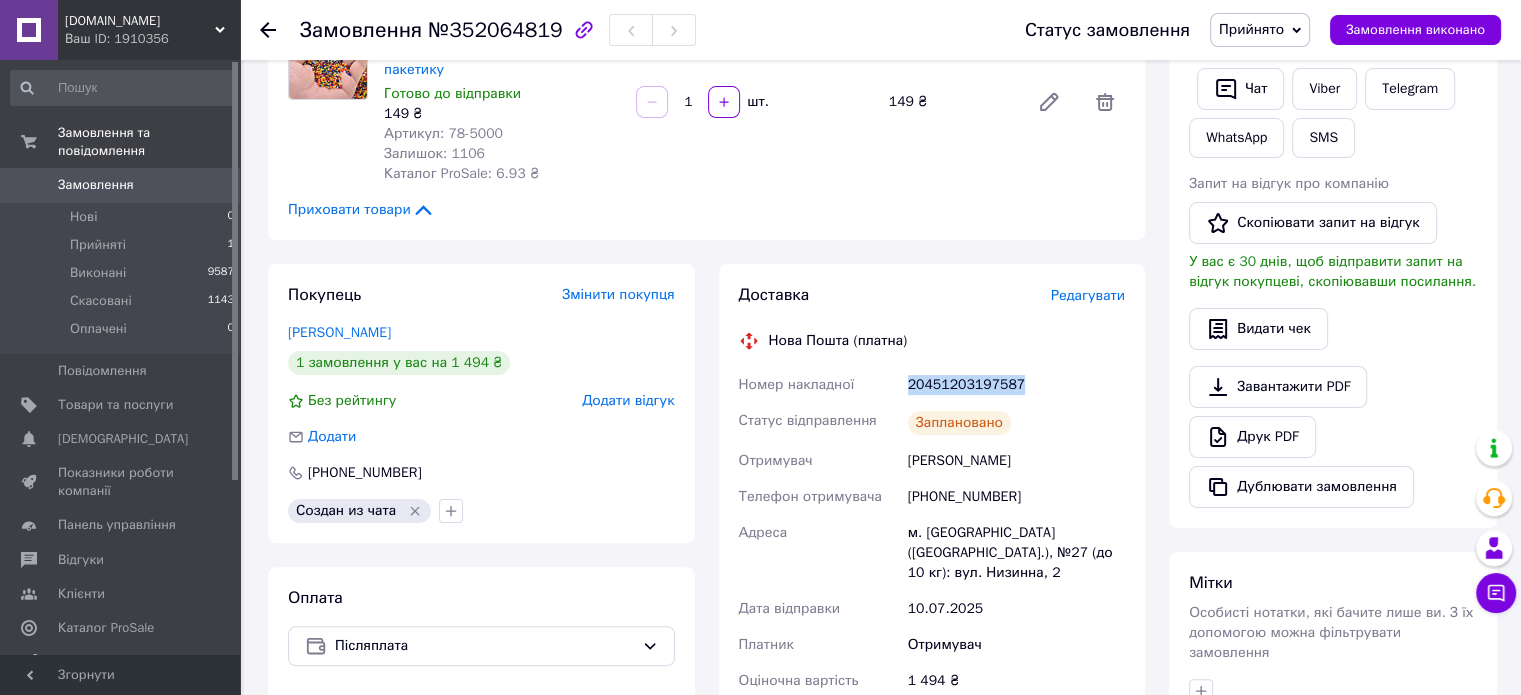 click on "20451203197587" at bounding box center (1016, 385) 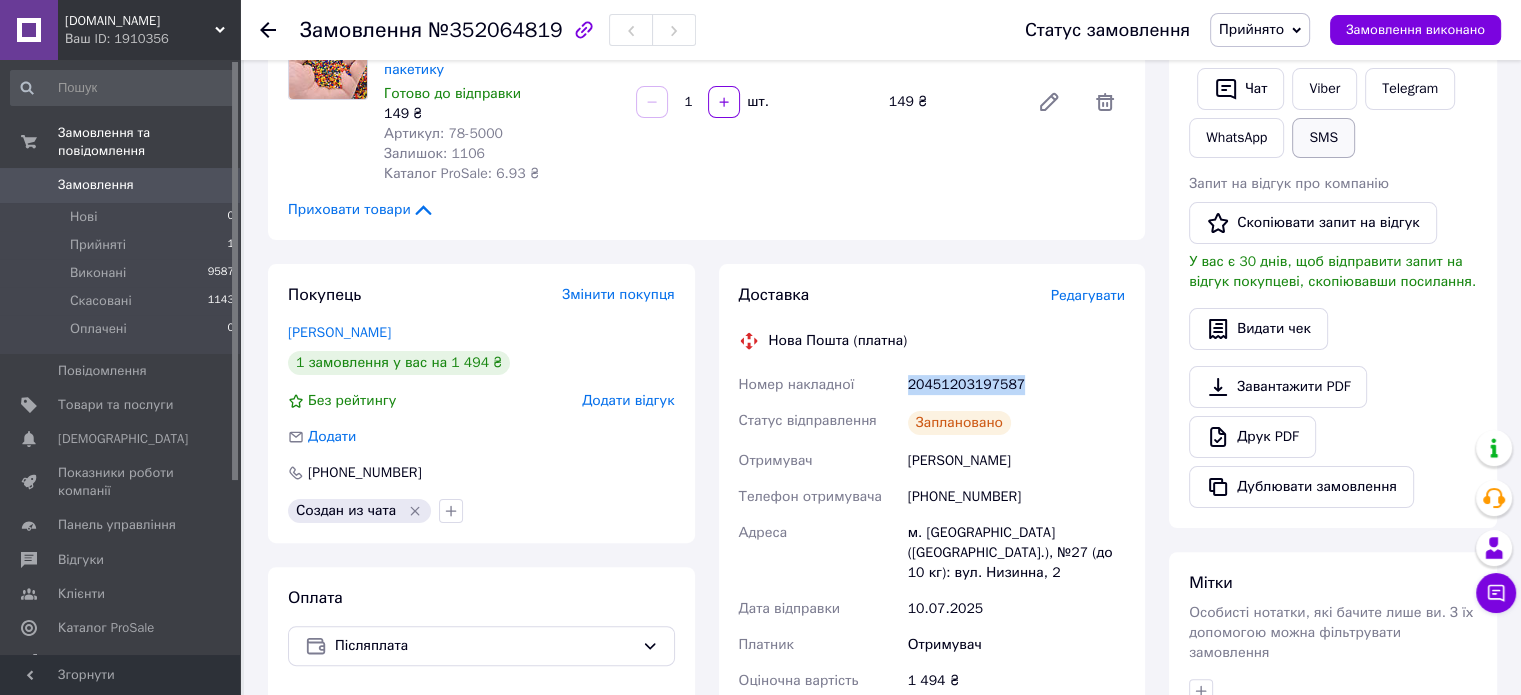 click on "SMS" at bounding box center [1323, 138] 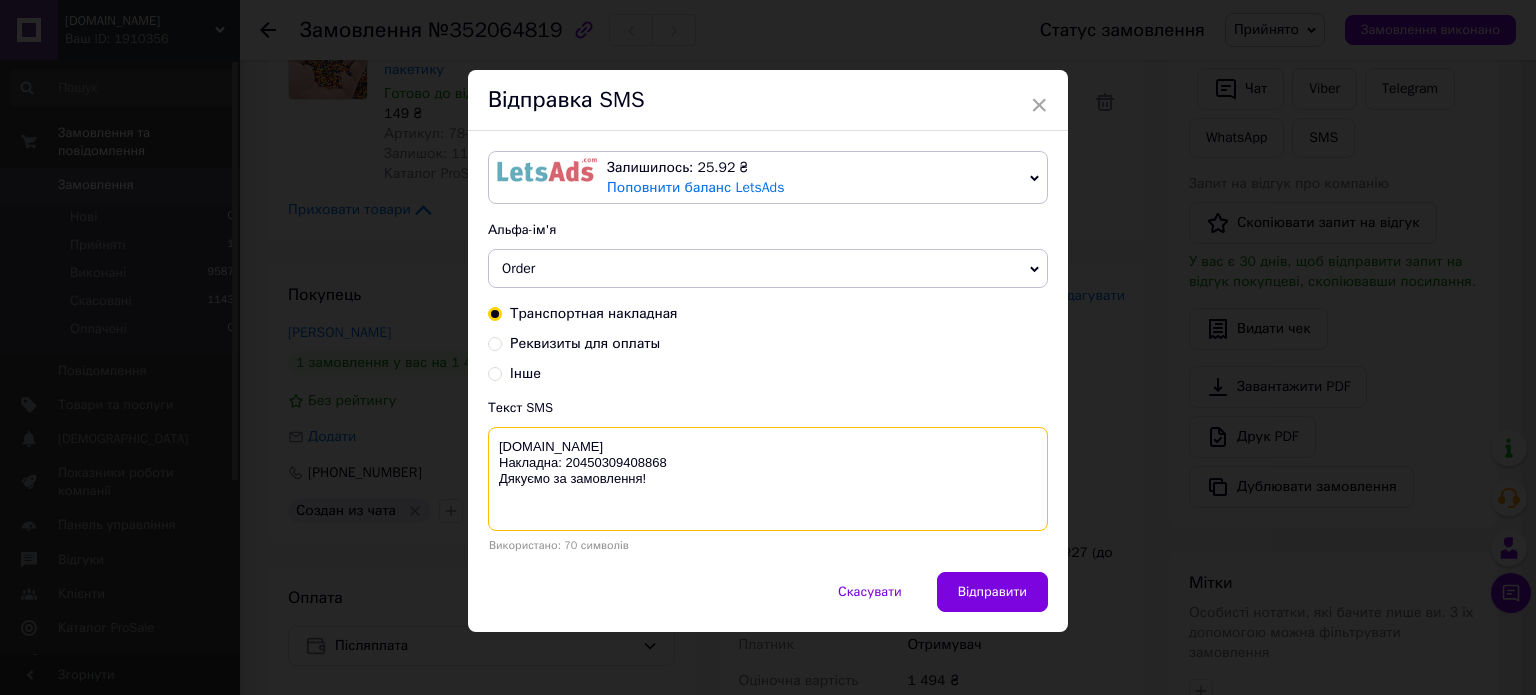 click on "www.Konstruktor.com.ua
Накладна: 20450309408868
Дякуємо за замовлення!" at bounding box center (768, 479) 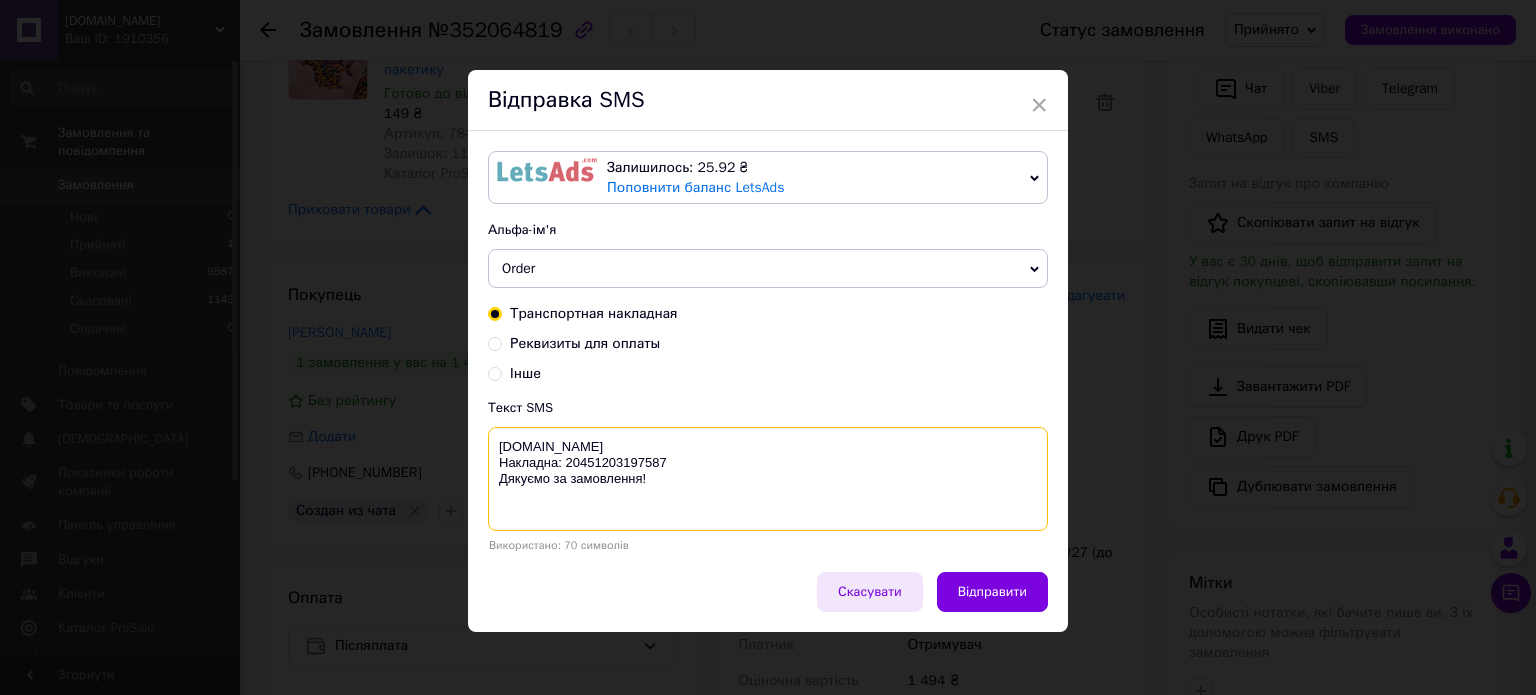 type on "www.Konstruktor.com.ua
Накладна: 20451203197587
Дякуємо за замовлення!" 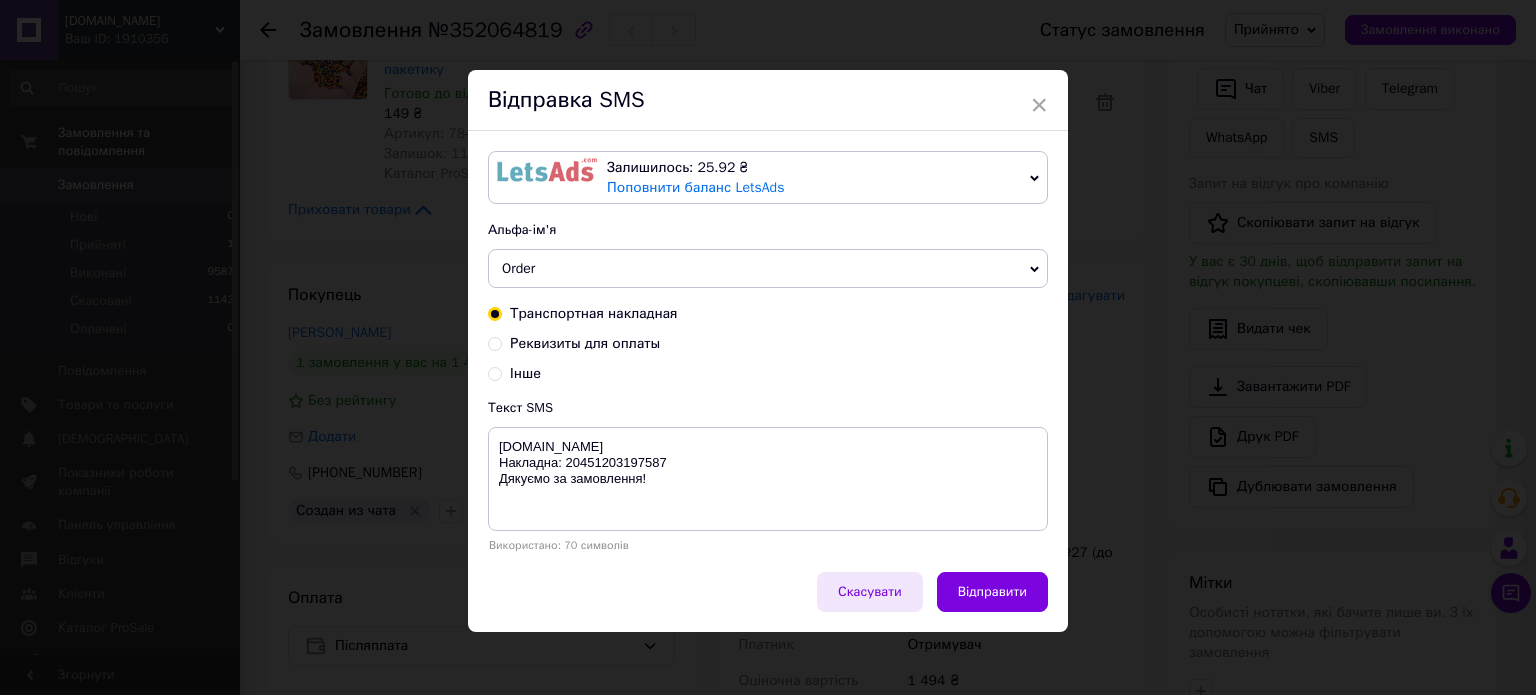 drag, startPoint x: 884, startPoint y: 596, endPoint x: 1188, endPoint y: 459, distance: 333.44415 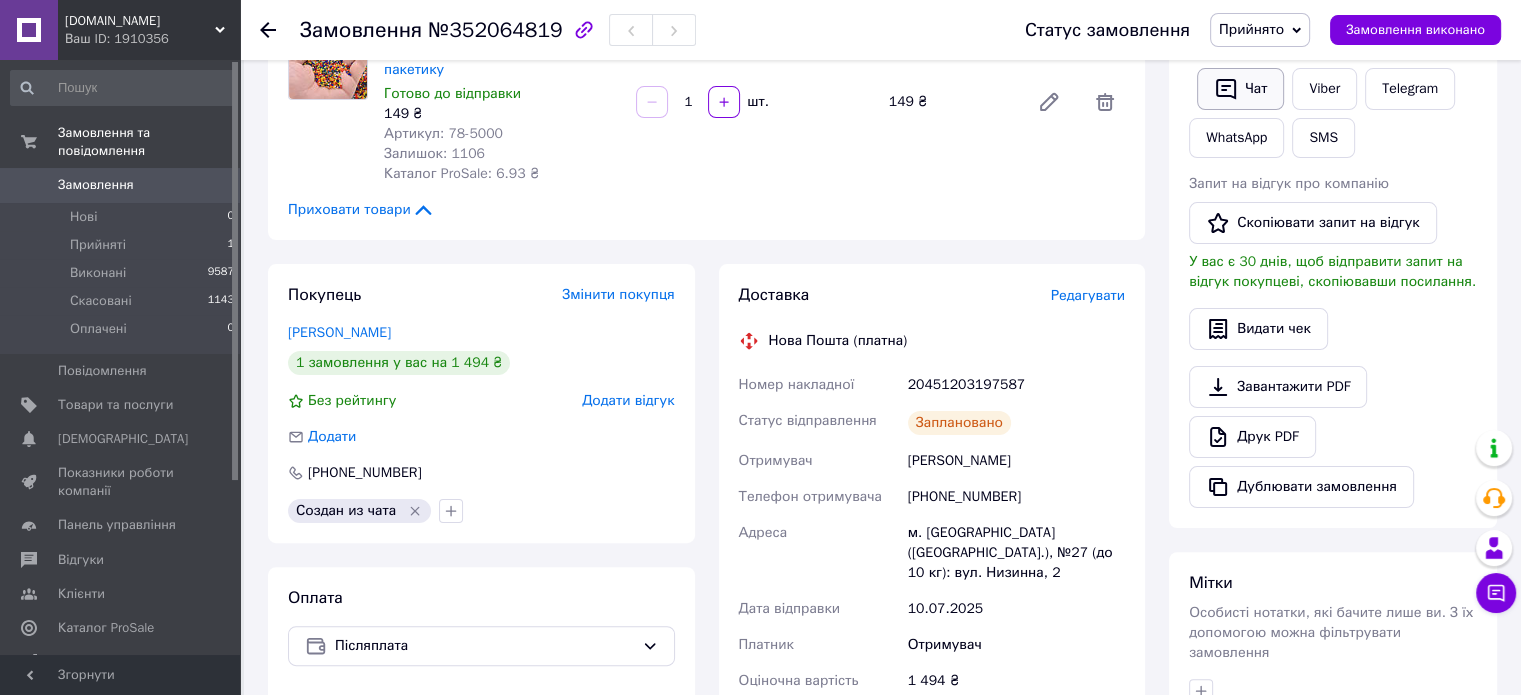 click on "Чат" at bounding box center [1240, 89] 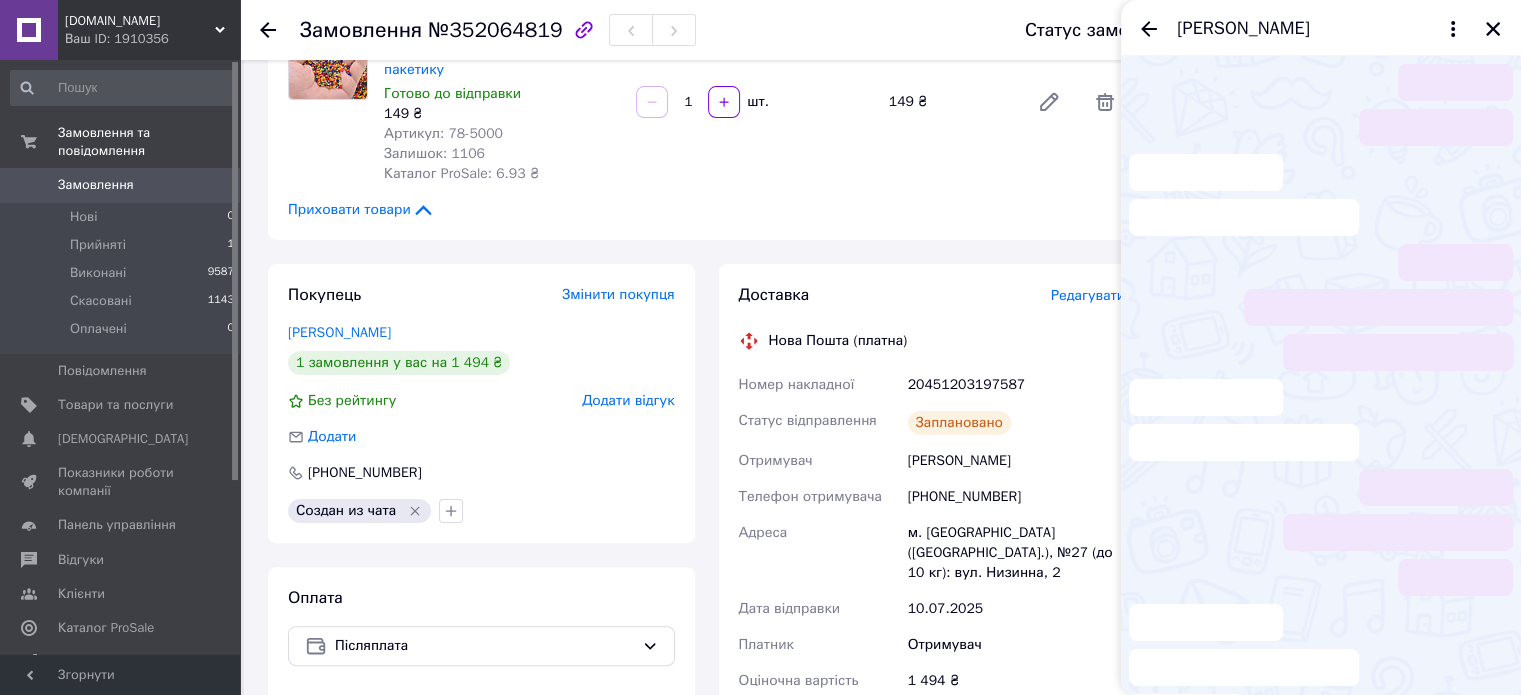scroll, scrollTop: 83, scrollLeft: 0, axis: vertical 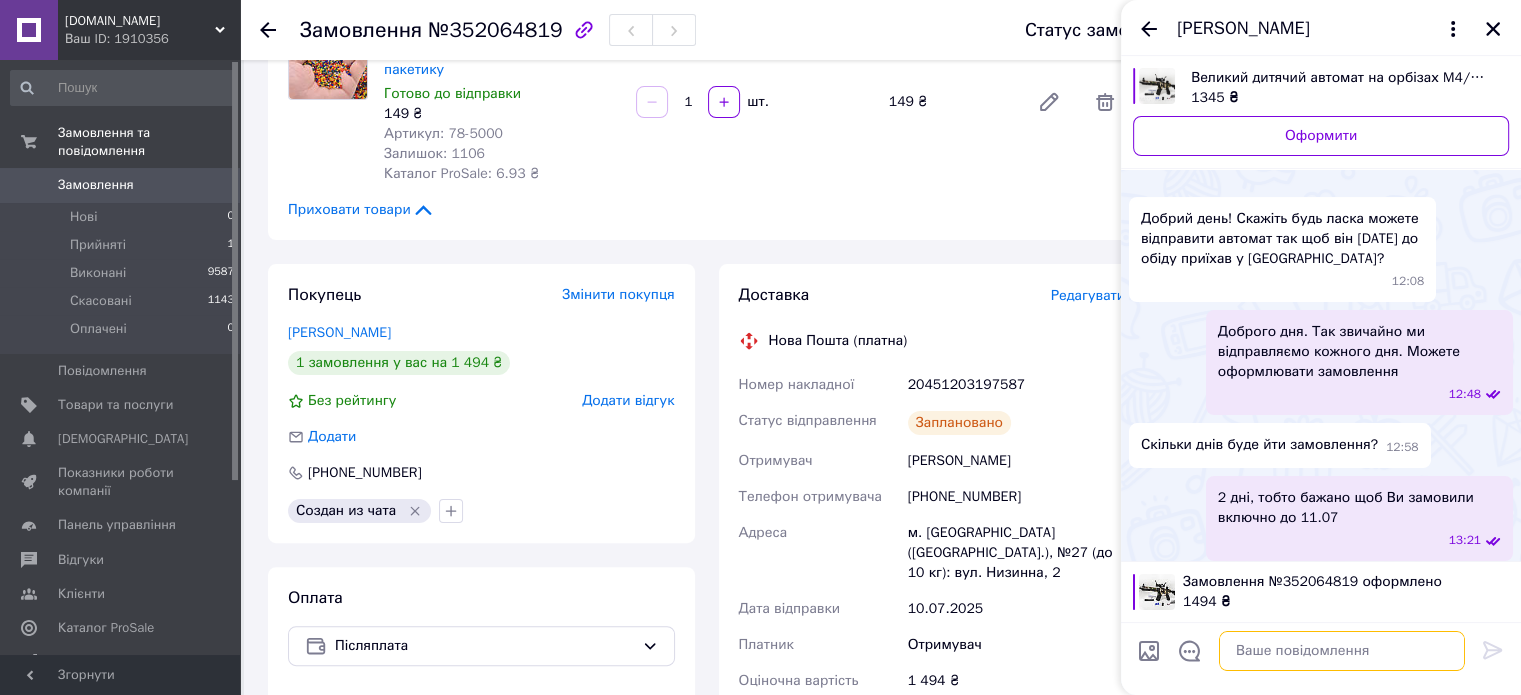 click at bounding box center [1342, 651] 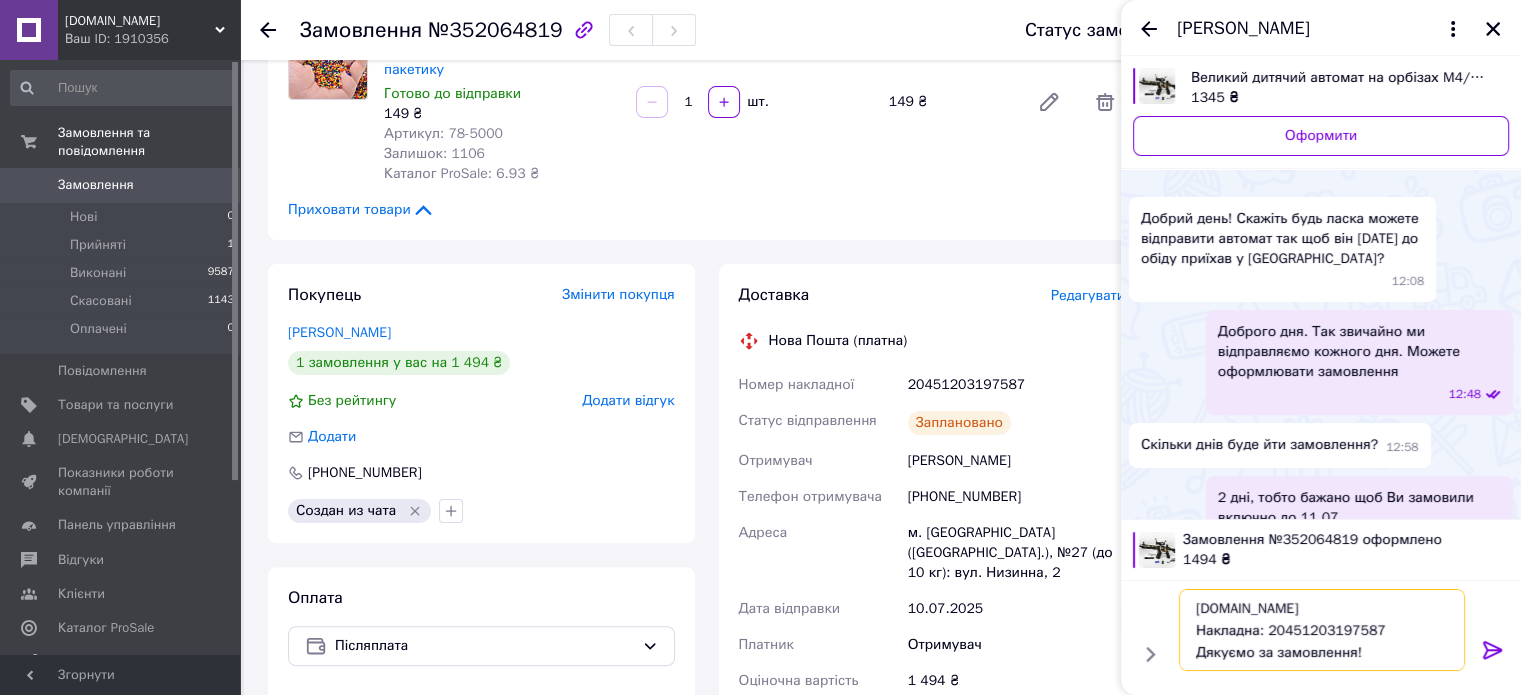 drag, startPoint x: 1384, startPoint y: 609, endPoint x: 1082, endPoint y: 611, distance: 302.00662 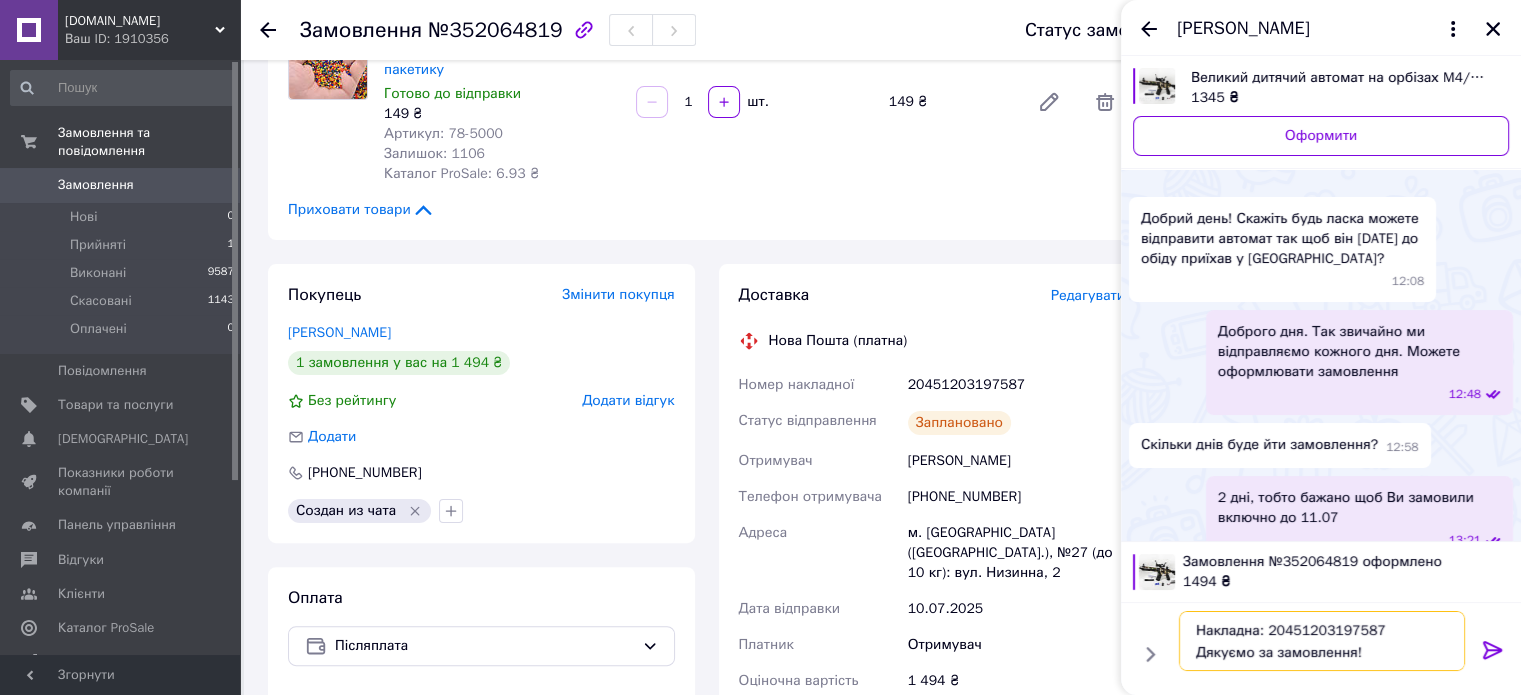 type on "Накладна: 20451203197587
Дякуємо за замовлення!" 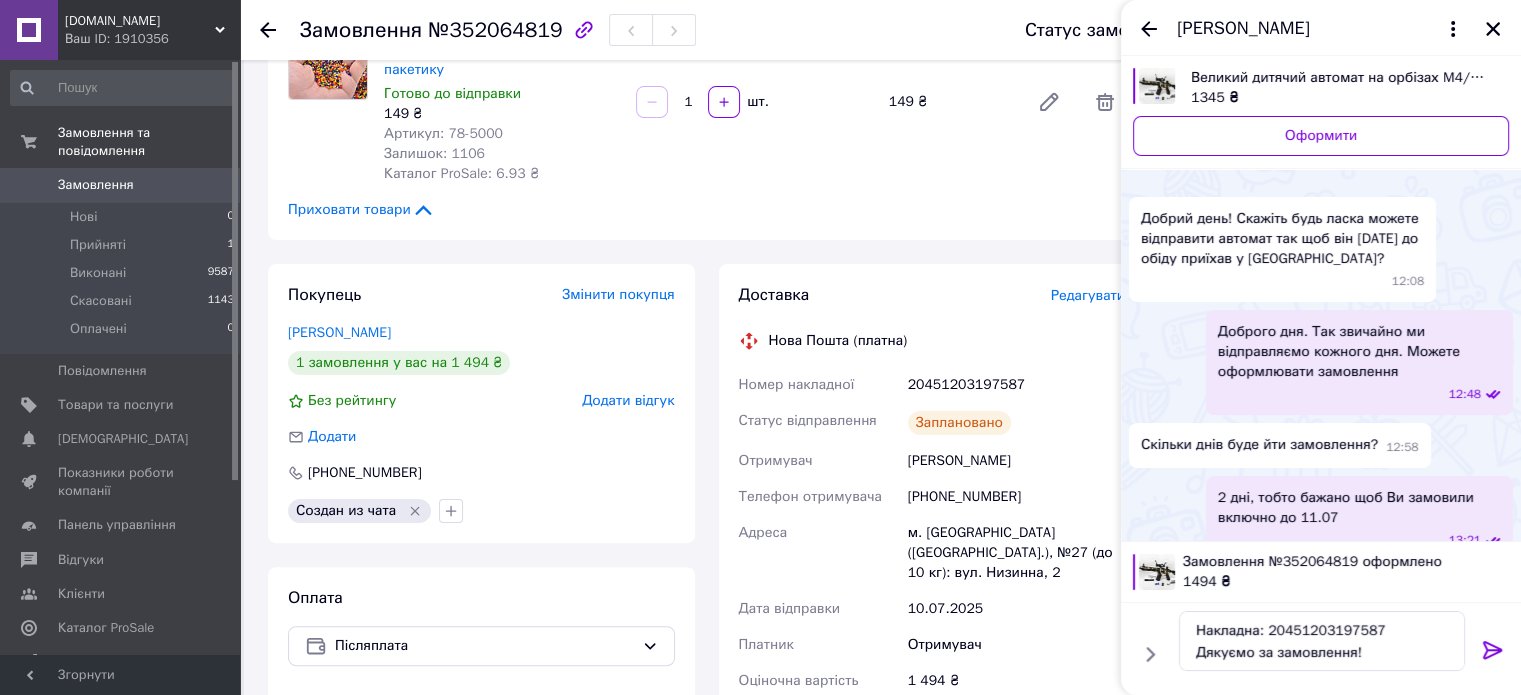 click 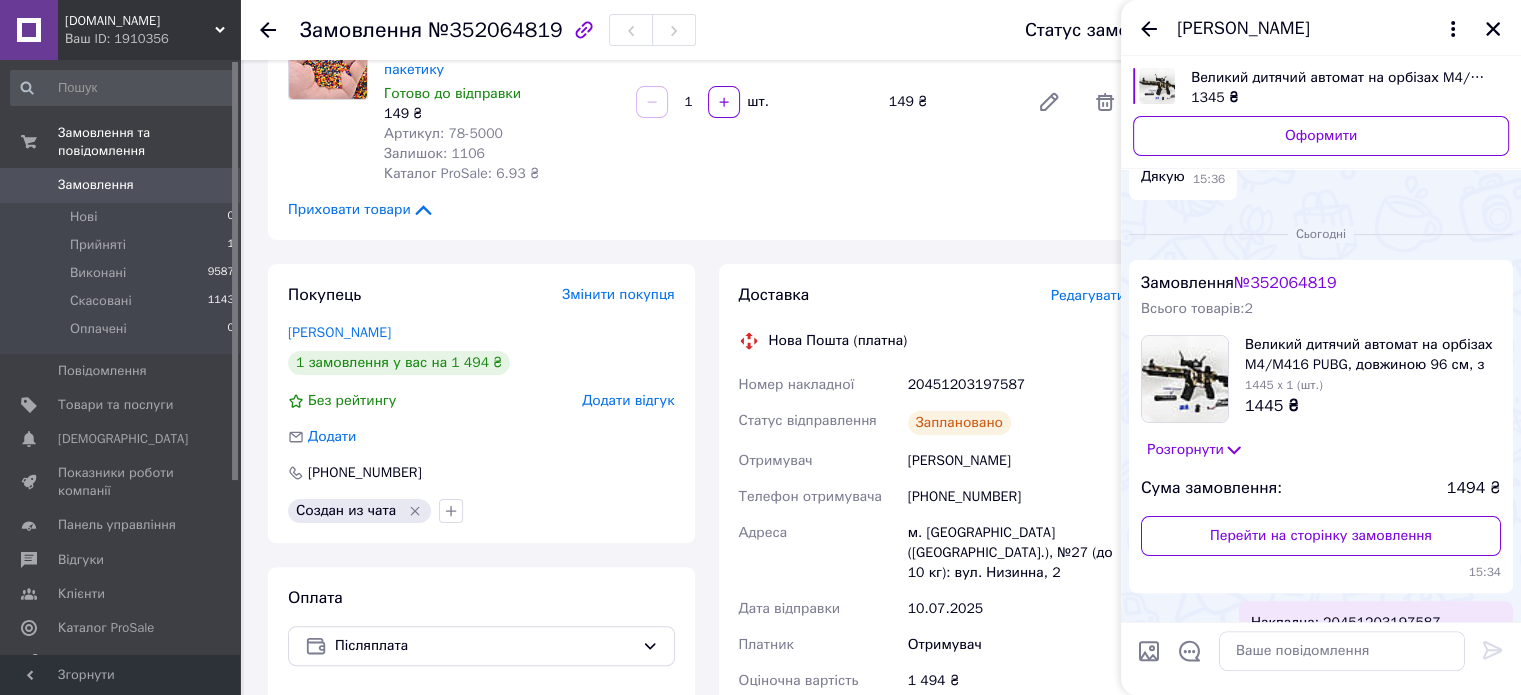 scroll, scrollTop: 496, scrollLeft: 0, axis: vertical 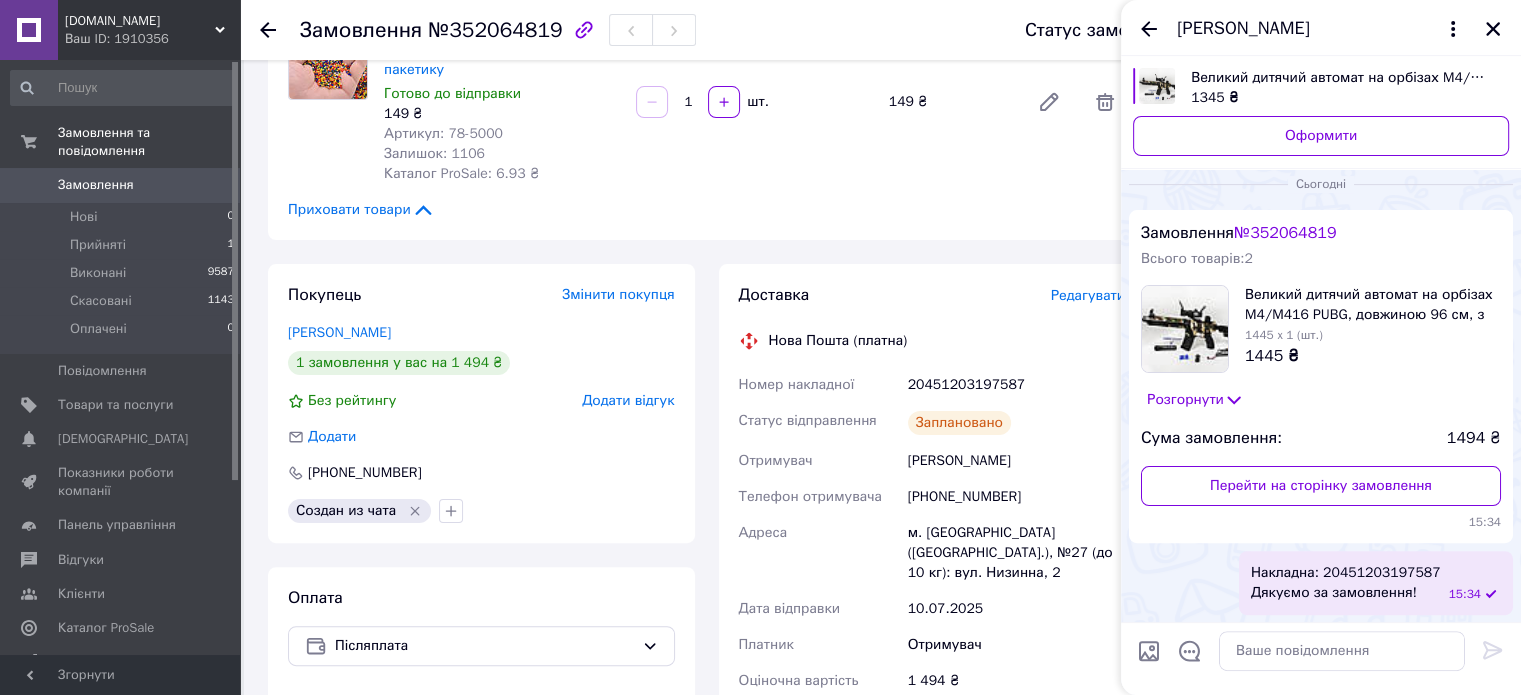 click on "Замовлення" at bounding box center [96, 185] 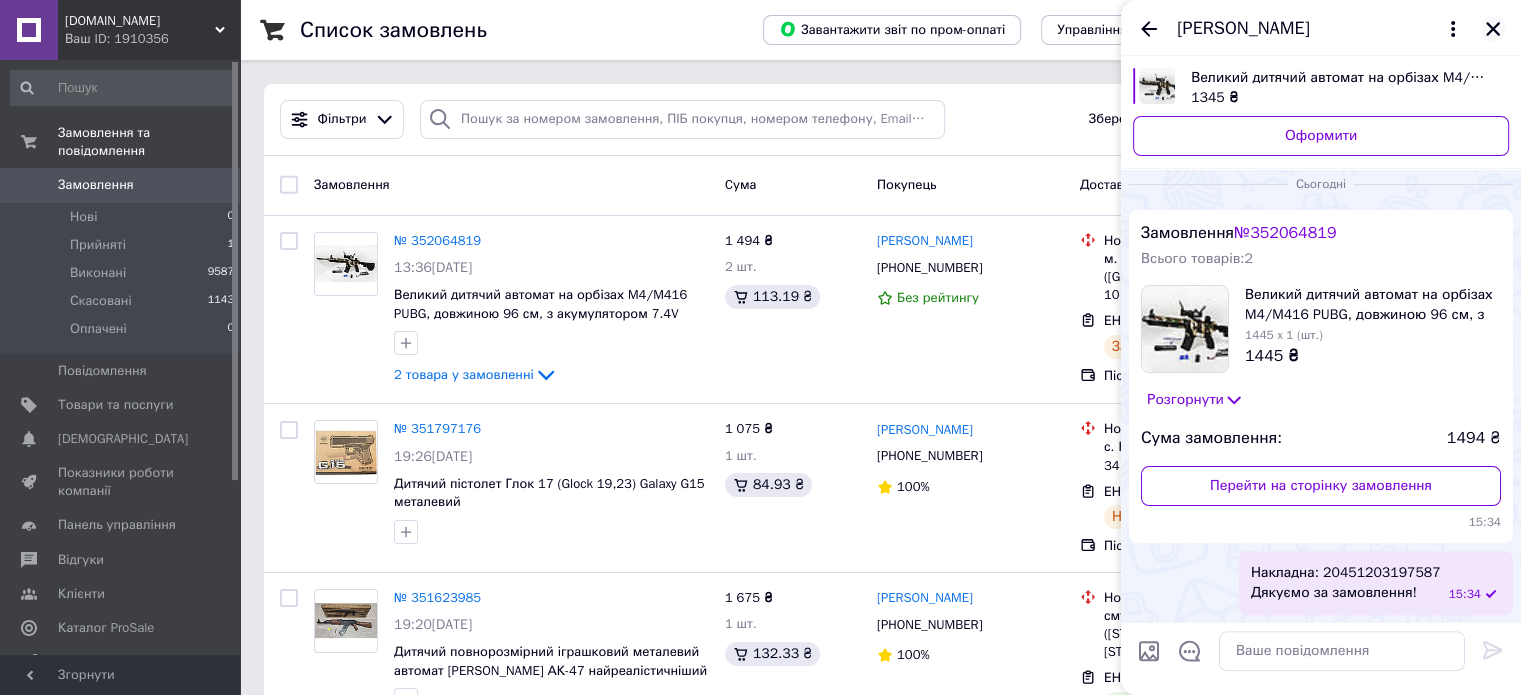 click 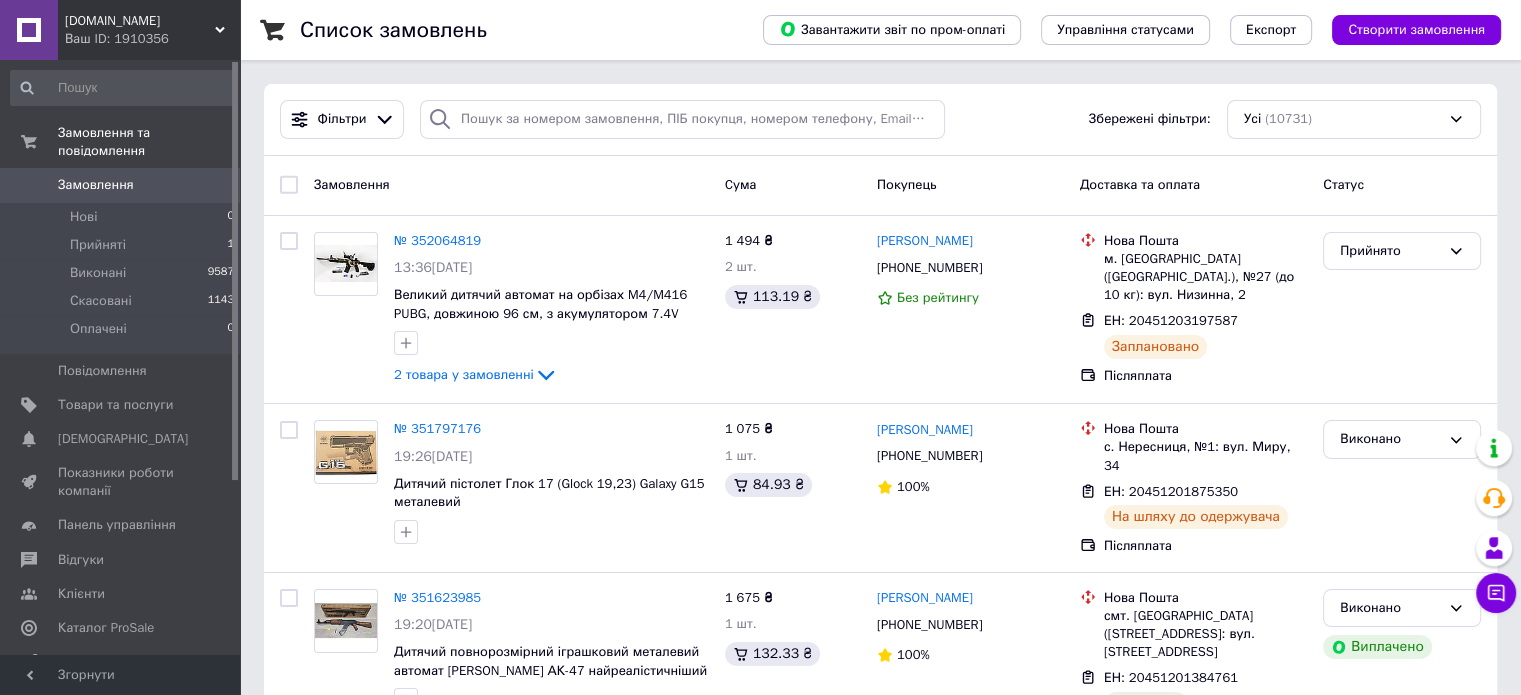 click on "[DOMAIN_NAME]" at bounding box center [140, 21] 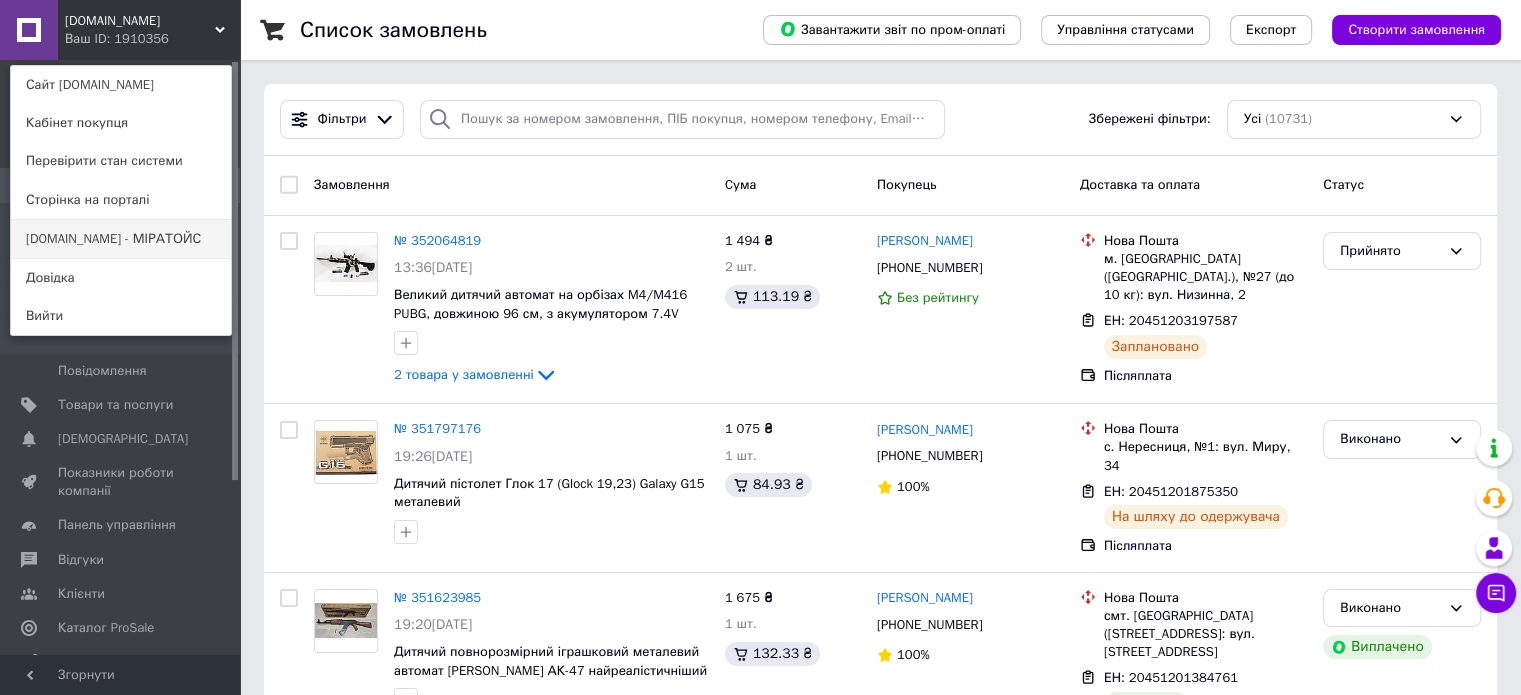 click on "[DOMAIN_NAME] - МІРАТОЙС" at bounding box center (121, 239) 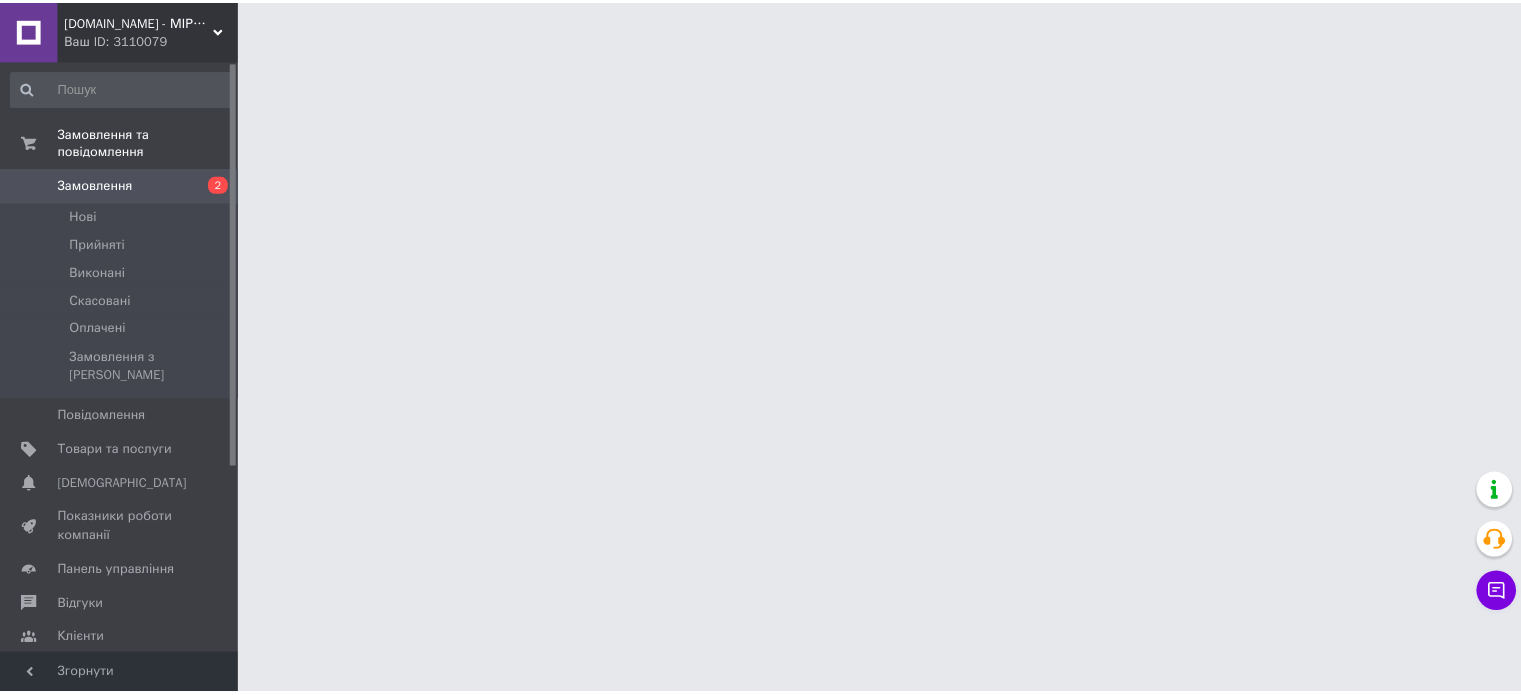 scroll, scrollTop: 0, scrollLeft: 0, axis: both 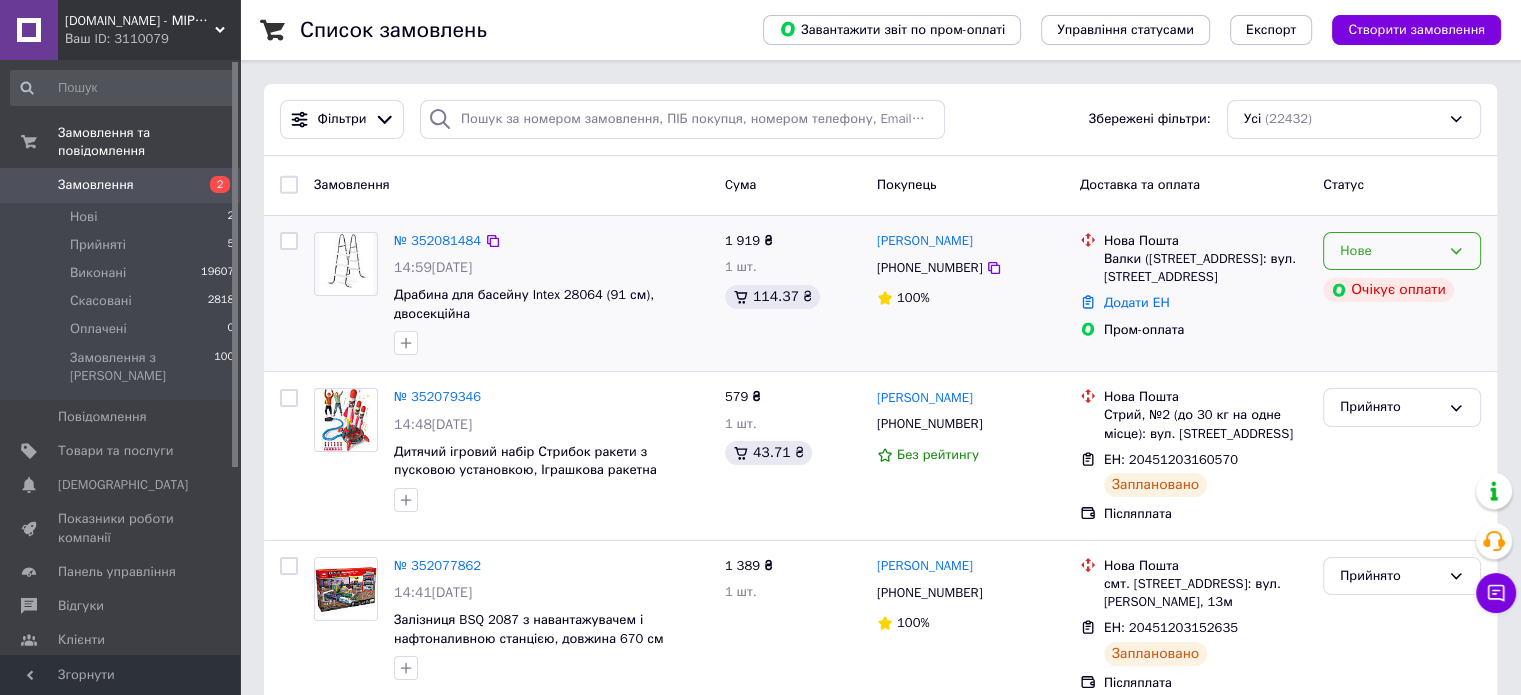 drag, startPoint x: 1480, startPoint y: 247, endPoint x: 1468, endPoint y: 249, distance: 12.165525 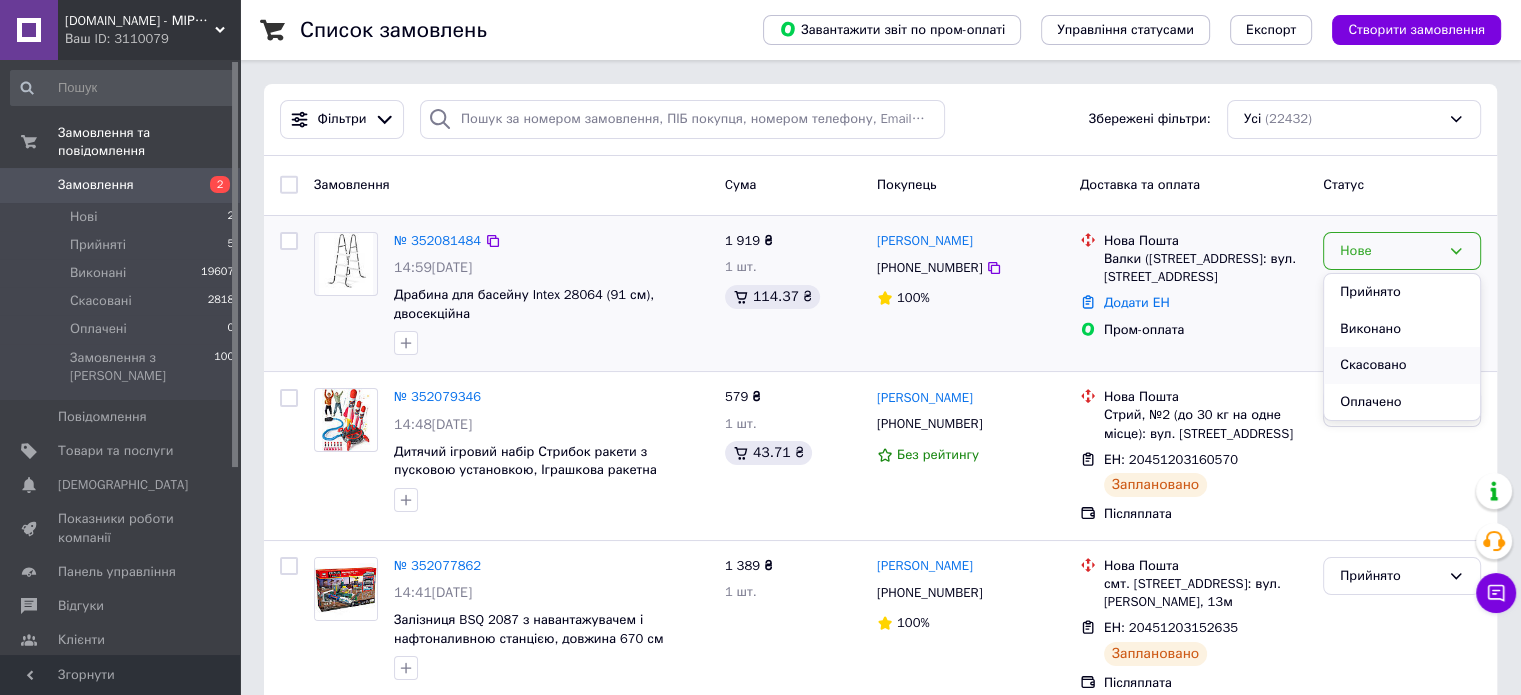 click on "Скасовано" at bounding box center (1402, 365) 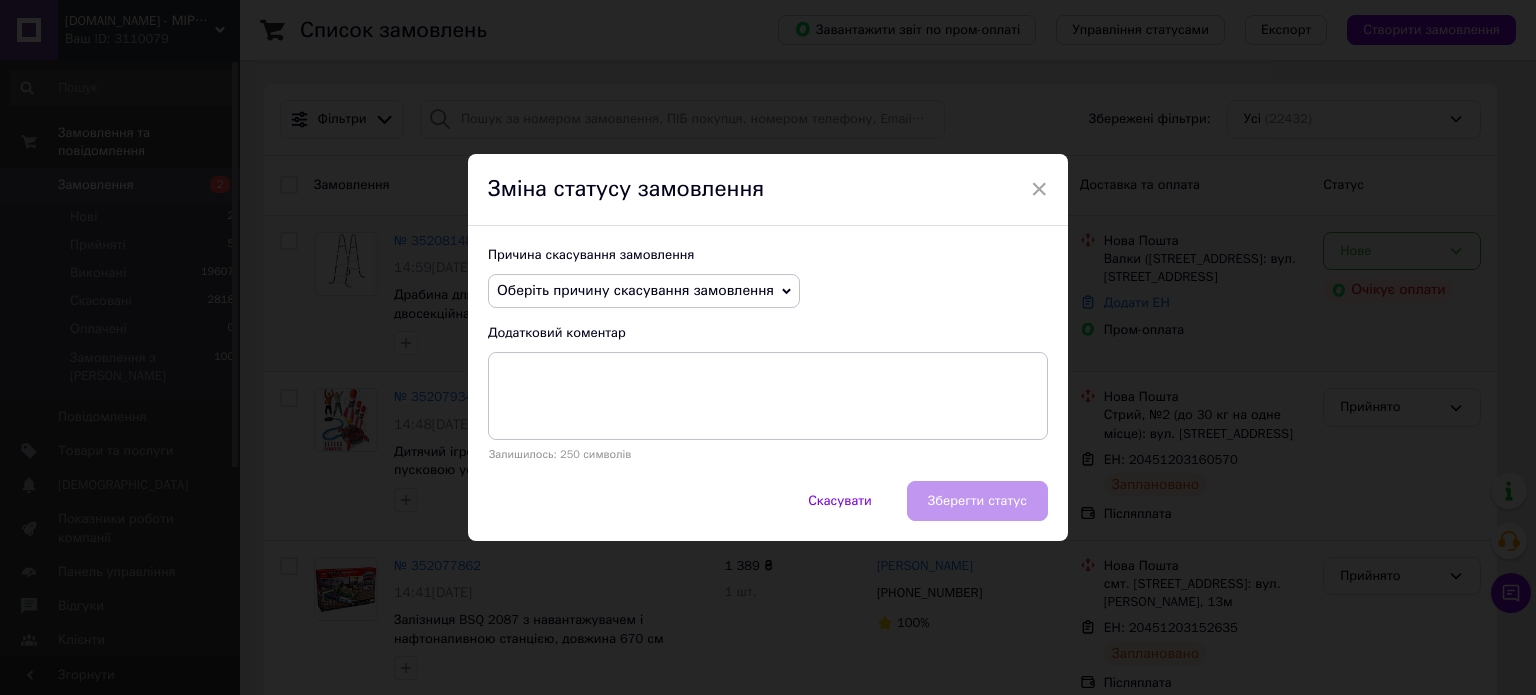 click on "Оберіть причину скасування замовлення" at bounding box center (635, 290) 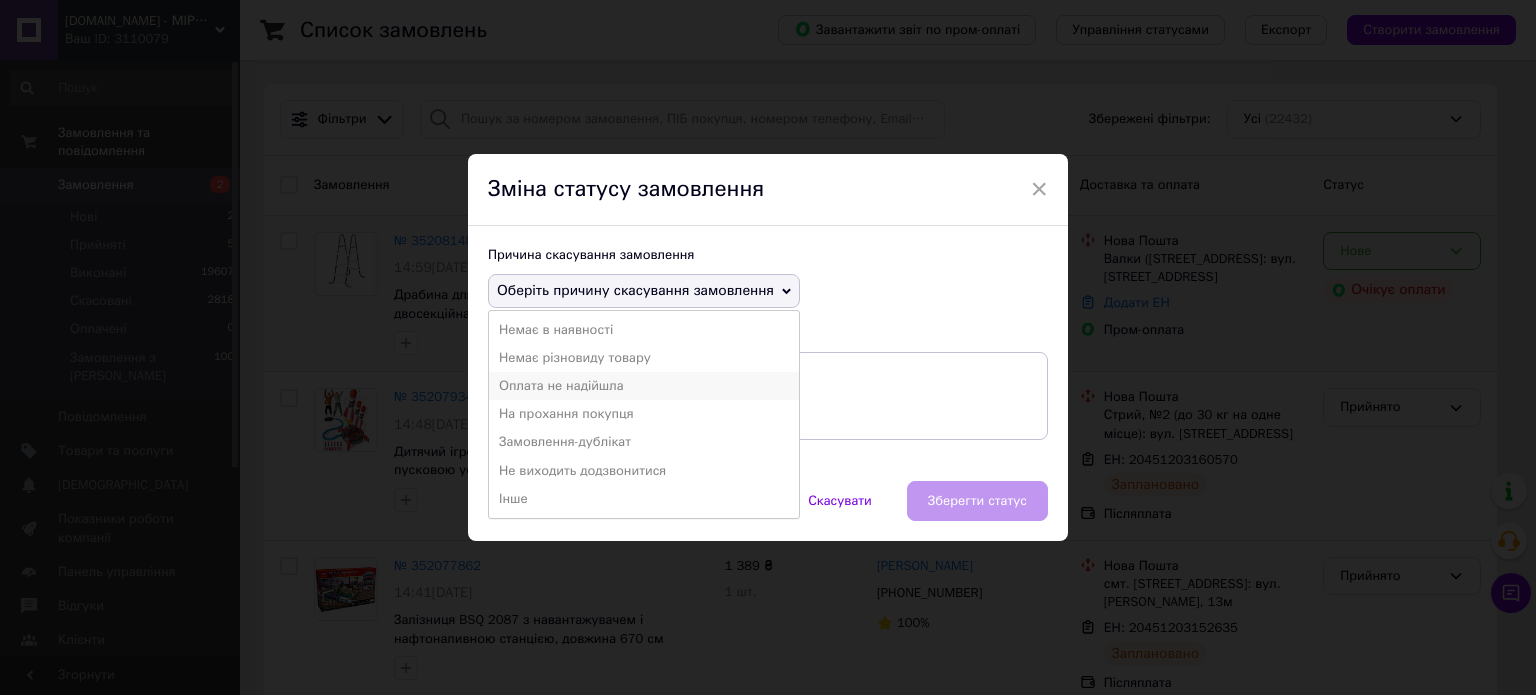 click on "Оплата не надійшла" at bounding box center (644, 386) 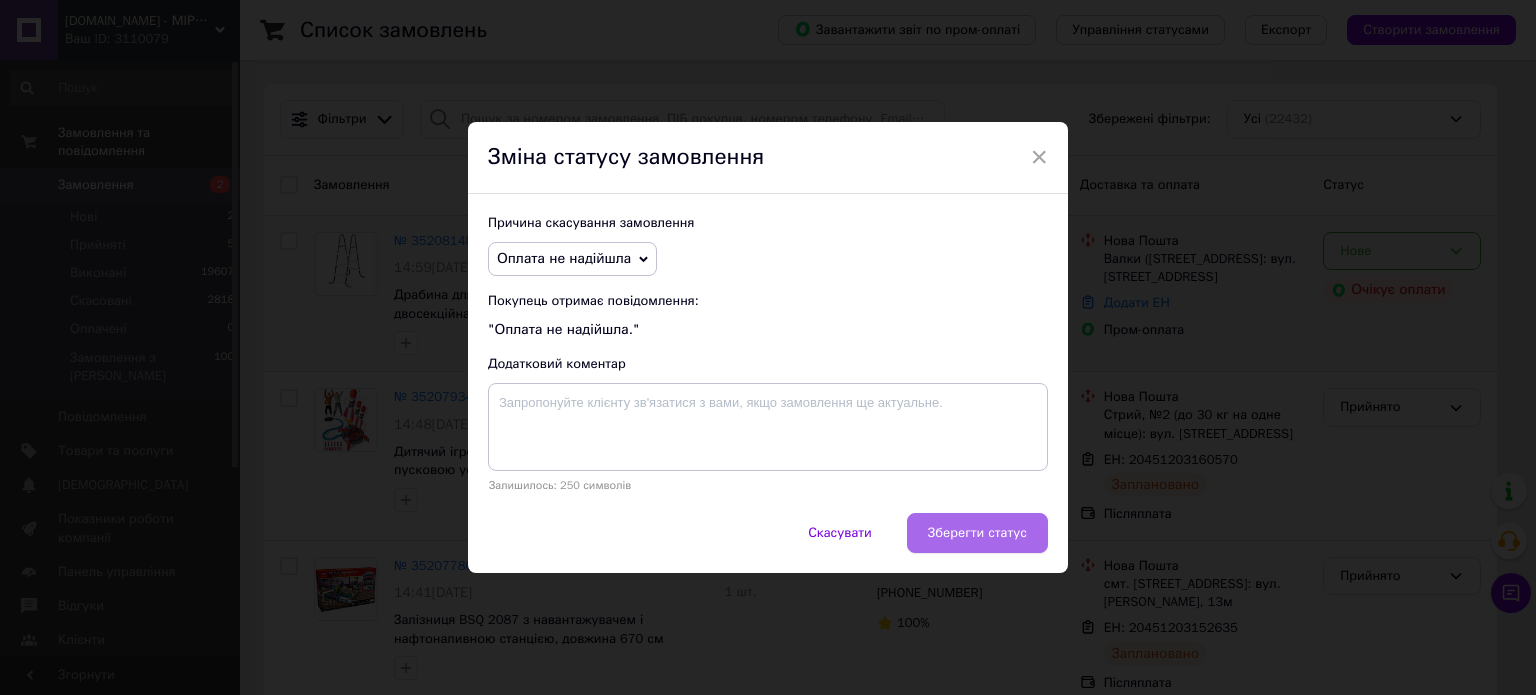 click on "Зберегти статус" at bounding box center (977, 533) 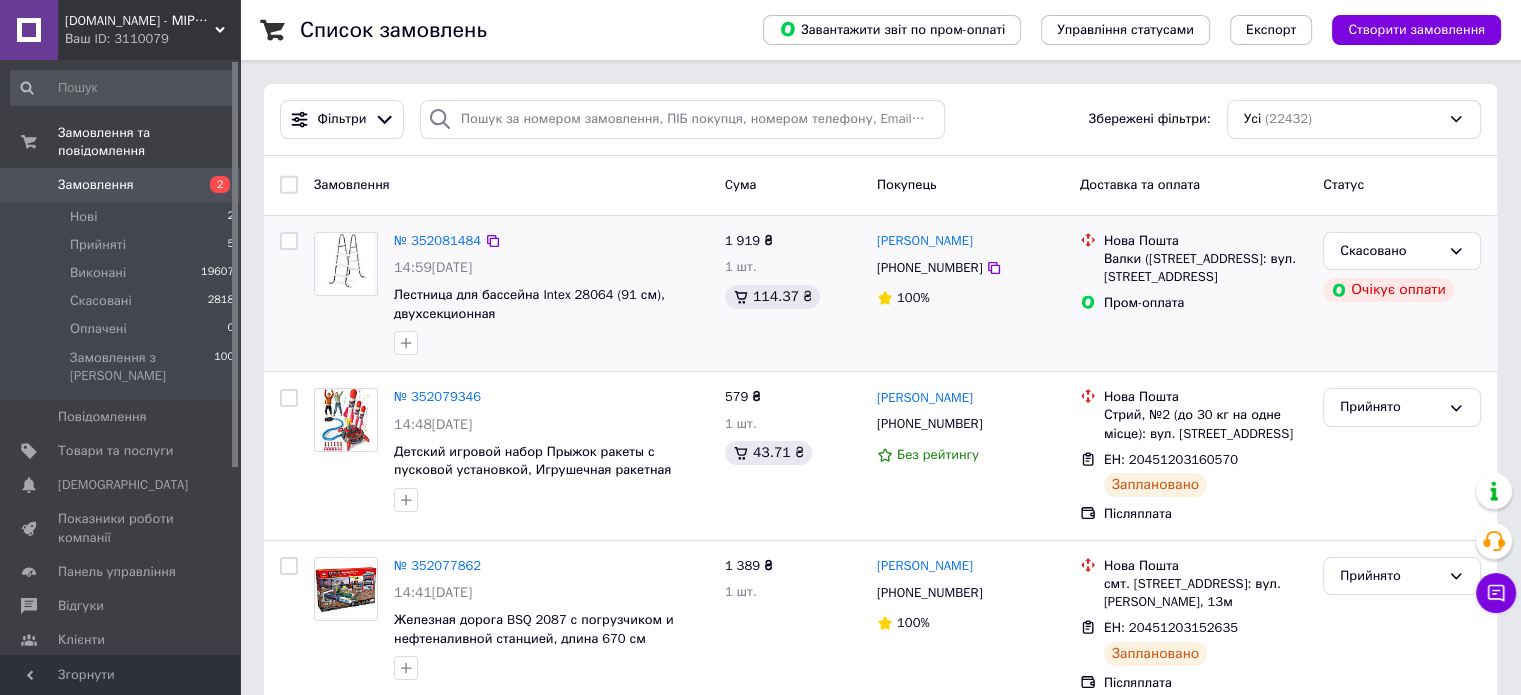 click on "Замовлення 2" at bounding box center [123, 185] 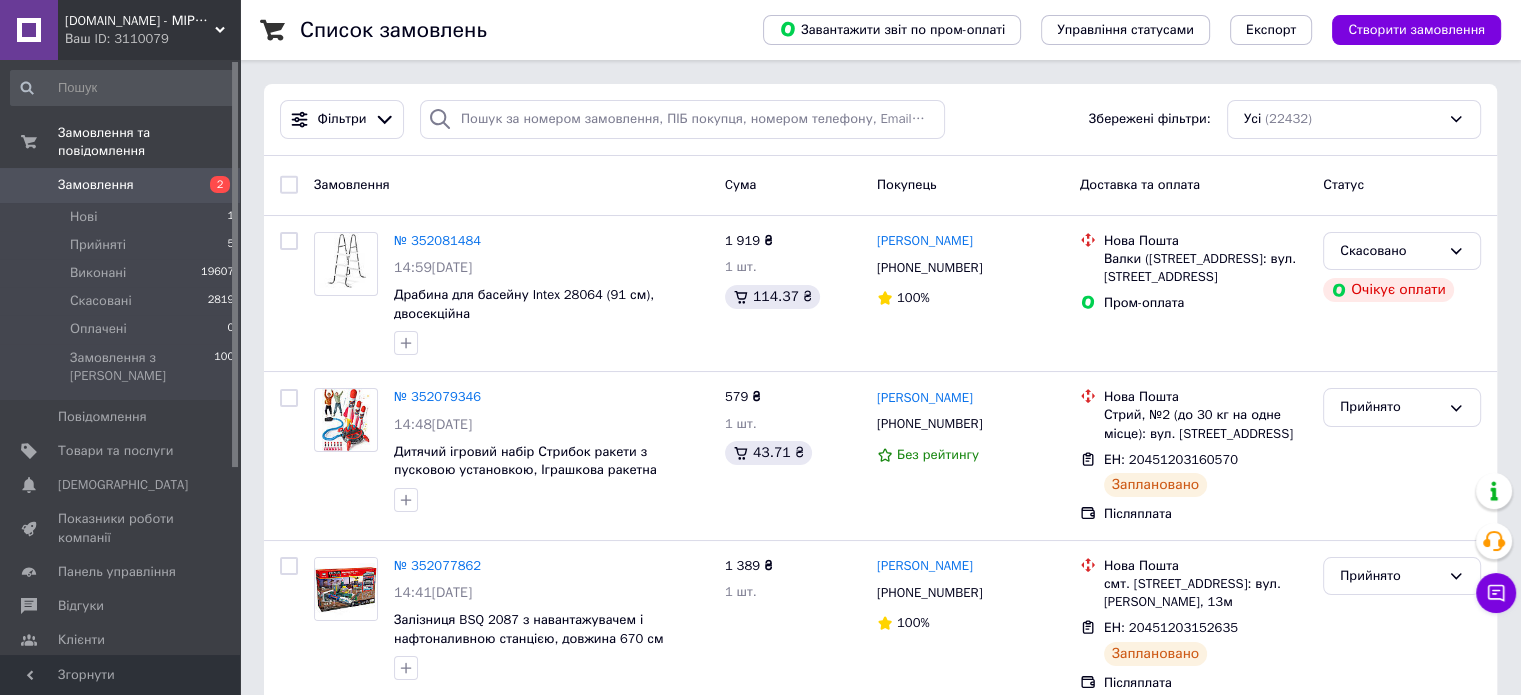 click on "Замовлення" at bounding box center [96, 185] 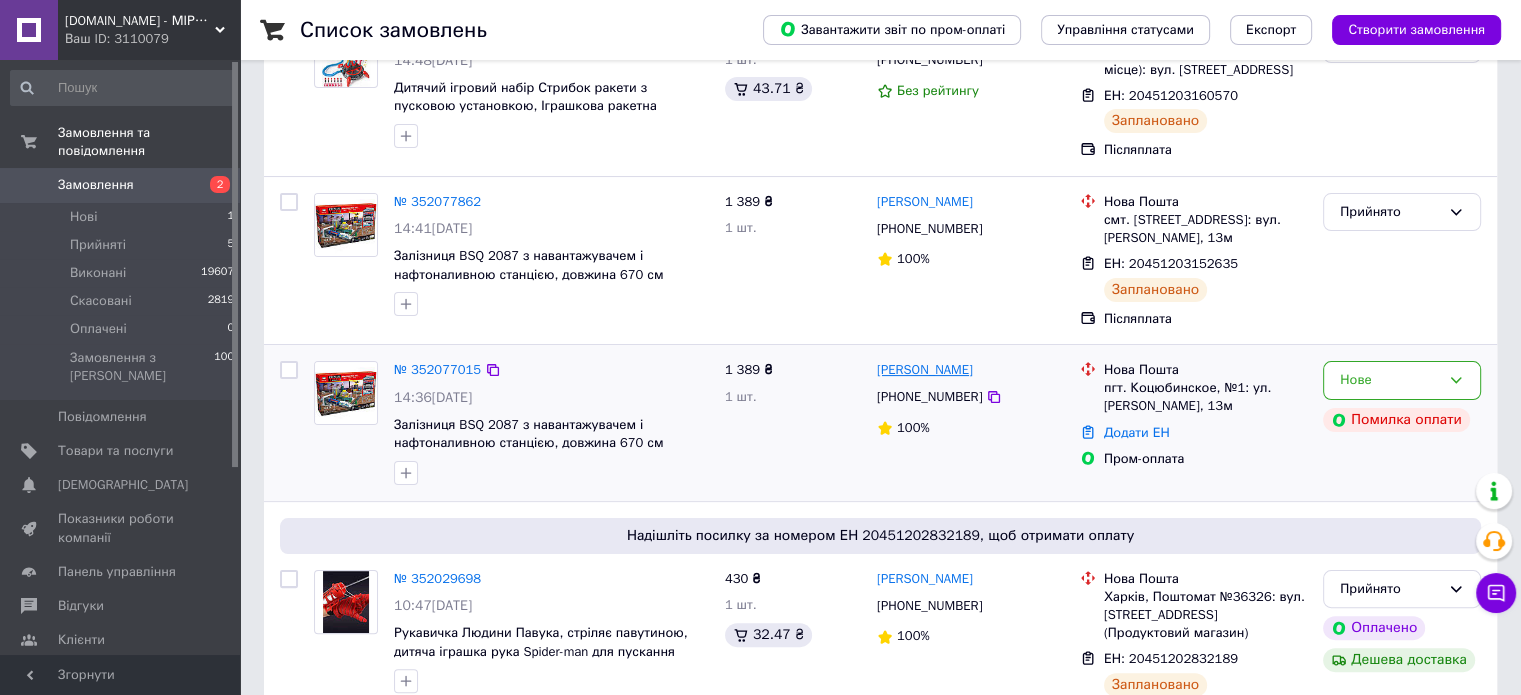 scroll, scrollTop: 400, scrollLeft: 0, axis: vertical 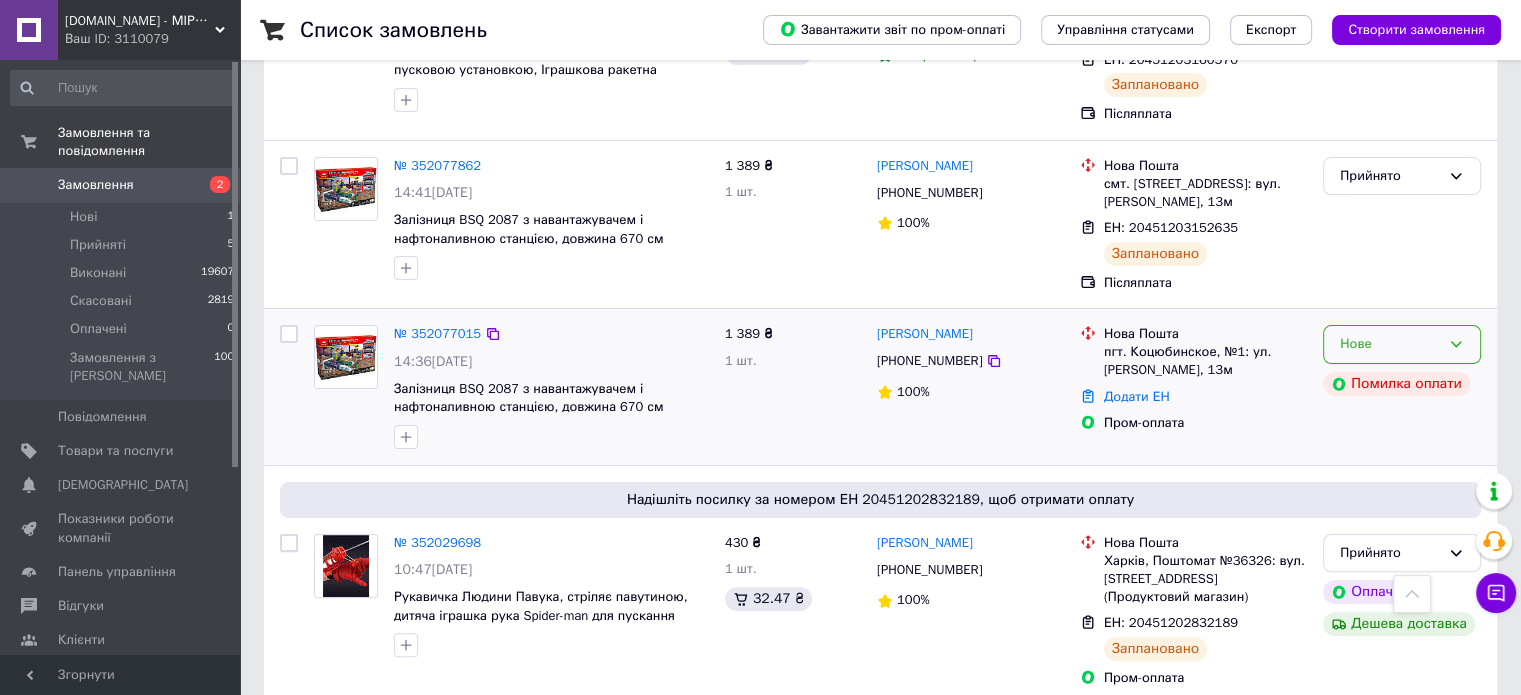 click on "Нове" at bounding box center (1390, 344) 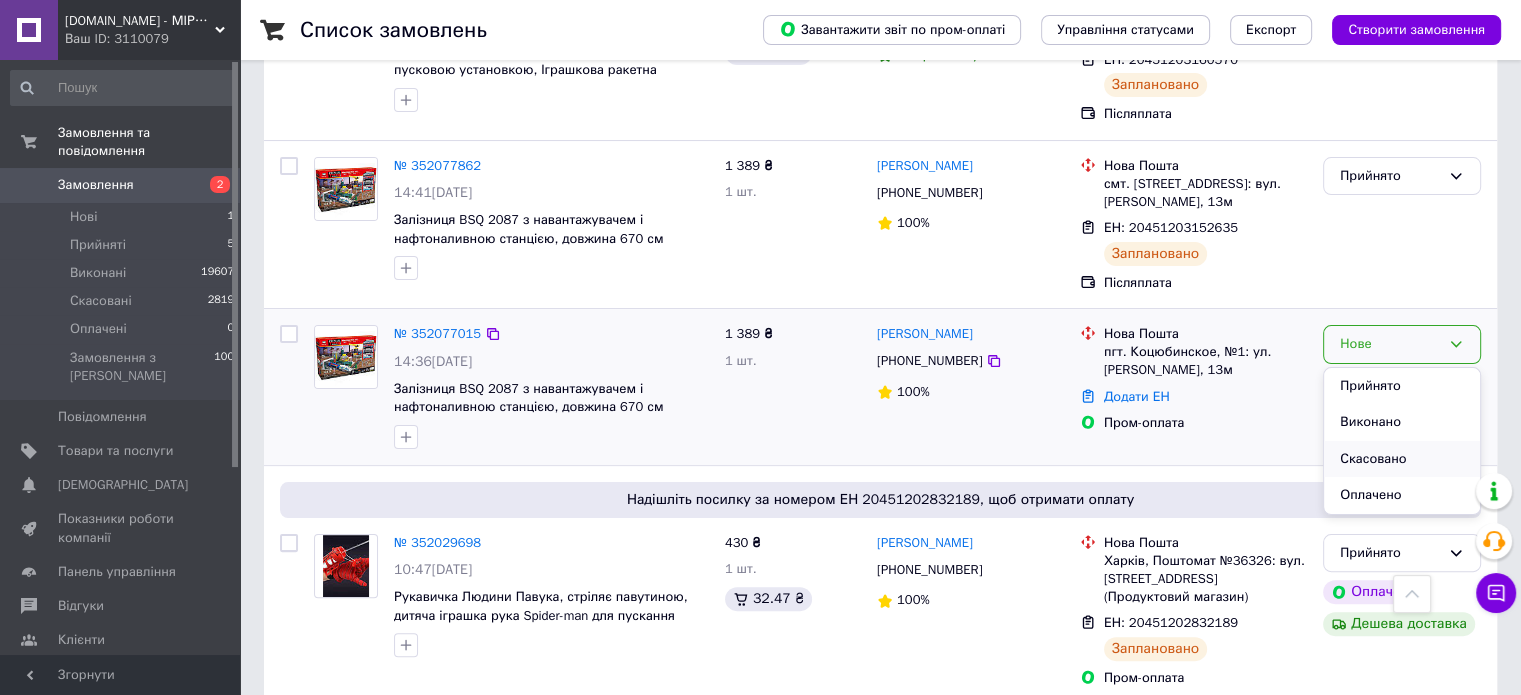 click on "Скасовано" at bounding box center [1402, 459] 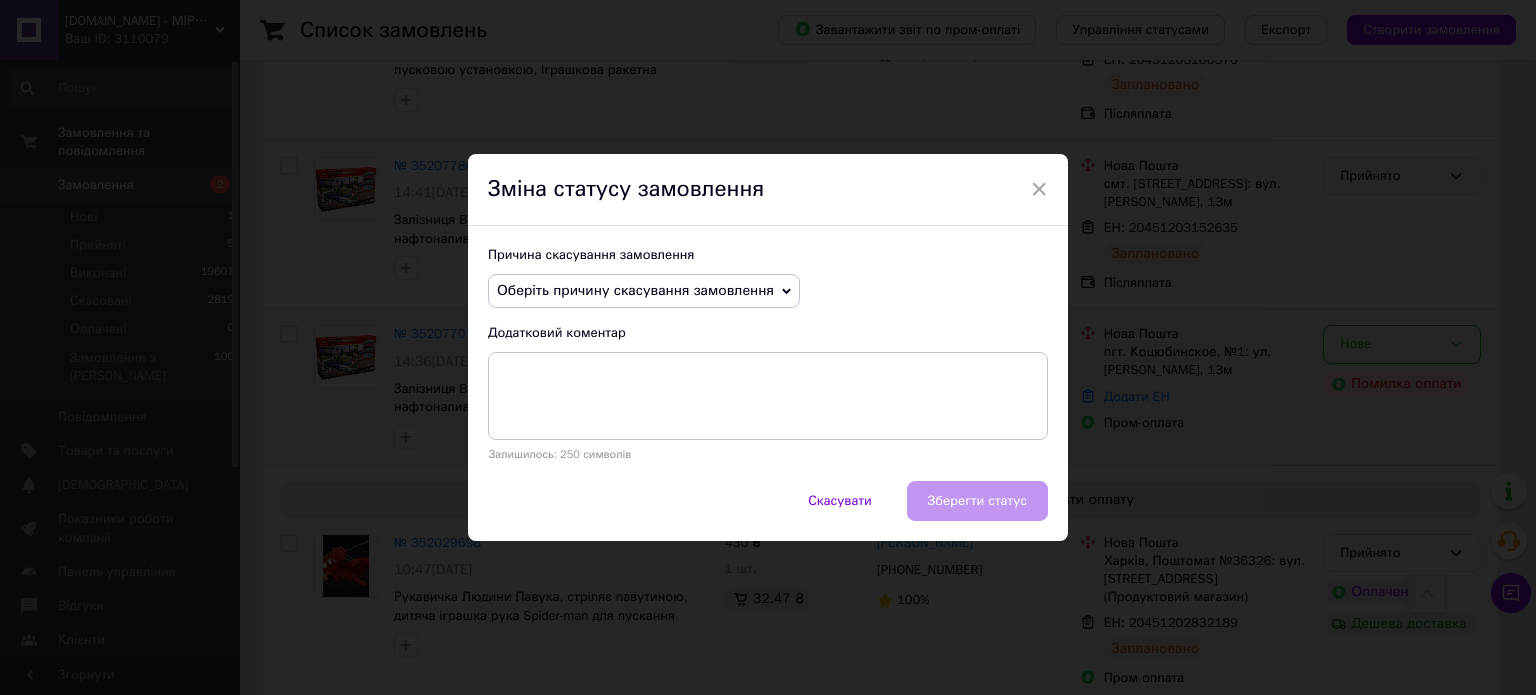 click on "Причина скасування замовлення Оберіть причину скасування замовлення Немає в наявності Немає різновиду товару Оплата не надійшла На прохання покупця Замовлення-дублікат Не виходить додзвонитися Інше Додатковий коментар Залишилось: 250 символів" at bounding box center [768, 353] 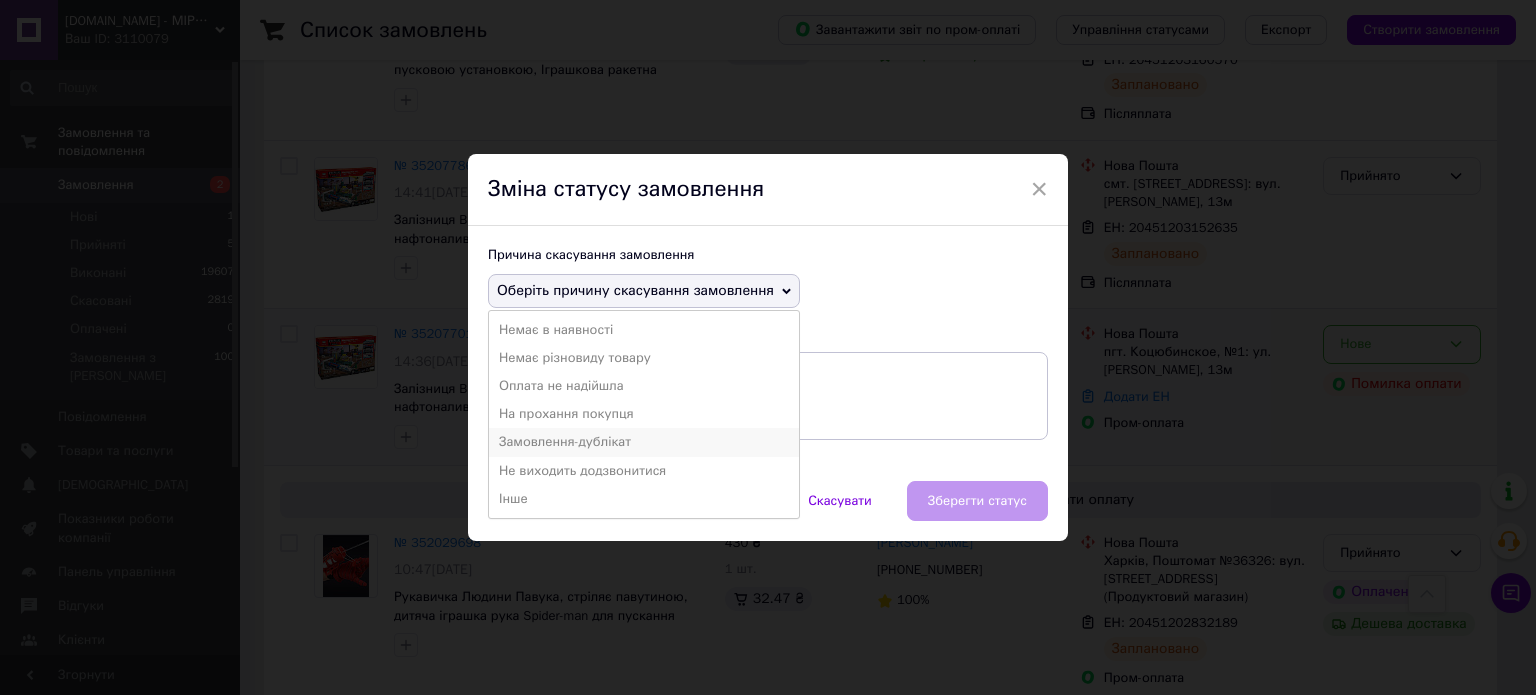 click on "Замовлення-дублікат" at bounding box center (644, 442) 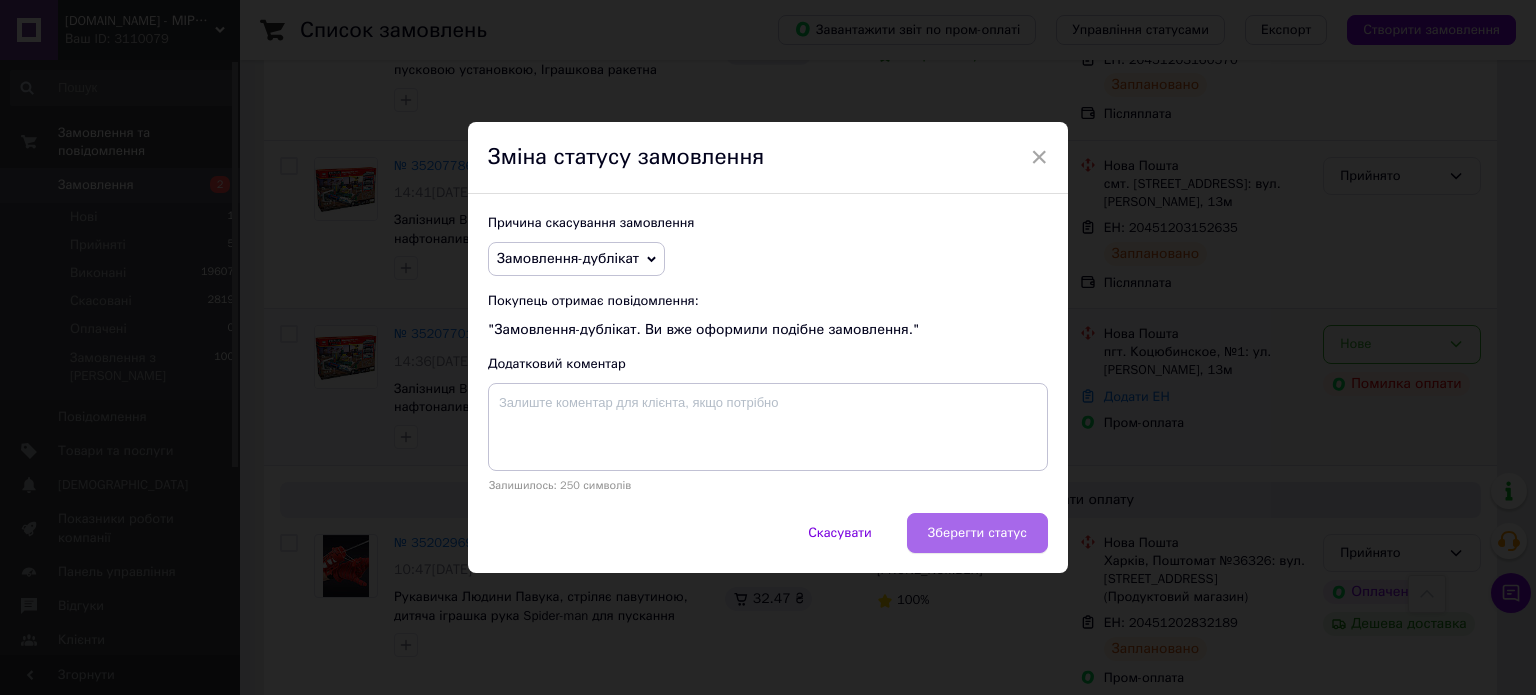 click on "Зберегти статус" at bounding box center (977, 533) 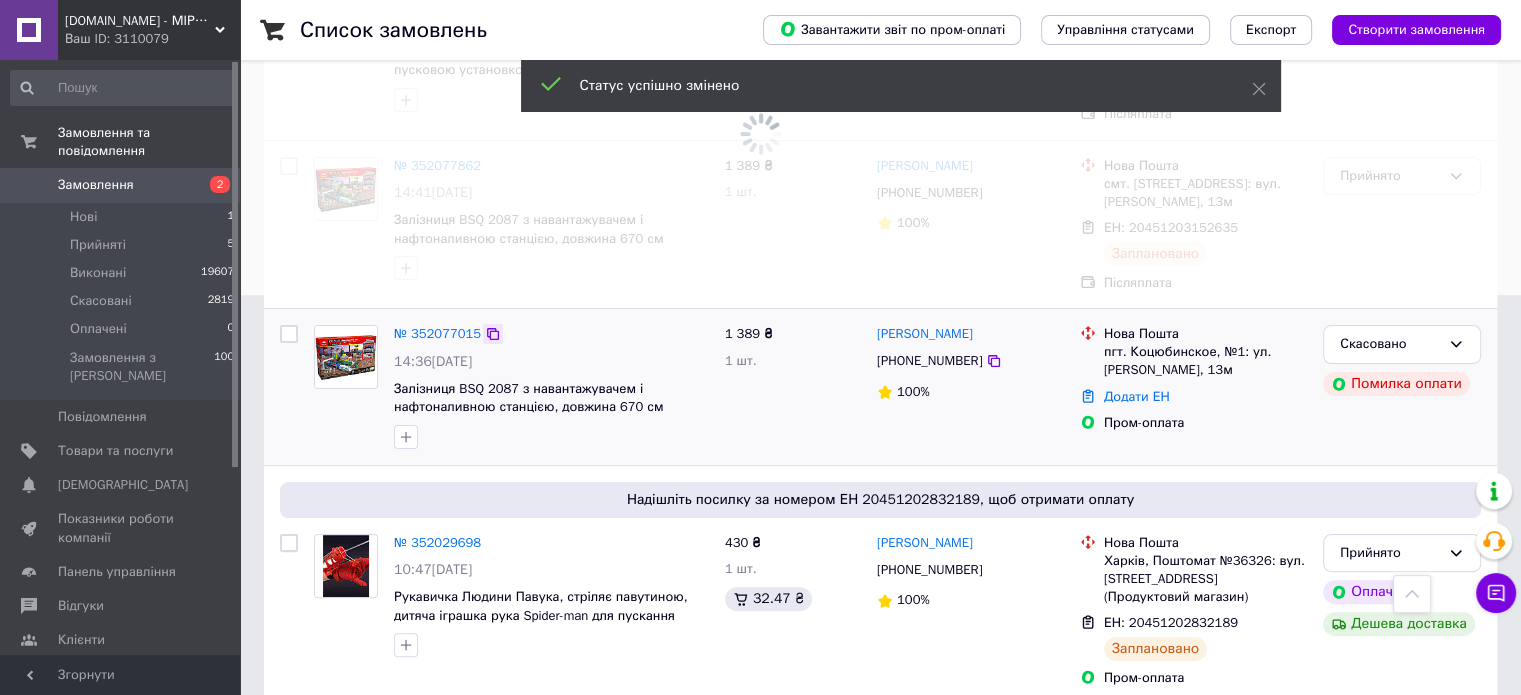 click 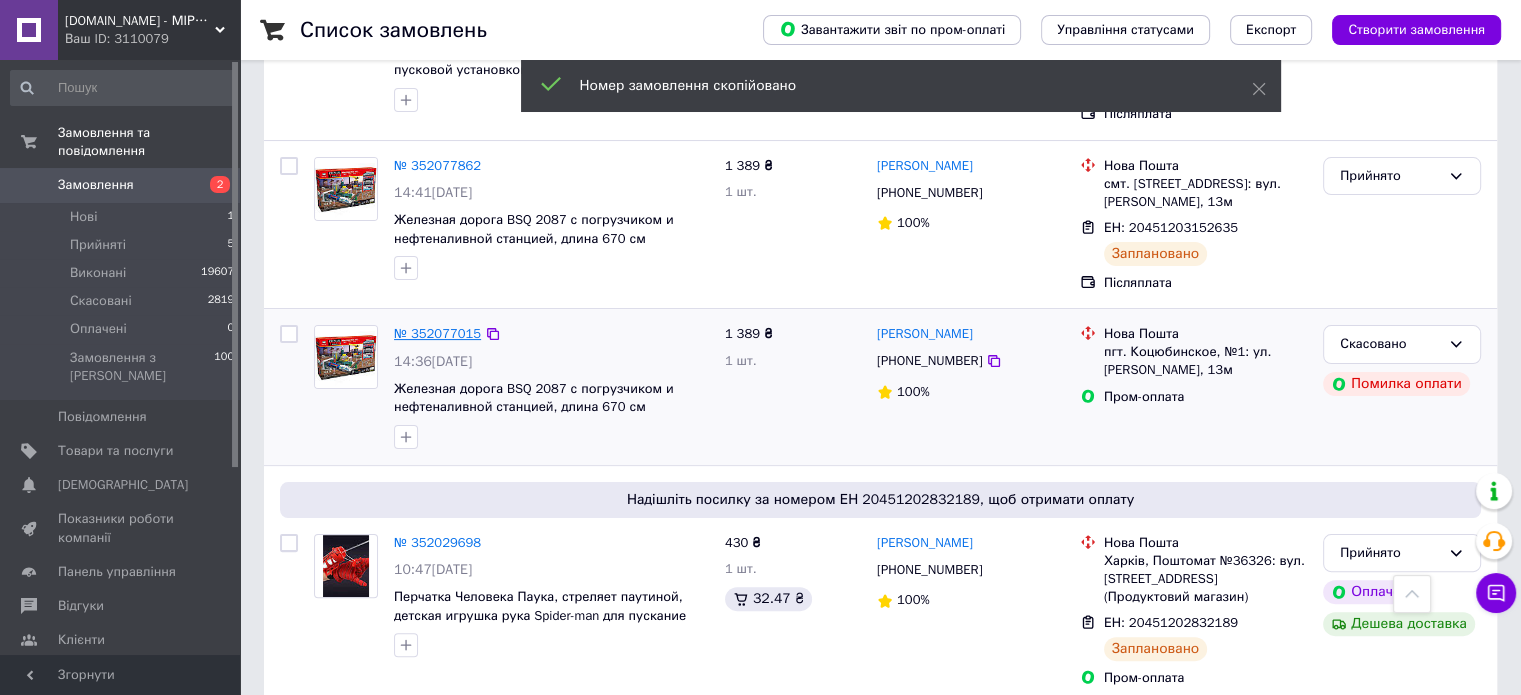 click on "№ 352077015" at bounding box center [437, 333] 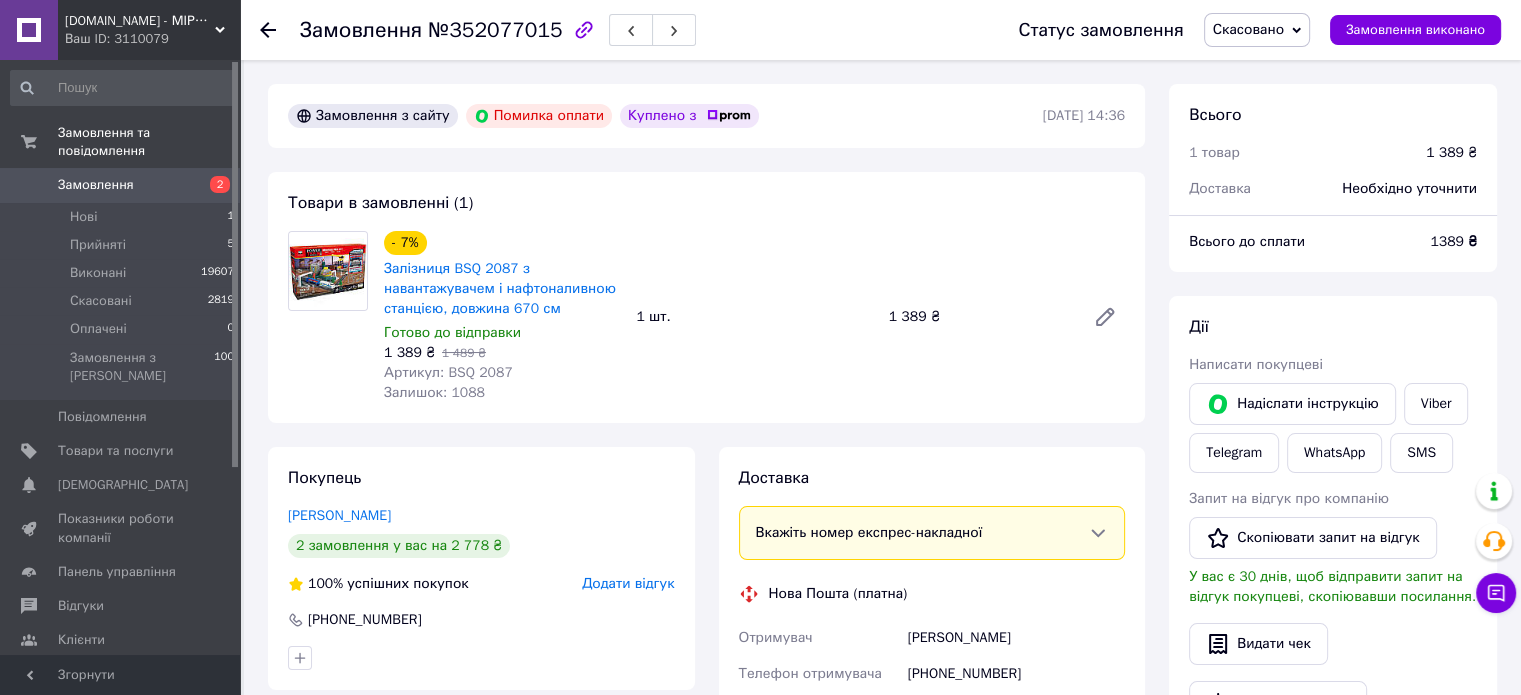 click on "Написати покупцеві" at bounding box center (1333, 365) 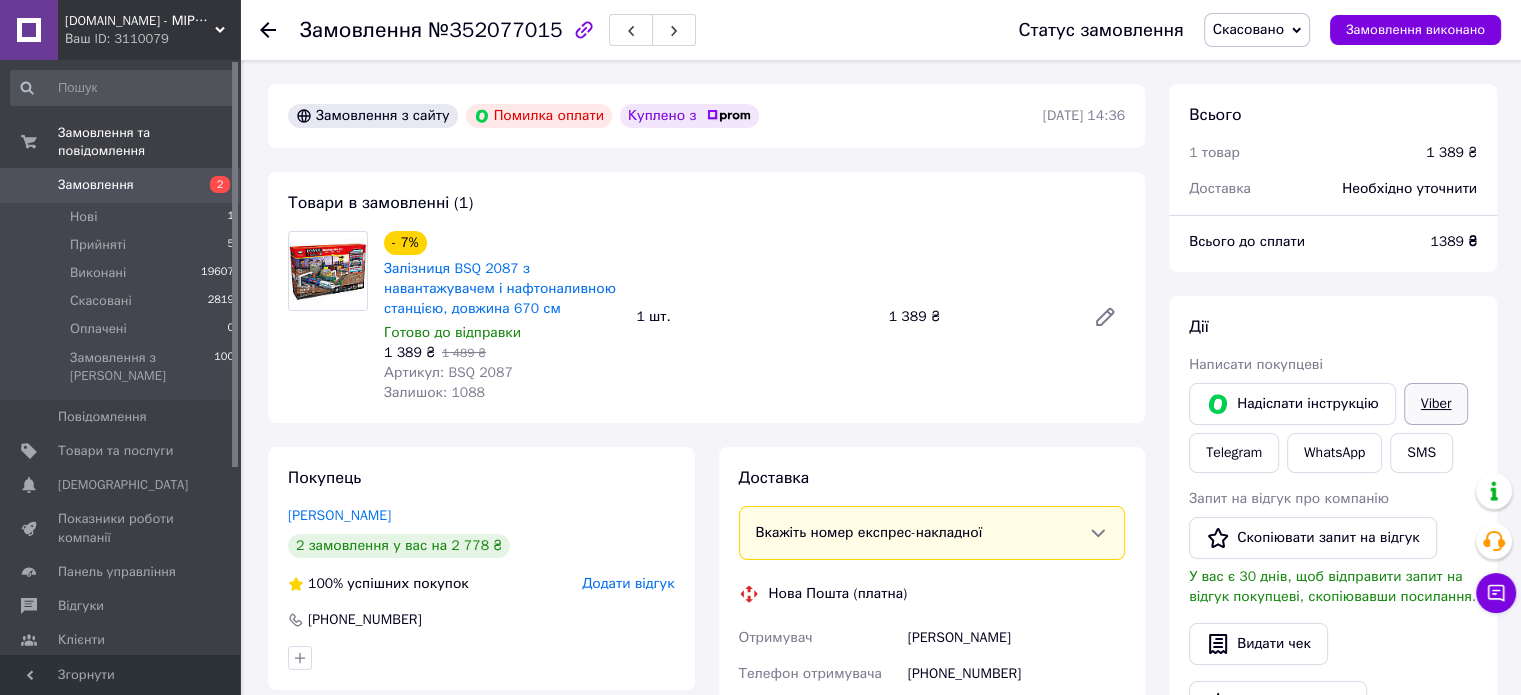 click on "Viber" at bounding box center (1436, 404) 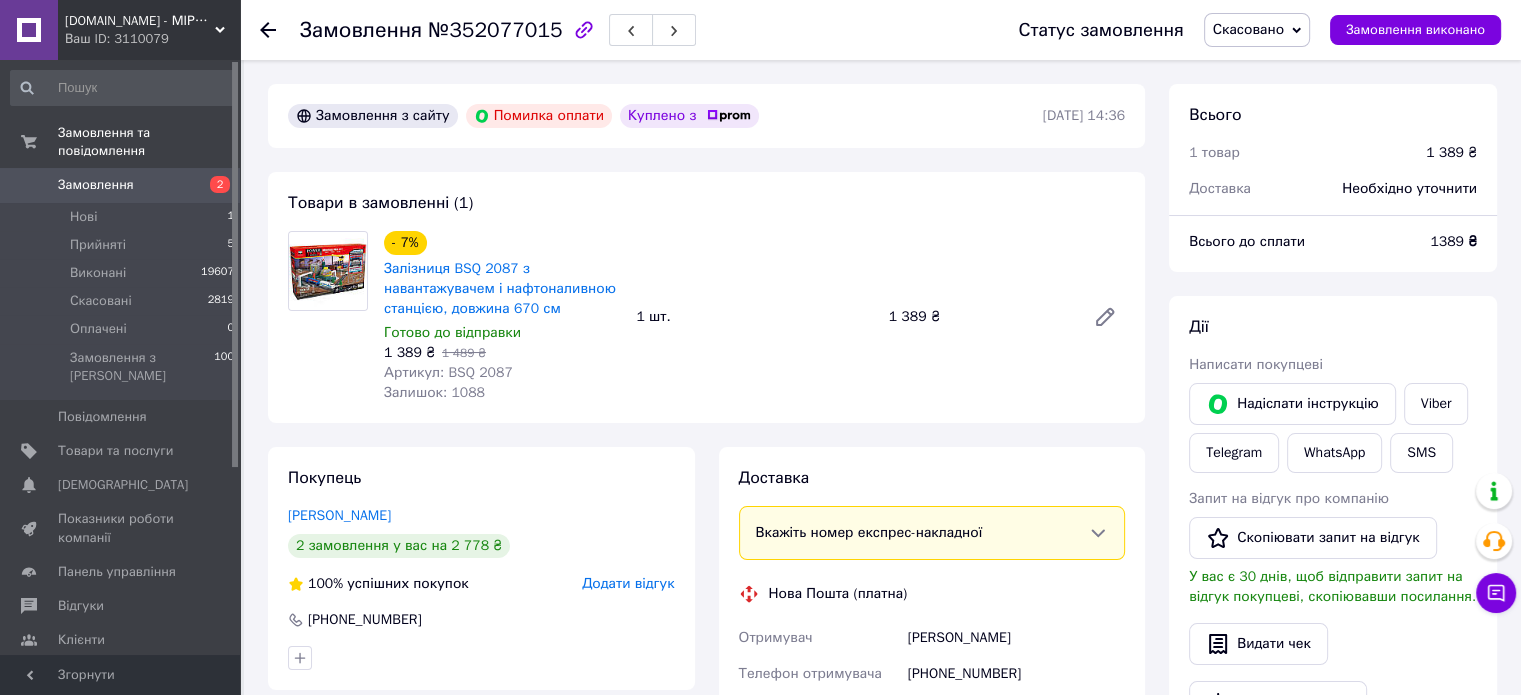 click on "Замовлення" at bounding box center [96, 185] 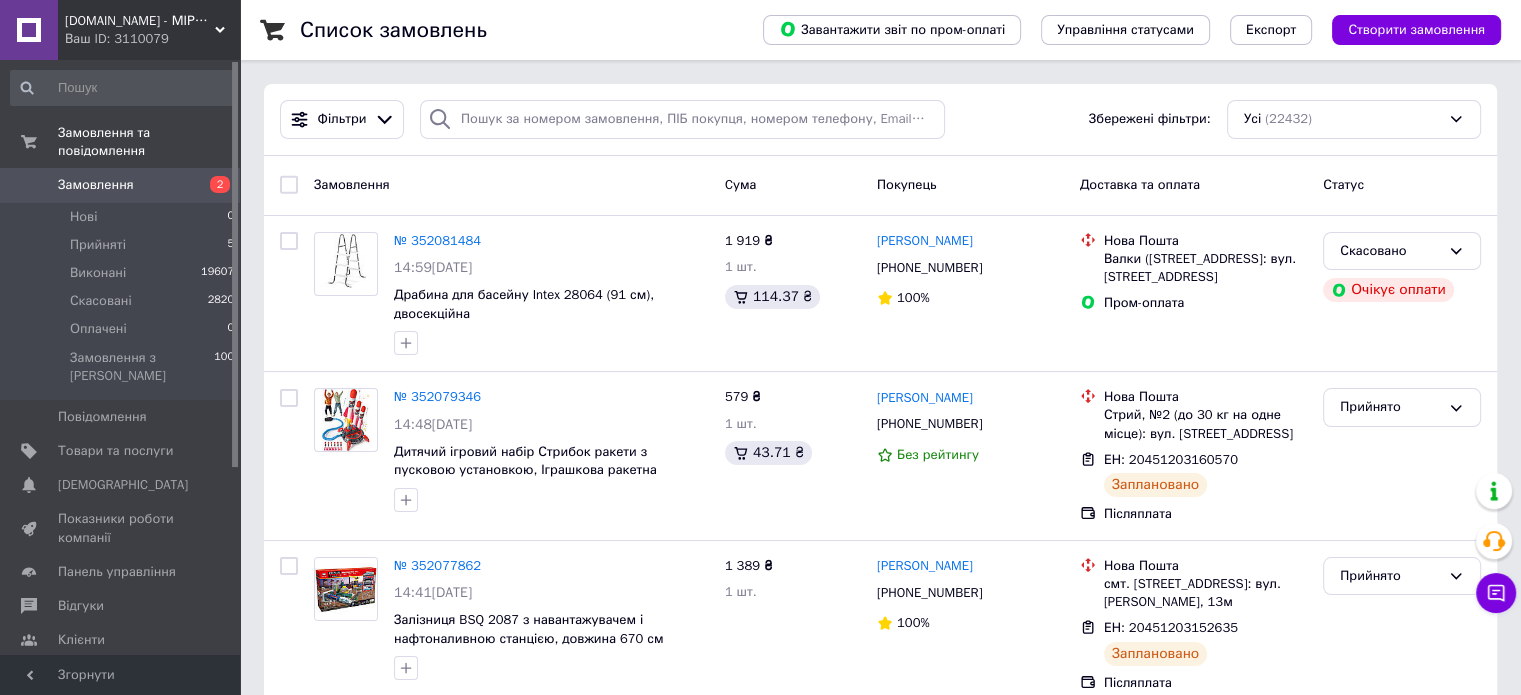 click on "Замовлення" at bounding box center (96, 185) 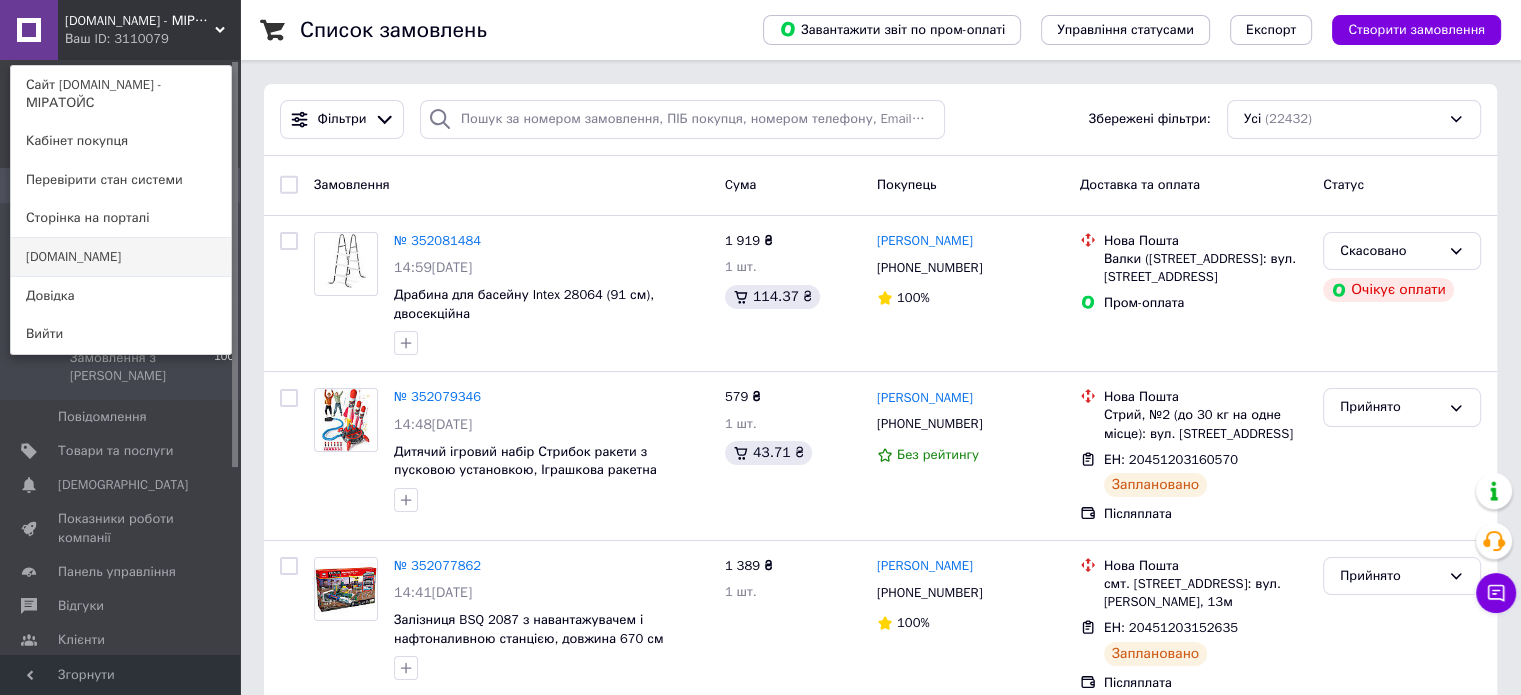 click on "[DOMAIN_NAME]" at bounding box center (121, 257) 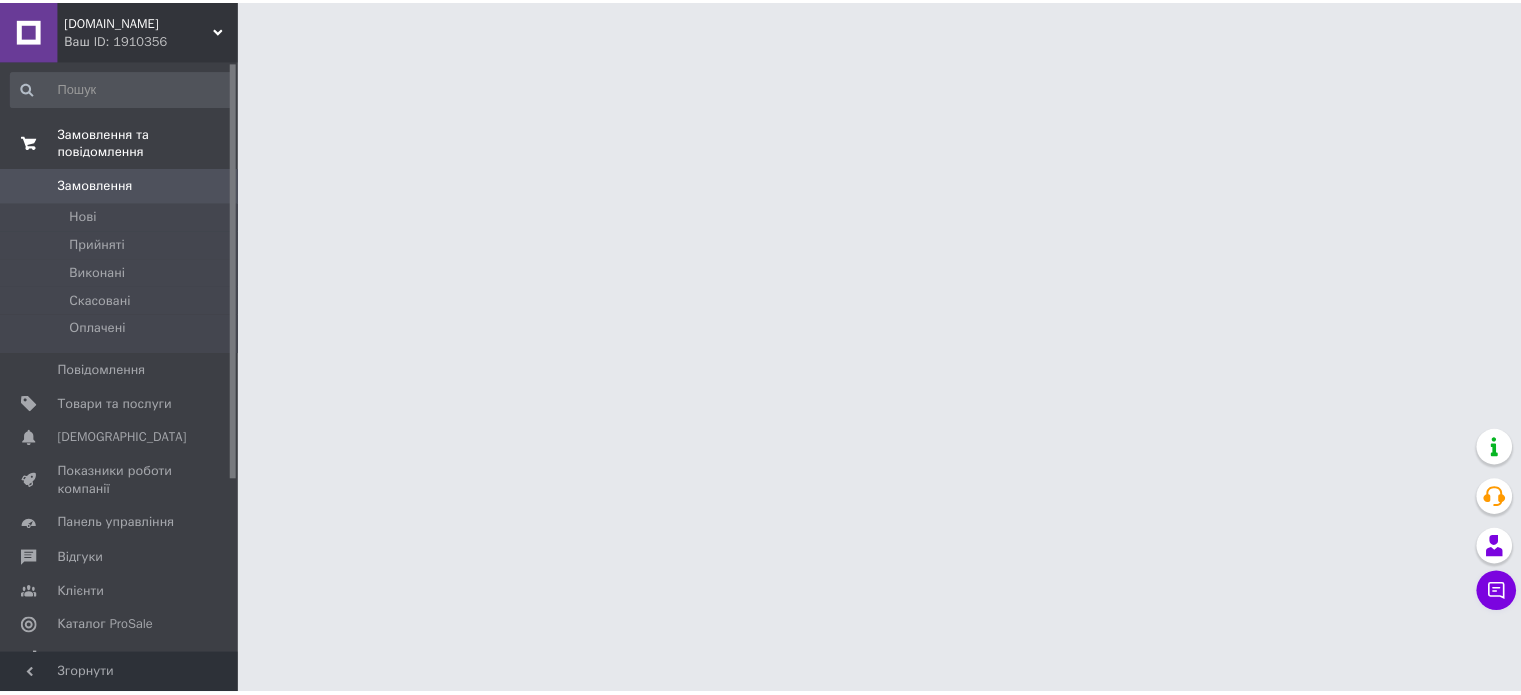 scroll, scrollTop: 0, scrollLeft: 0, axis: both 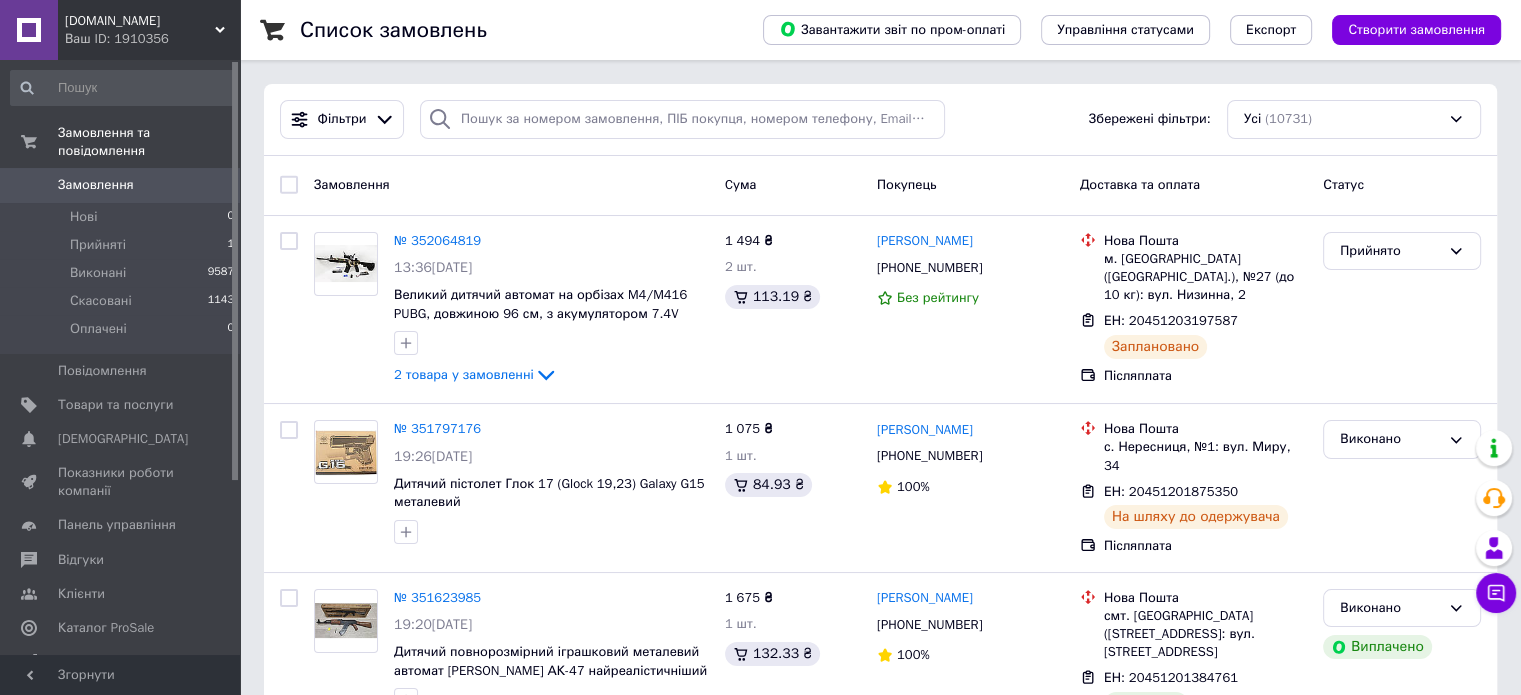 click on "[DOMAIN_NAME]" at bounding box center [140, 21] 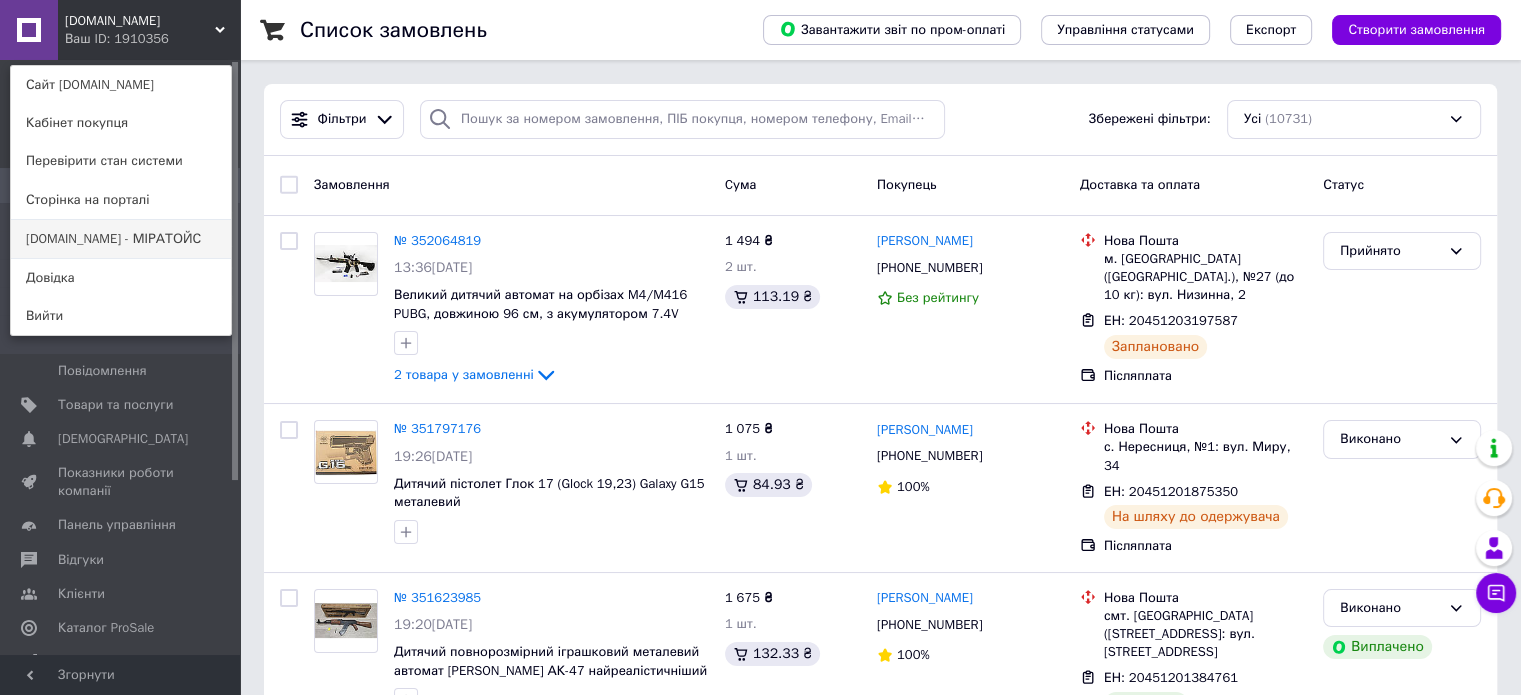 click on "[DOMAIN_NAME] - МІРАТОЙС" at bounding box center (121, 239) 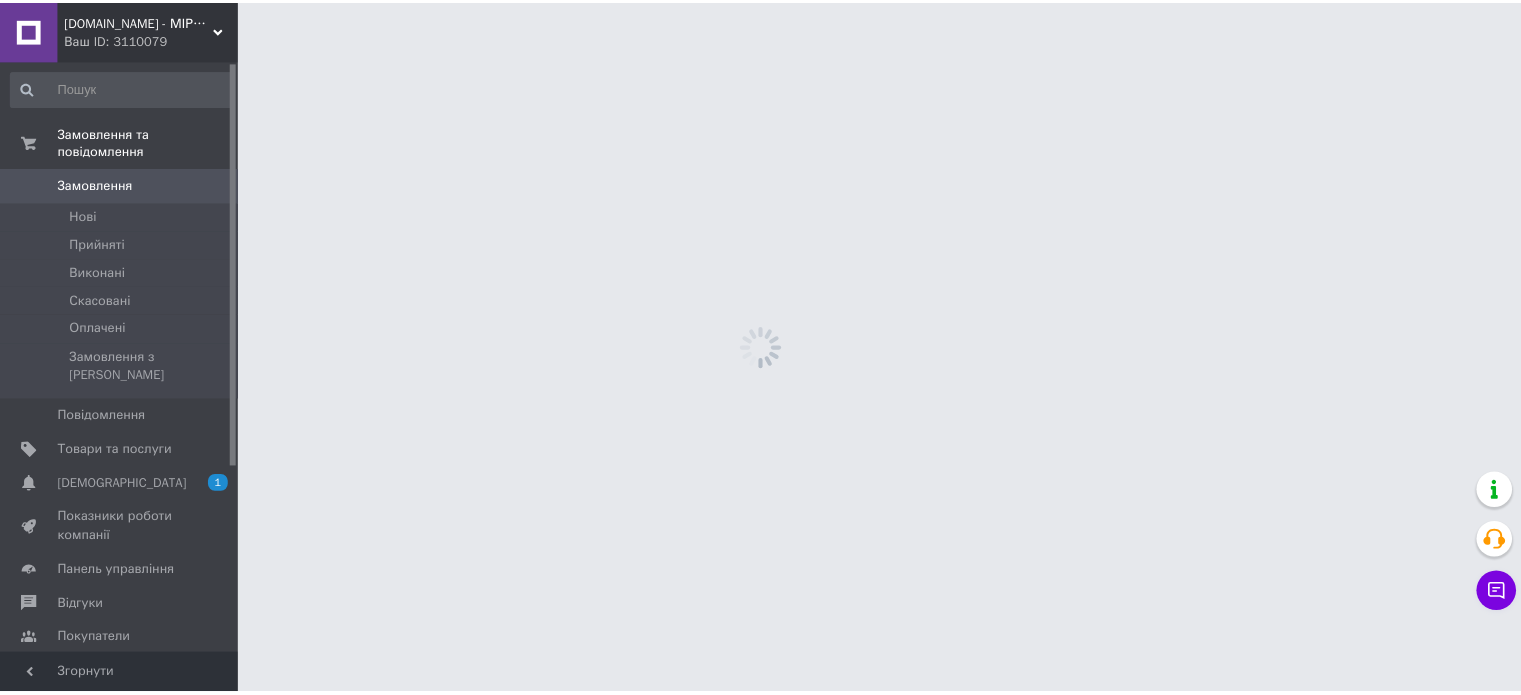 scroll, scrollTop: 0, scrollLeft: 0, axis: both 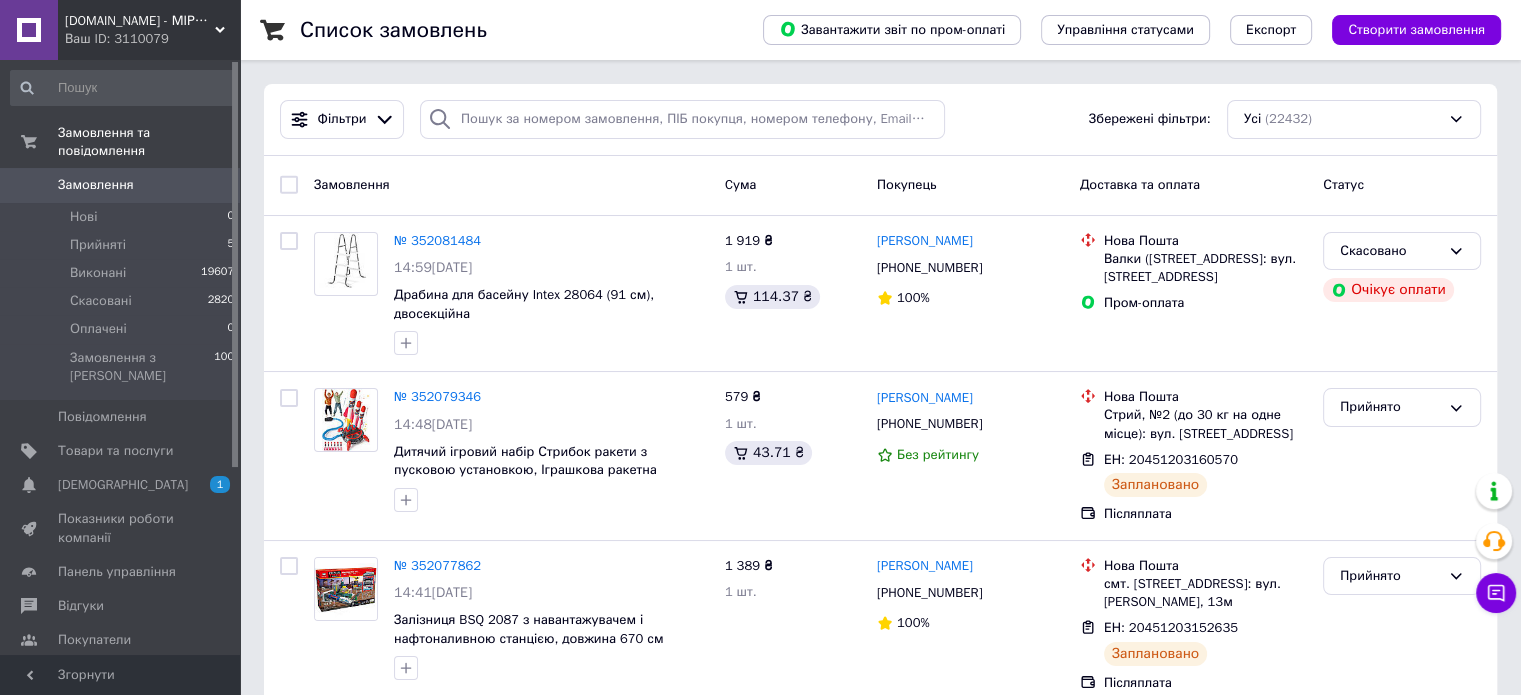 click on "Замовлення 0" at bounding box center (123, 185) 